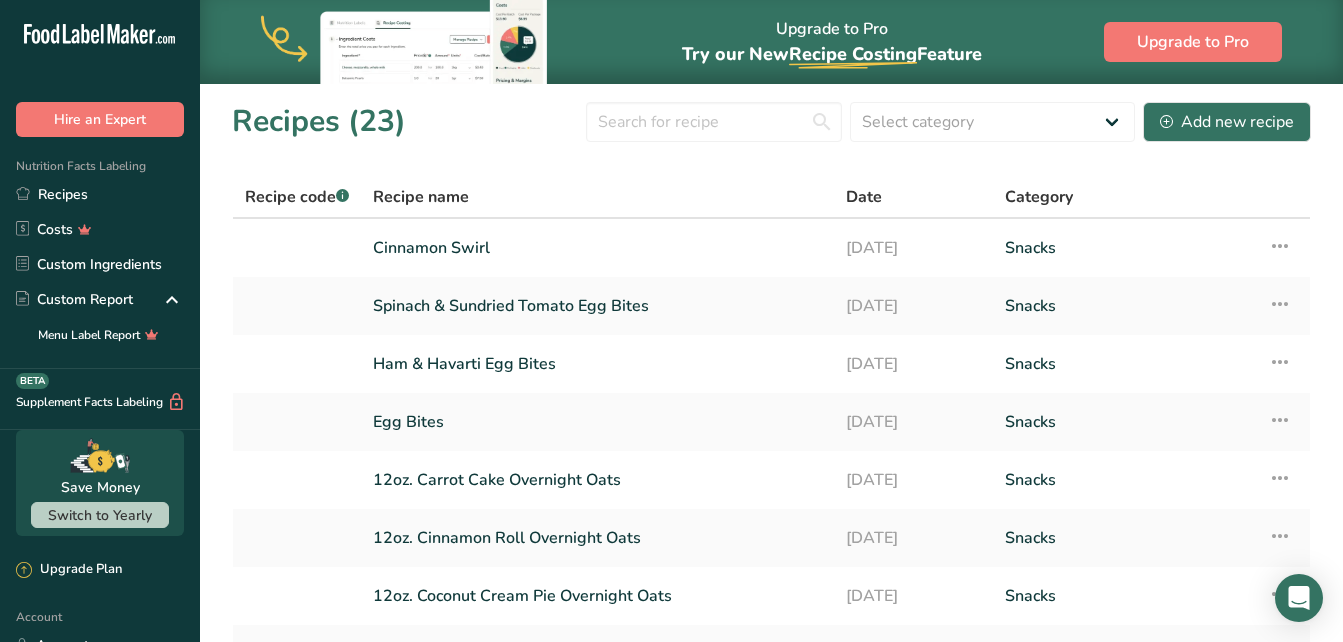 scroll, scrollTop: 0, scrollLeft: 0, axis: both 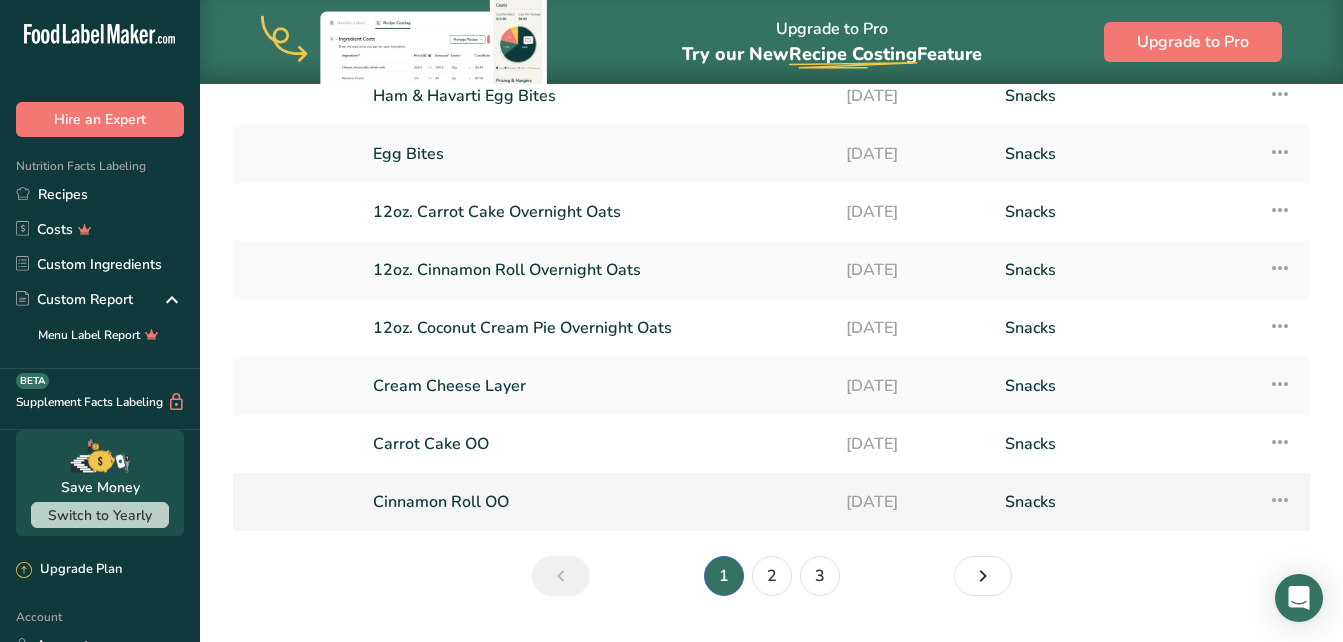 click on "Cinnamon Roll OO" at bounding box center (597, 502) 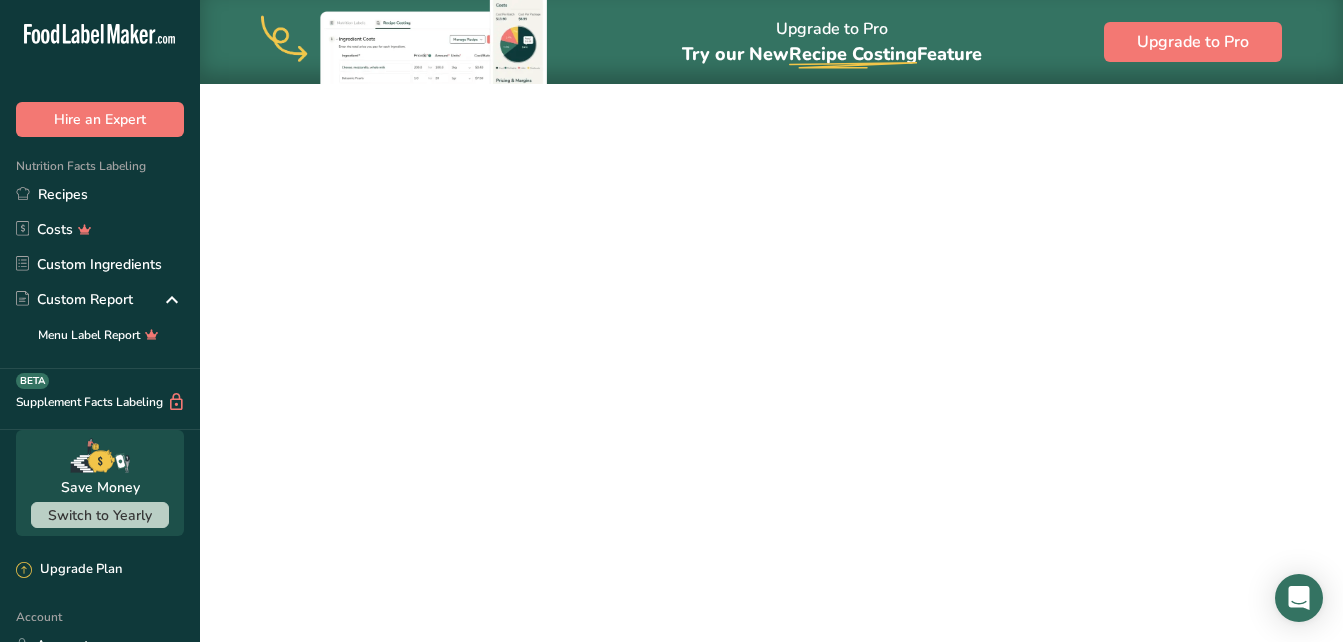 scroll, scrollTop: 0, scrollLeft: 0, axis: both 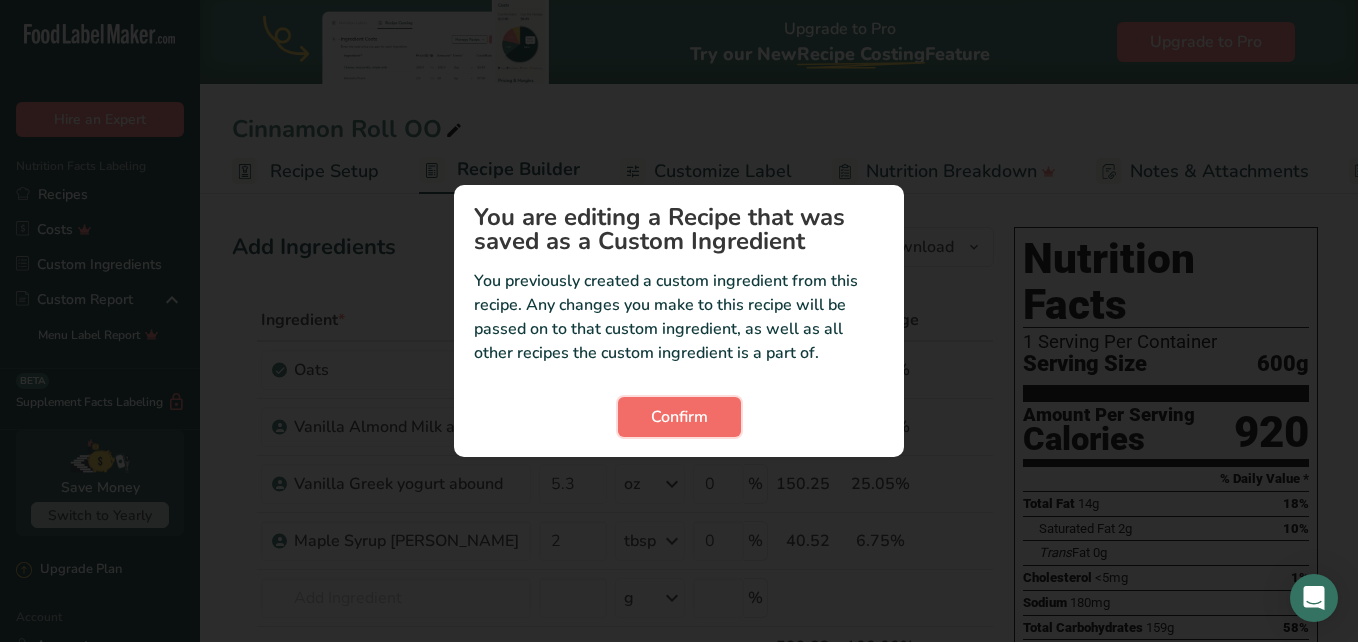 click on "Confirm" at bounding box center [679, 417] 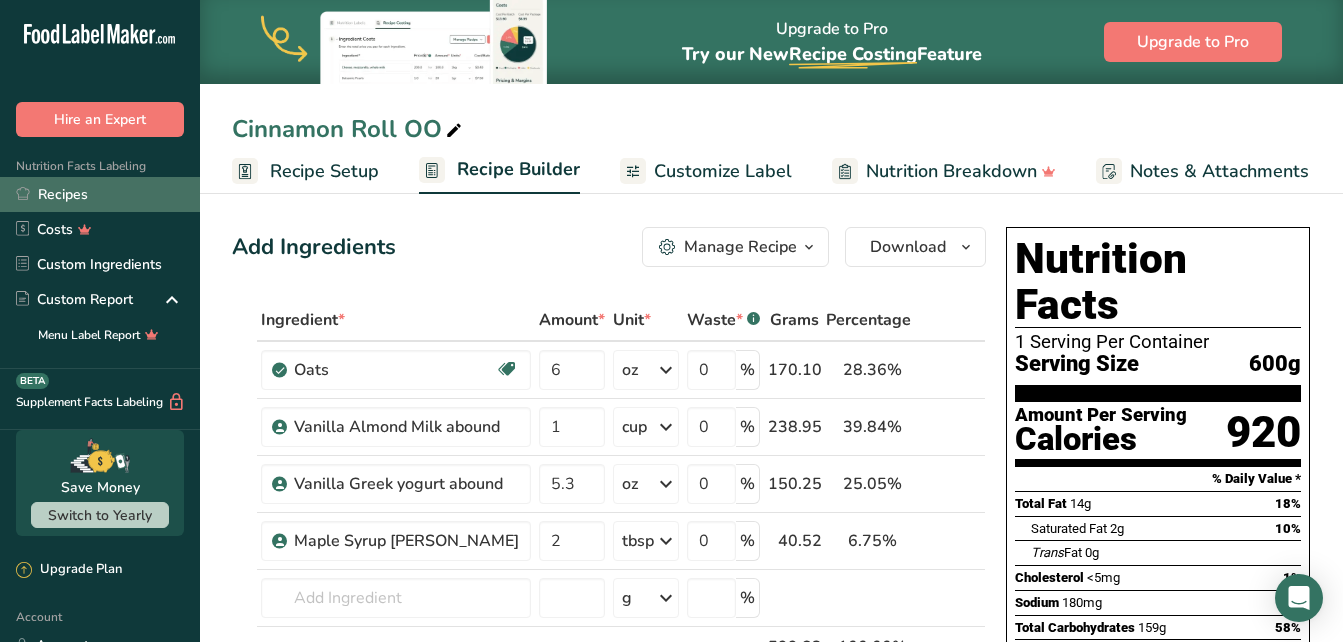 click on "Recipes" at bounding box center [100, 194] 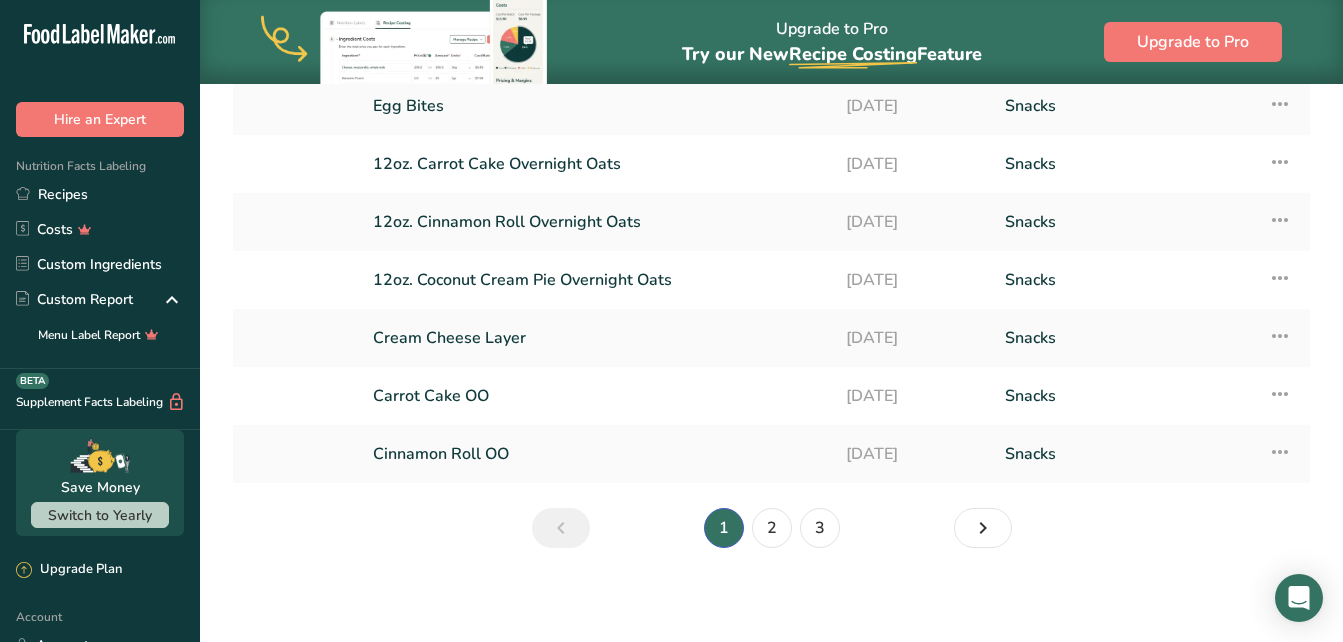 scroll, scrollTop: 318, scrollLeft: 0, axis: vertical 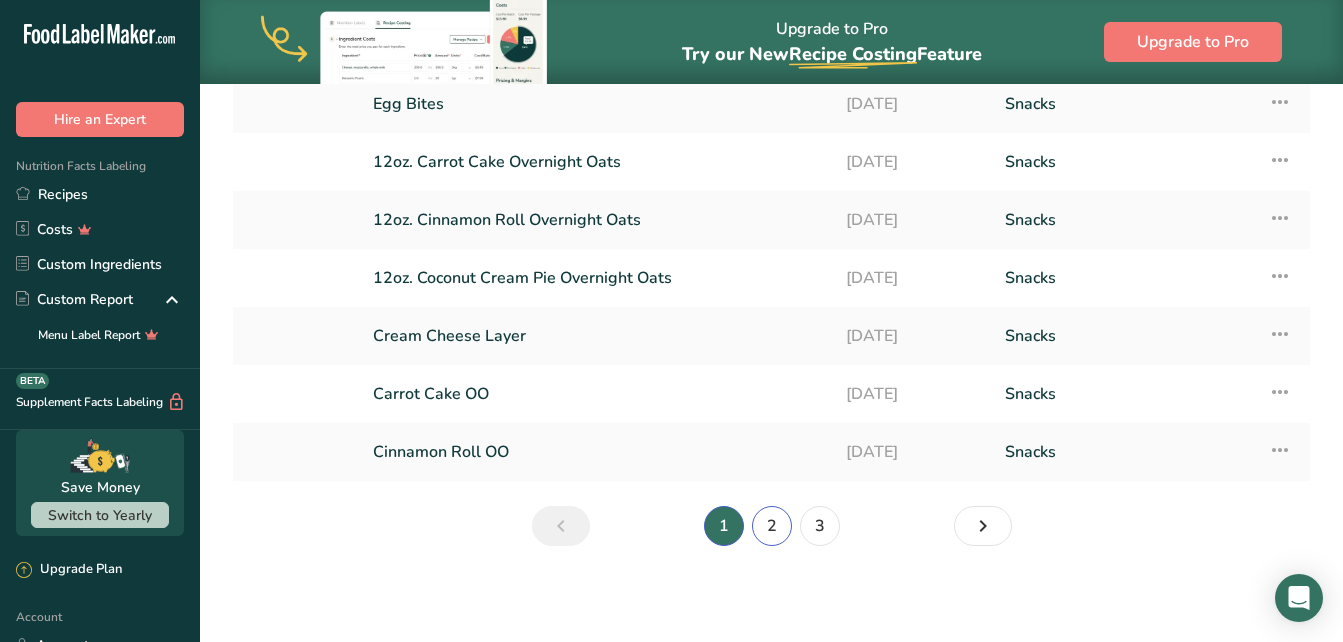 click on "2" at bounding box center (772, 526) 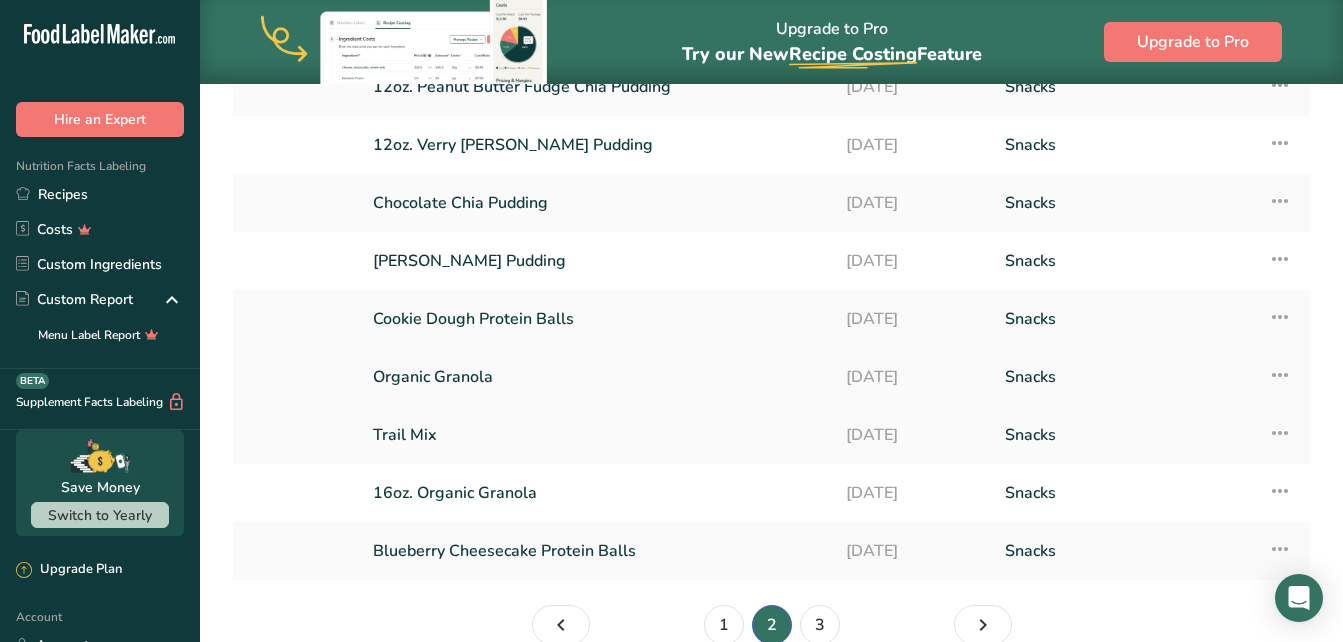 scroll, scrollTop: 216, scrollLeft: 0, axis: vertical 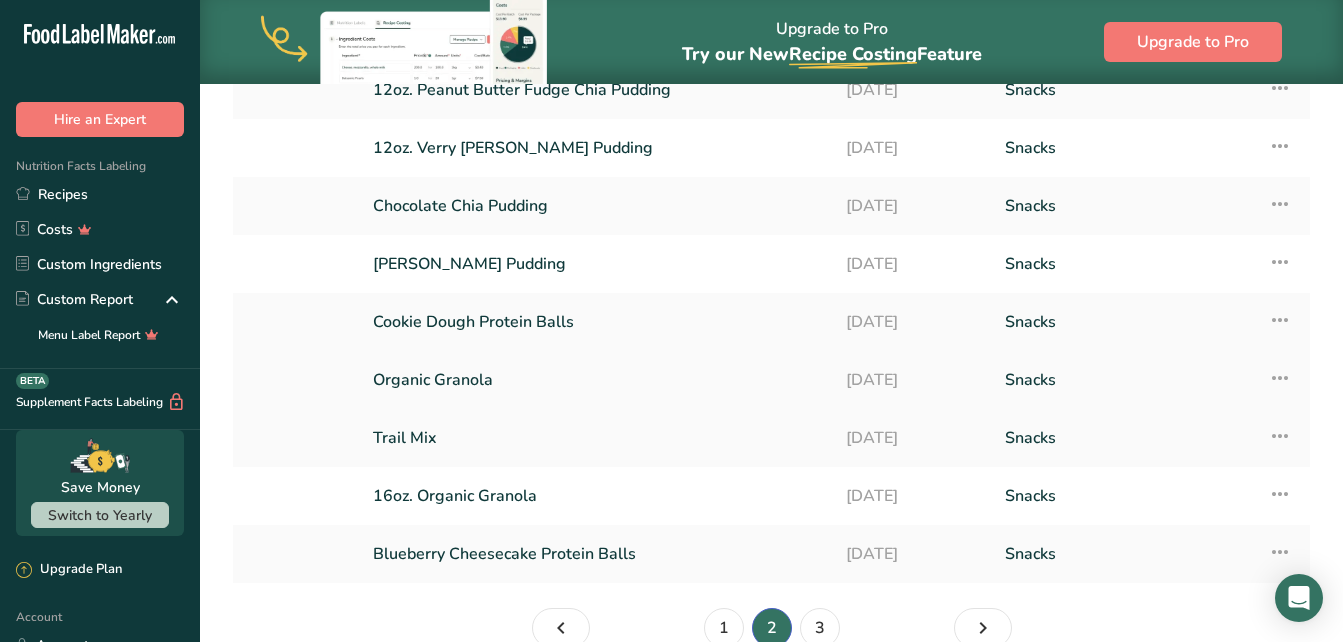 click on "[PERSON_NAME] Pudding" at bounding box center (597, 264) 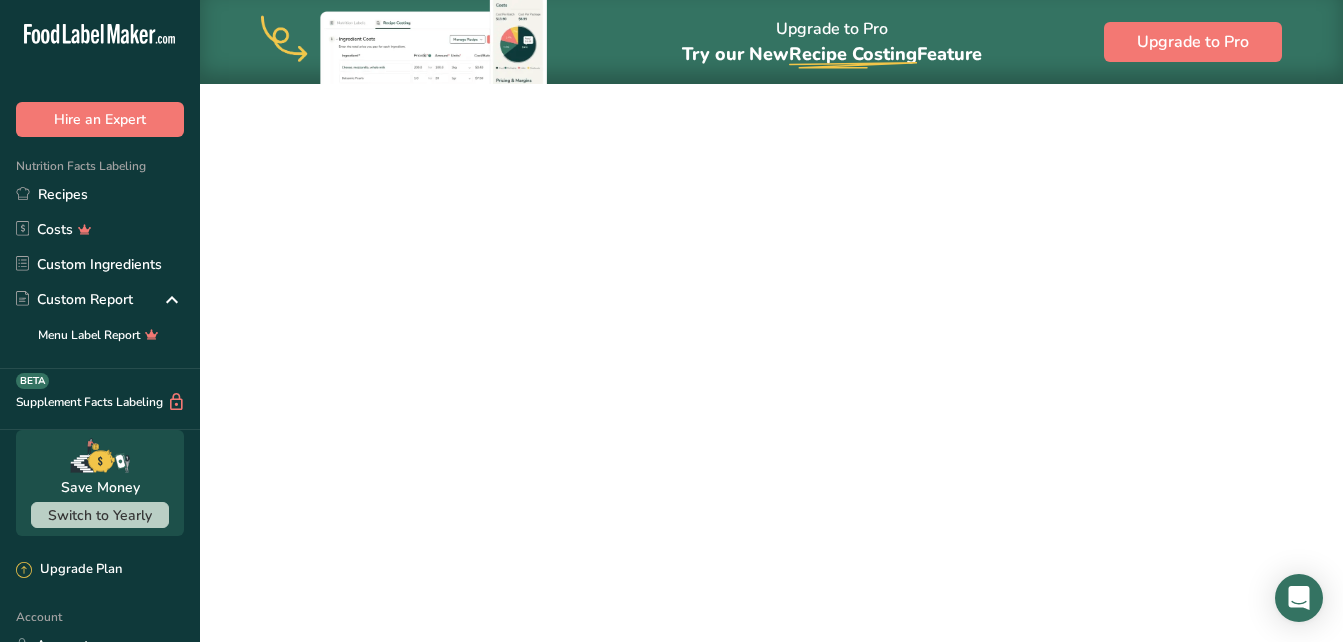 scroll, scrollTop: 0, scrollLeft: 0, axis: both 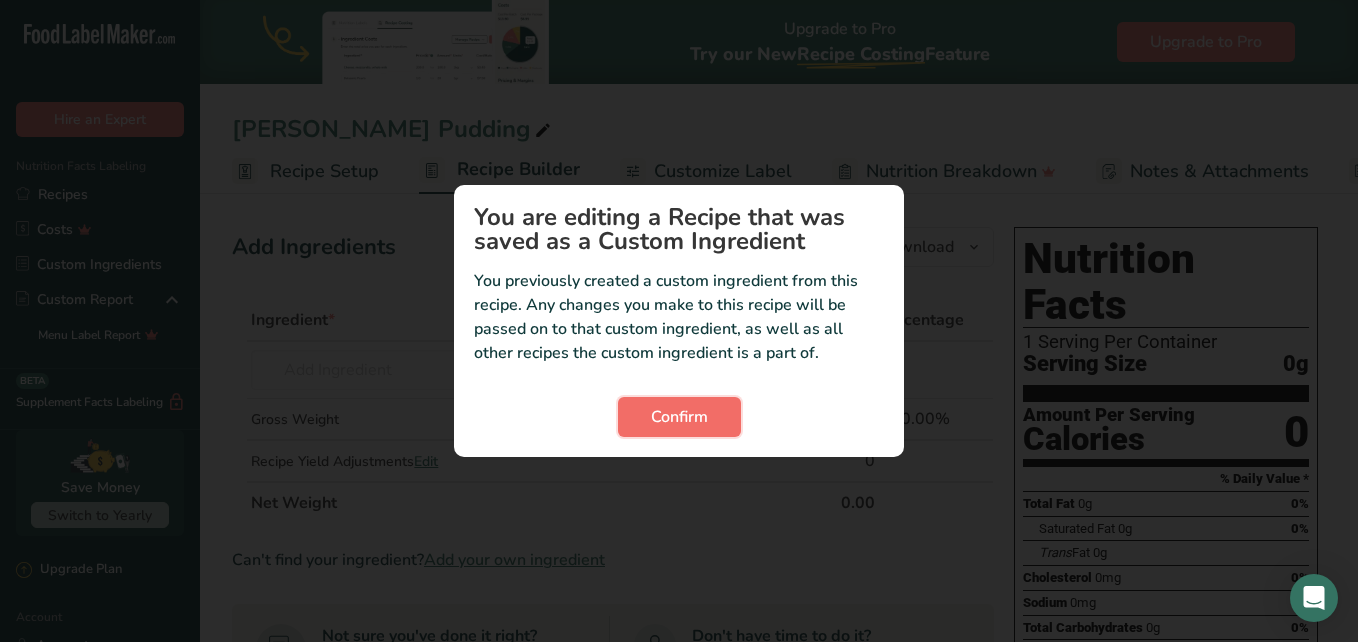 click on "Confirm" at bounding box center [679, 417] 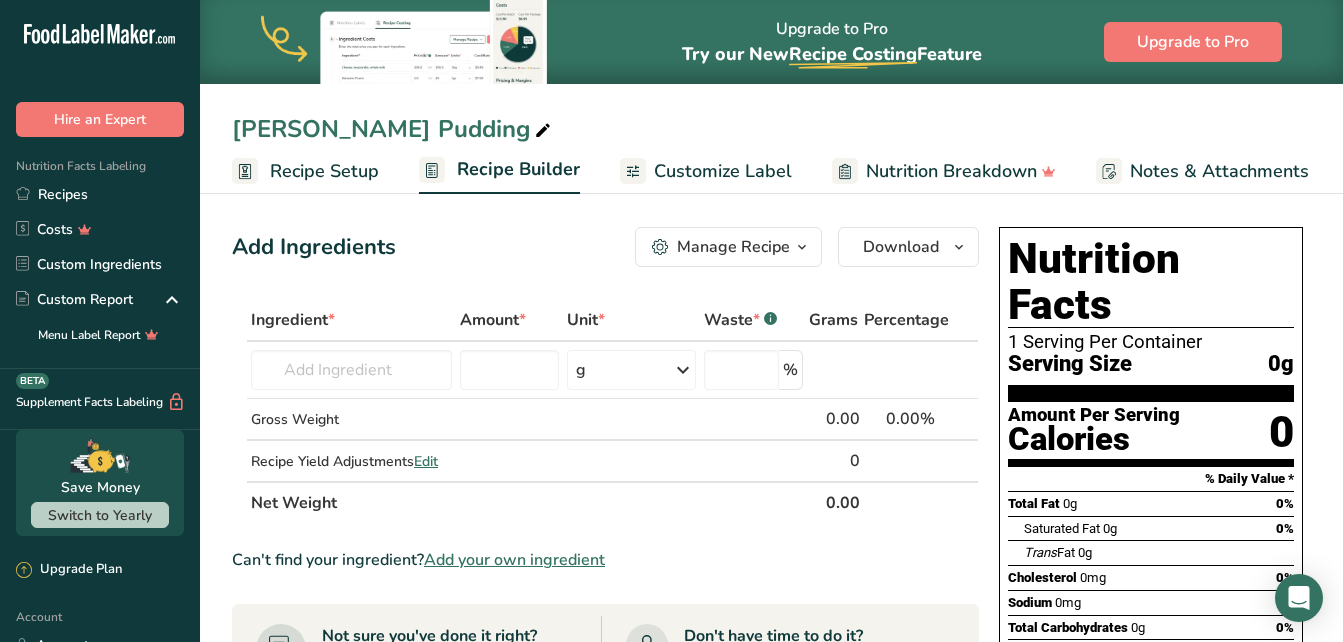 click on "Recipe Setup" at bounding box center (324, 171) 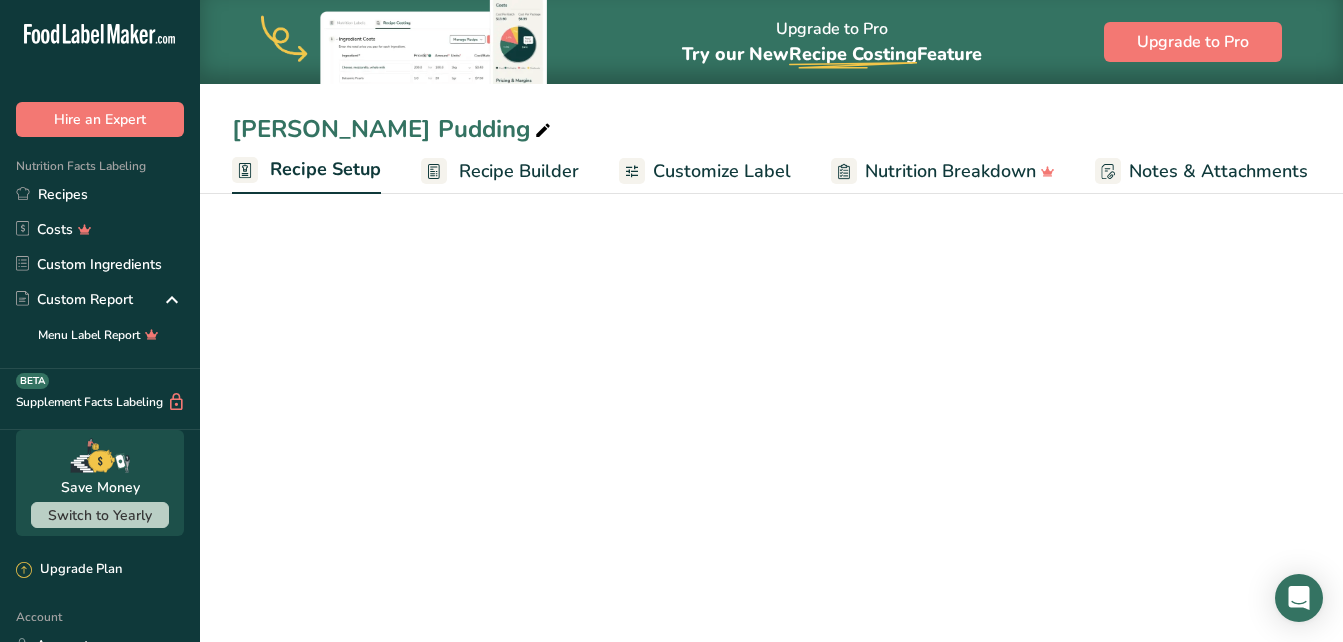 scroll, scrollTop: 0, scrollLeft: 7, axis: horizontal 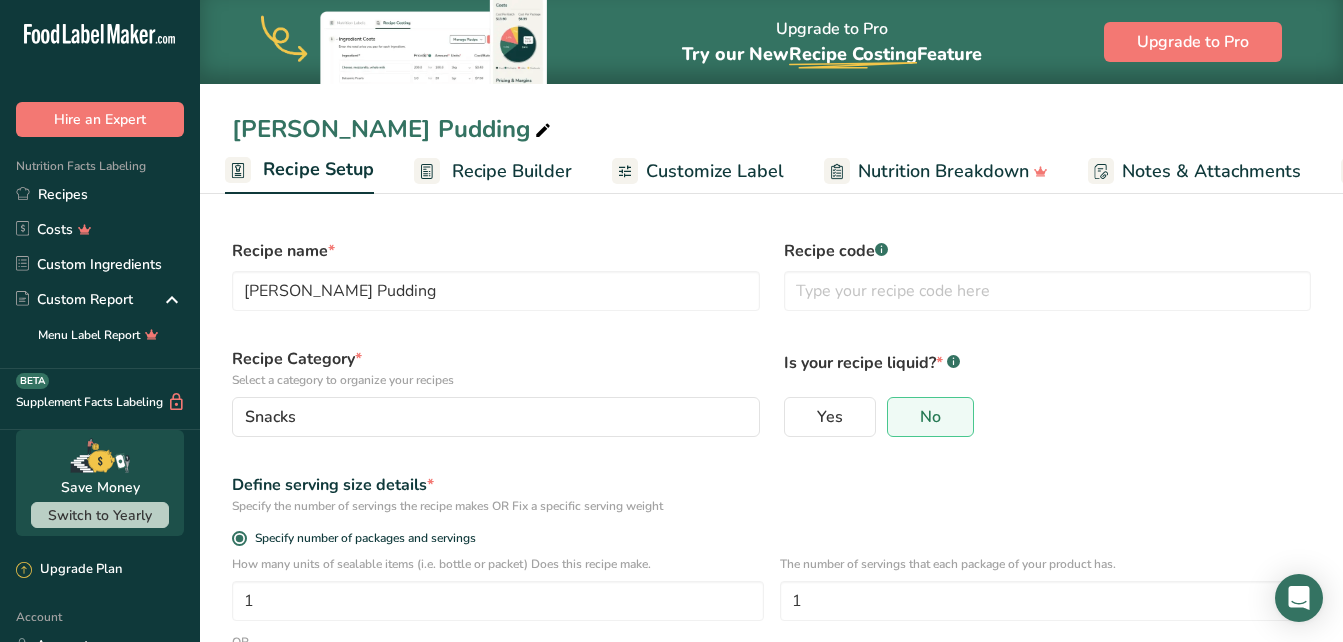 click on "Recipe Builder" at bounding box center [512, 171] 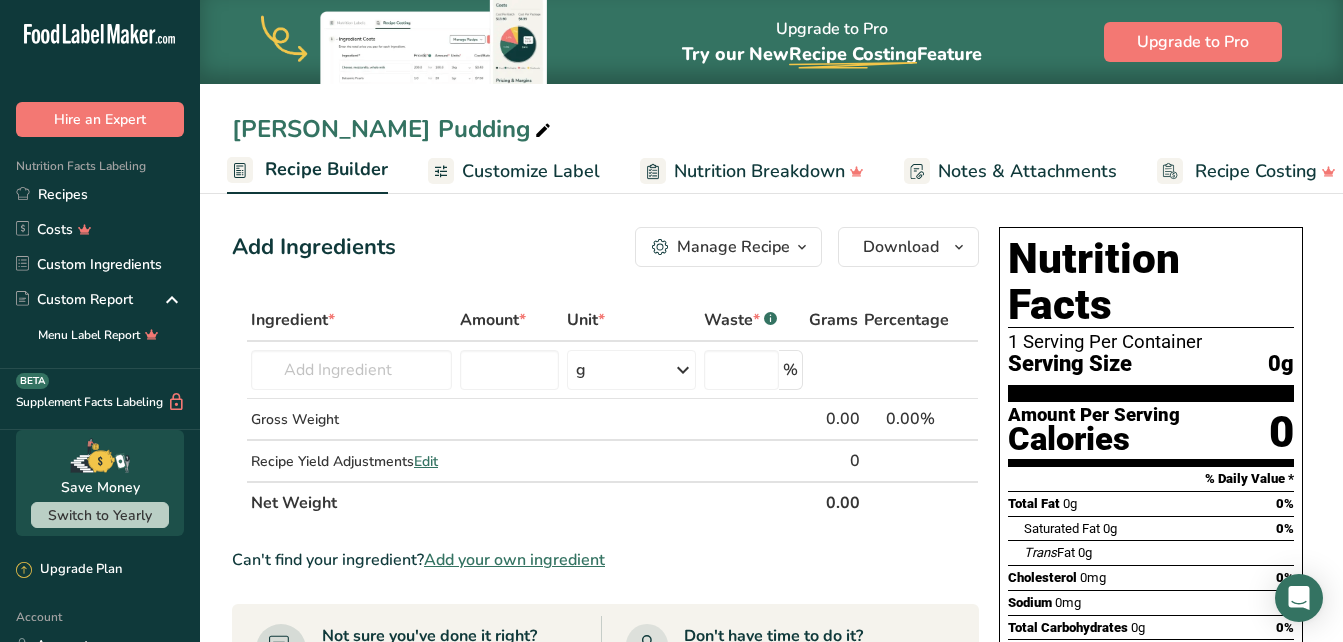 scroll, scrollTop: 0, scrollLeft: 193, axis: horizontal 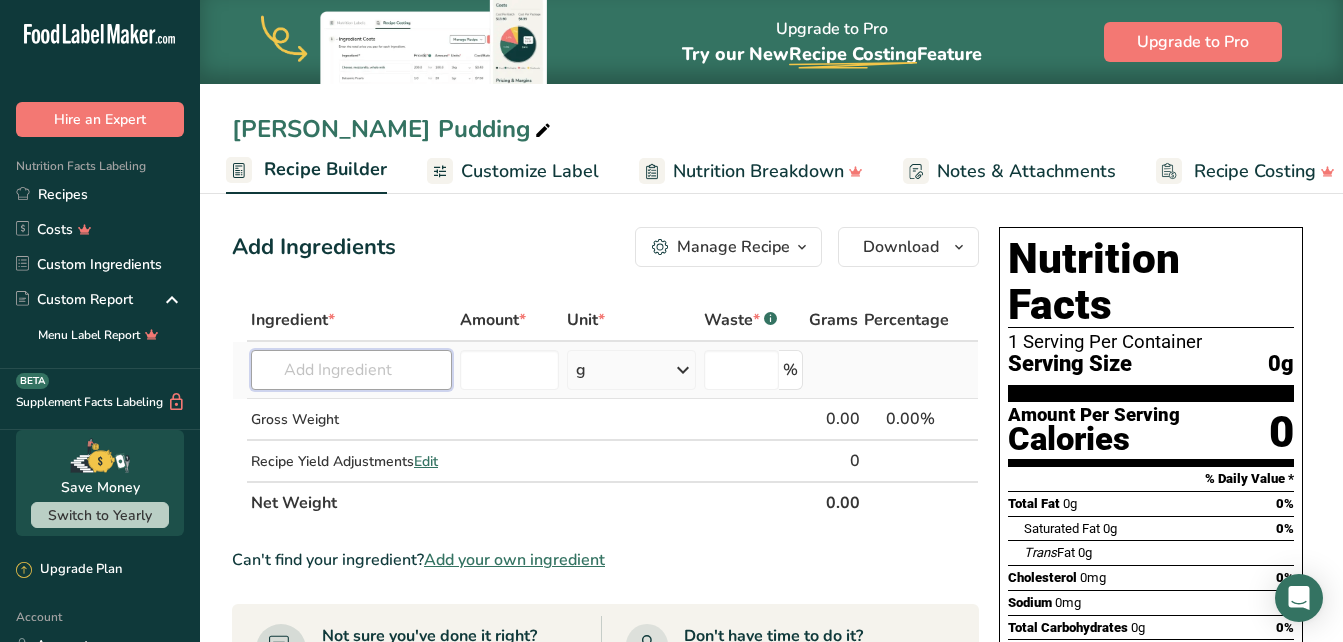 click at bounding box center [351, 370] 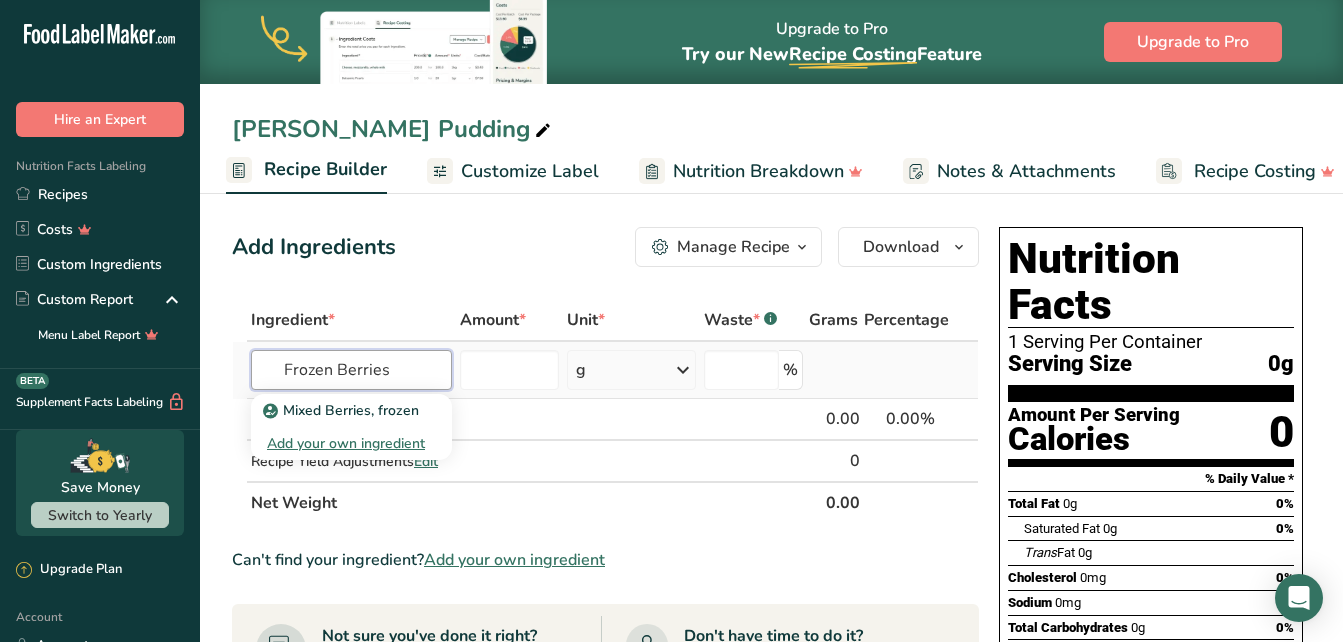 type on "Frozen Berries" 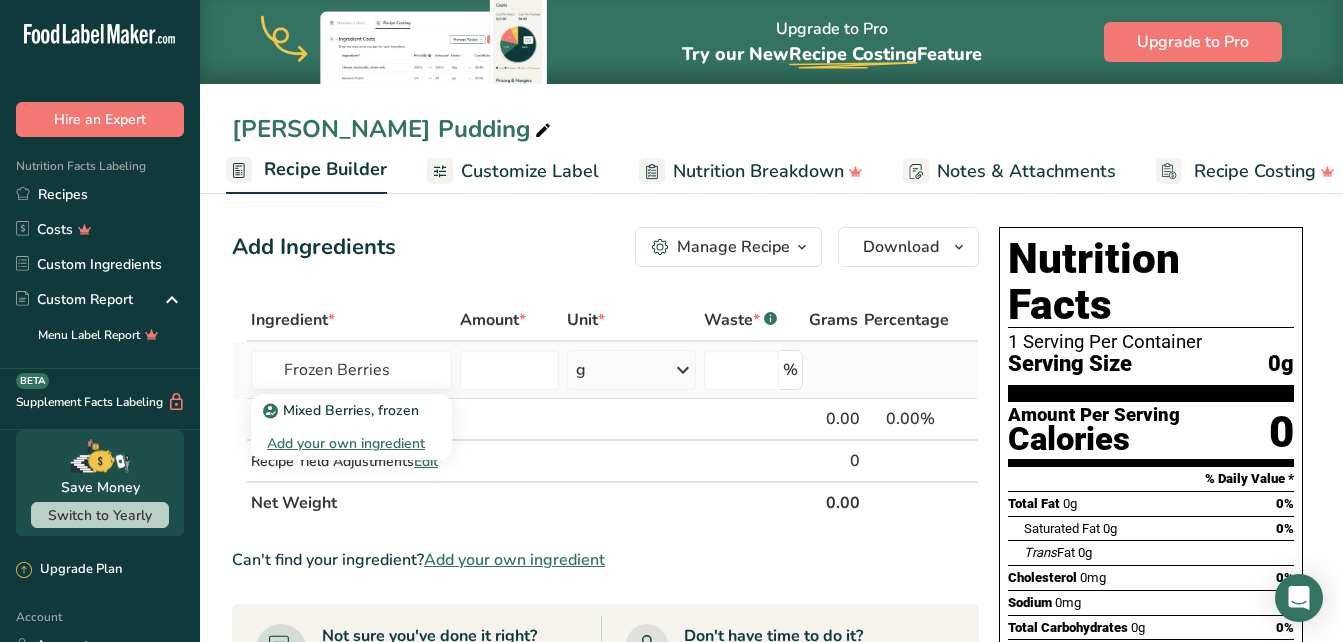 type 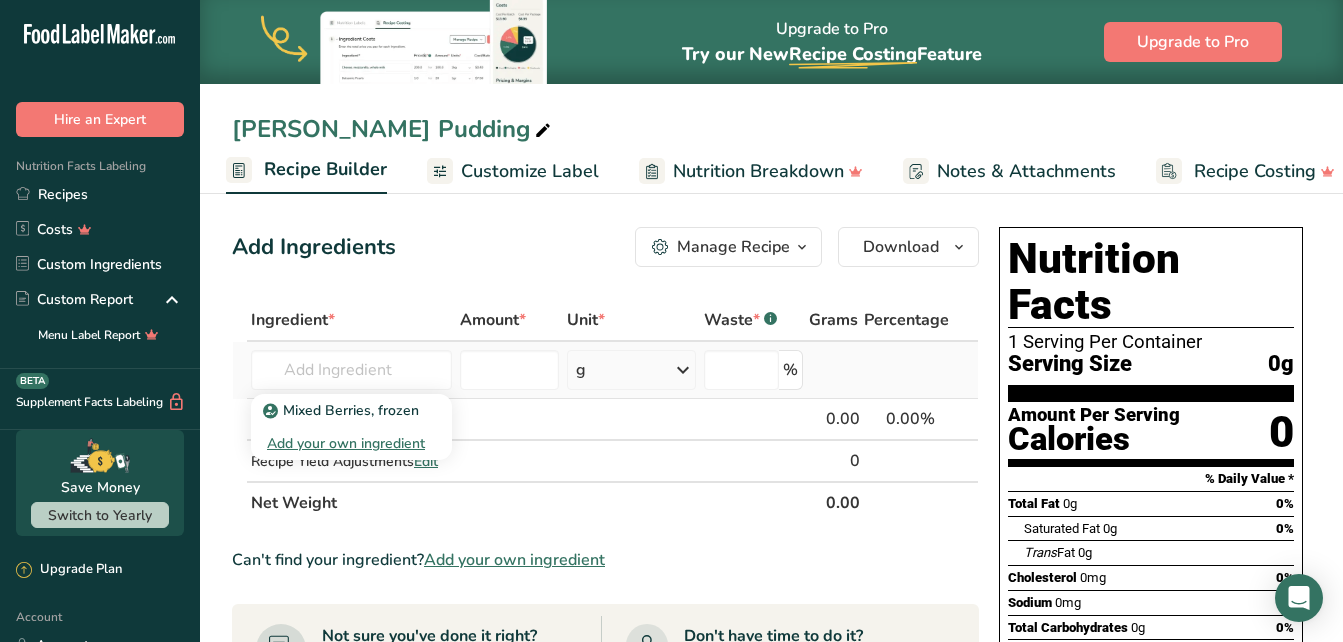click on "Add your own ingredient" at bounding box center (351, 443) 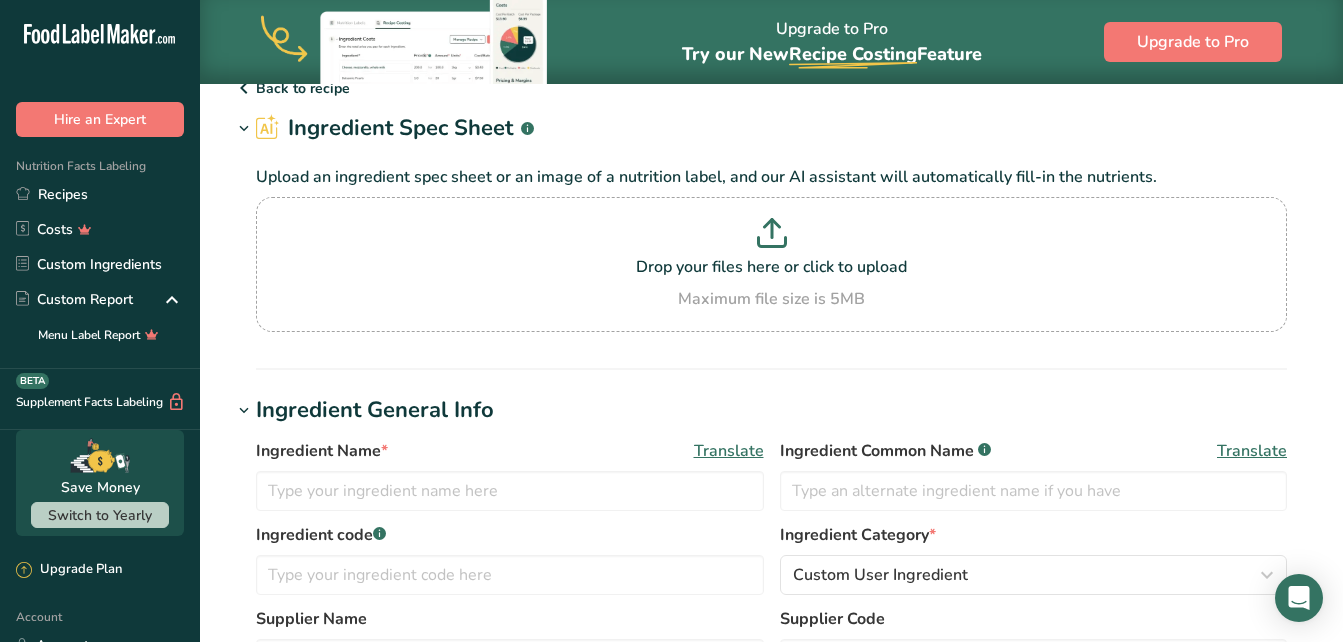scroll, scrollTop: 81, scrollLeft: 0, axis: vertical 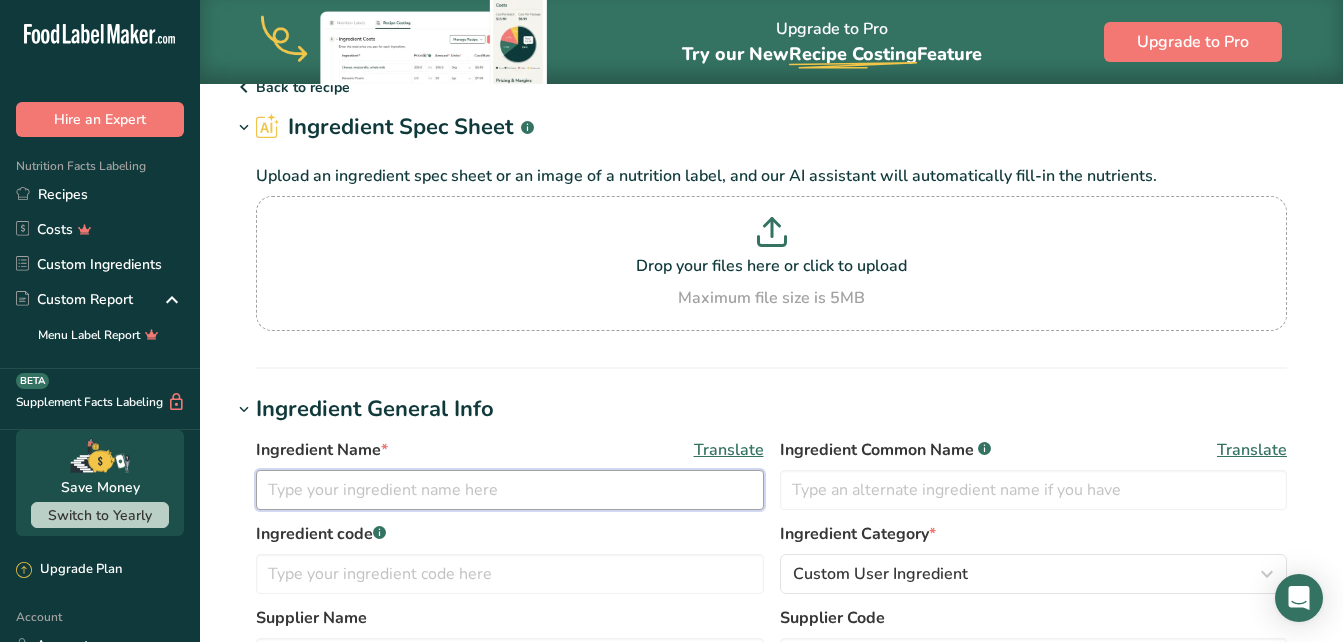 click at bounding box center (510, 490) 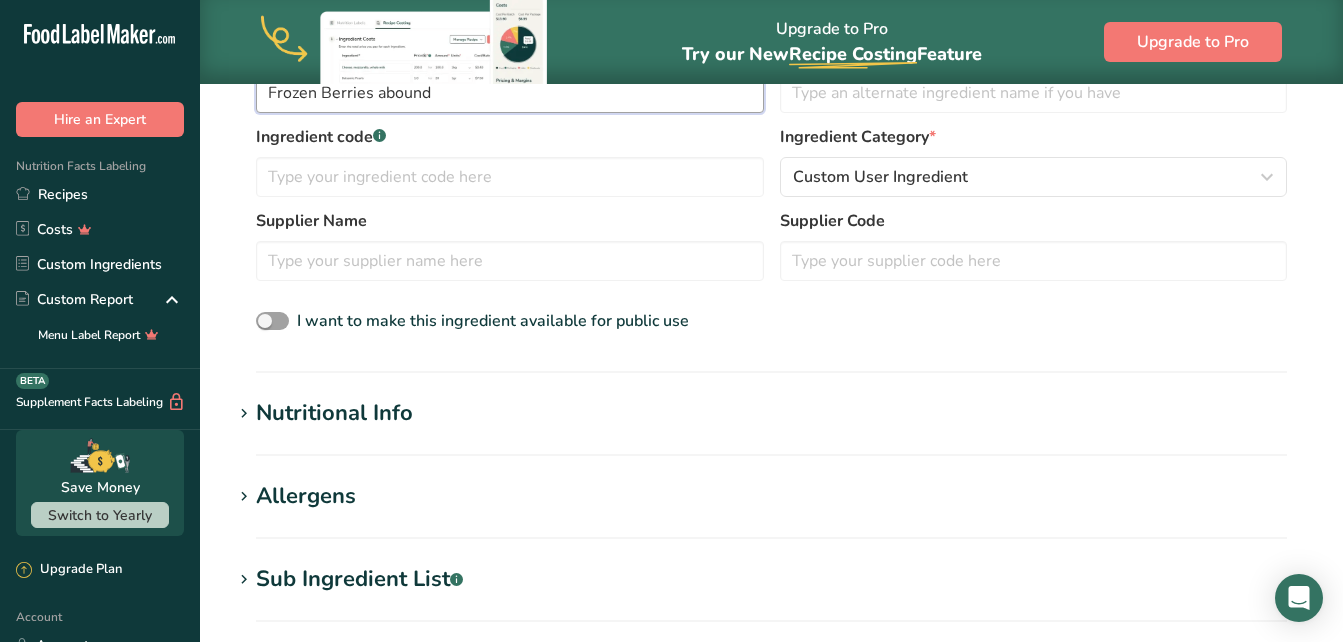 scroll, scrollTop: 482, scrollLeft: 0, axis: vertical 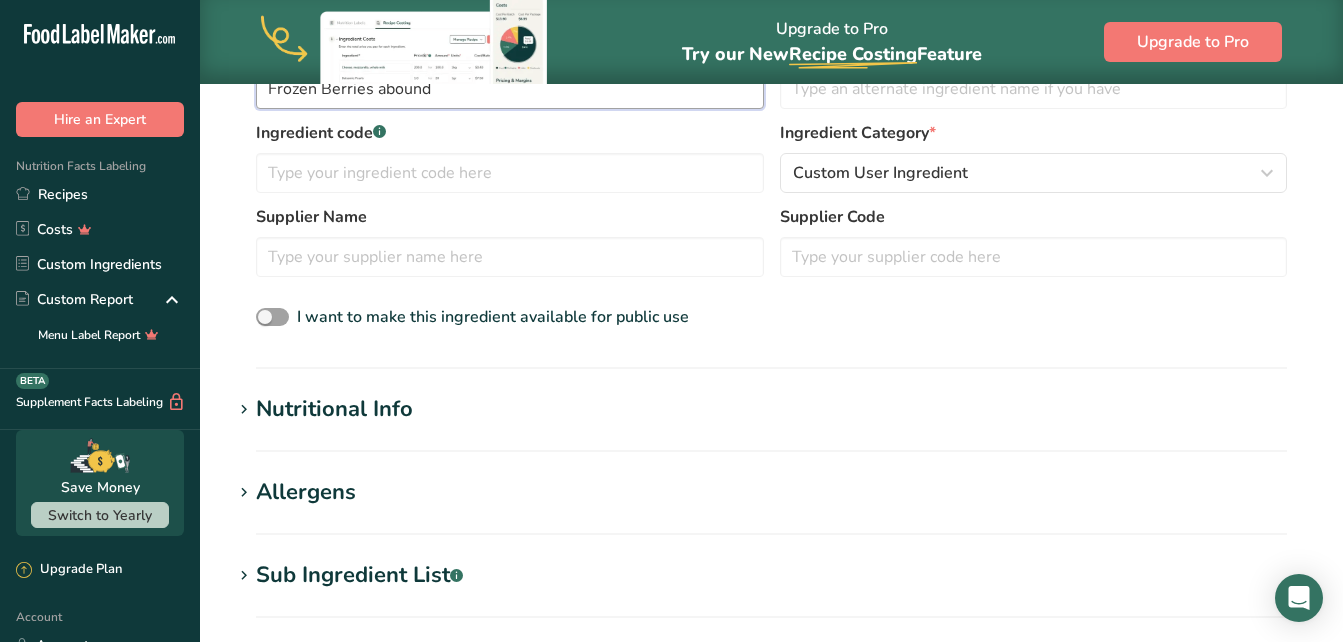 type on "Frozen Berries abound" 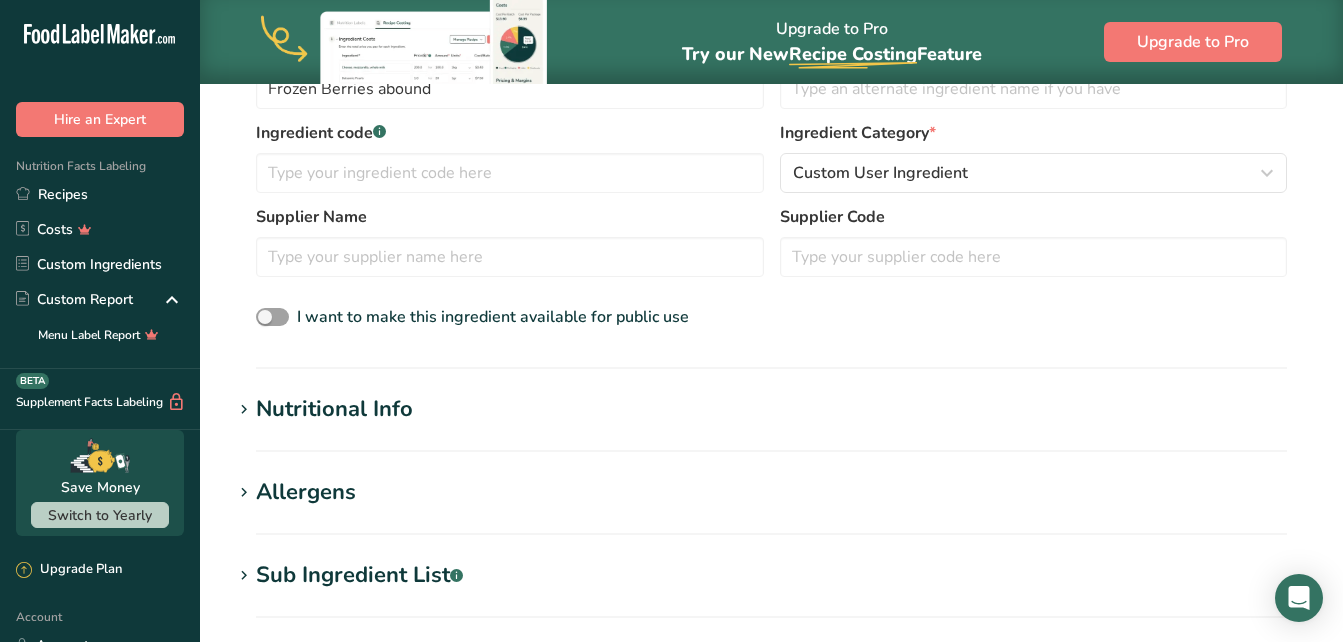 click on "Nutritional Info" at bounding box center (334, 409) 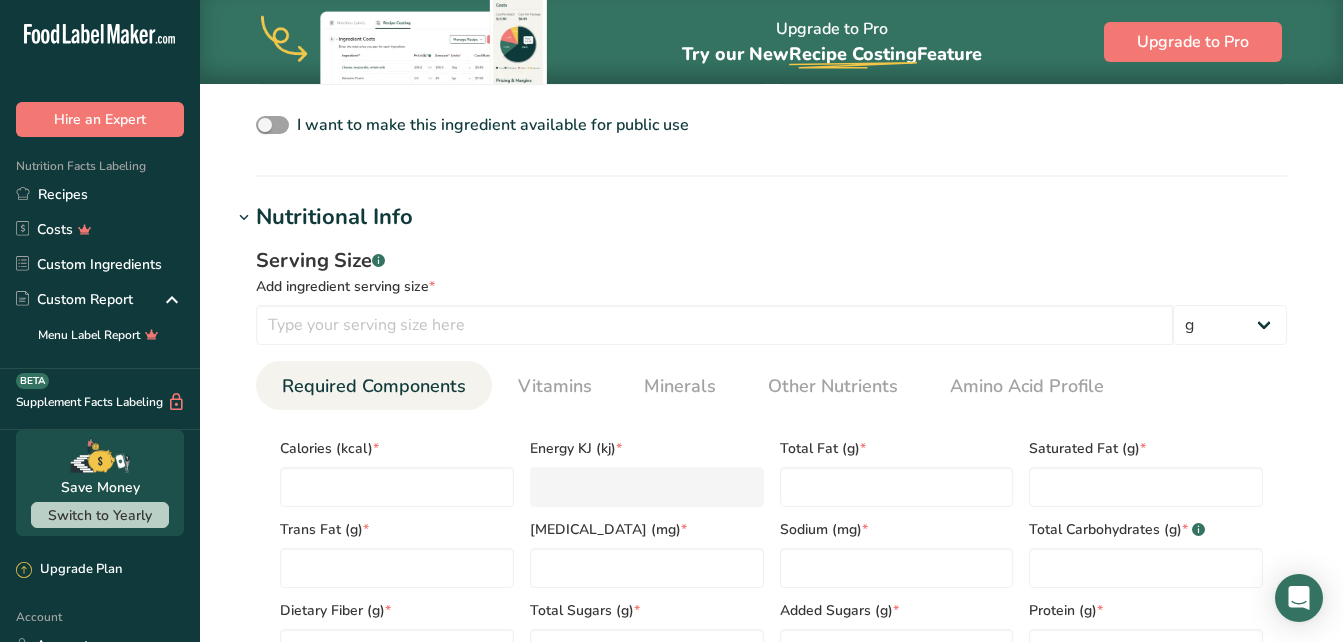 scroll, scrollTop: 742, scrollLeft: 0, axis: vertical 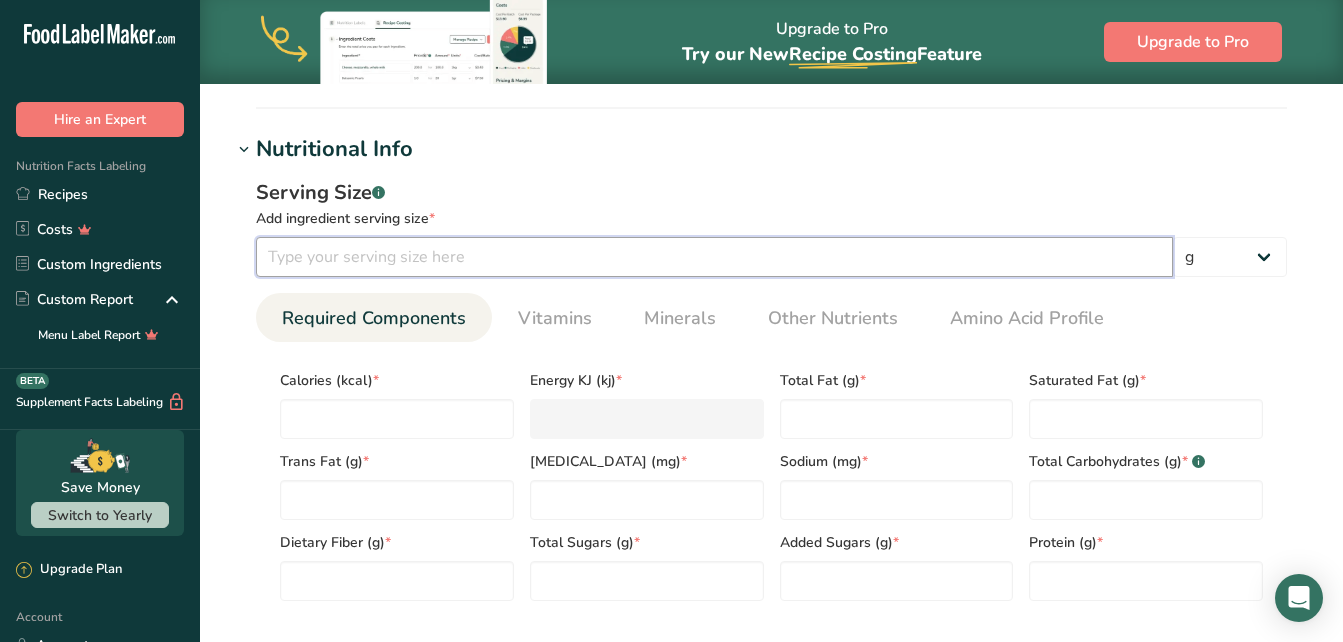 click at bounding box center (714, 257) 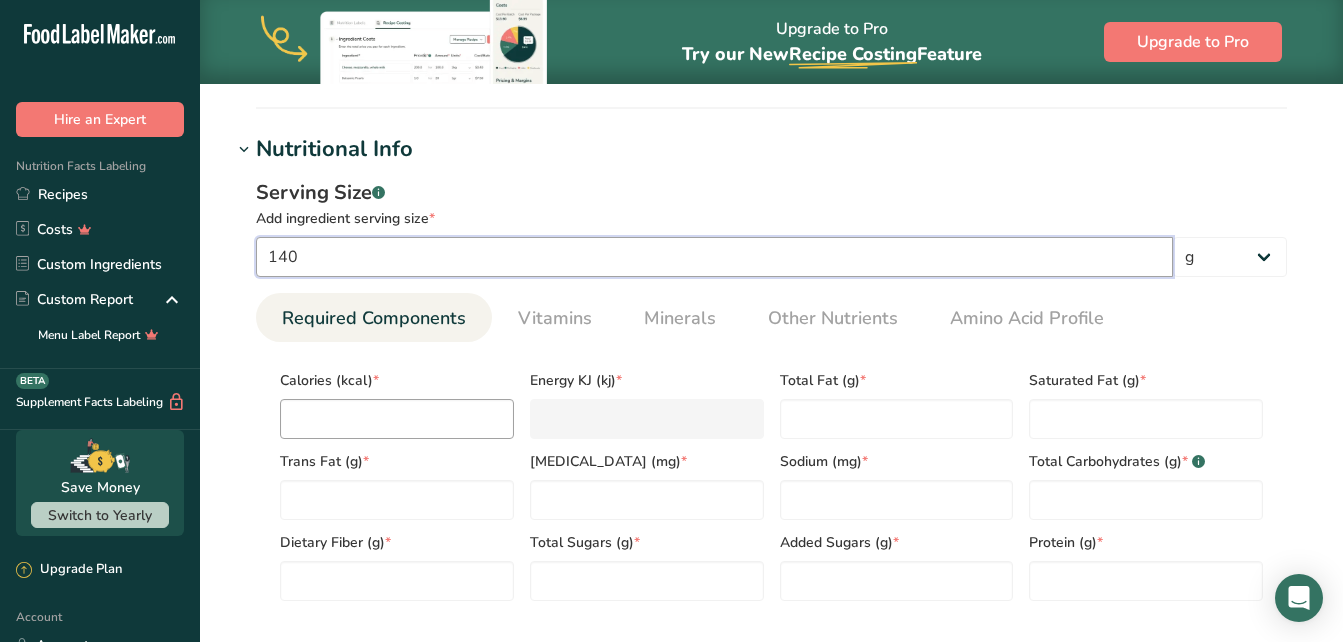 type on "140" 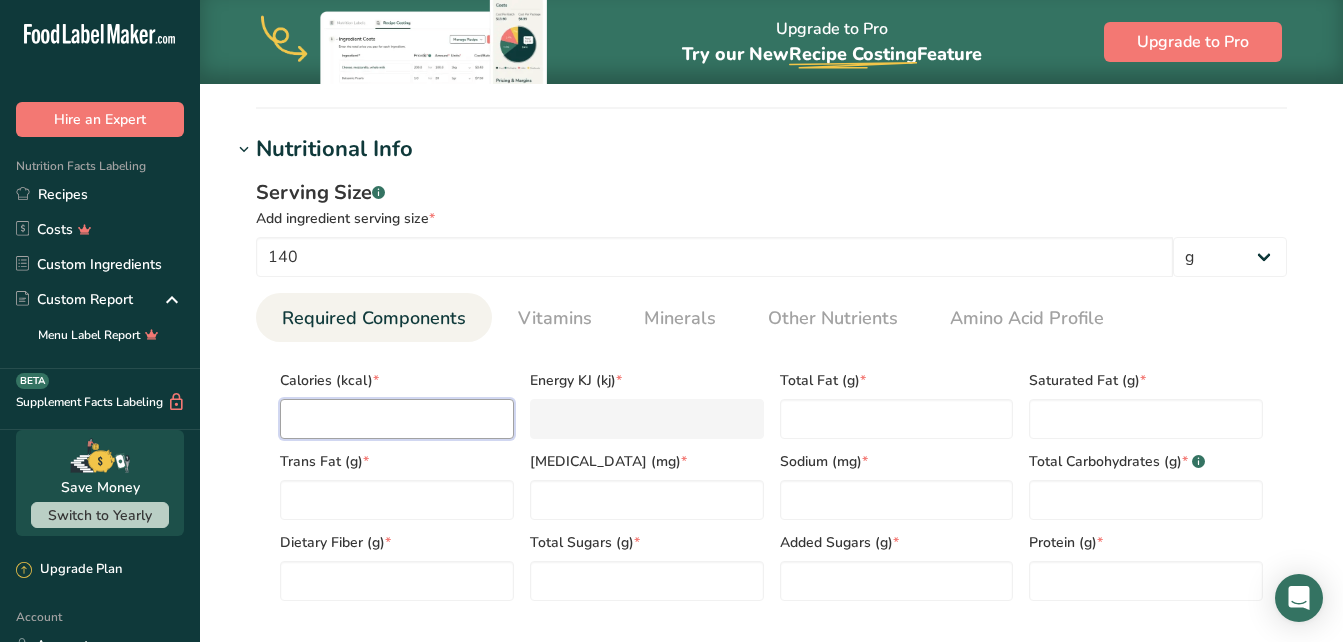 click at bounding box center (397, 419) 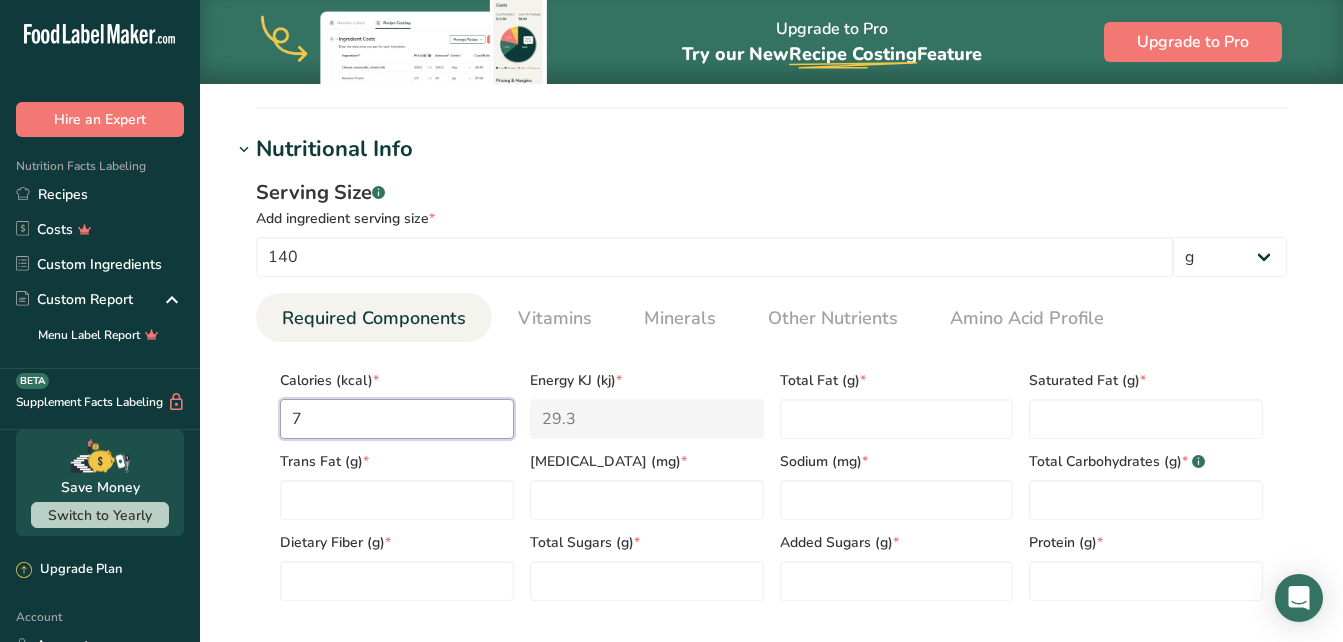type on "70" 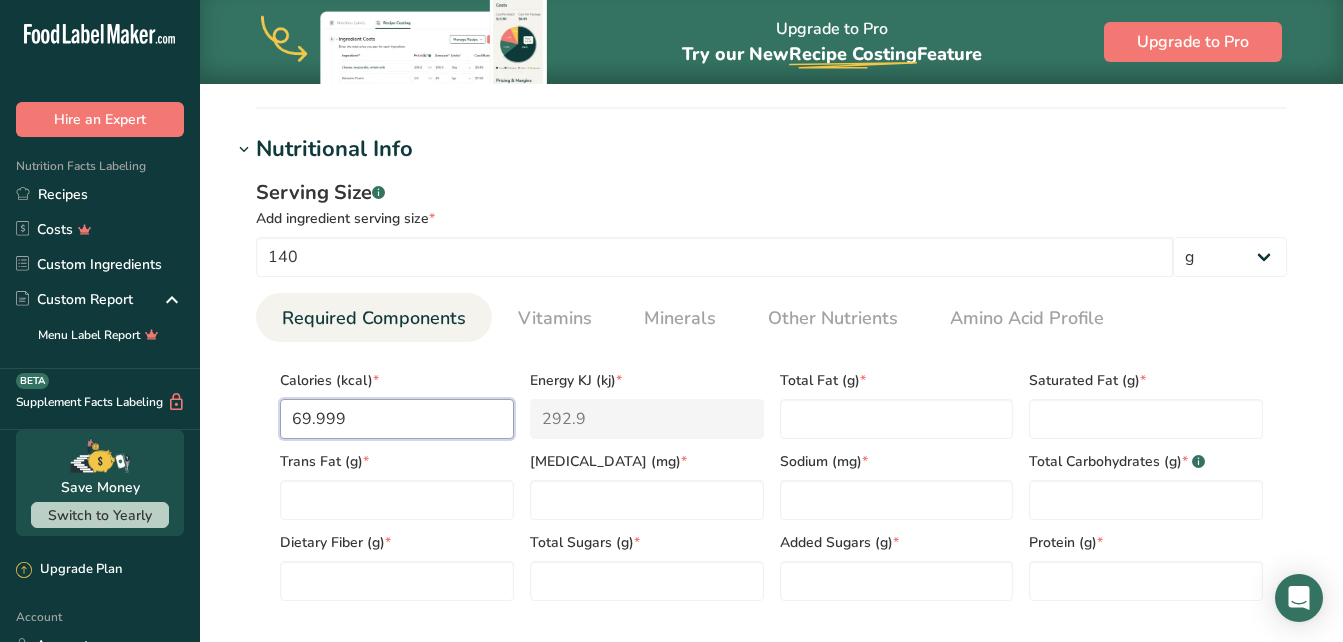 type on "69.99" 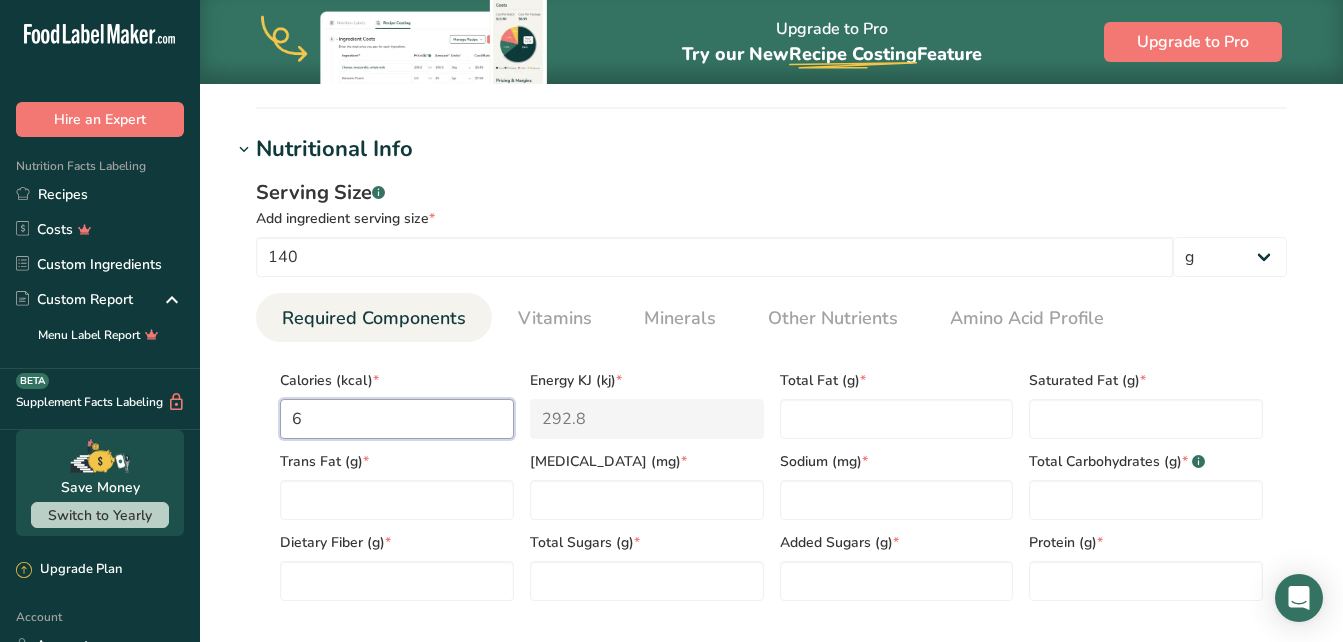 type on "0" 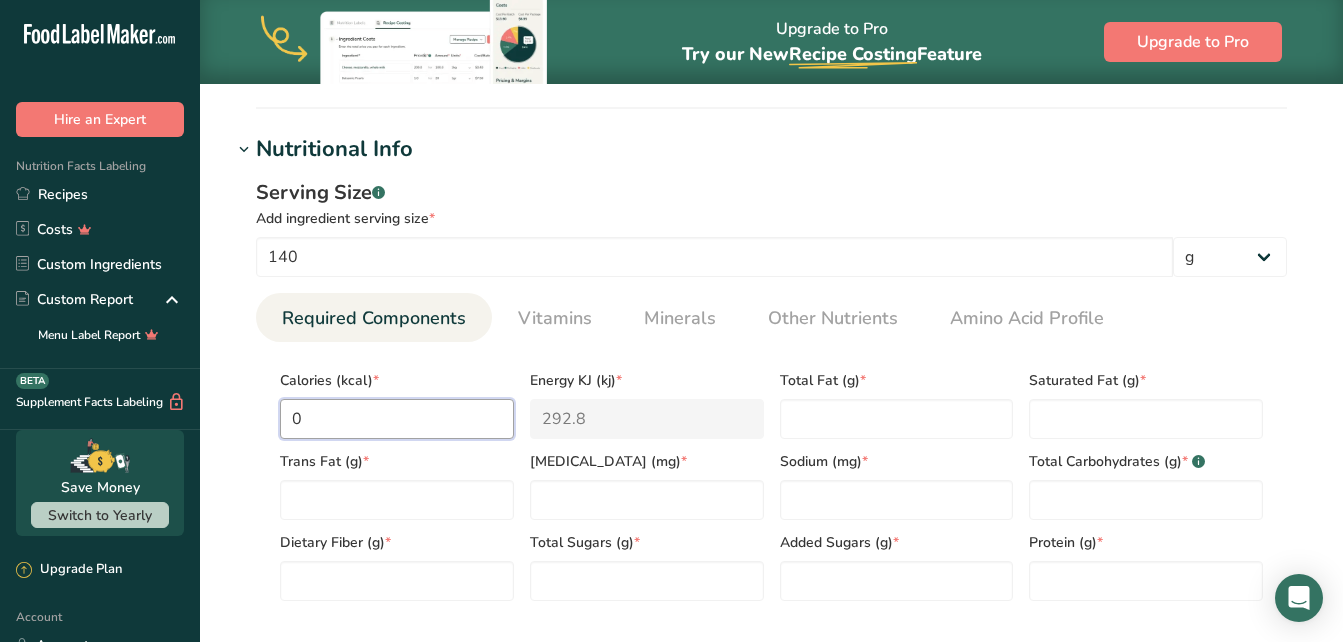 type 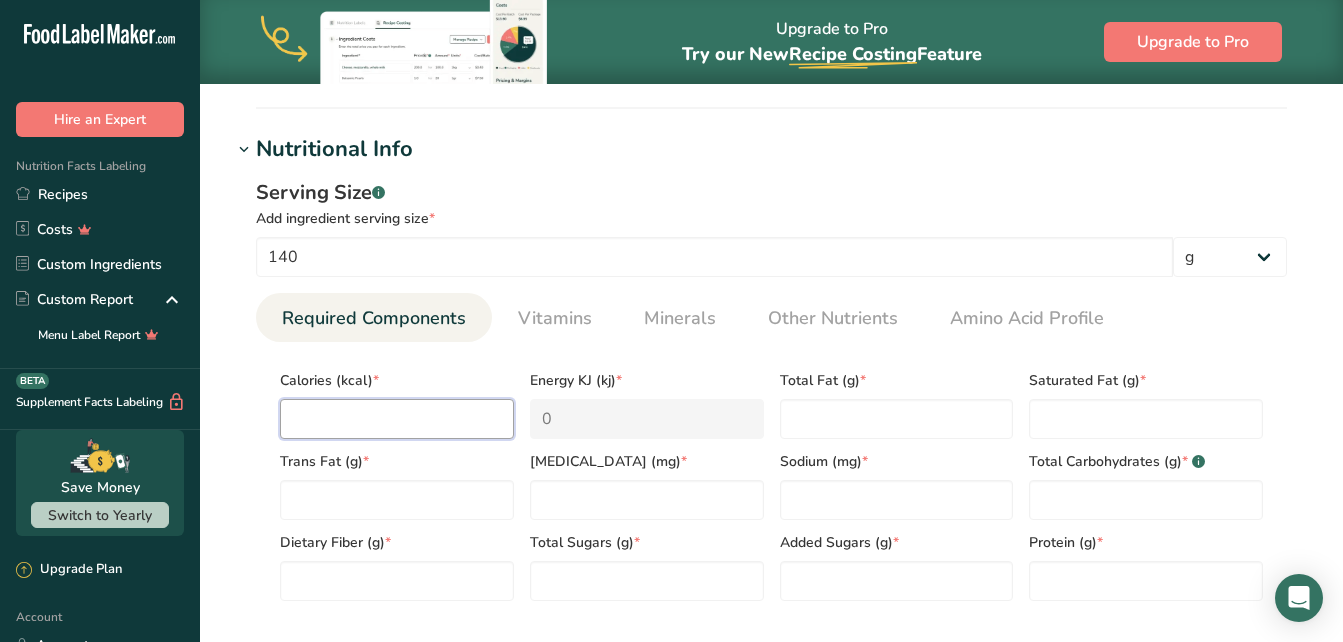 type on "7" 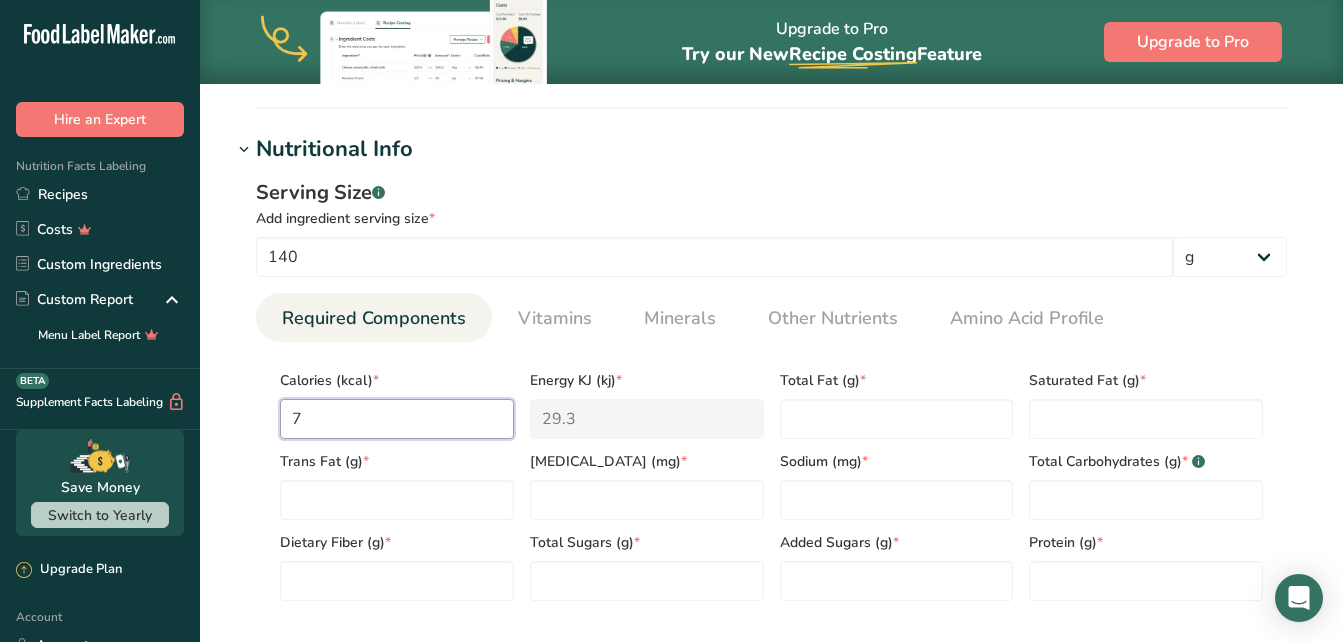 type on "70" 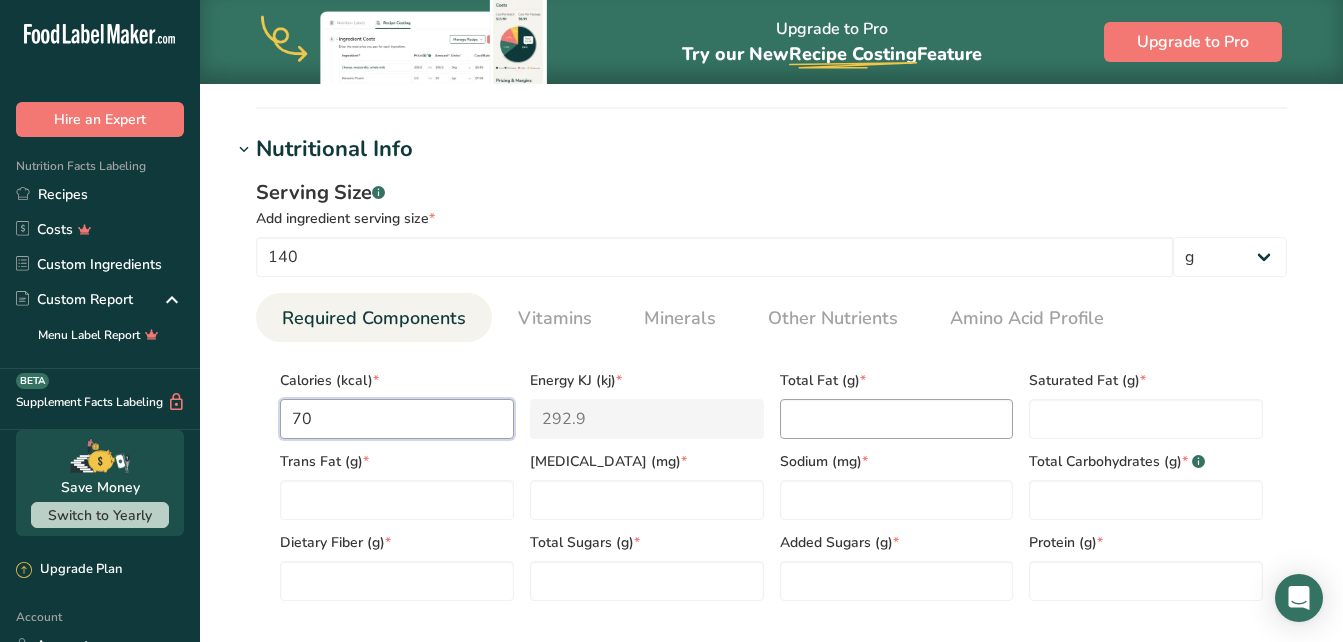 type on "70" 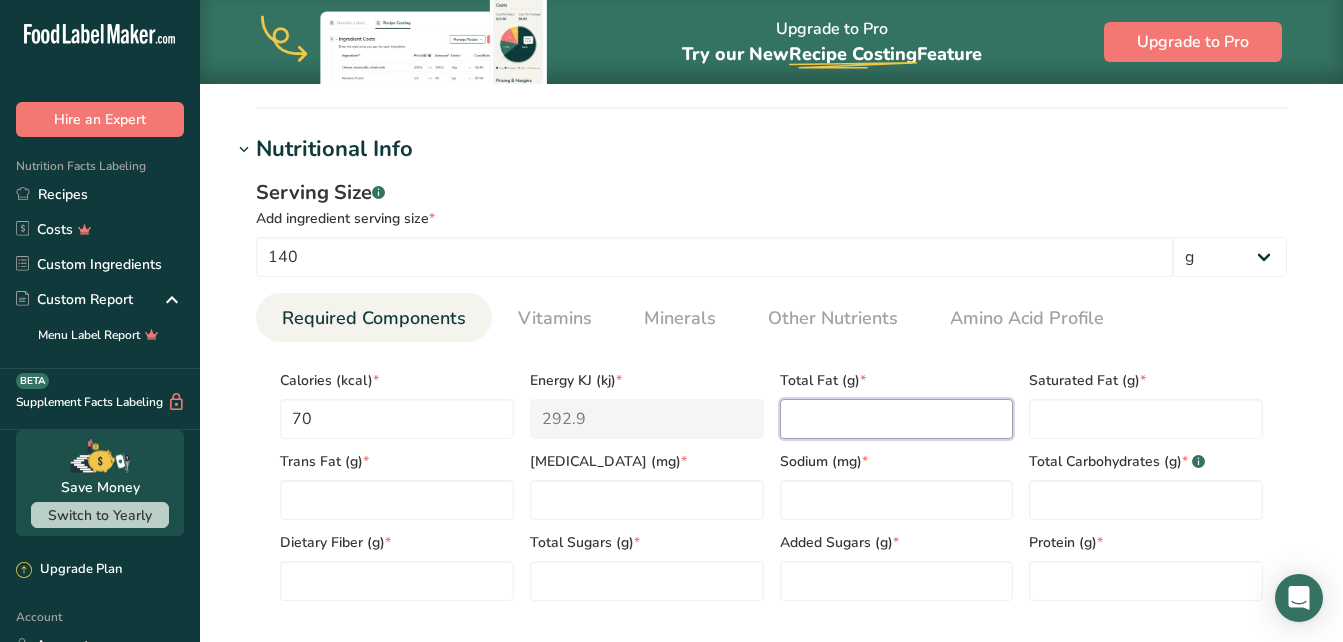 click at bounding box center [897, 419] 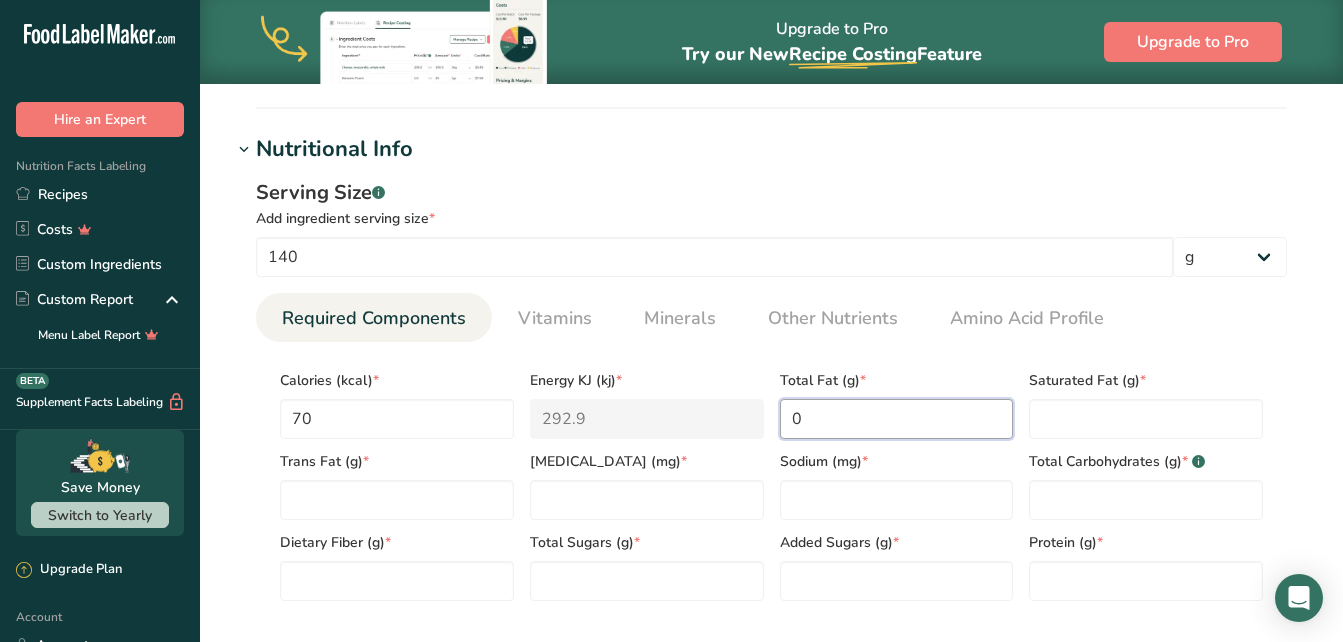 type on "0" 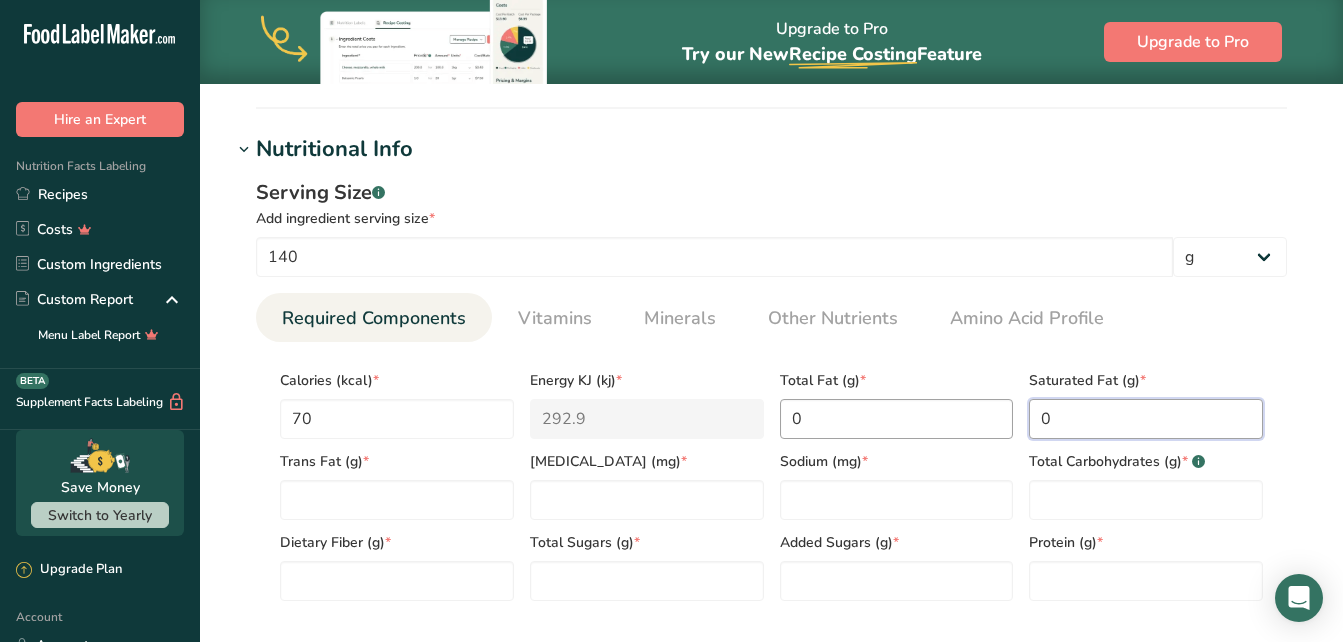 type on "0" 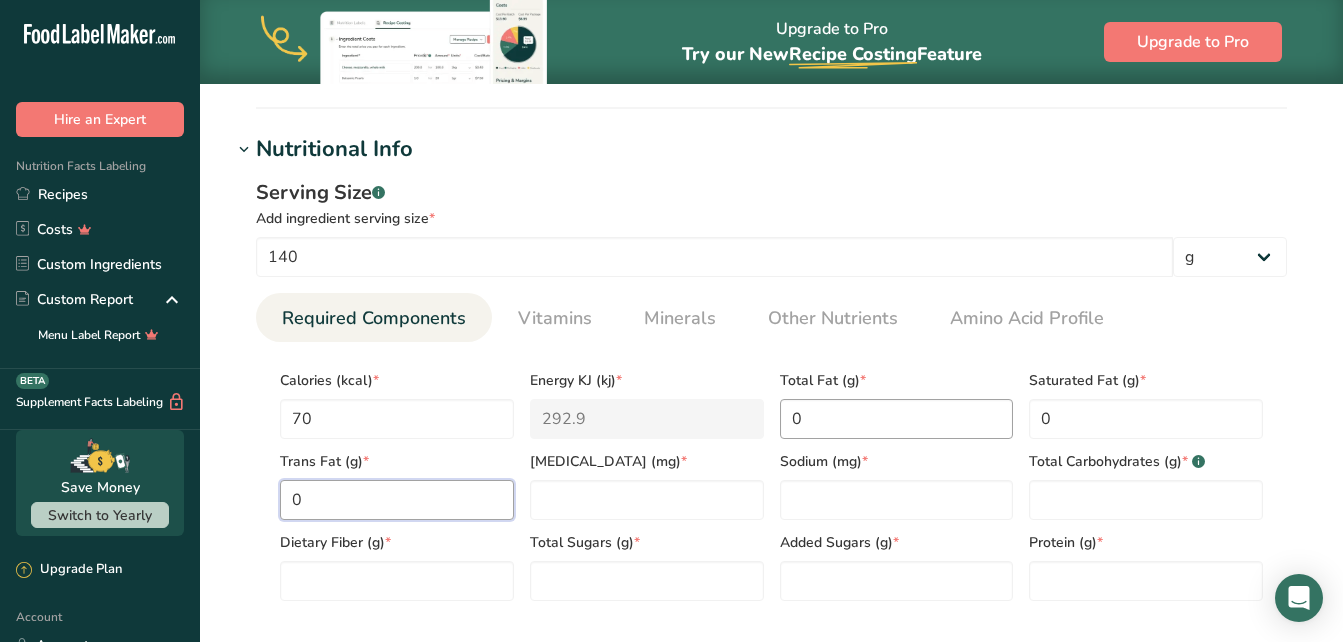 type on "0" 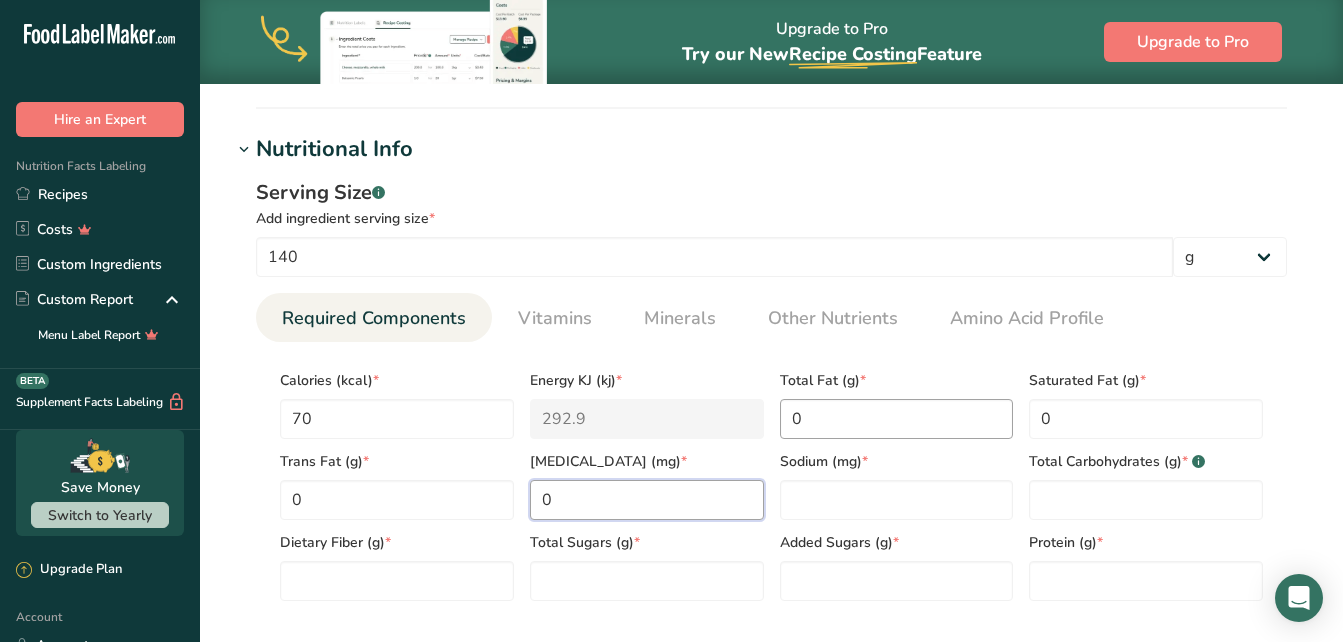 type on "0" 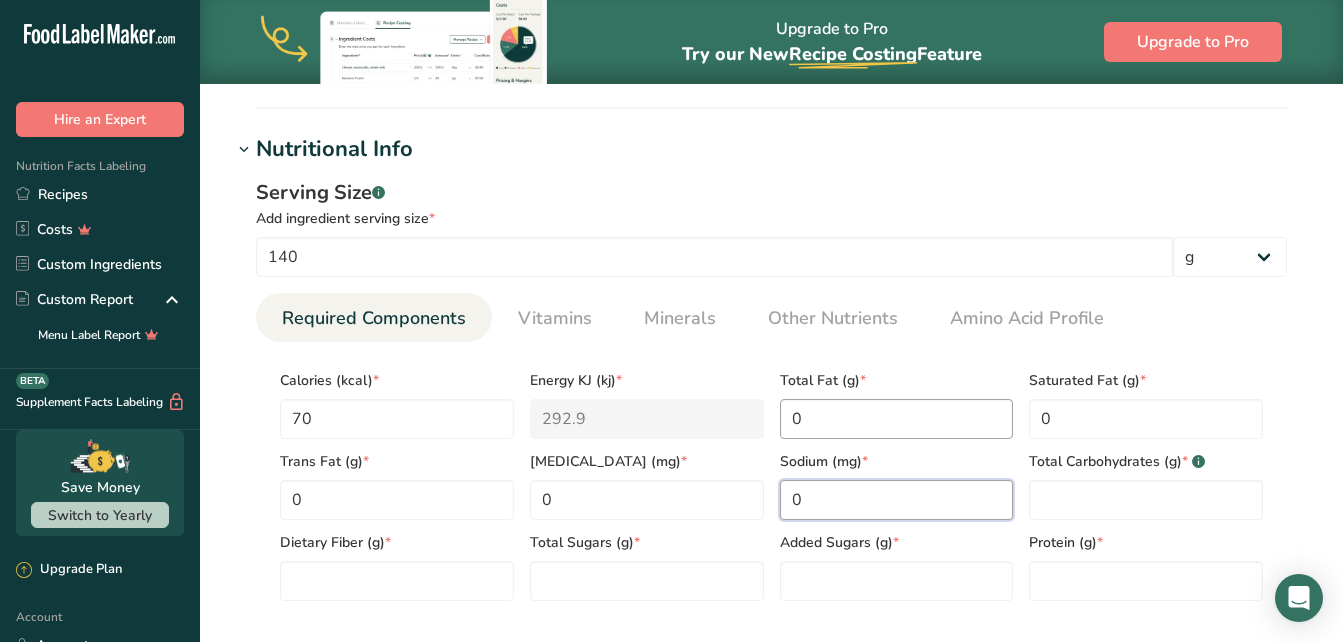 type on "0" 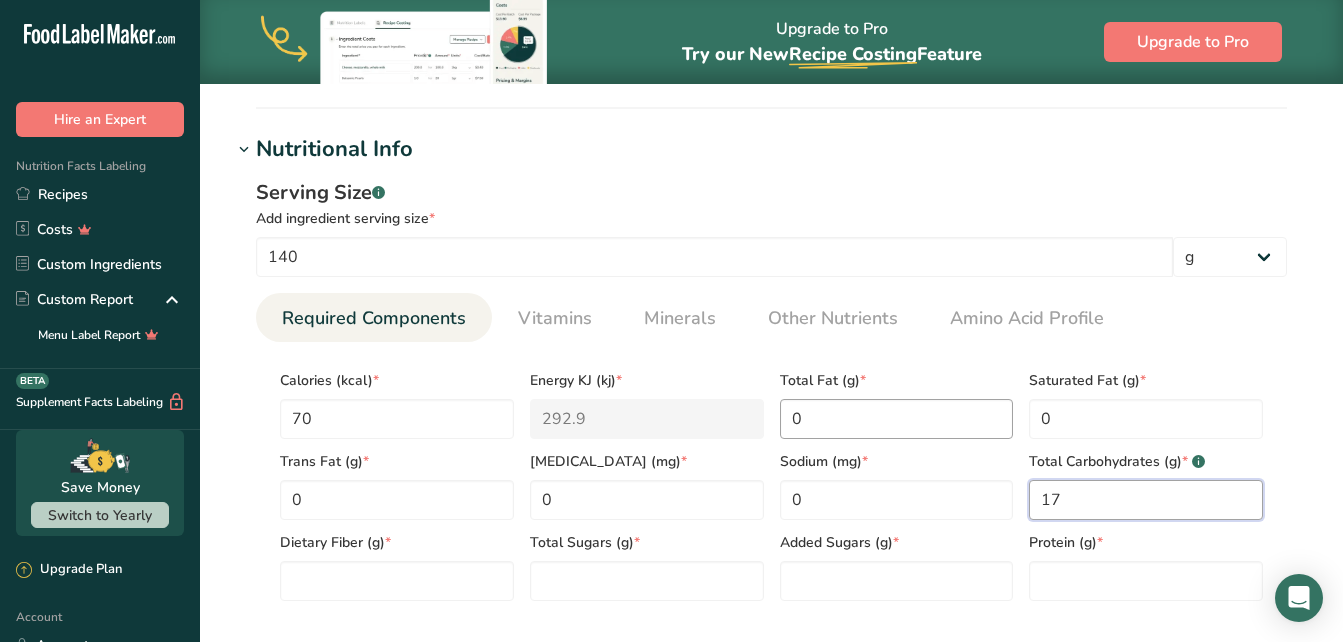 type on "17" 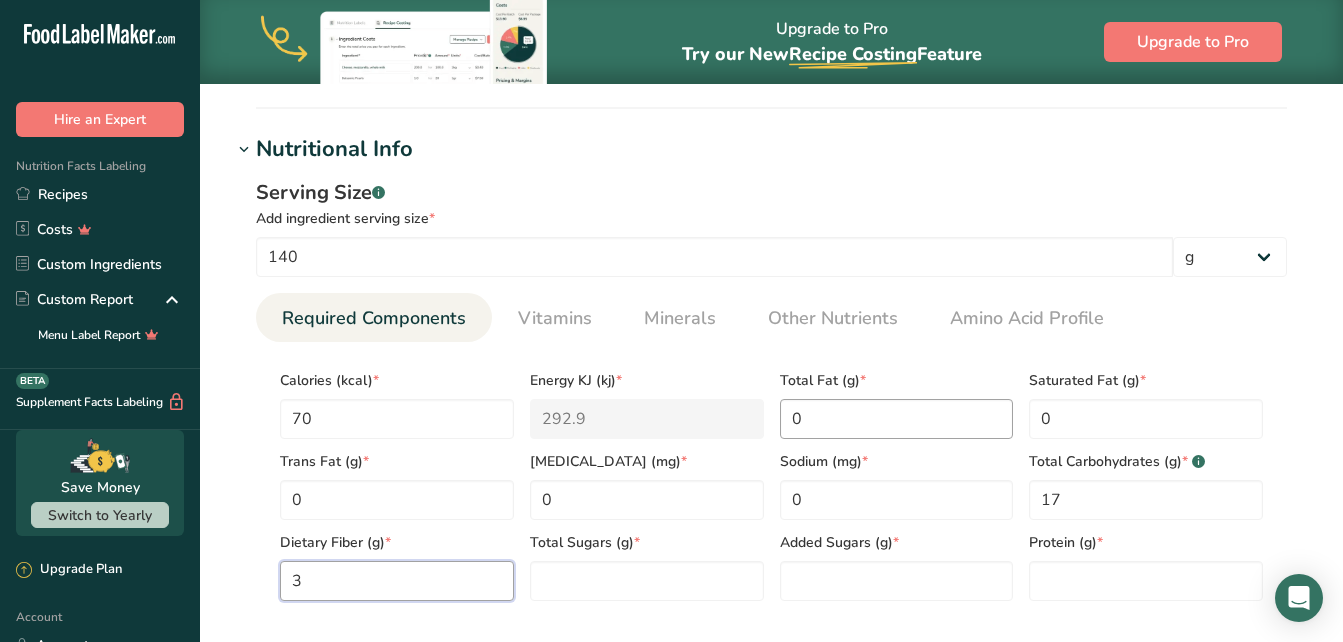 type on "3" 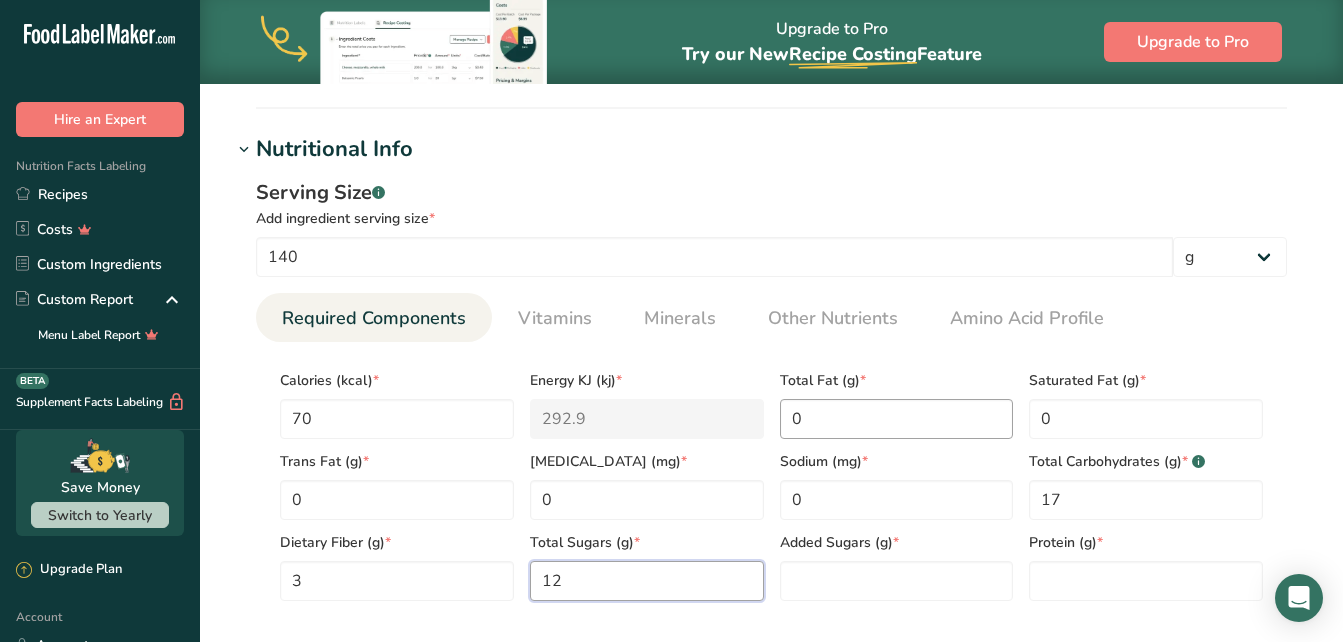 type on "12" 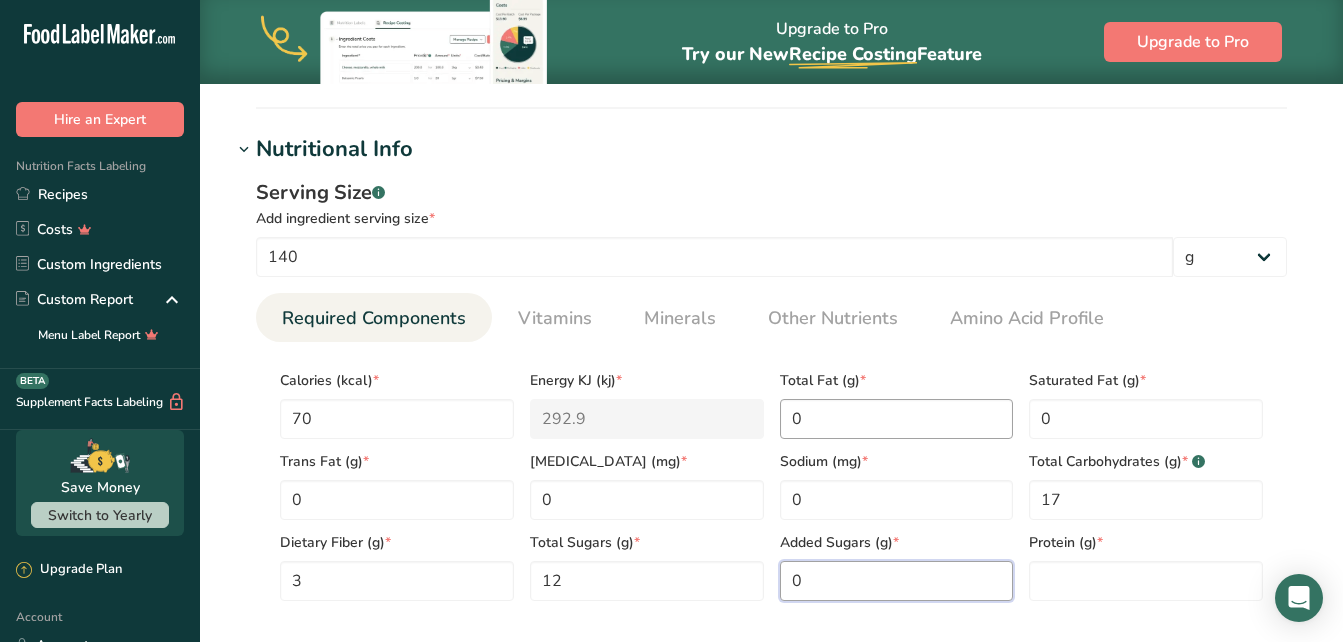 type on "0" 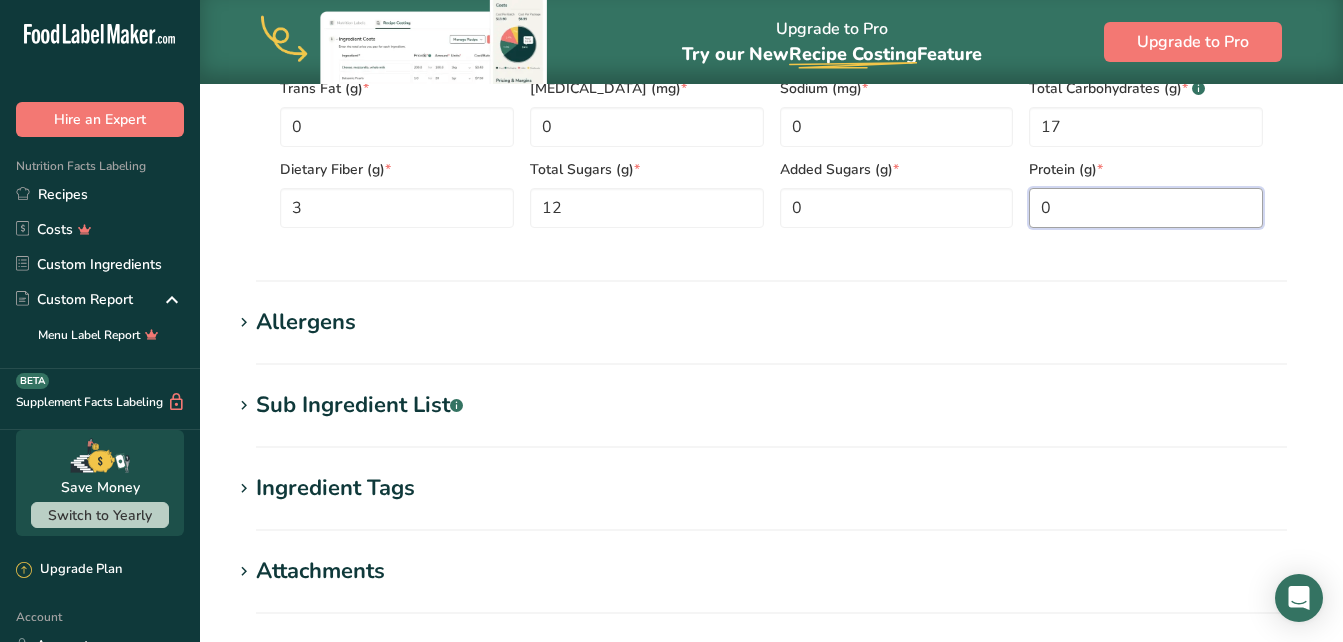 scroll, scrollTop: 1274, scrollLeft: 0, axis: vertical 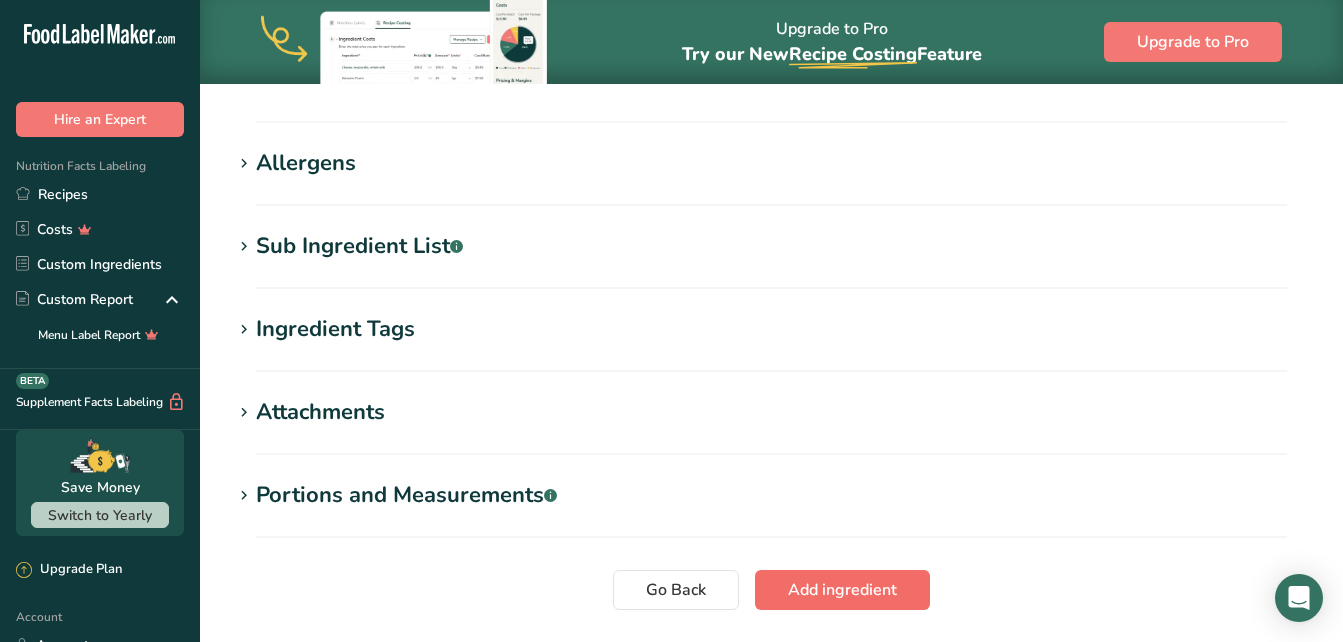 type on "0" 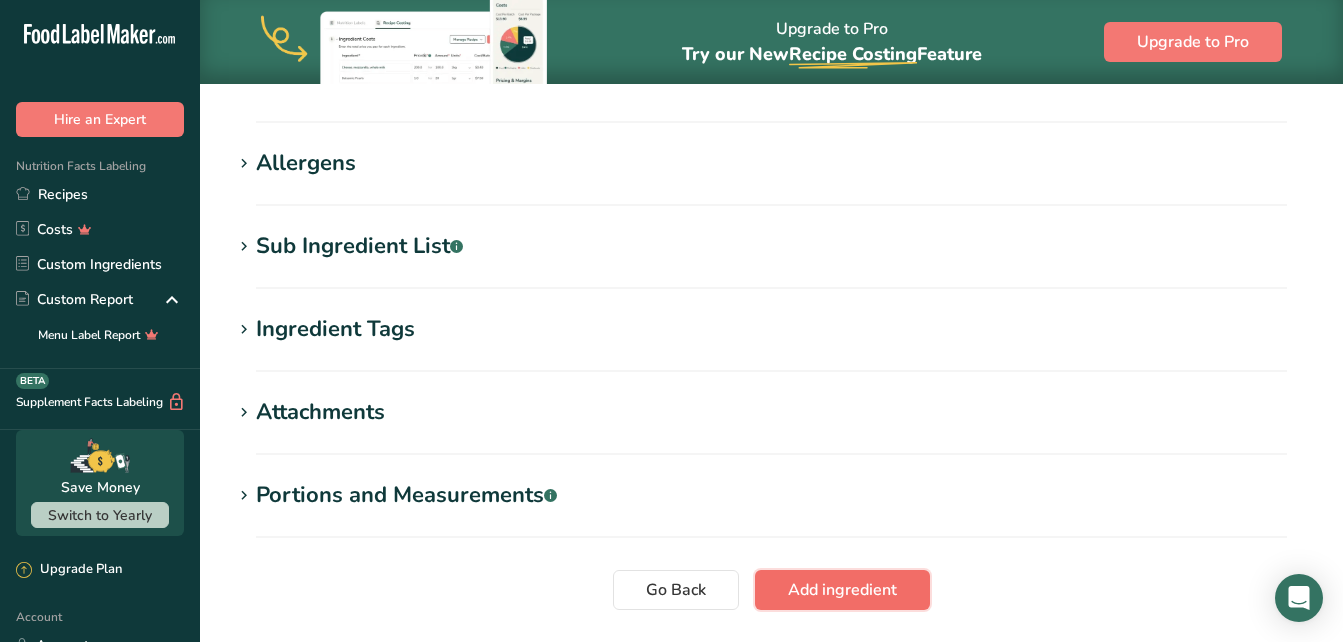 click on "Add ingredient" at bounding box center [842, 590] 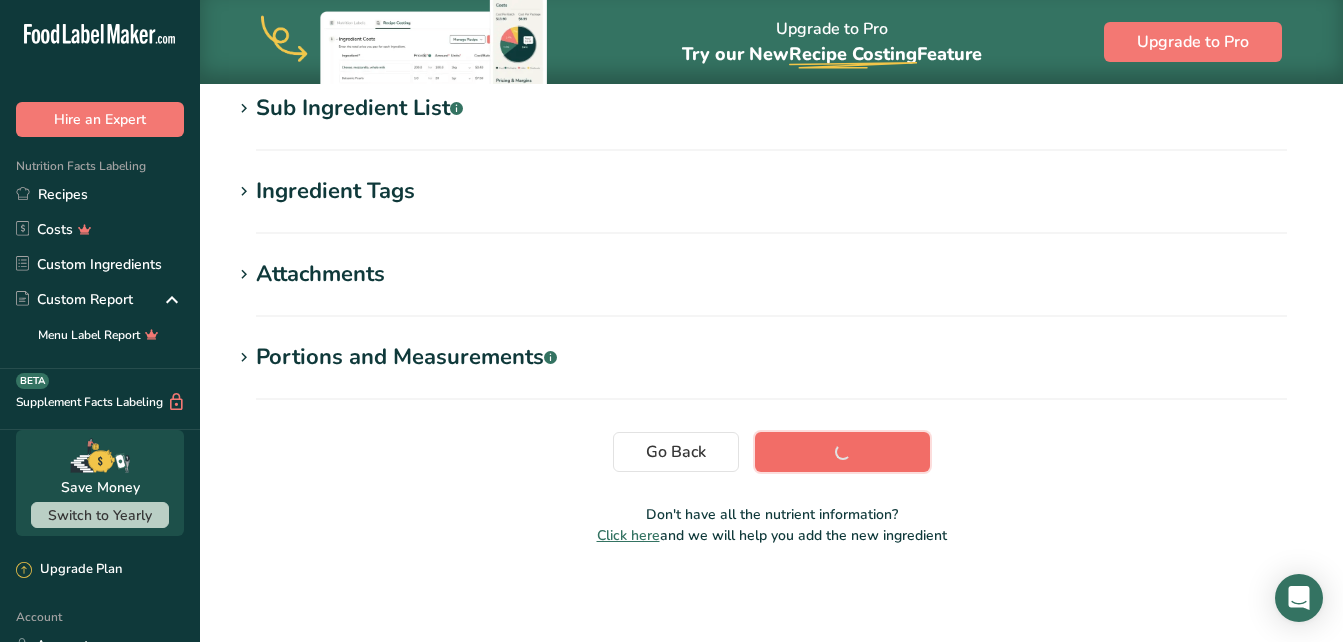 scroll, scrollTop: 432, scrollLeft: 0, axis: vertical 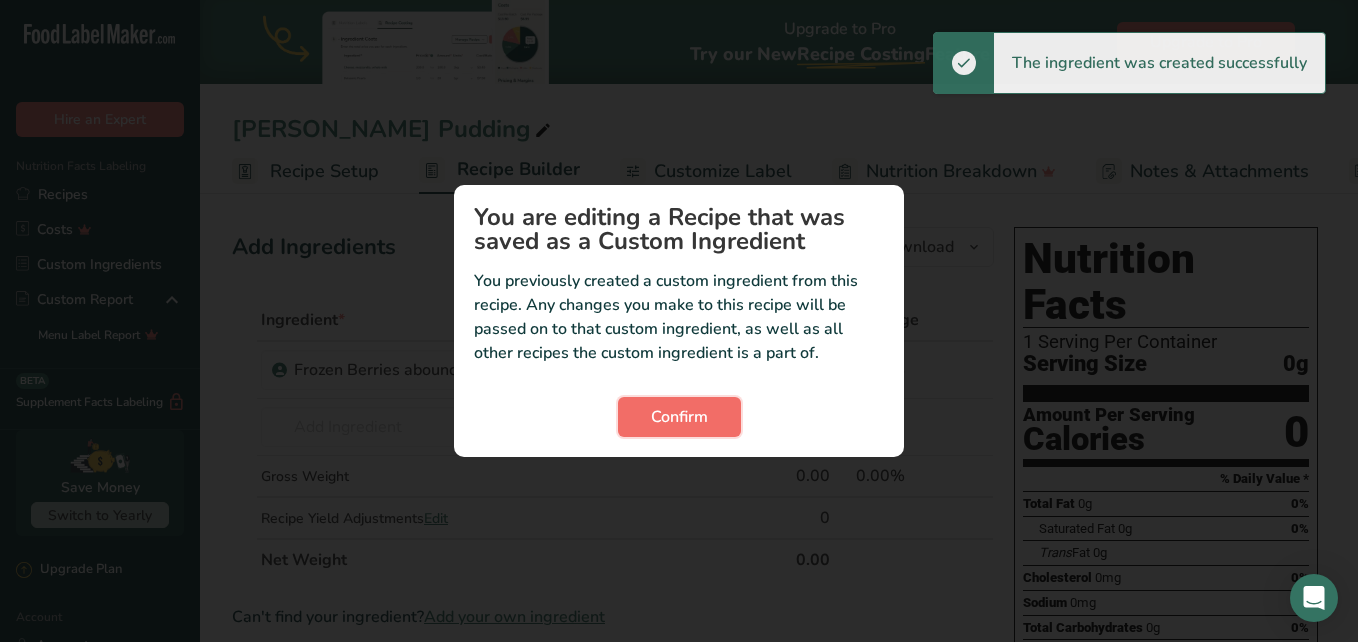 click on "Confirm" at bounding box center (679, 417) 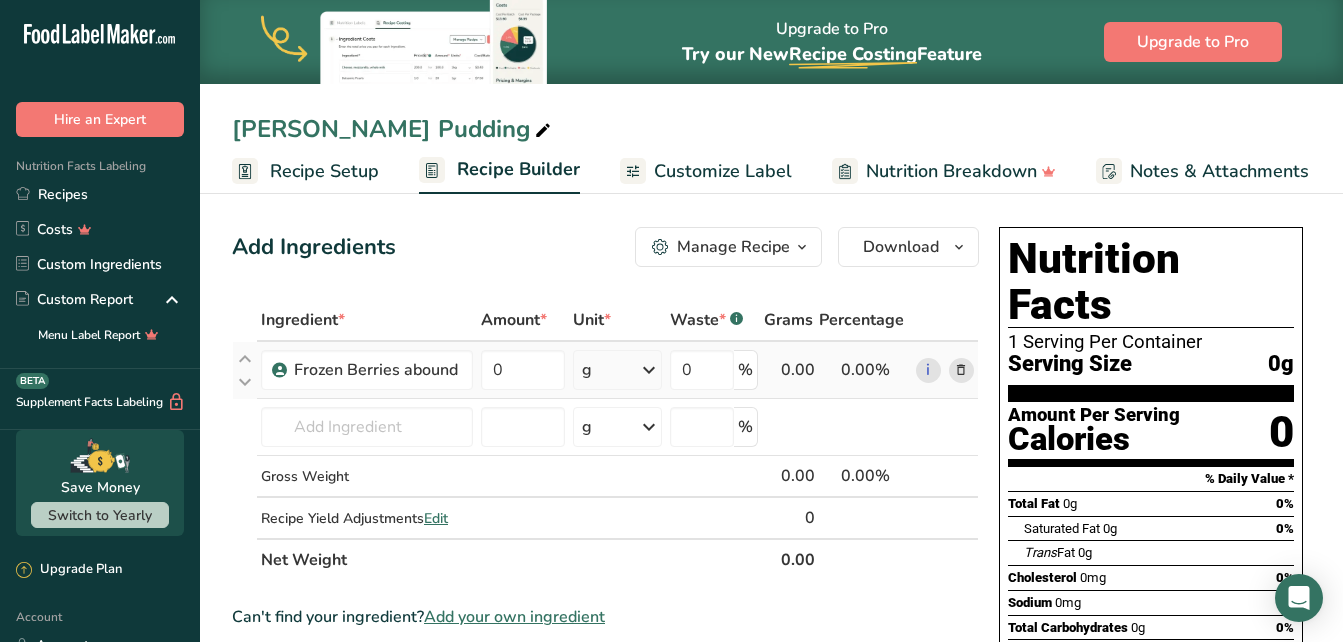 click at bounding box center [649, 370] 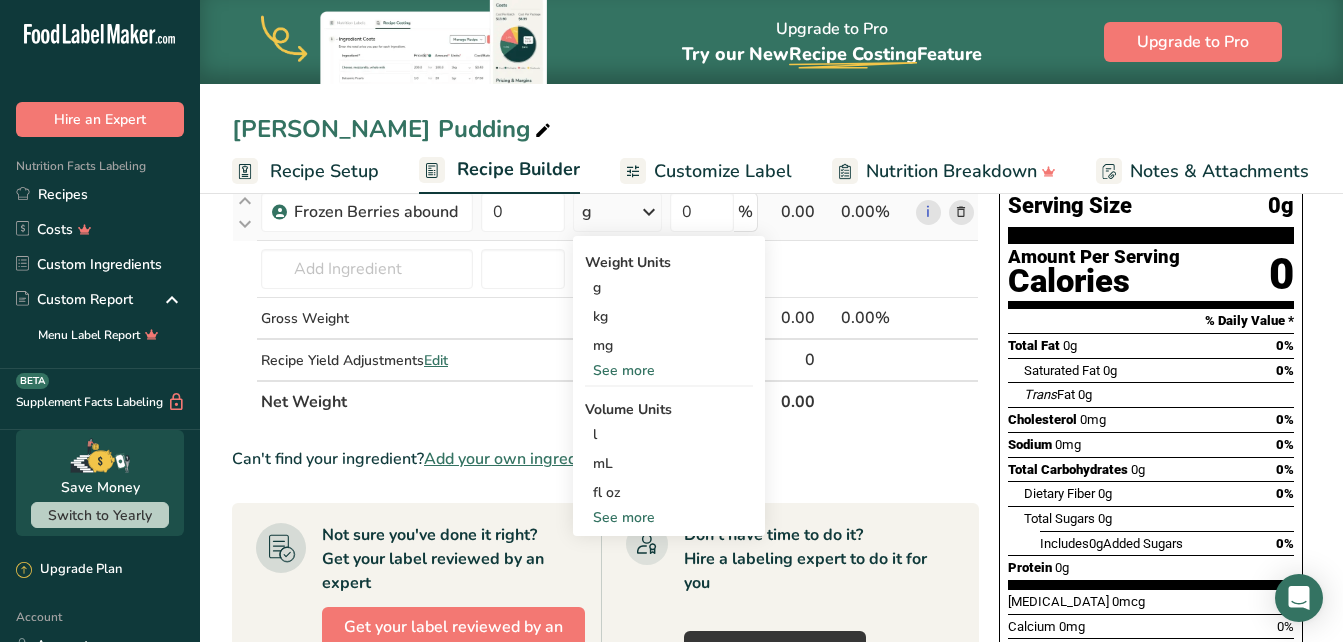 scroll, scrollTop: 160, scrollLeft: 0, axis: vertical 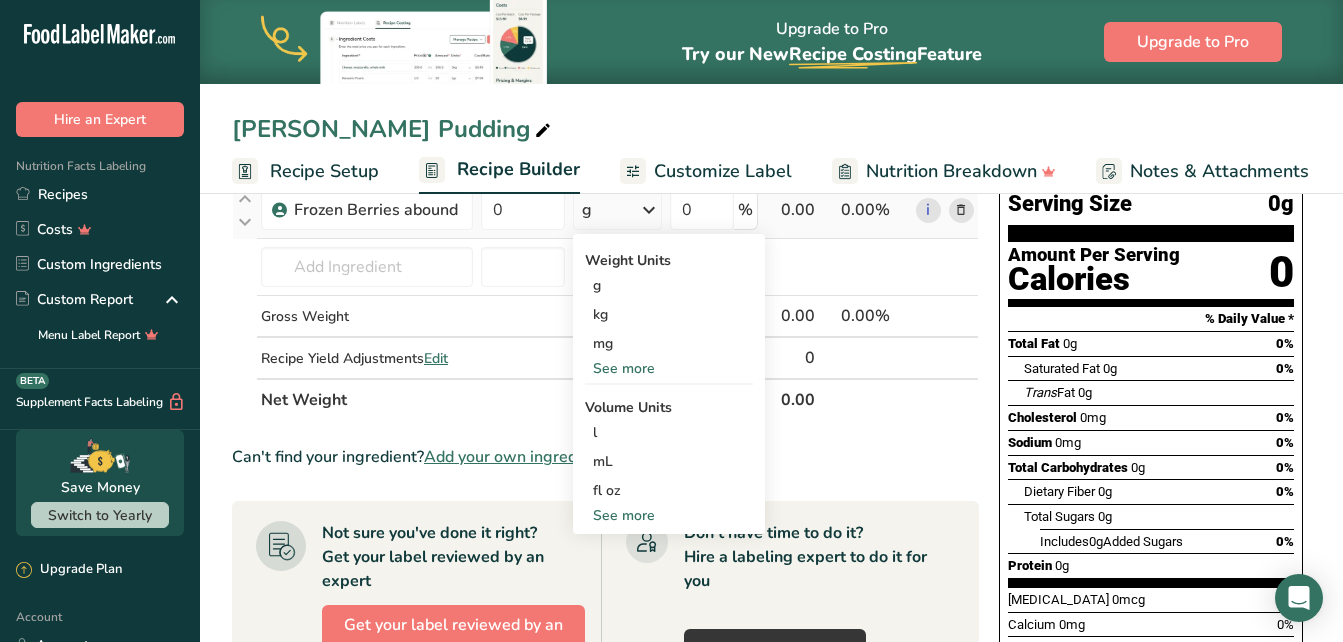click on "See more" at bounding box center [669, 515] 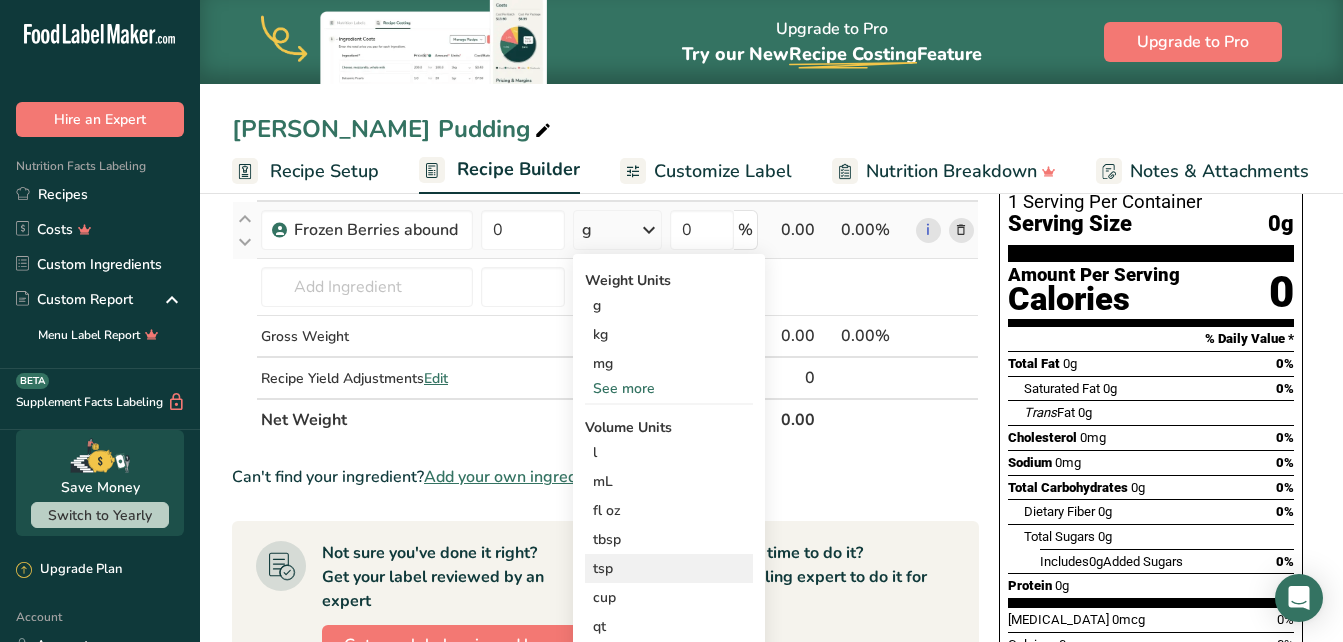 scroll, scrollTop: 123, scrollLeft: 0, axis: vertical 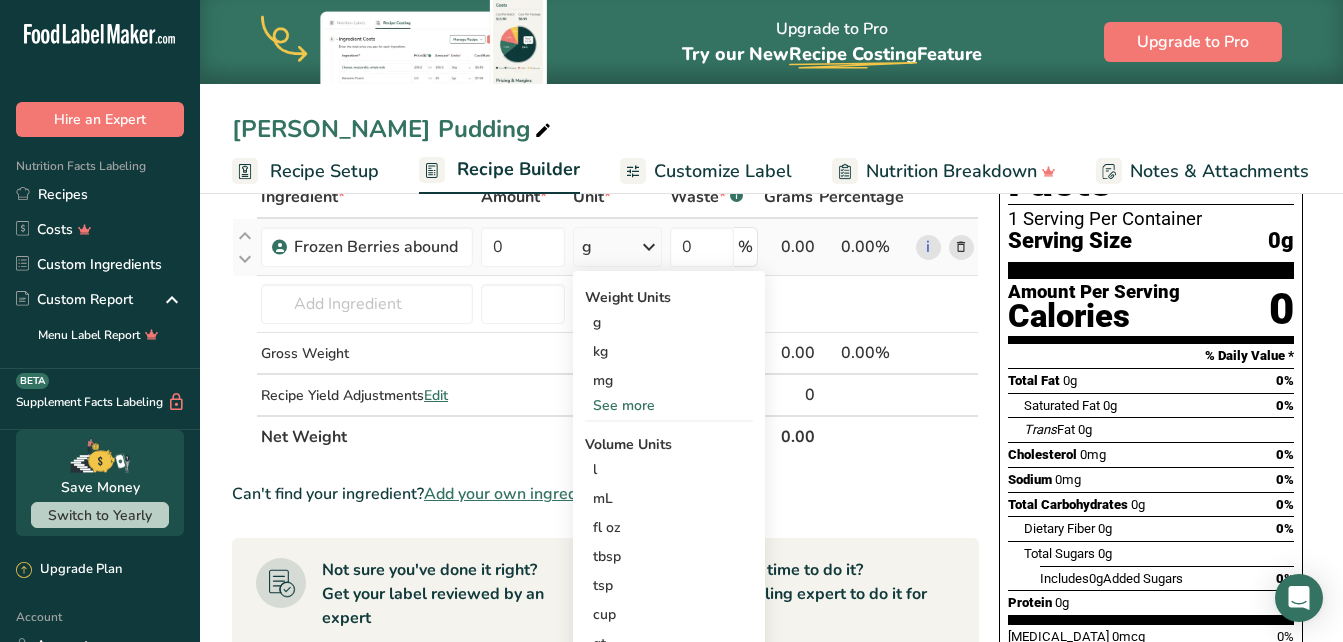 click on "See more" at bounding box center [669, 405] 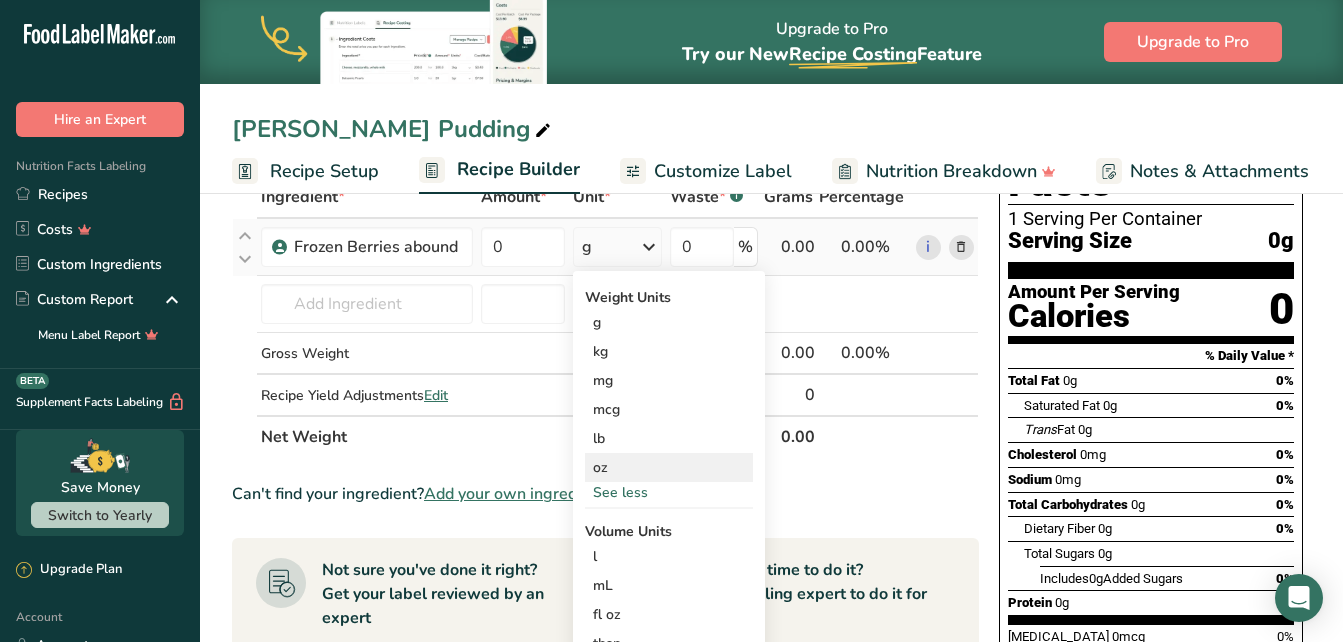 click on "oz" at bounding box center [669, 467] 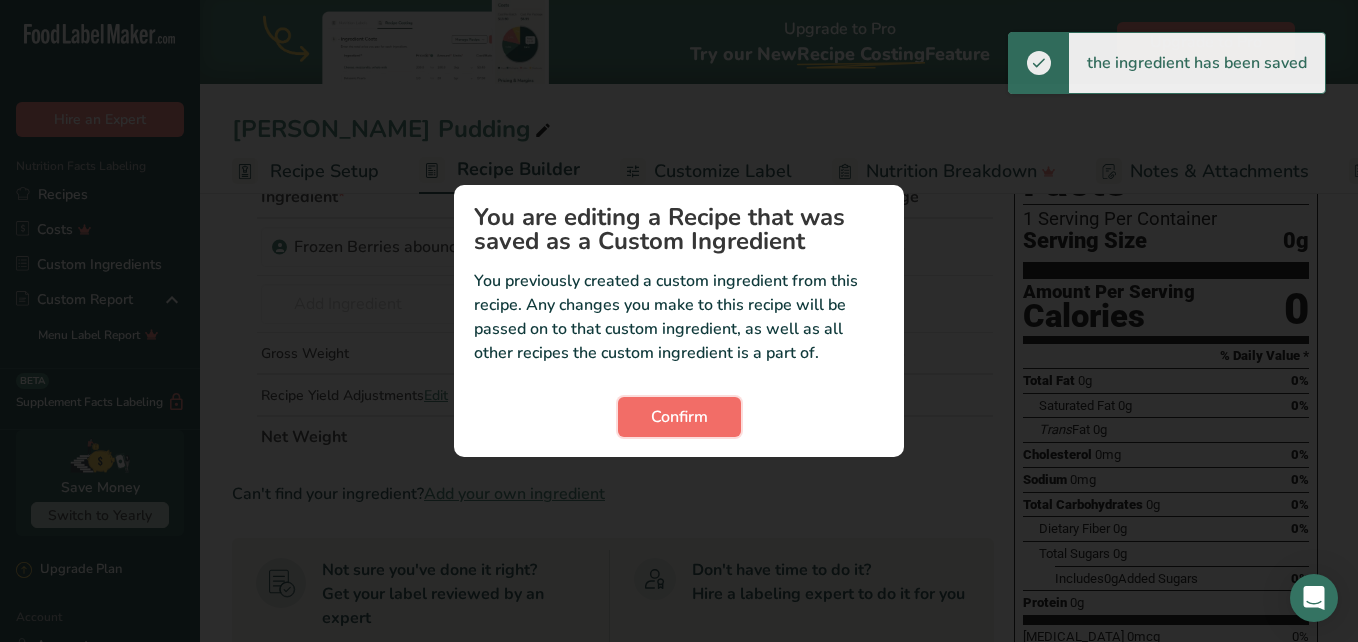 click on "Confirm" at bounding box center [679, 417] 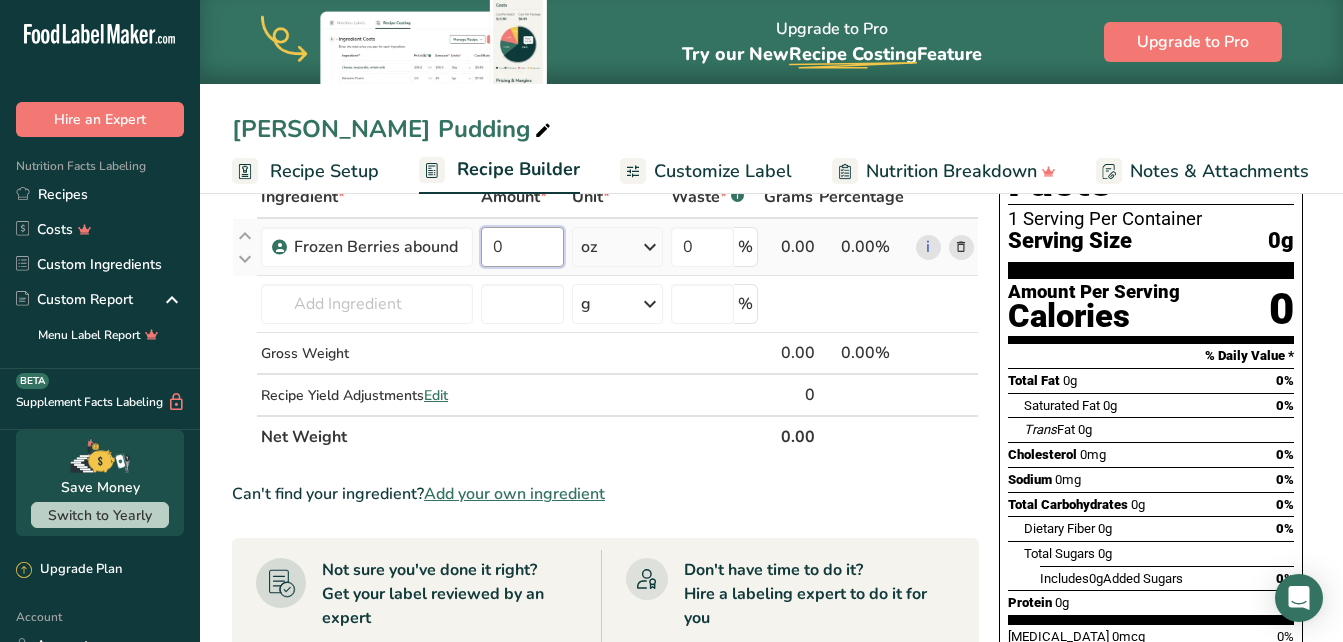 click on "0" at bounding box center [522, 247] 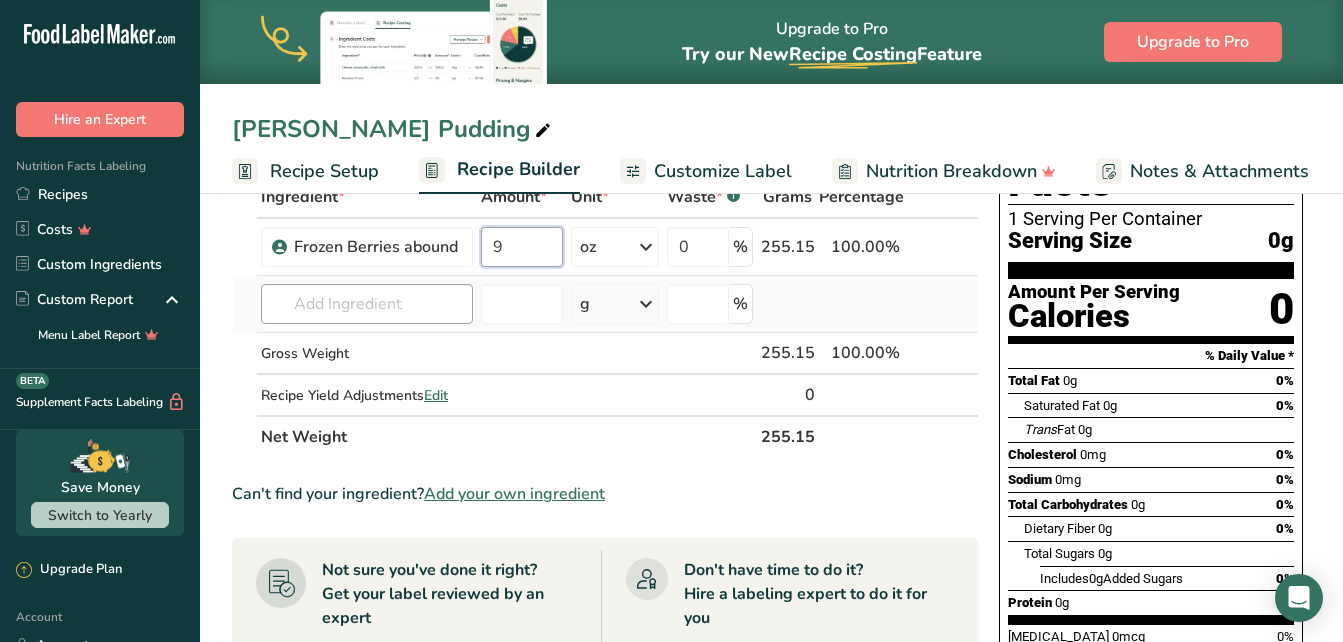 type on "9" 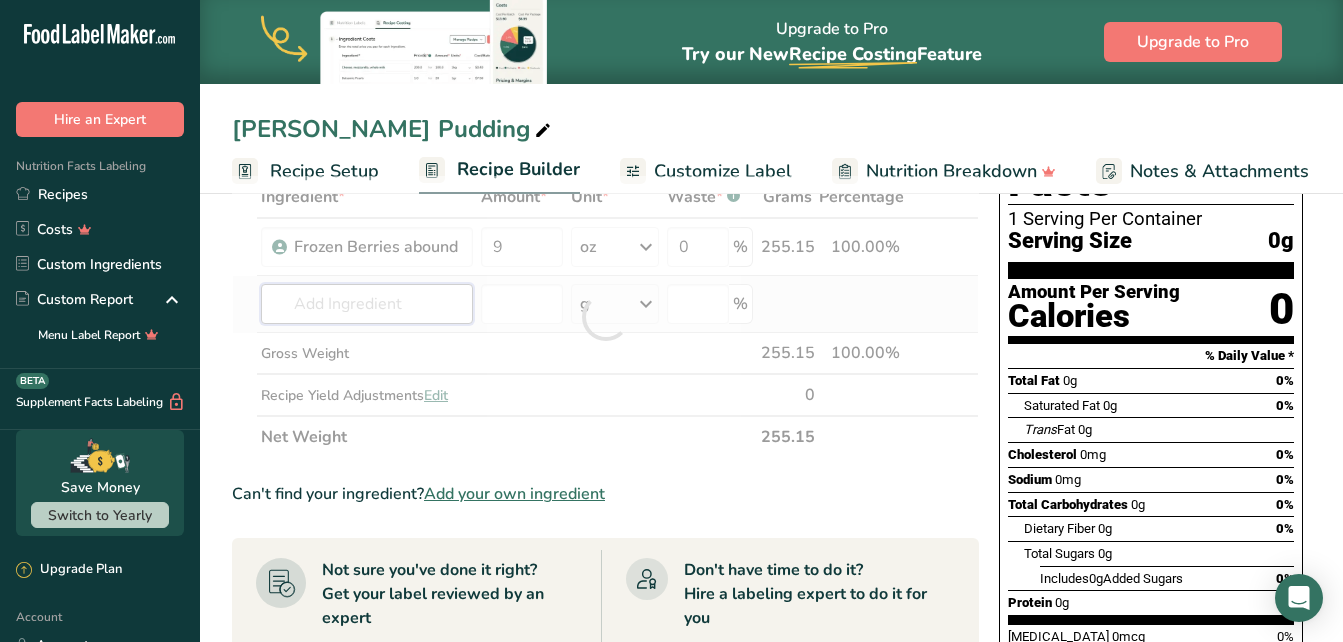 click on "Ingredient *
Amount *
Unit *
Waste *   .a-a{fill:#347362;}.b-a{fill:#fff;}          Grams
Percentage
Frozen Berries abound
9
oz
Weight Units
g
kg
mg
mcg
lb
oz
See less
Volume Units
l
mL
fl oz
tbsp
tsp
cup
qt
gallon
See less
0
%
255.15
100.00%
i
[GEOGRAPHIC_DATA] flour
Milk, whole, 3.25% milkfat, without added vitamin A and [MEDICAL_DATA]
Beef, tenderloin, steak, separable lean only, trimmed to 1/8" fat, all grades, raw" at bounding box center [605, 317] 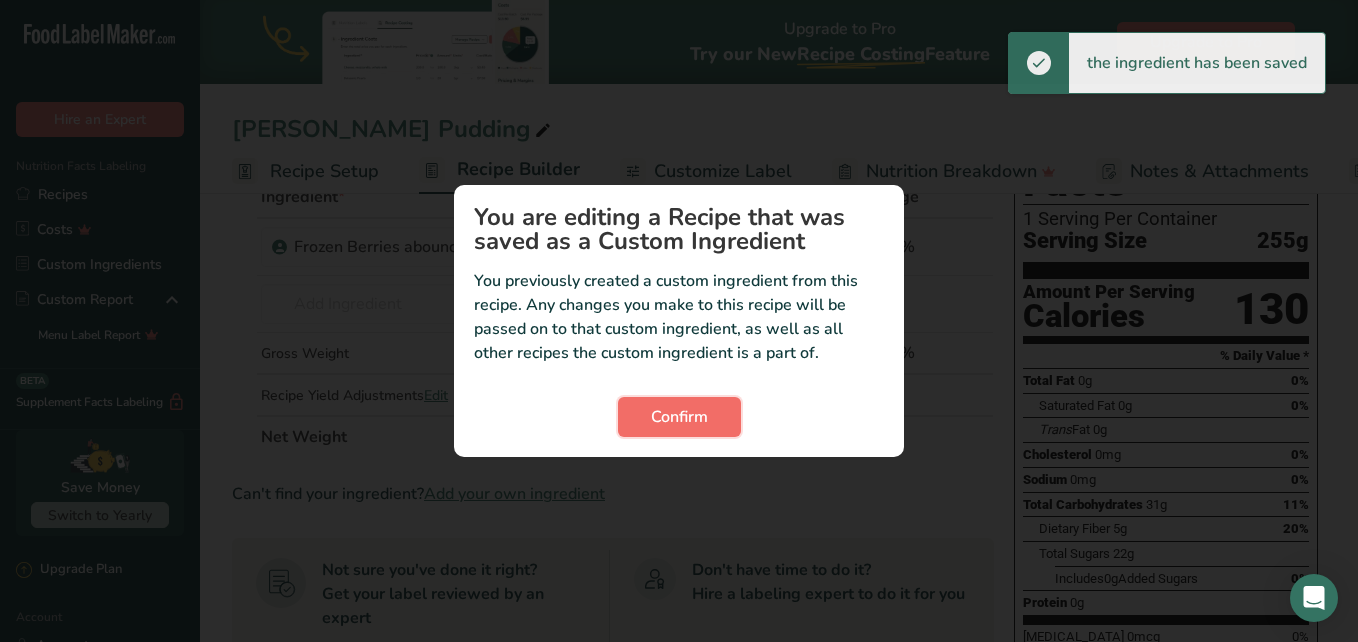 click on "Confirm" at bounding box center [679, 417] 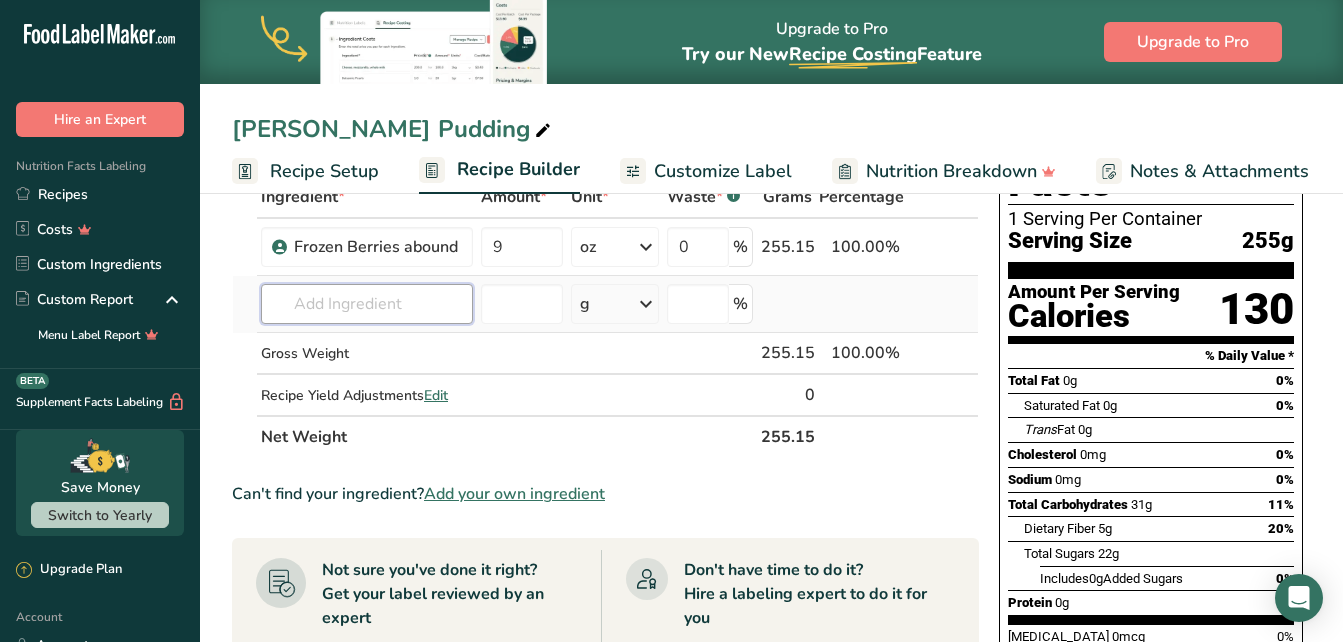 click at bounding box center (367, 304) 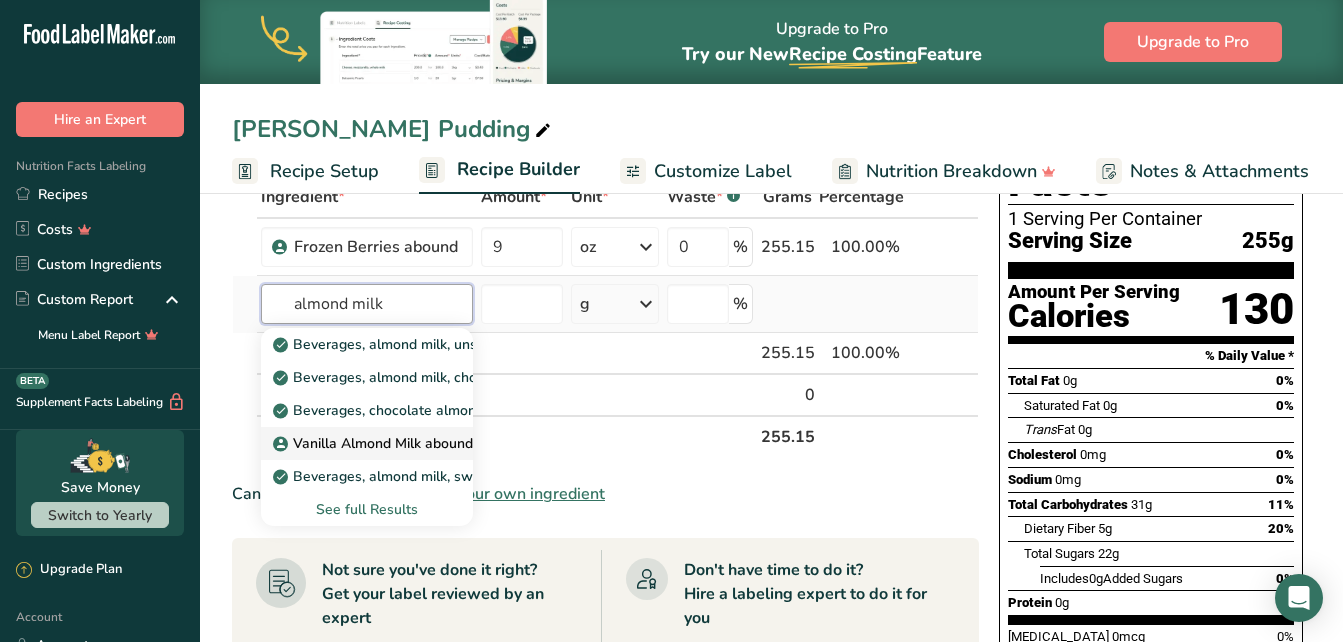 type on "almond milk" 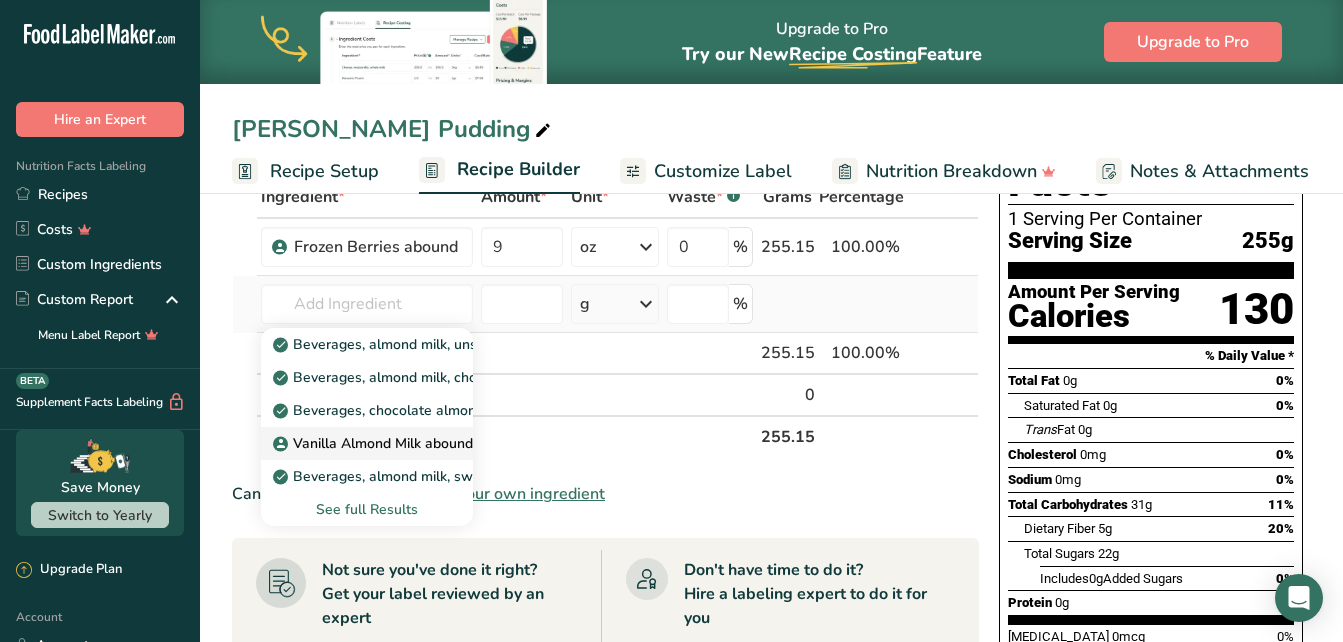 click on "Vanilla Almond Milk abound" at bounding box center [375, 443] 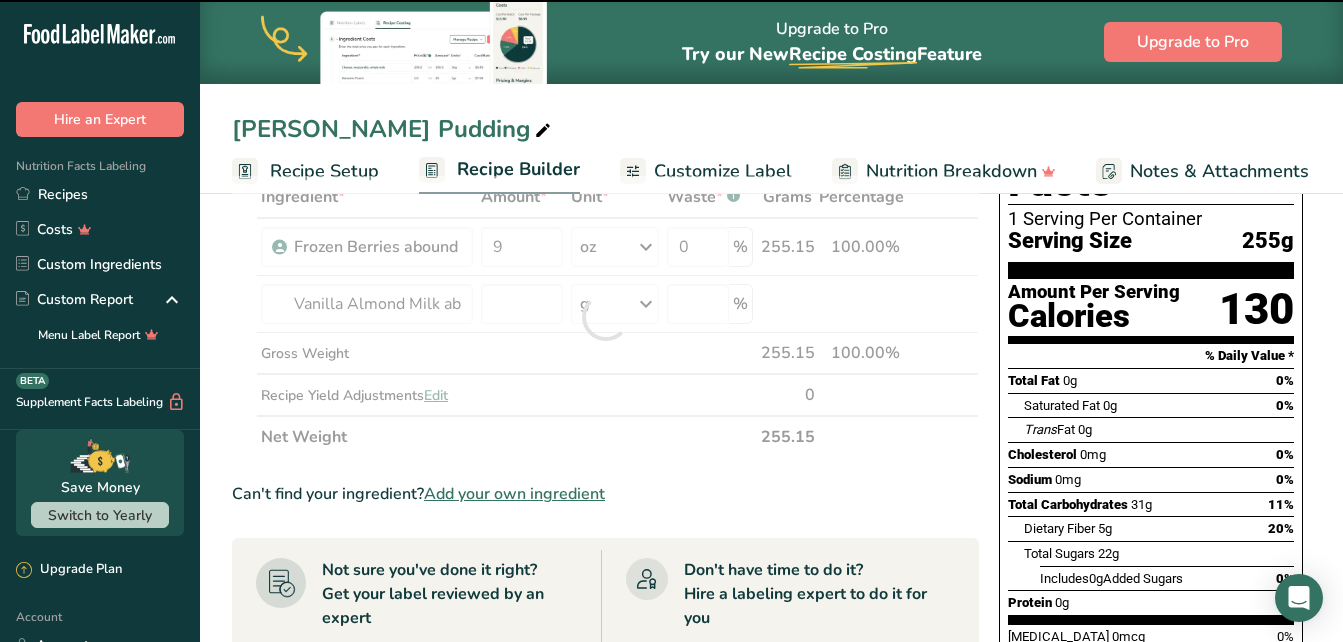type on "0" 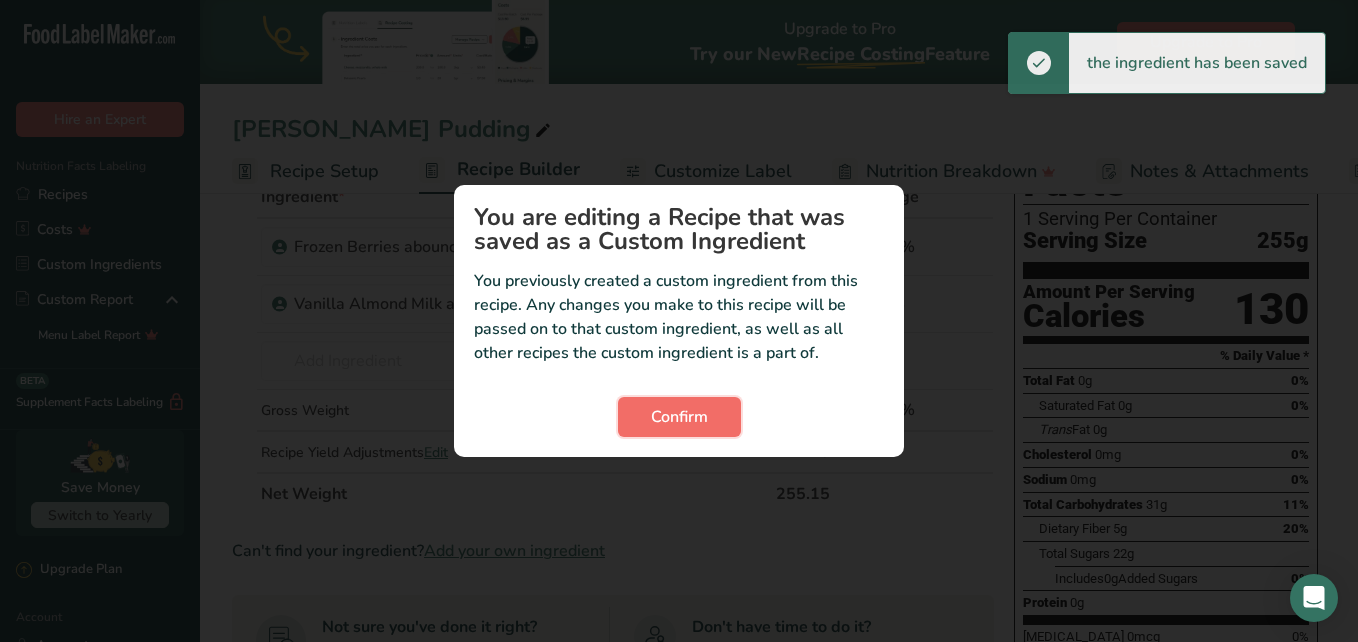click on "Confirm" at bounding box center (679, 417) 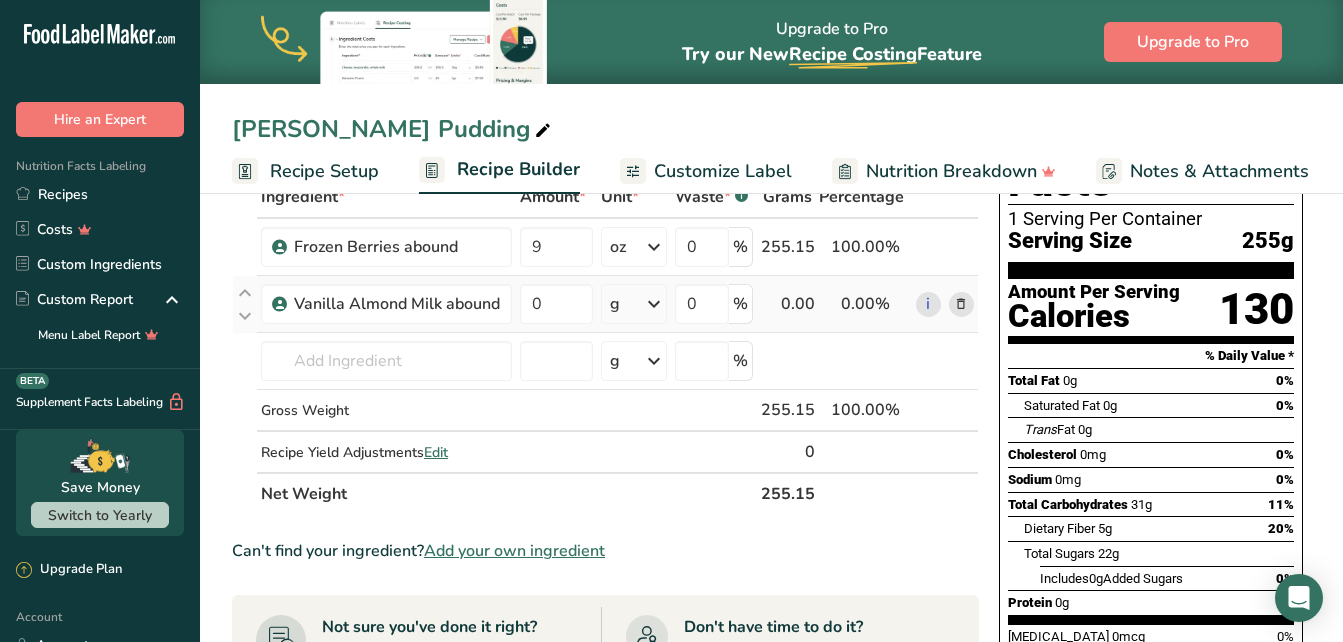 click at bounding box center (654, 304) 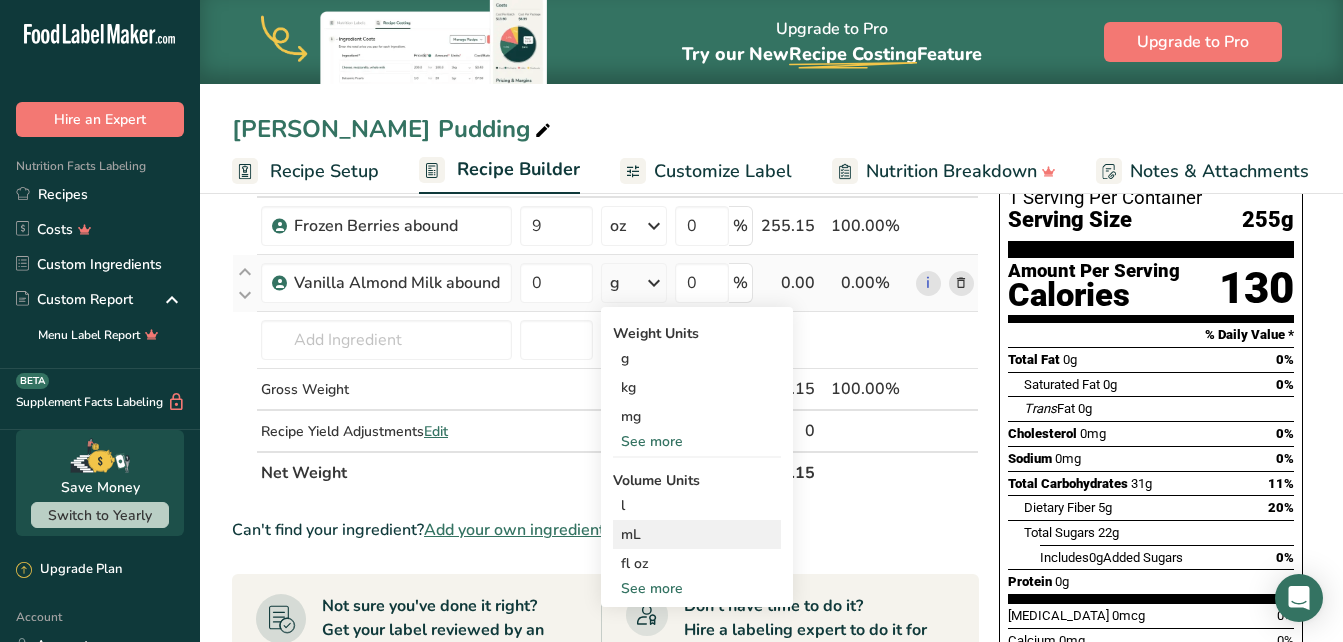 scroll, scrollTop: 150, scrollLeft: 0, axis: vertical 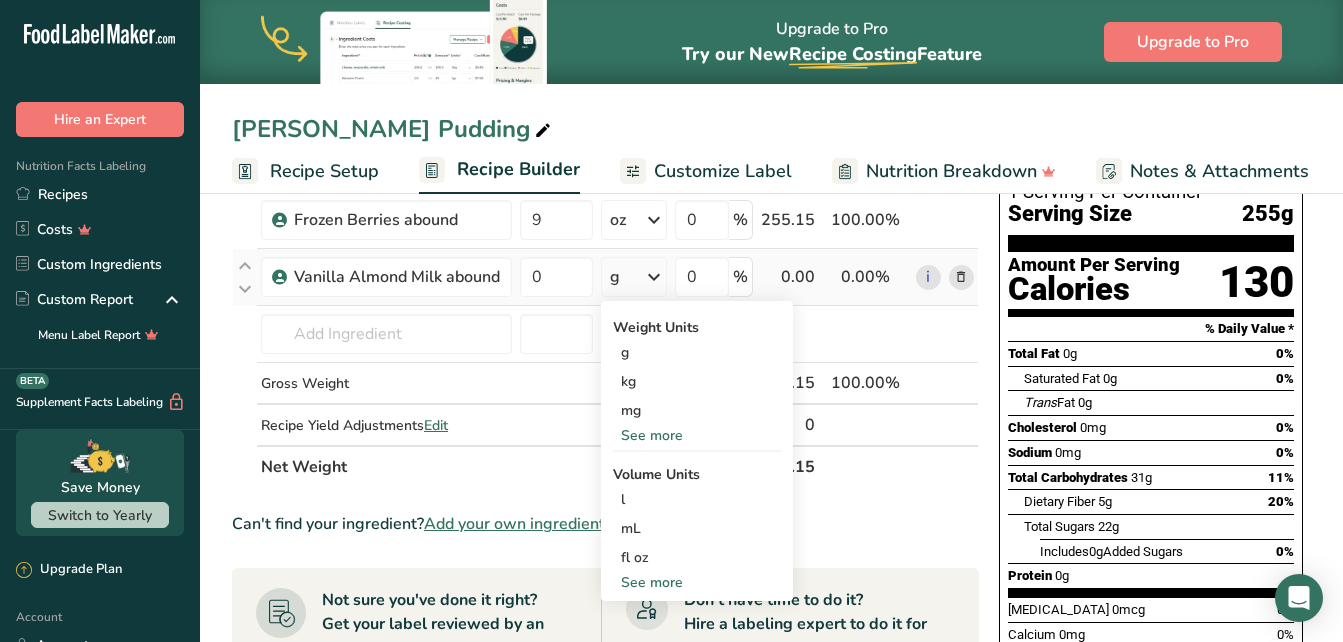 click on "See more" at bounding box center (697, 582) 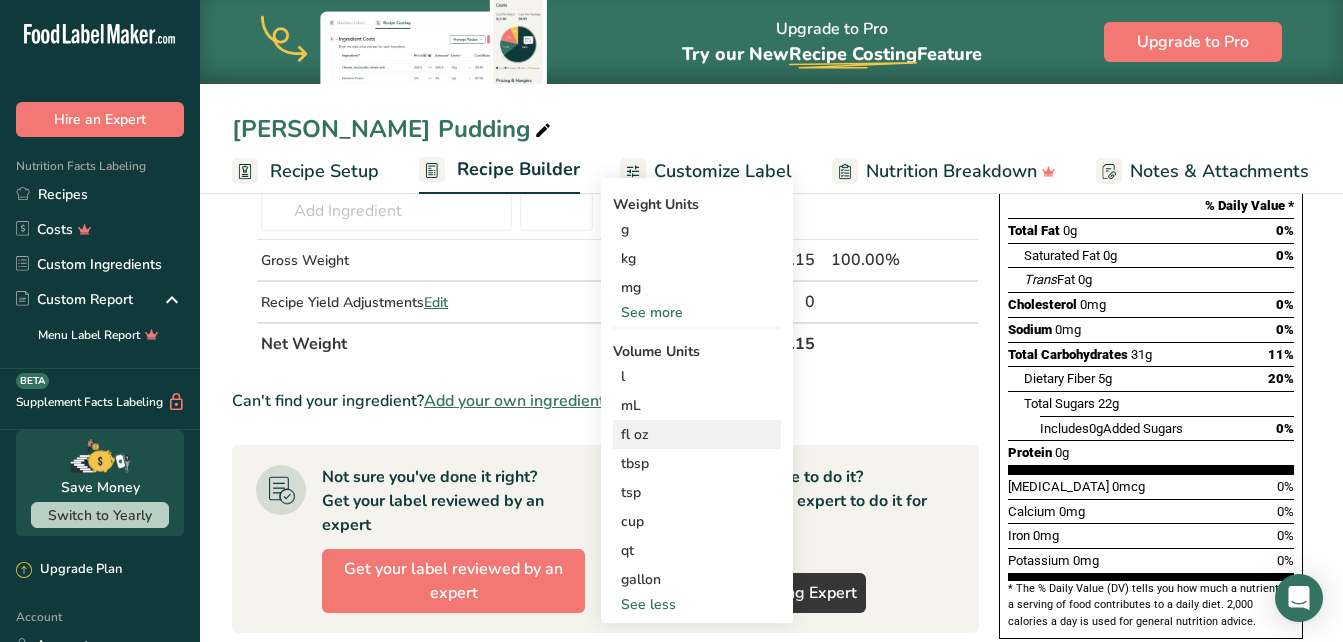 scroll, scrollTop: 276, scrollLeft: 0, axis: vertical 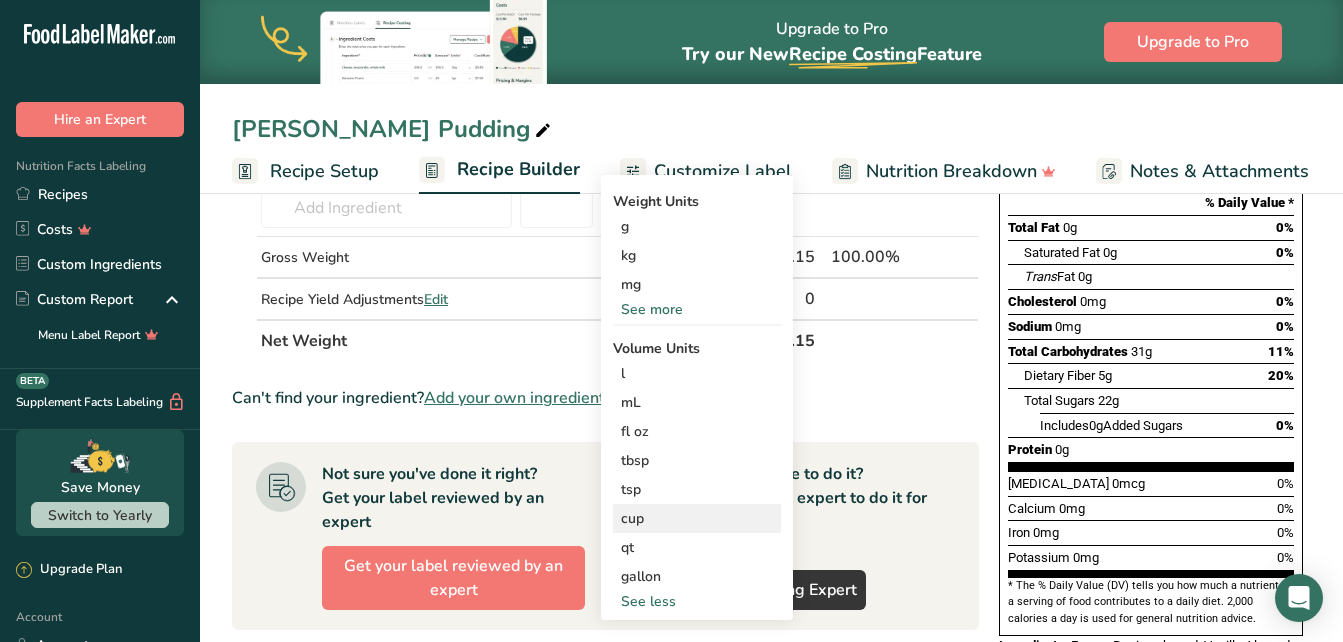 click on "cup" at bounding box center (697, 518) 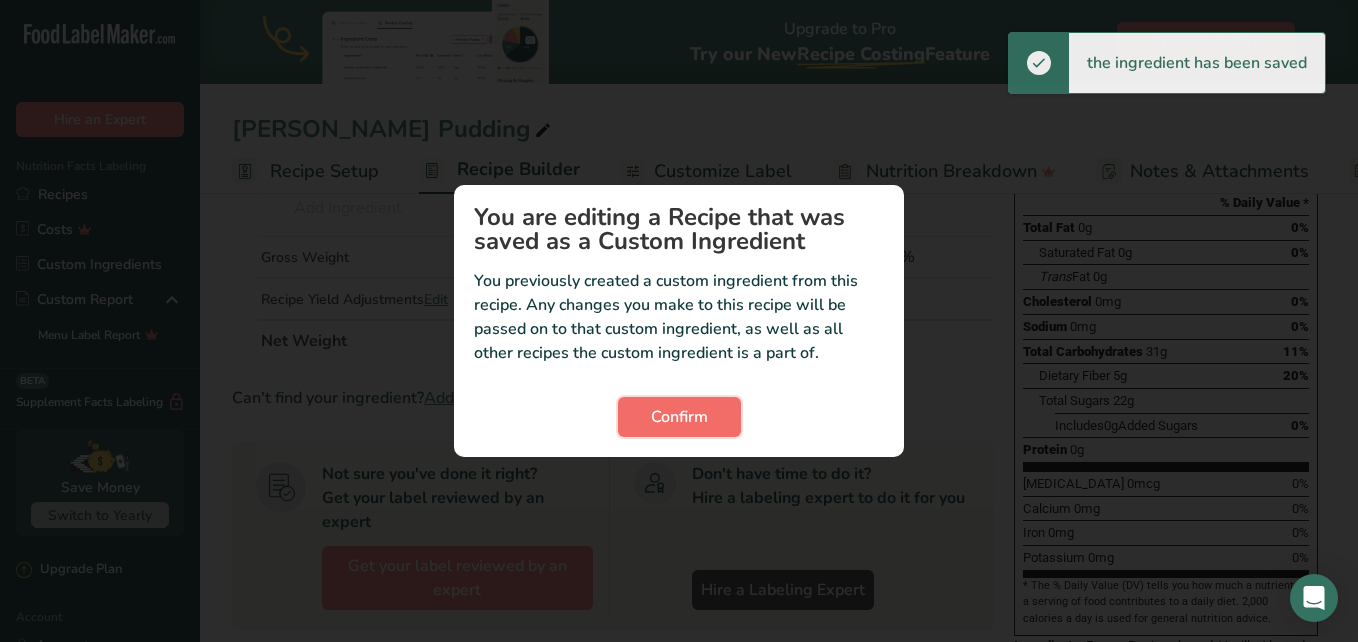 click on "Confirm" at bounding box center [679, 417] 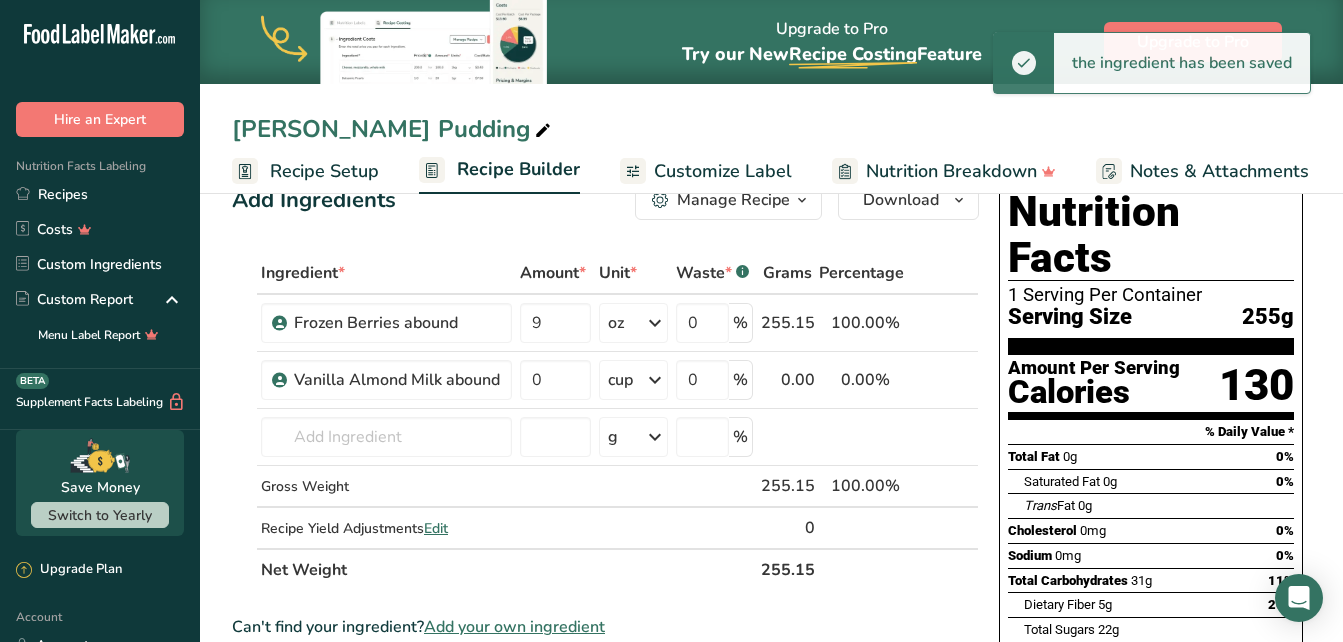 scroll, scrollTop: 33, scrollLeft: 0, axis: vertical 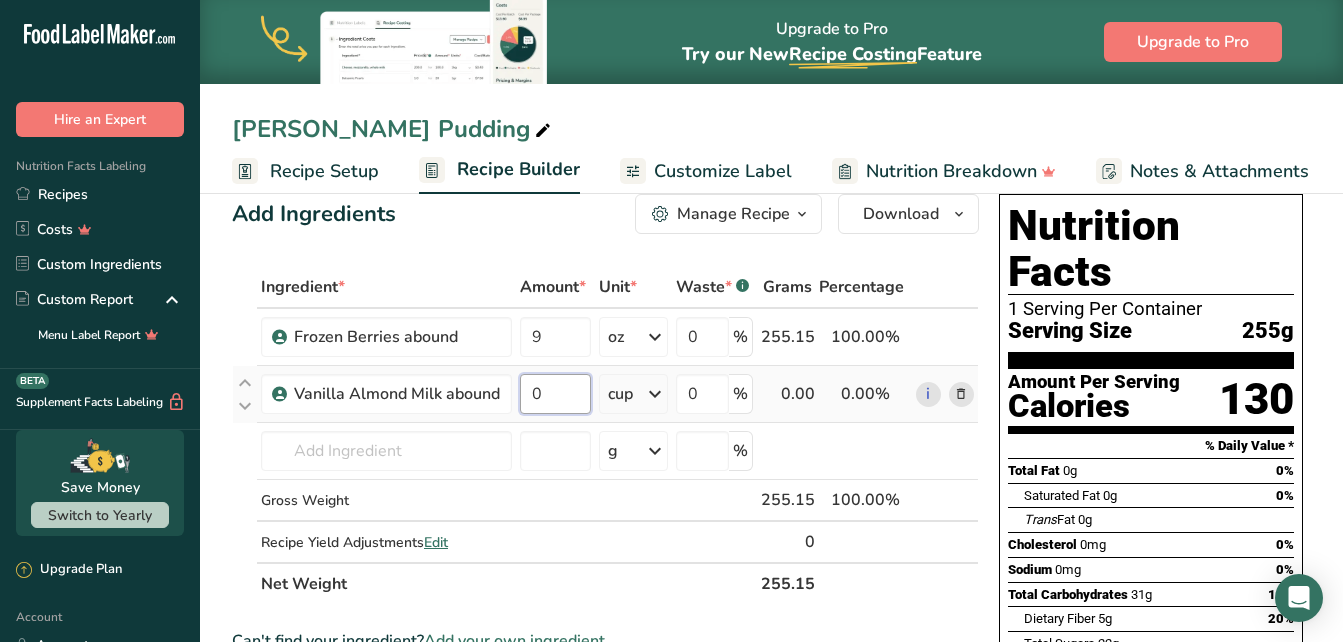 click on "0" at bounding box center (555, 394) 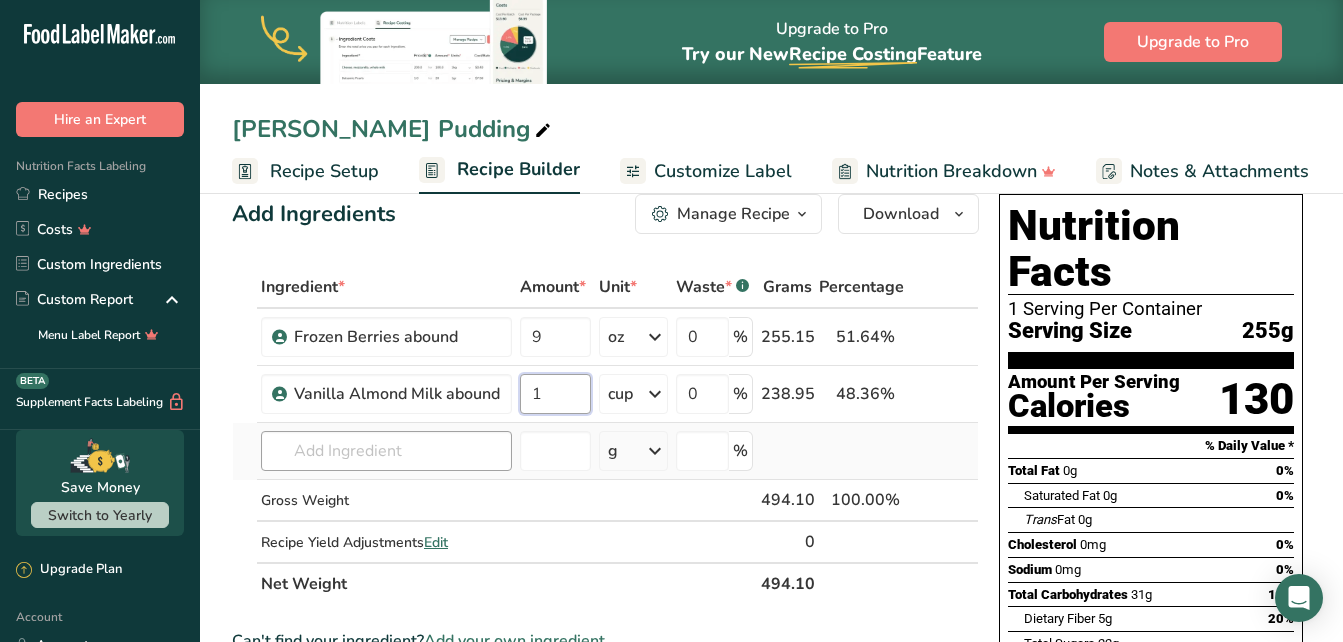 type on "1" 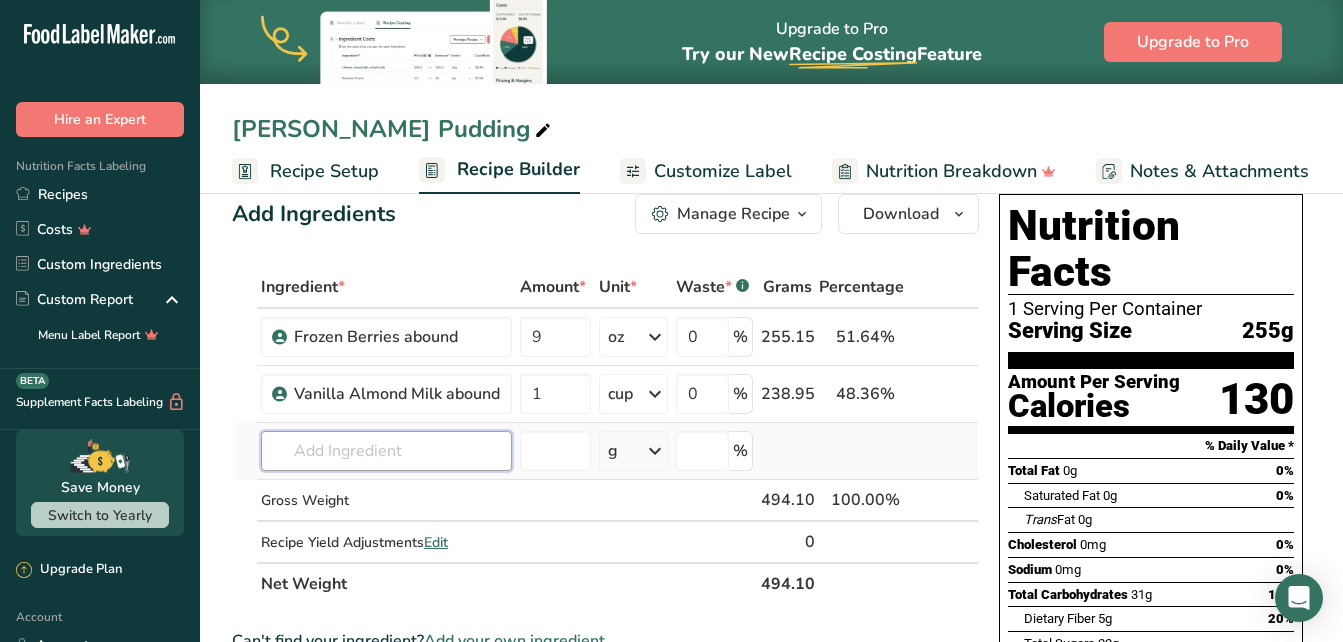 click on "Ingredient *
Amount *
Unit *
Waste *   .a-a{fill:#347362;}.b-a{fill:#fff;}          Grams
Percentage
Frozen Berries abound
9
oz
Weight Units
g
kg
mg
mcg
lb
oz
See less
Volume Units
l
mL
fl oz
tbsp
tsp
cup
qt
gallon
See less
0
%
255.15
51.64%
i
Vanilla Almond Milk abound
1
cup
Weight Units
g
kg
mg
See more
Volume Units
l
mL
fl oz
0" at bounding box center (605, 435) 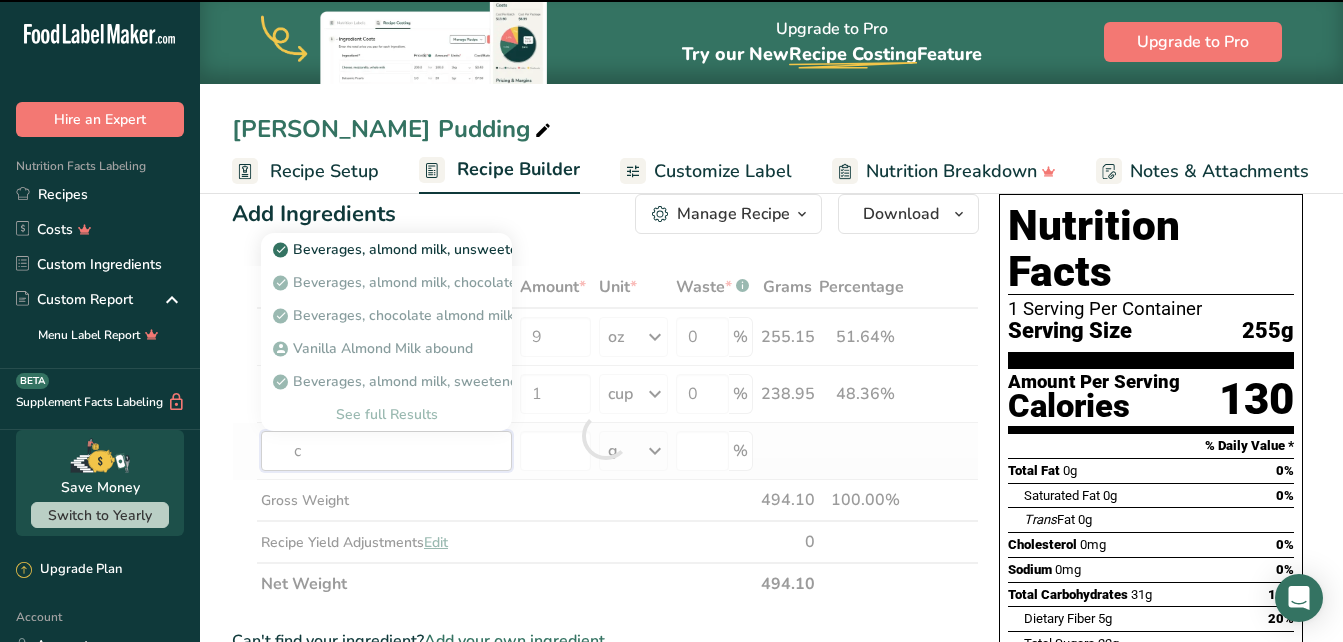 type on "ch" 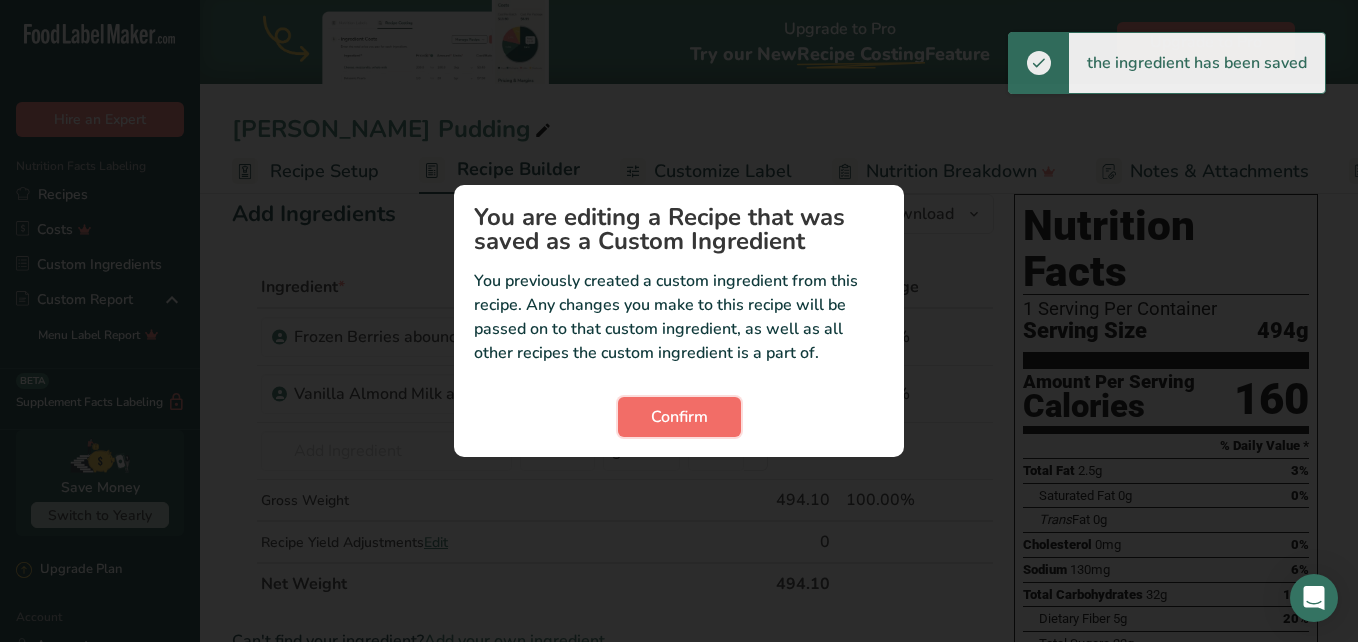click on "Confirm" at bounding box center [679, 417] 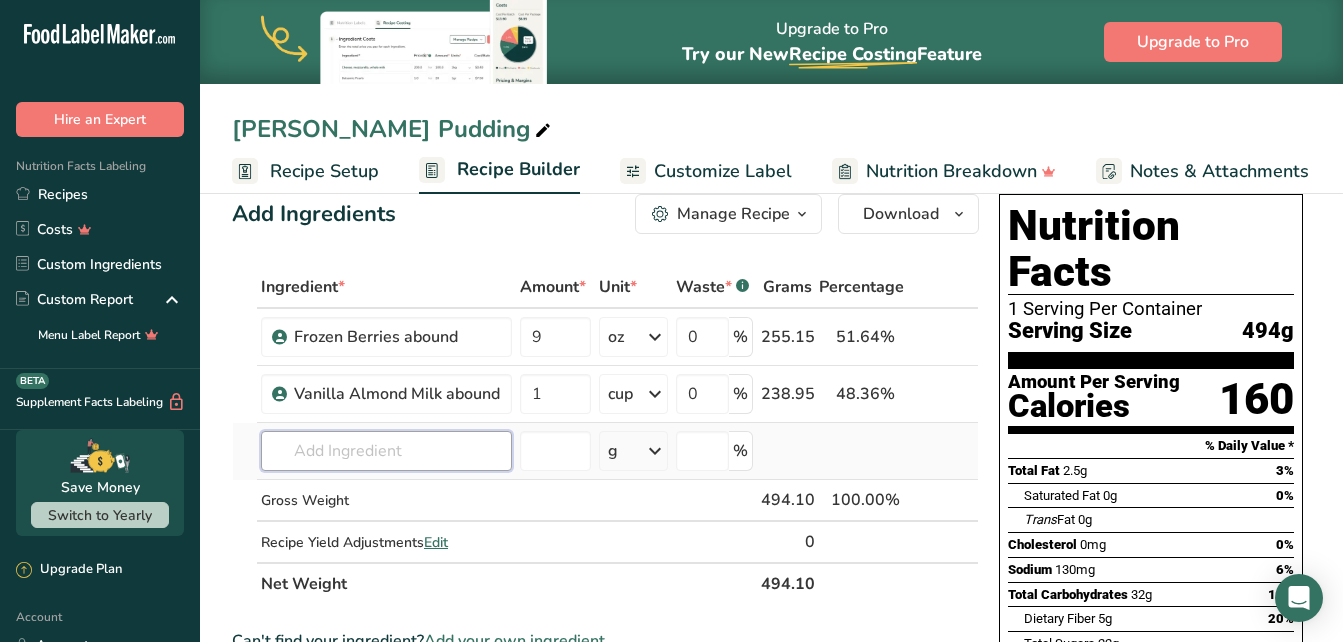 click at bounding box center [386, 451] 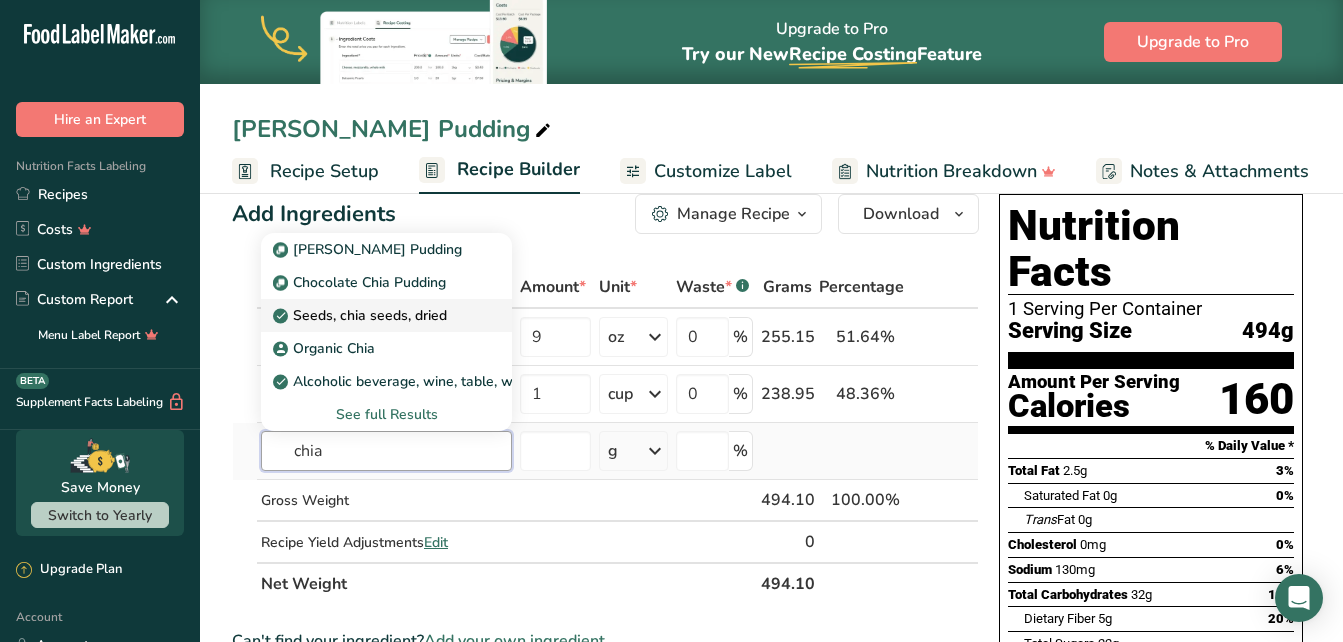 type on "chia" 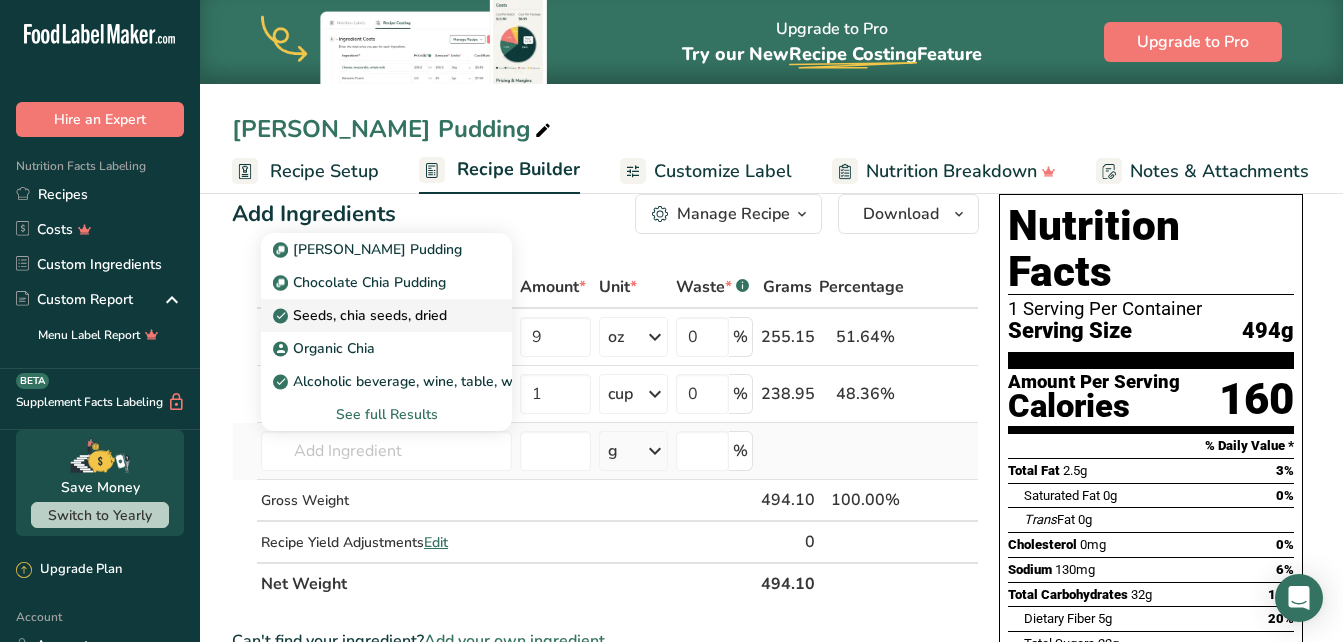 click on "Seeds, chia seeds, dried" at bounding box center [386, 315] 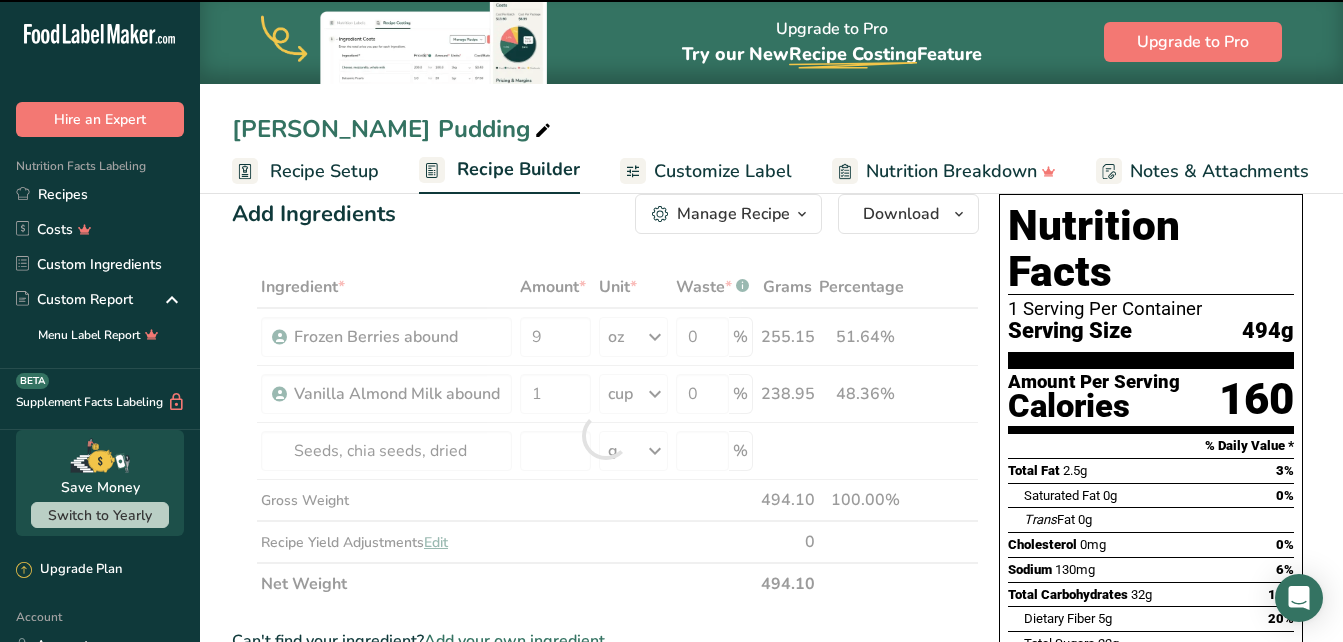 type on "0" 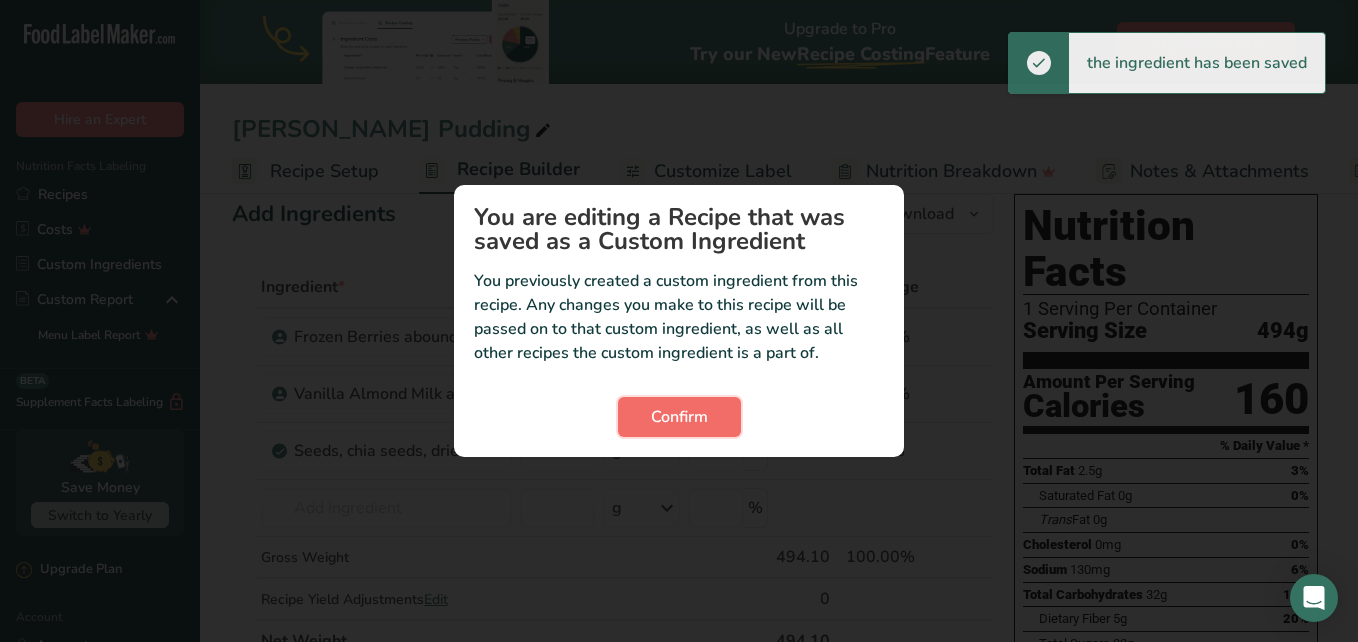 click on "Confirm" at bounding box center [679, 417] 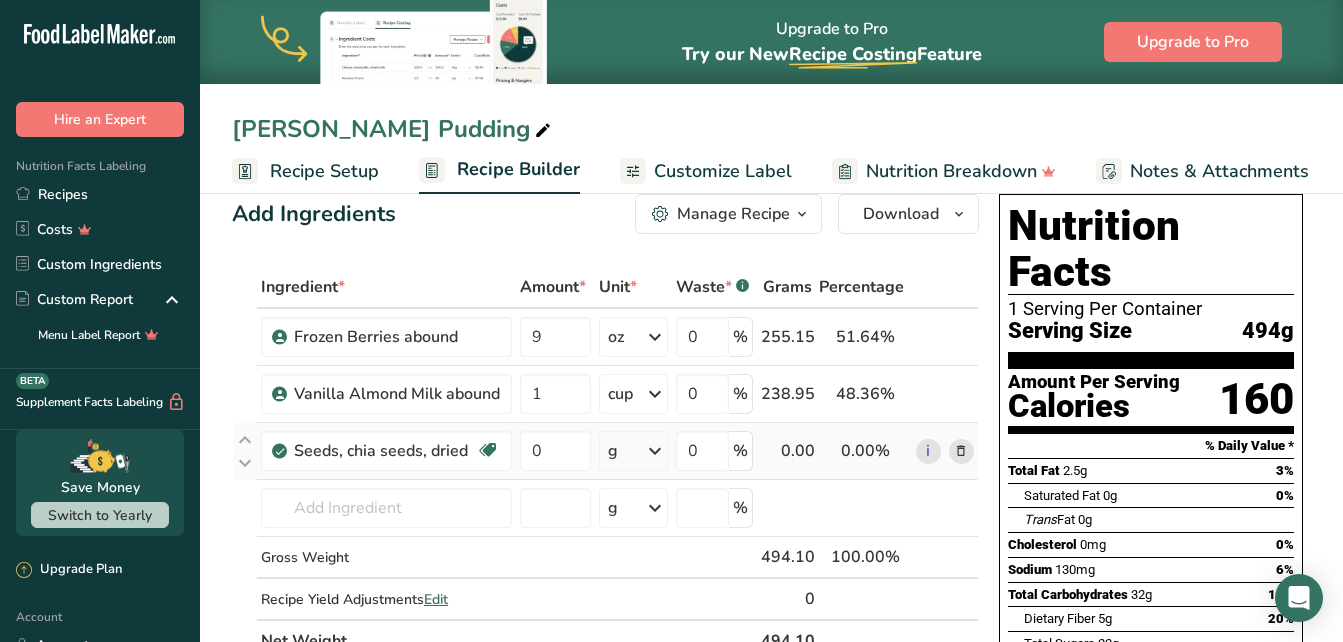 click at bounding box center (655, 451) 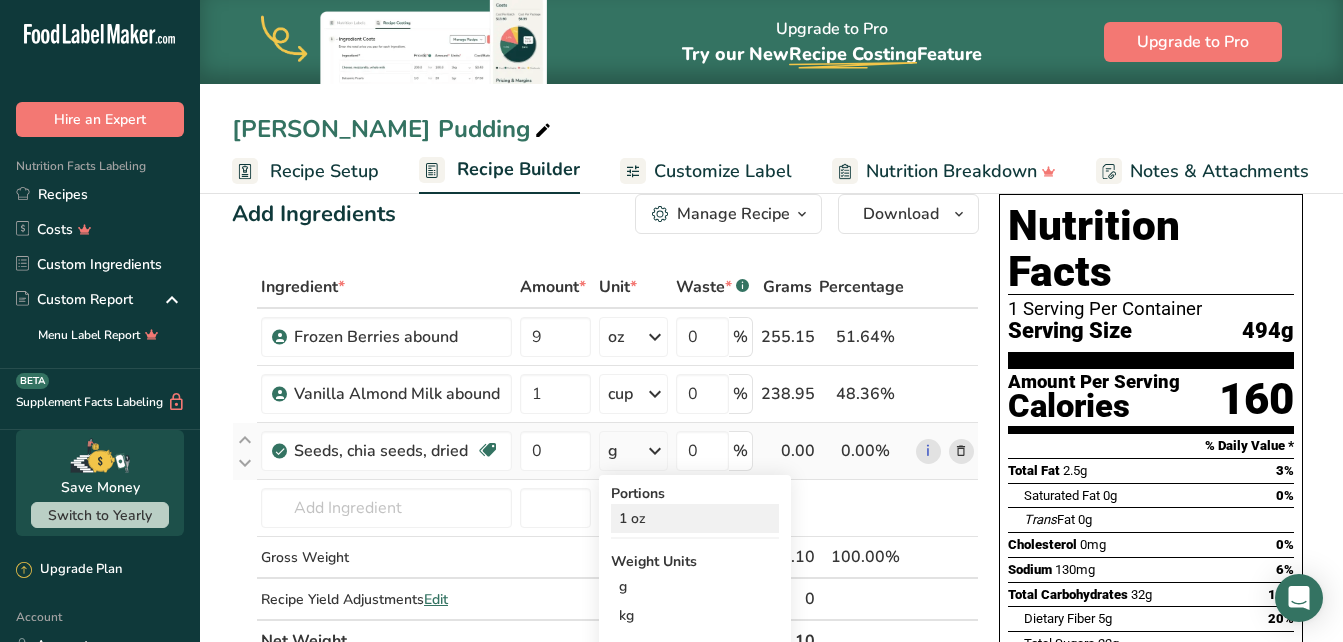 click on "1 oz" at bounding box center (695, 518) 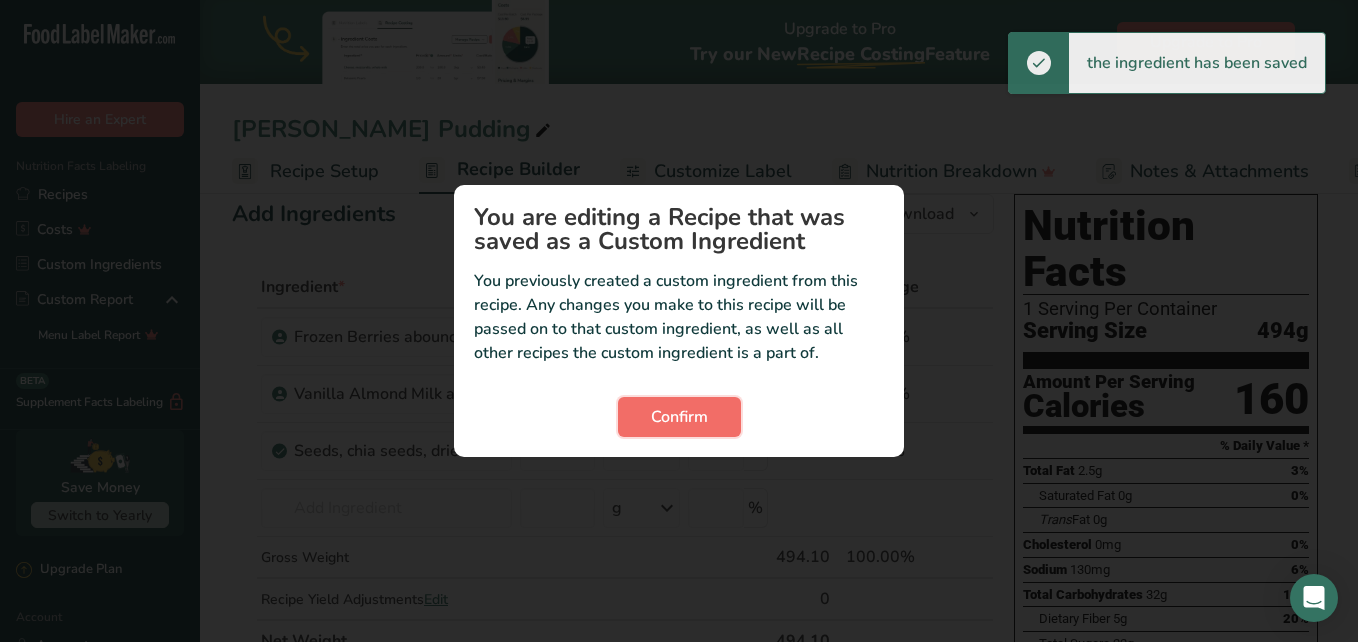 click on "Confirm" at bounding box center (679, 417) 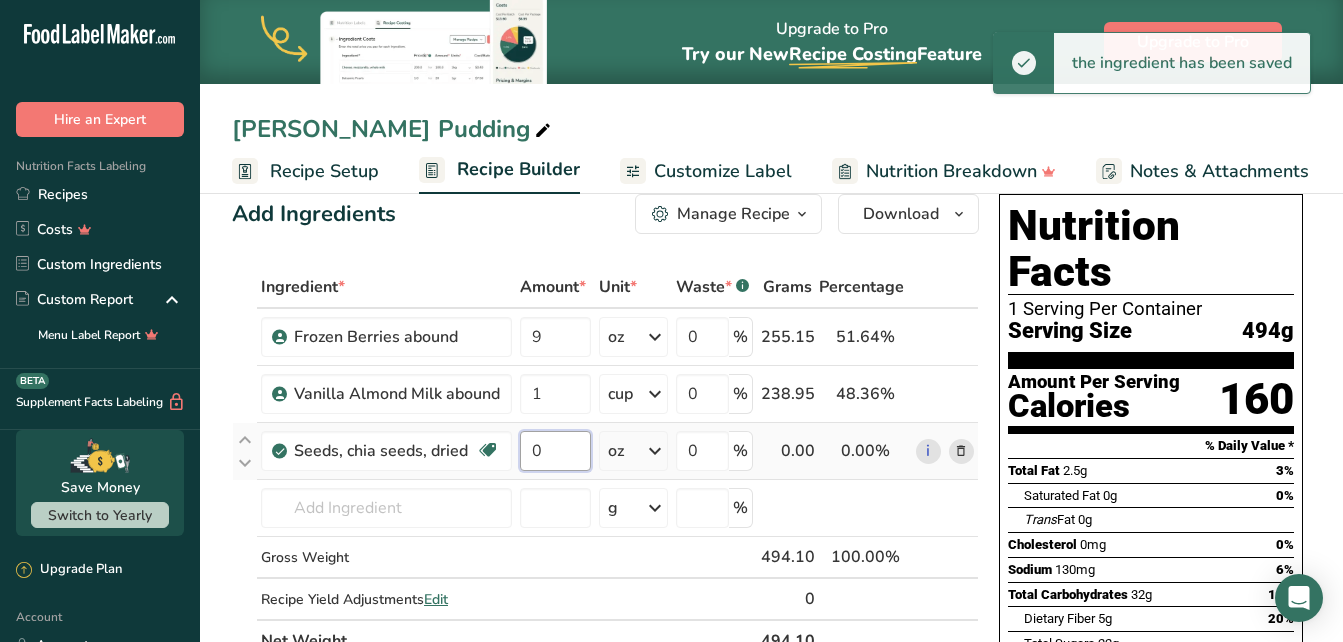 click on "0" at bounding box center (555, 451) 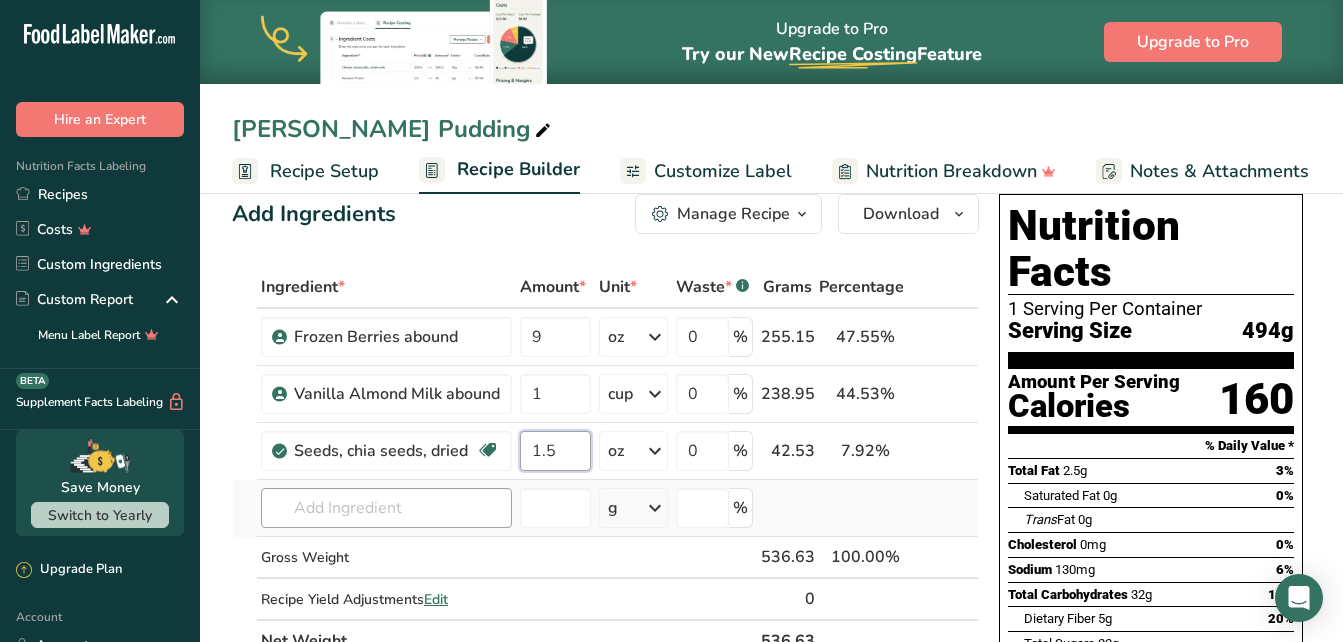 type on "1.5" 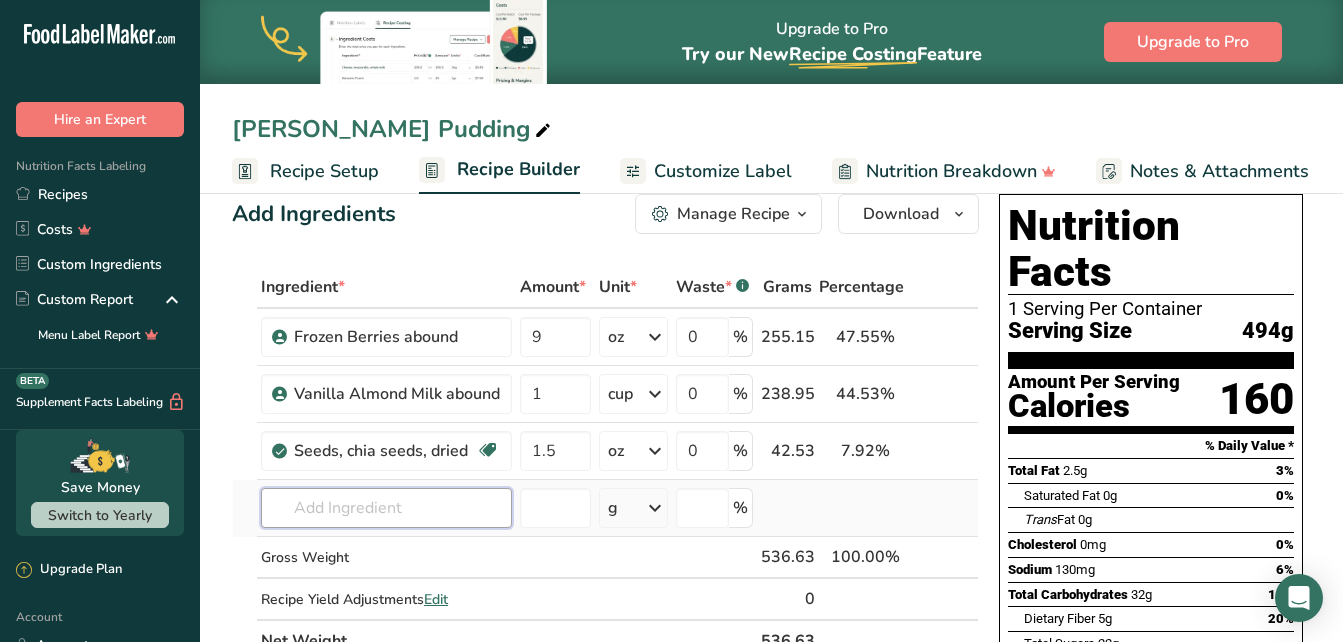 click on "Ingredient *
Amount *
Unit *
Waste *   .a-a{fill:#347362;}.b-a{fill:#fff;}          Grams
Percentage
Frozen Berries abound
9
oz
Weight Units
g
kg
mg
mcg
lb
oz
See less
Volume Units
l
mL
fl oz
tbsp
tsp
cup
qt
gallon
See less
0
%
255.15
47.55%
i
Vanilla Almond Milk abound
1
cup
Weight Units
g
kg
mg
See more
Volume Units
l
mL
fl oz
0" at bounding box center (605, 464) 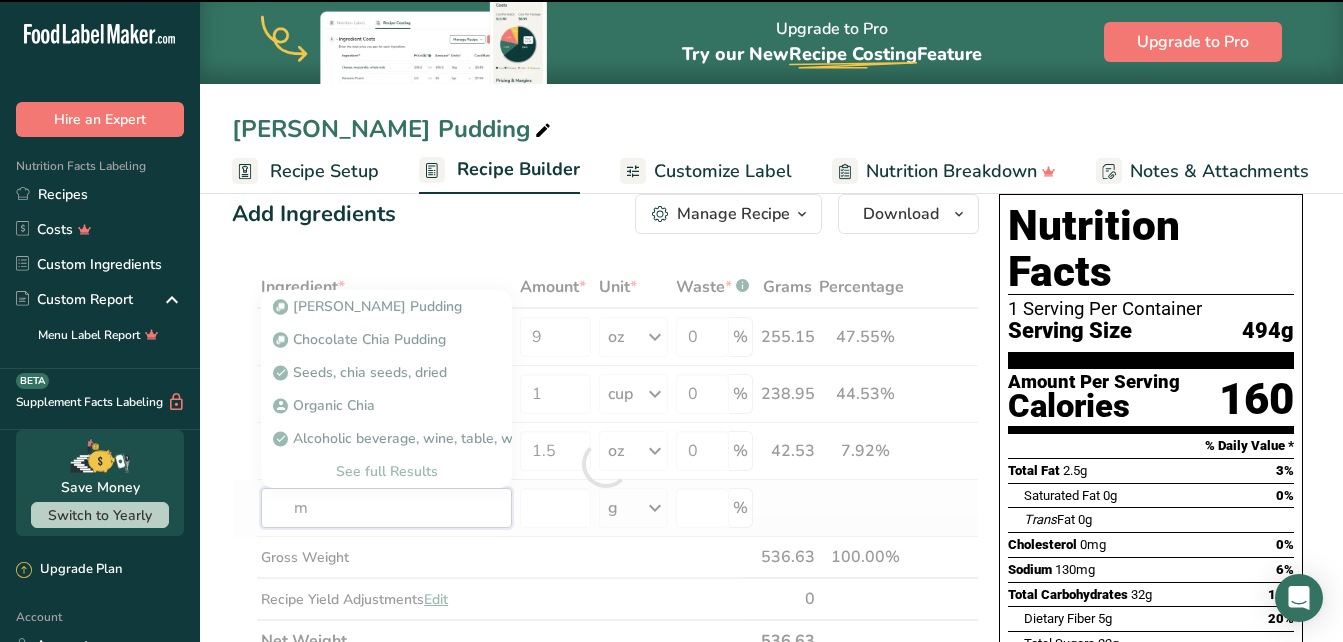 type on "ma" 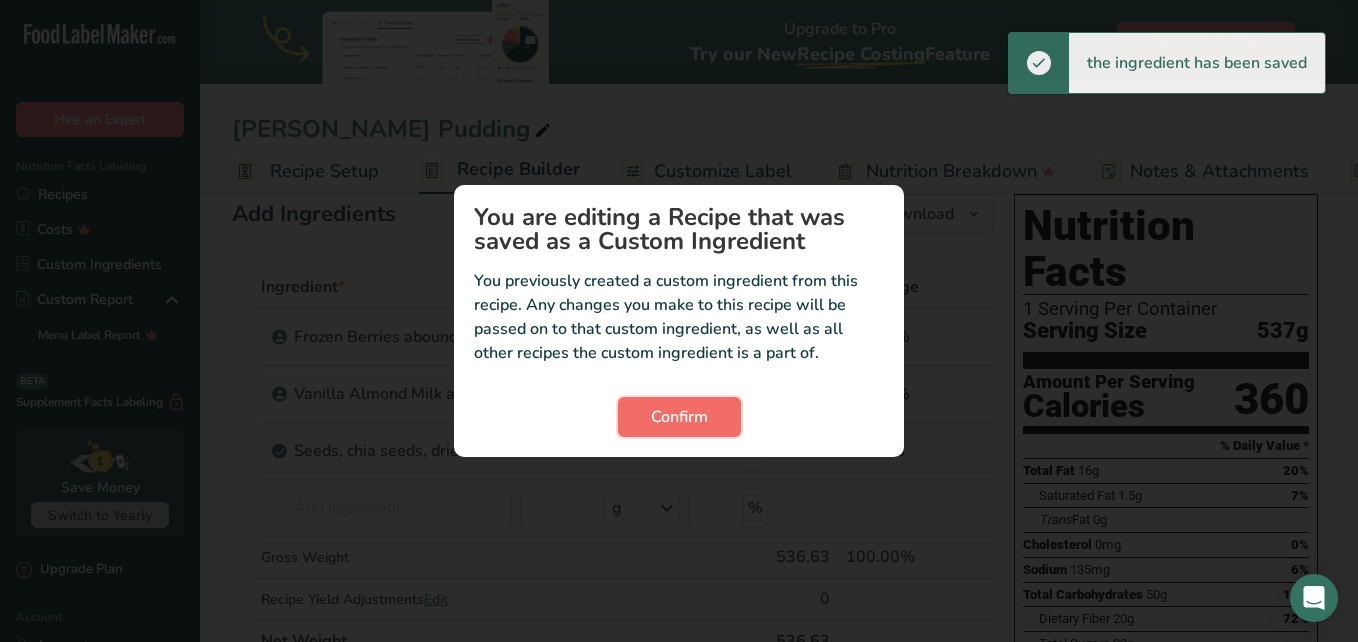 click on "Confirm" at bounding box center [679, 417] 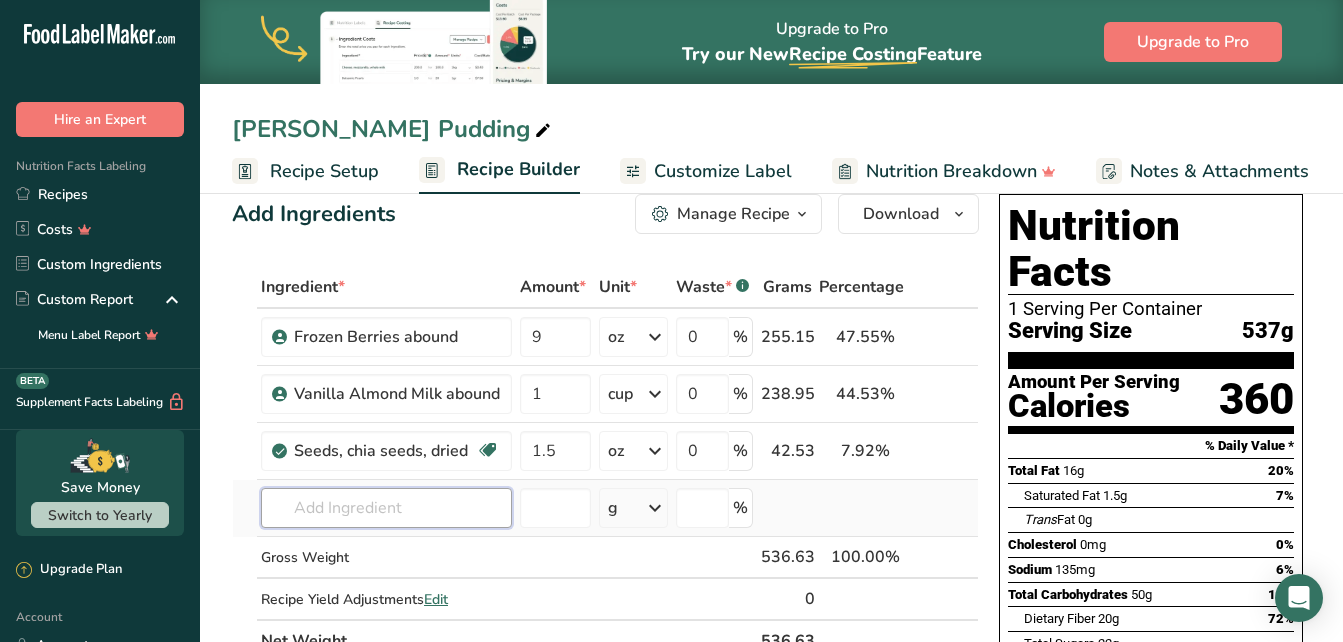 click at bounding box center [386, 508] 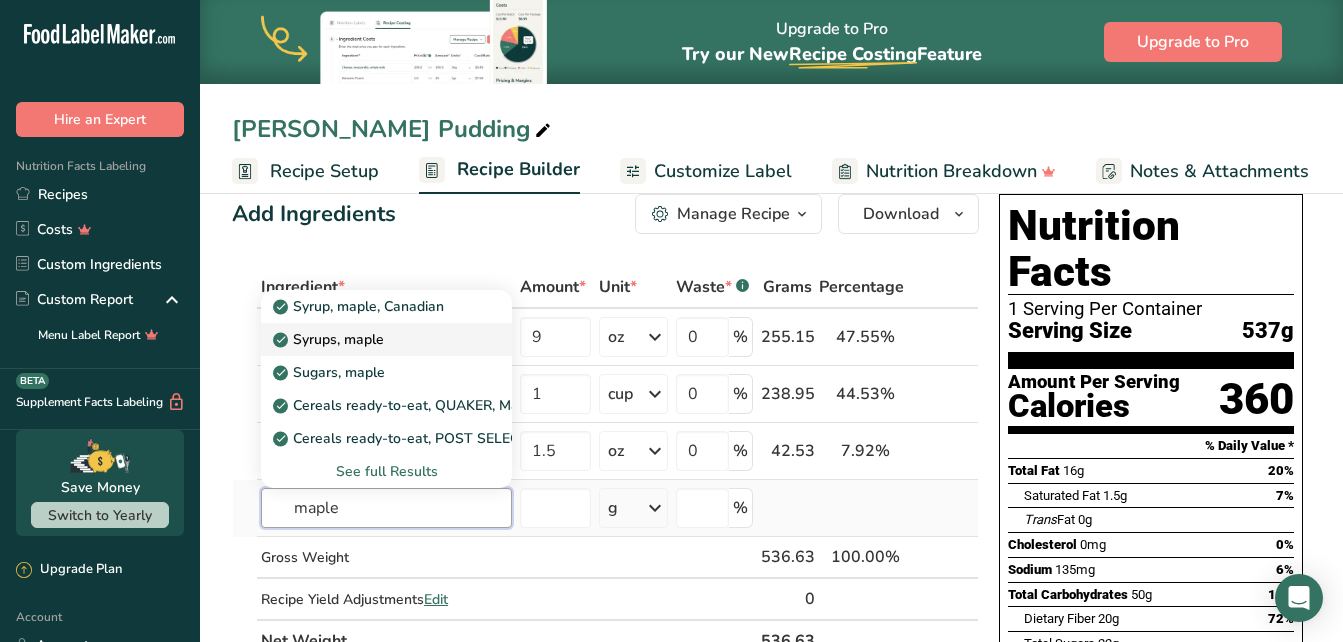 type on "maple" 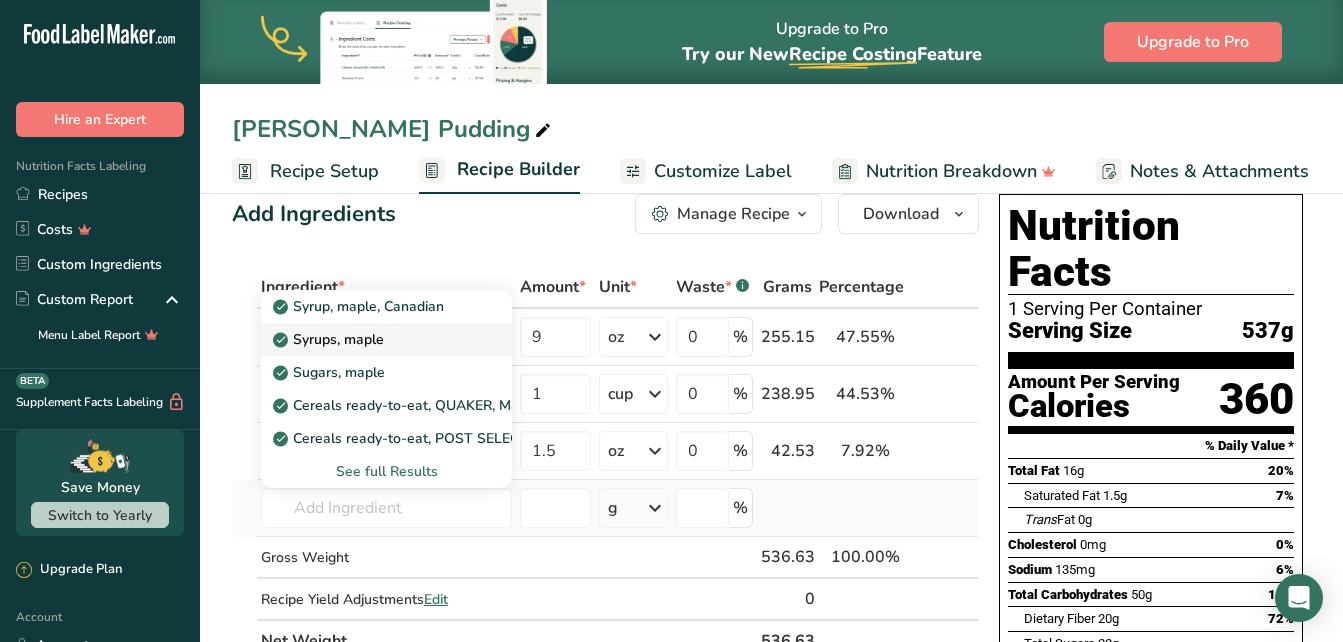 click on "Syrups, maple" at bounding box center (330, 339) 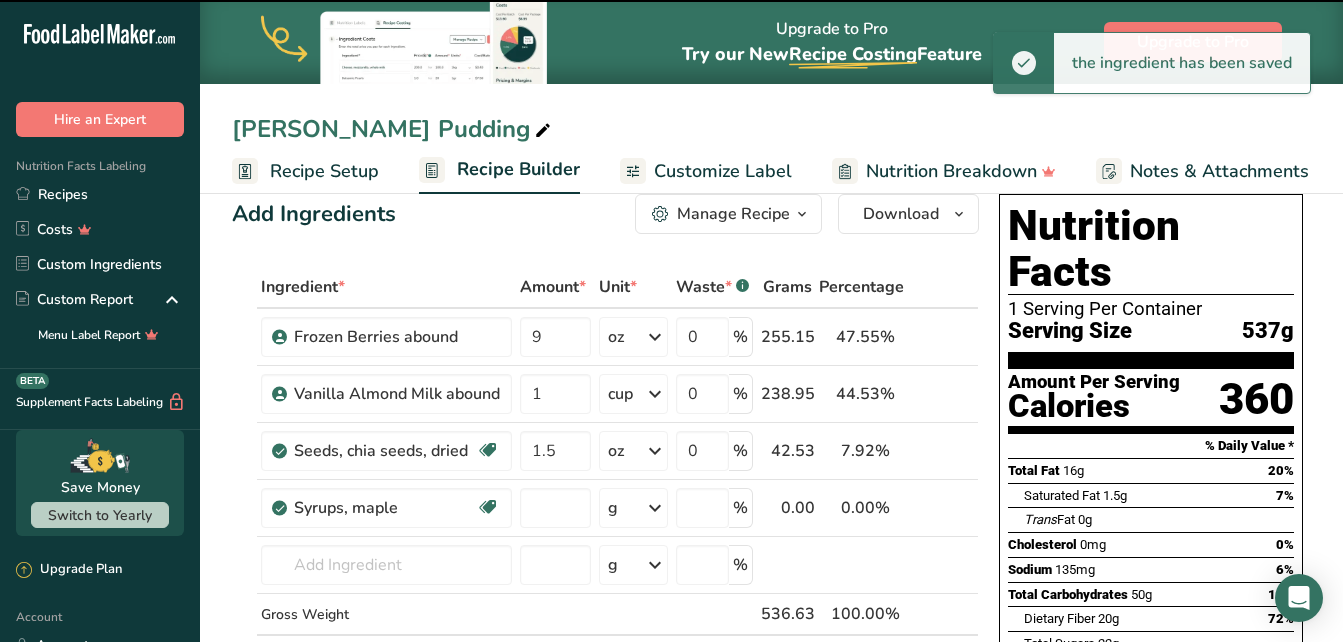 type on "0" 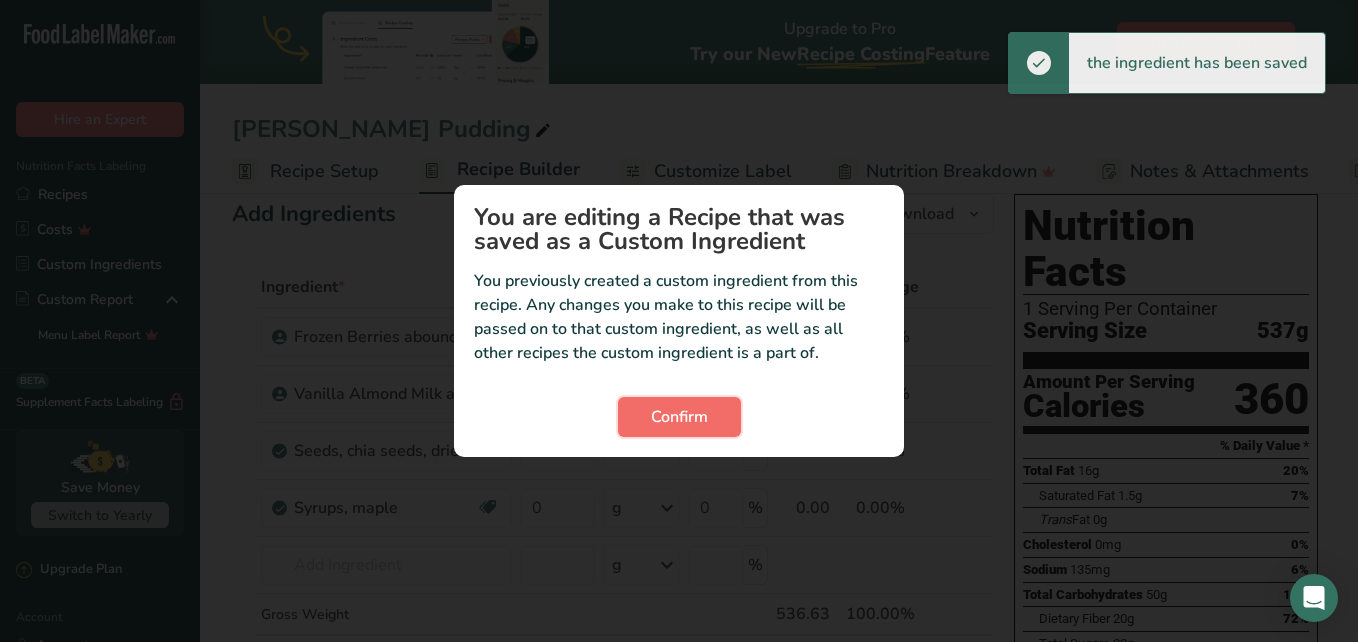 click on "Confirm" at bounding box center [679, 417] 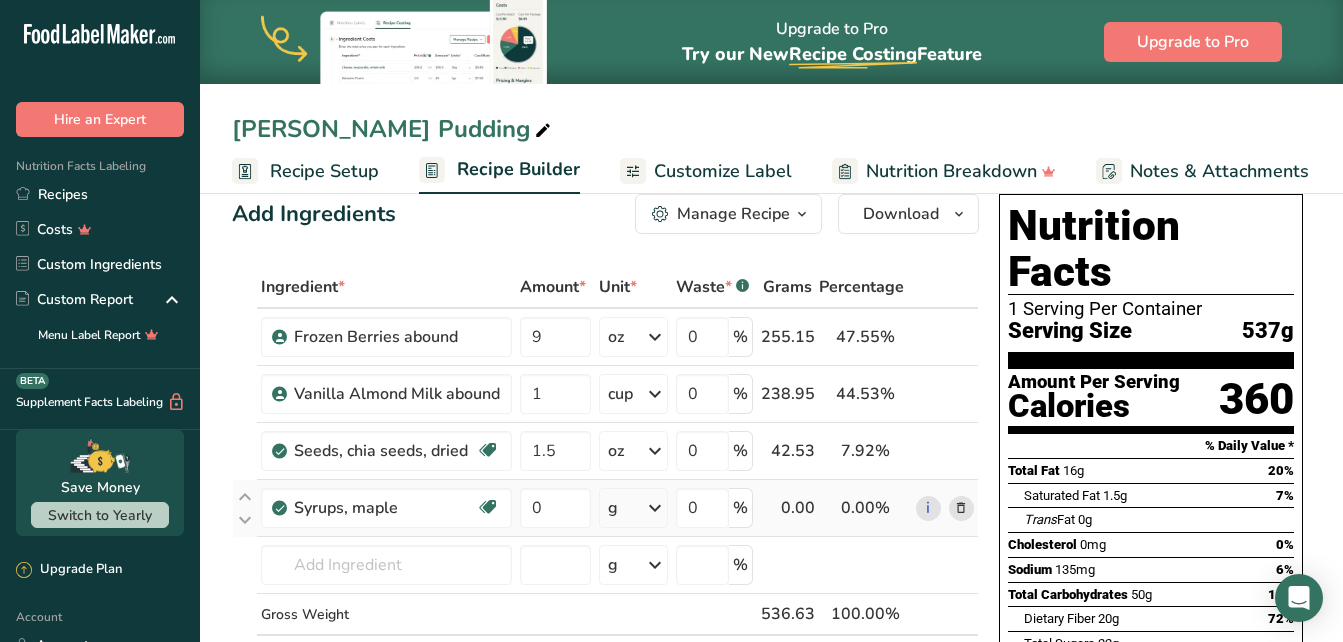 click at bounding box center [655, 508] 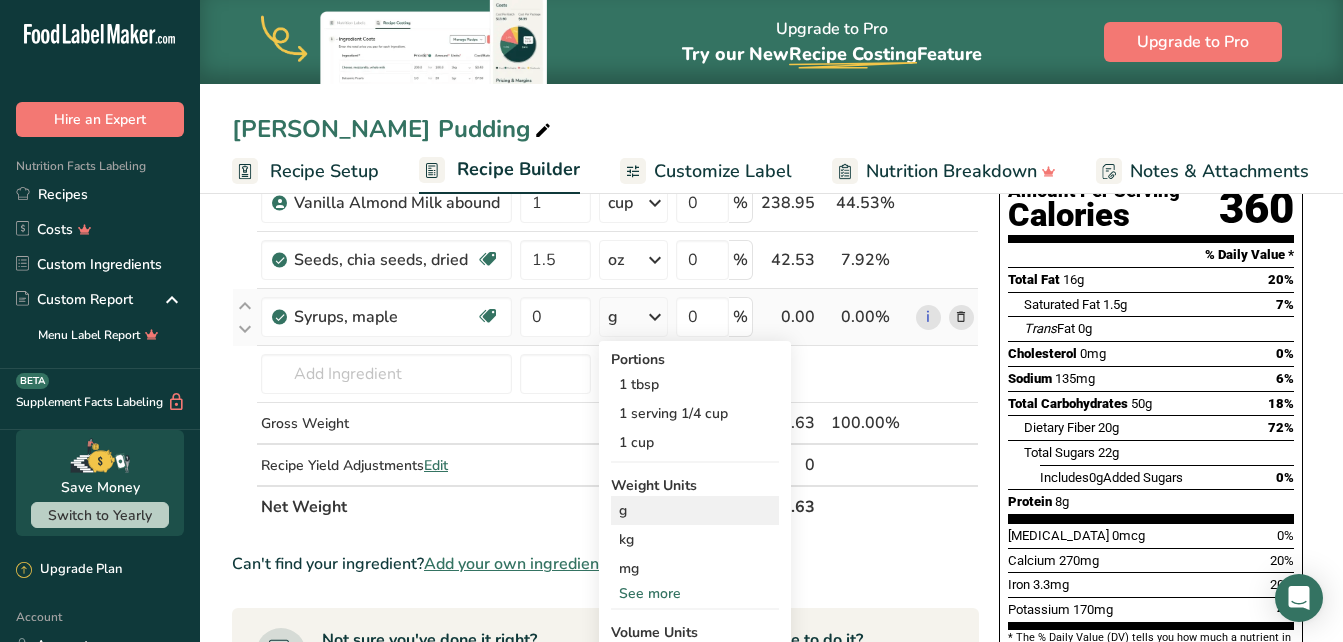 scroll, scrollTop: 253, scrollLeft: 0, axis: vertical 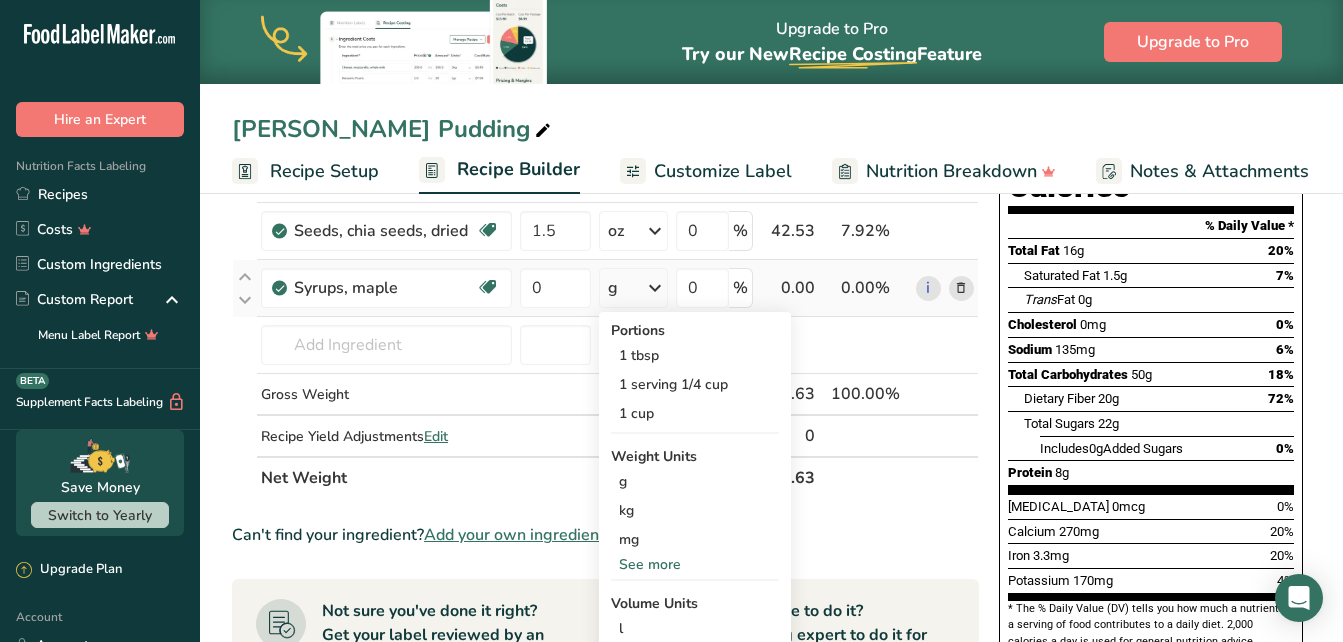 click on "See more" at bounding box center (695, 564) 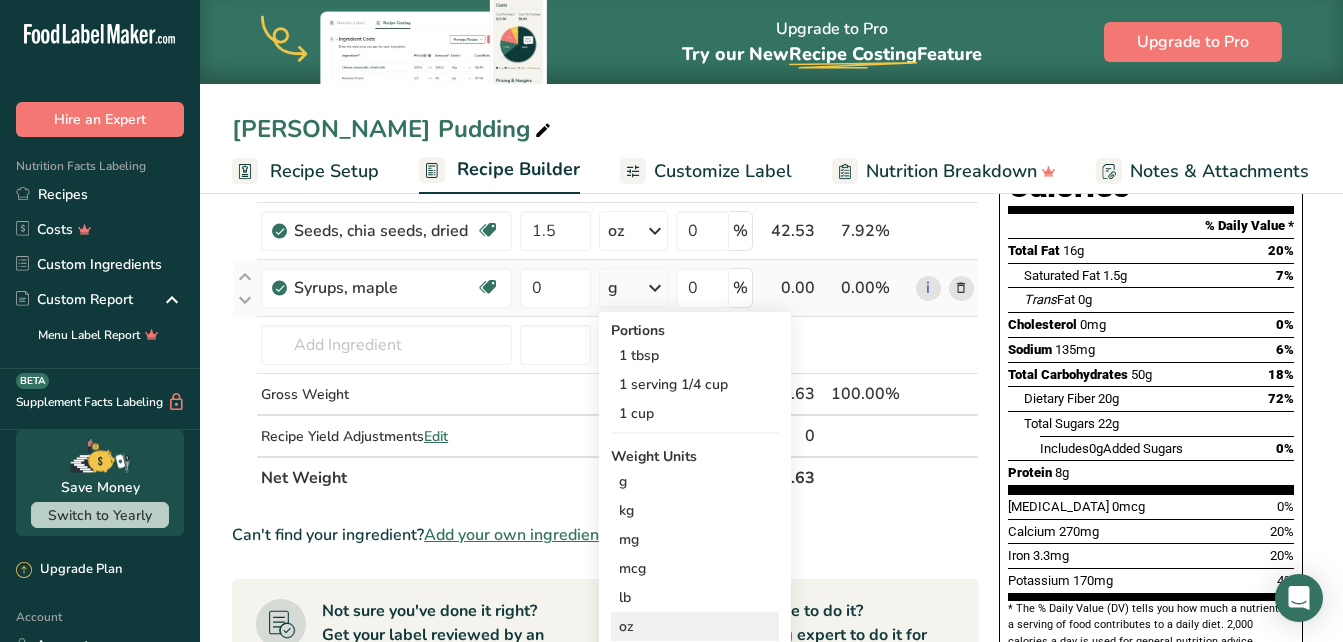 click on "oz" at bounding box center [695, 626] 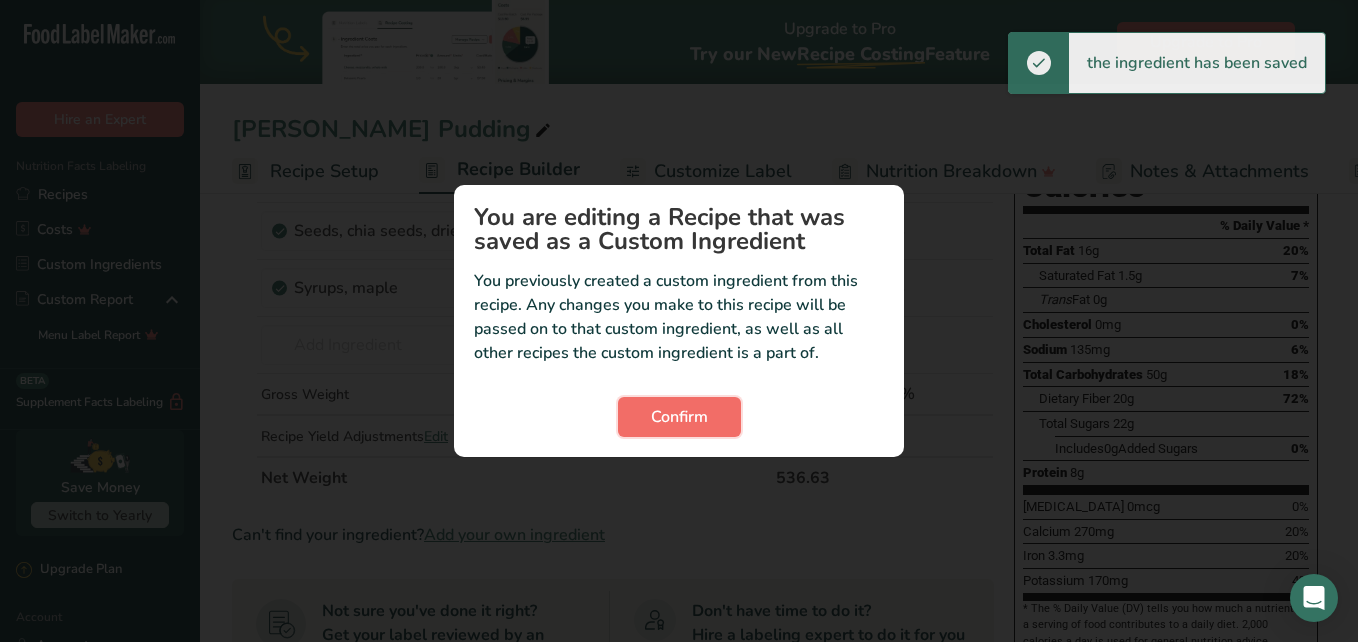 click on "Confirm" at bounding box center [679, 417] 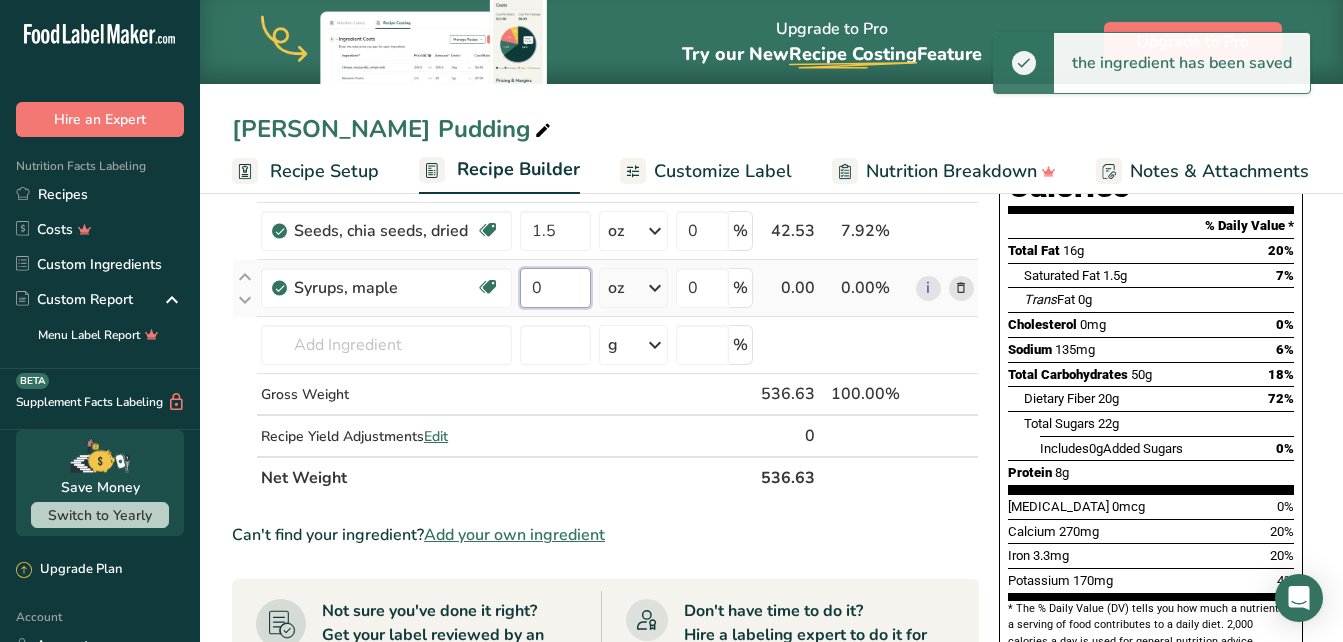 click on "0" at bounding box center (555, 288) 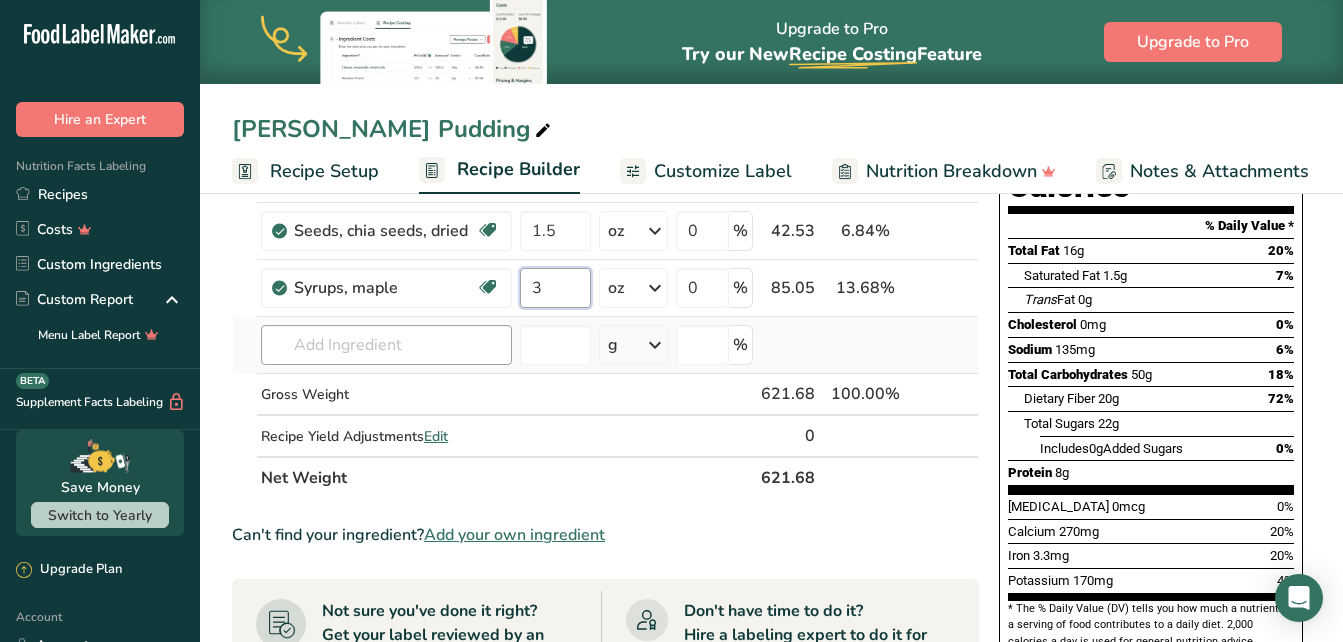 type on "3" 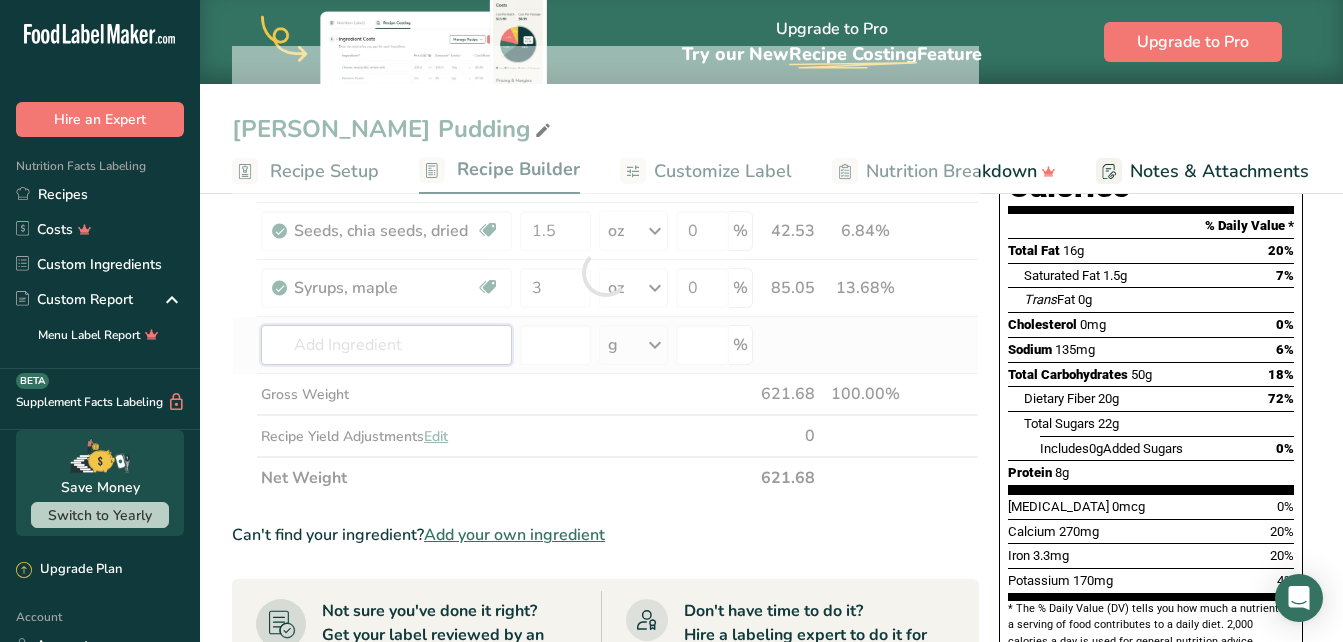 click on "Ingredient *
Amount *
Unit *
Waste *   .a-a{fill:#347362;}.b-a{fill:#fff;}          Grams
Percentage
Frozen Berries abound
9
oz
Weight Units
g
kg
mg
mcg
lb
oz
See less
Volume Units
l
mL
fl oz
tbsp
tsp
cup
qt
gallon
See less
0
%
255.15
41.04%
i
Vanilla Almond Milk abound
1
cup
Weight Units
g
kg
mg
See more
Volume Units
l
mL
fl oz
0" at bounding box center (605, 272) 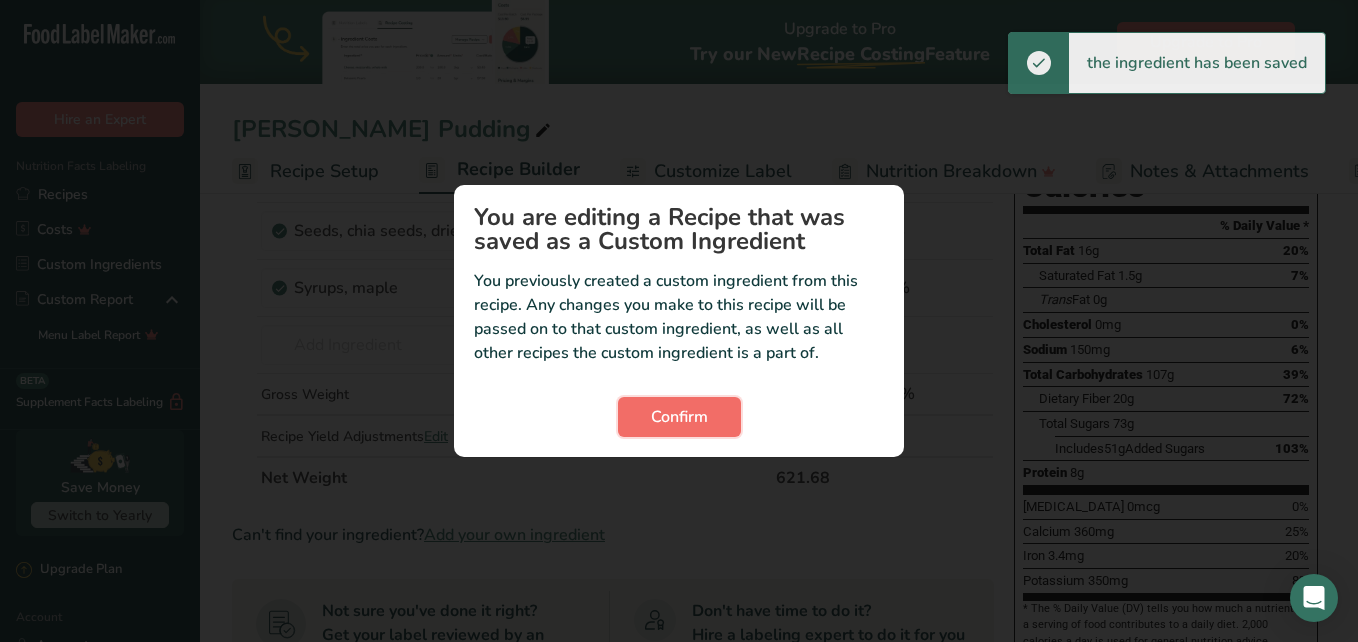 click on "Confirm" at bounding box center [679, 417] 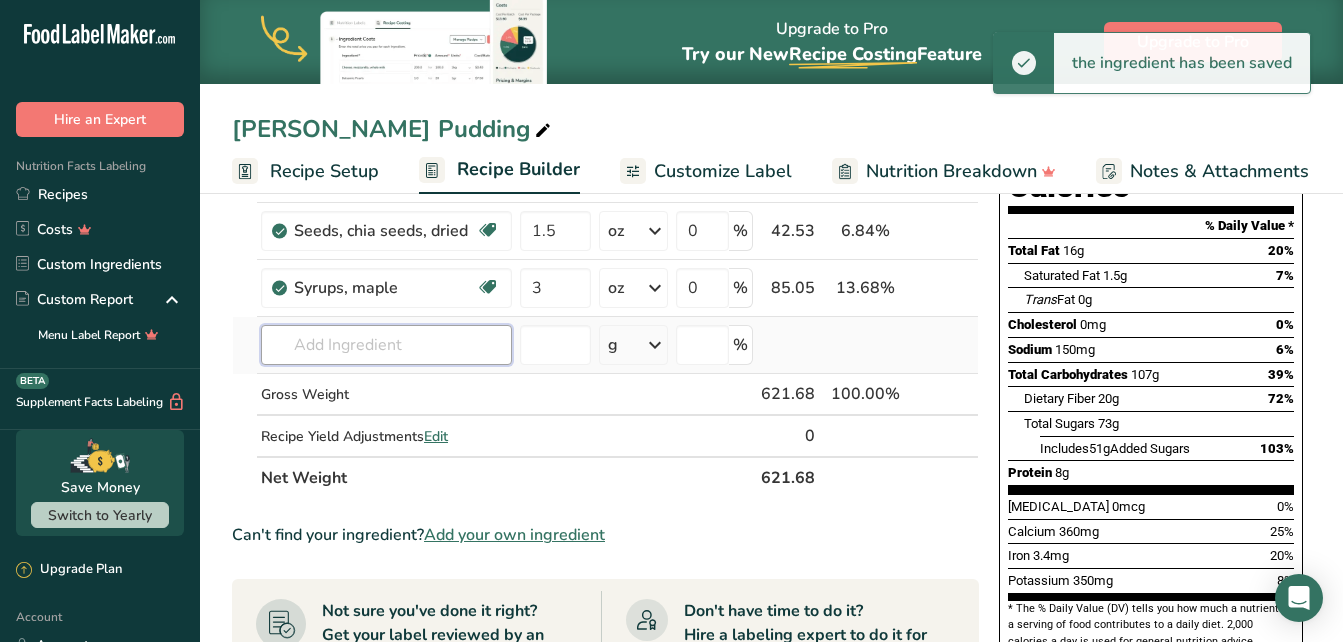 click at bounding box center [386, 345] 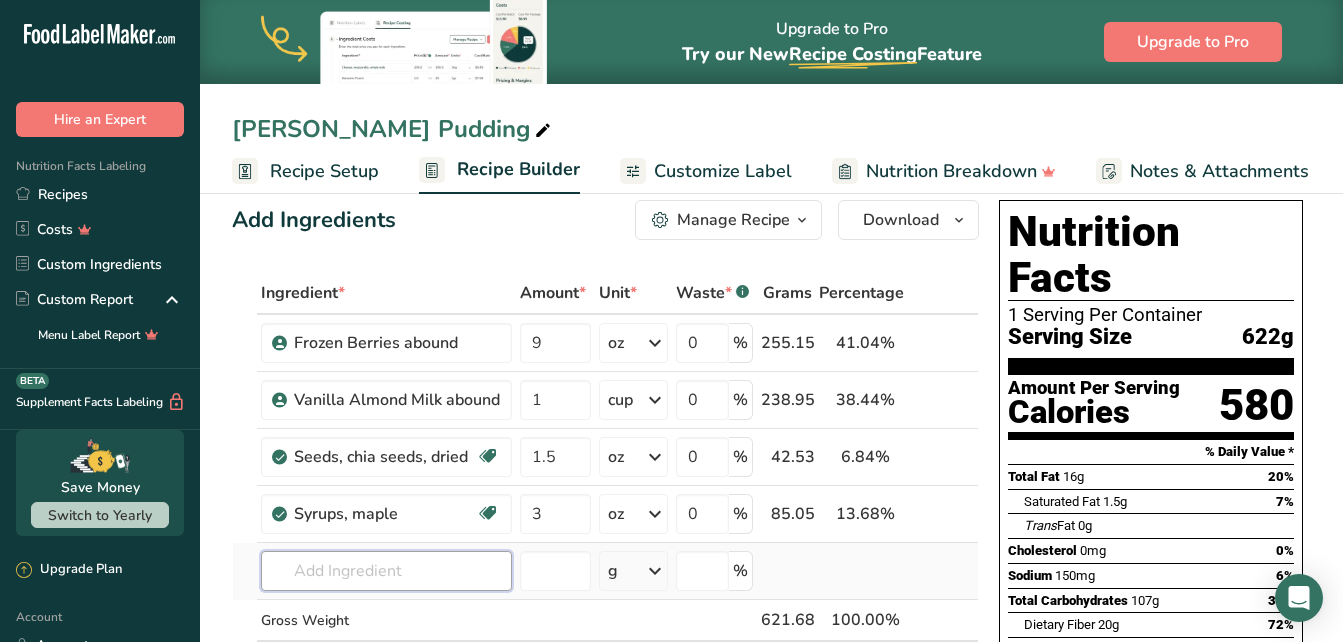 scroll, scrollTop: 0, scrollLeft: 0, axis: both 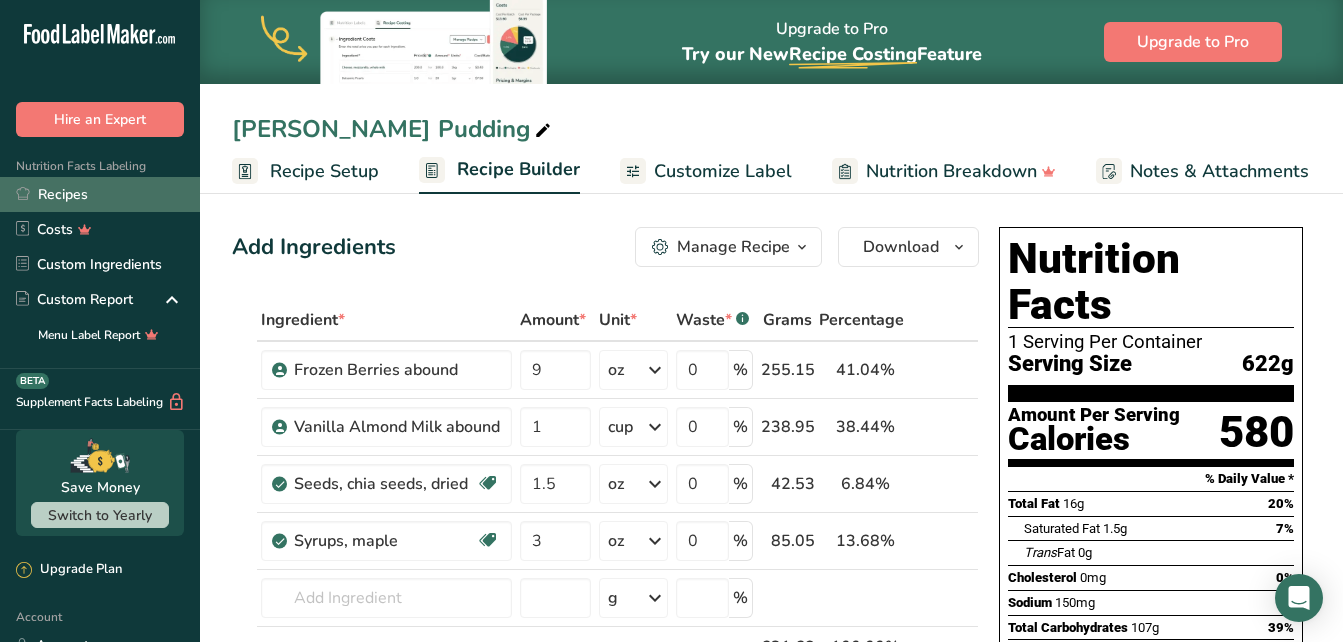 click on "Recipes" at bounding box center [100, 194] 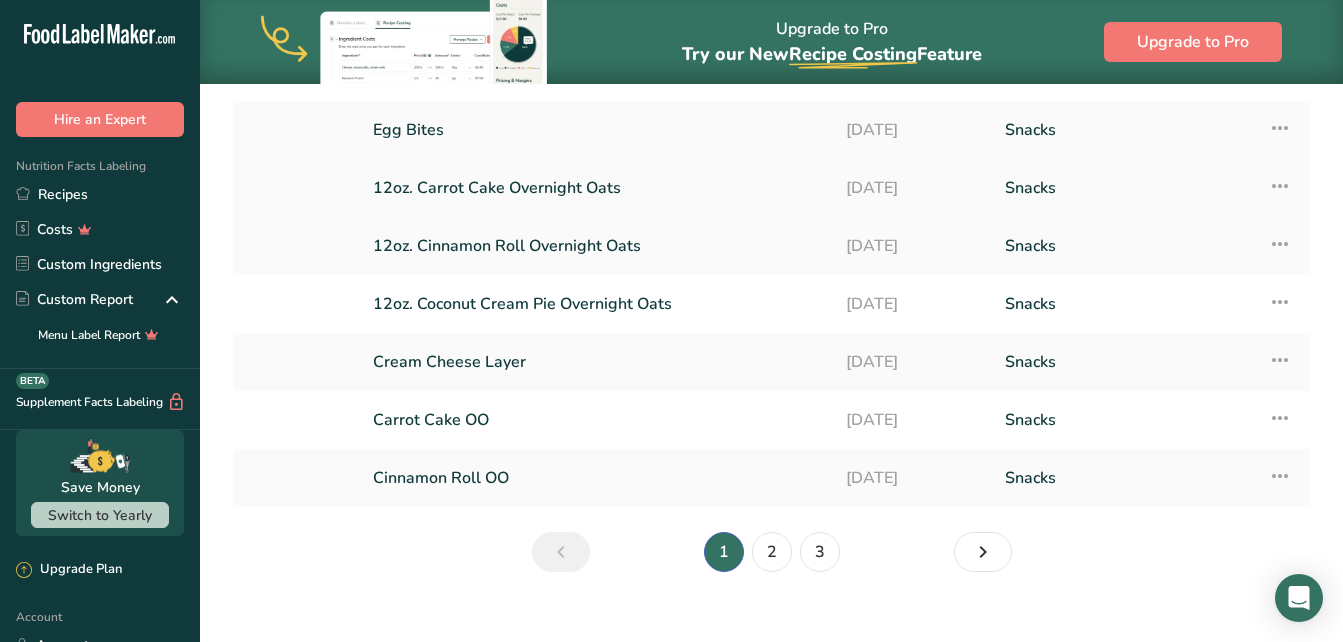 scroll, scrollTop: 293, scrollLeft: 0, axis: vertical 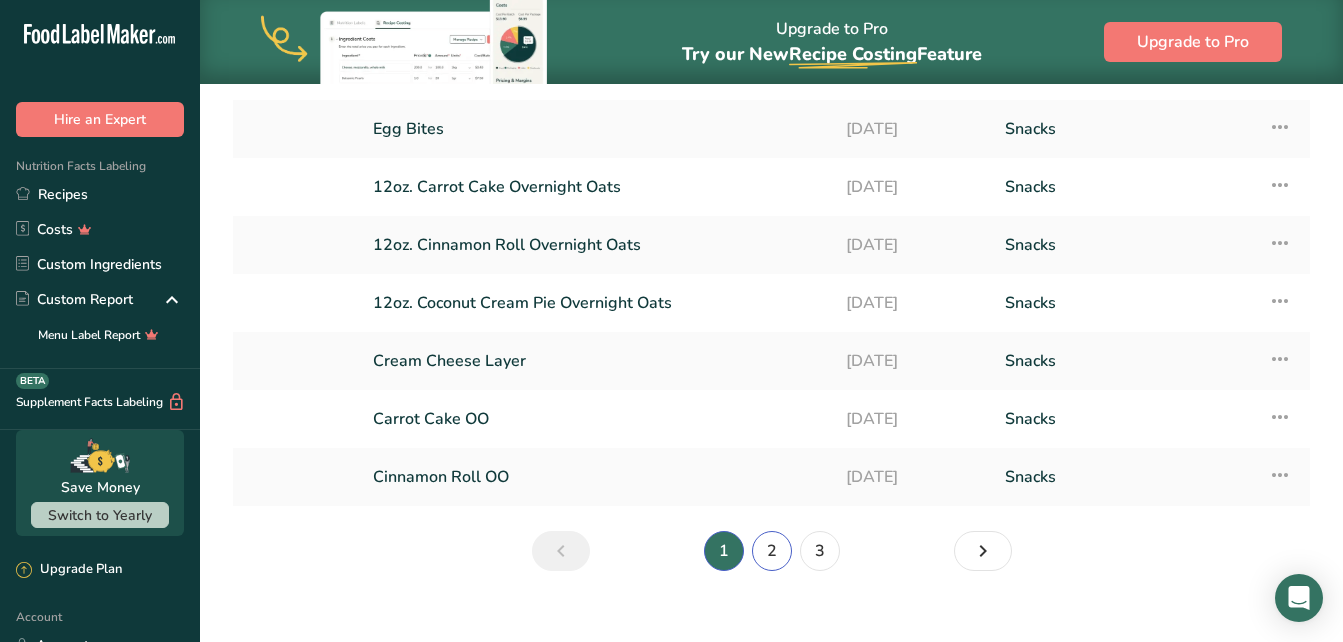 click on "2" at bounding box center [772, 551] 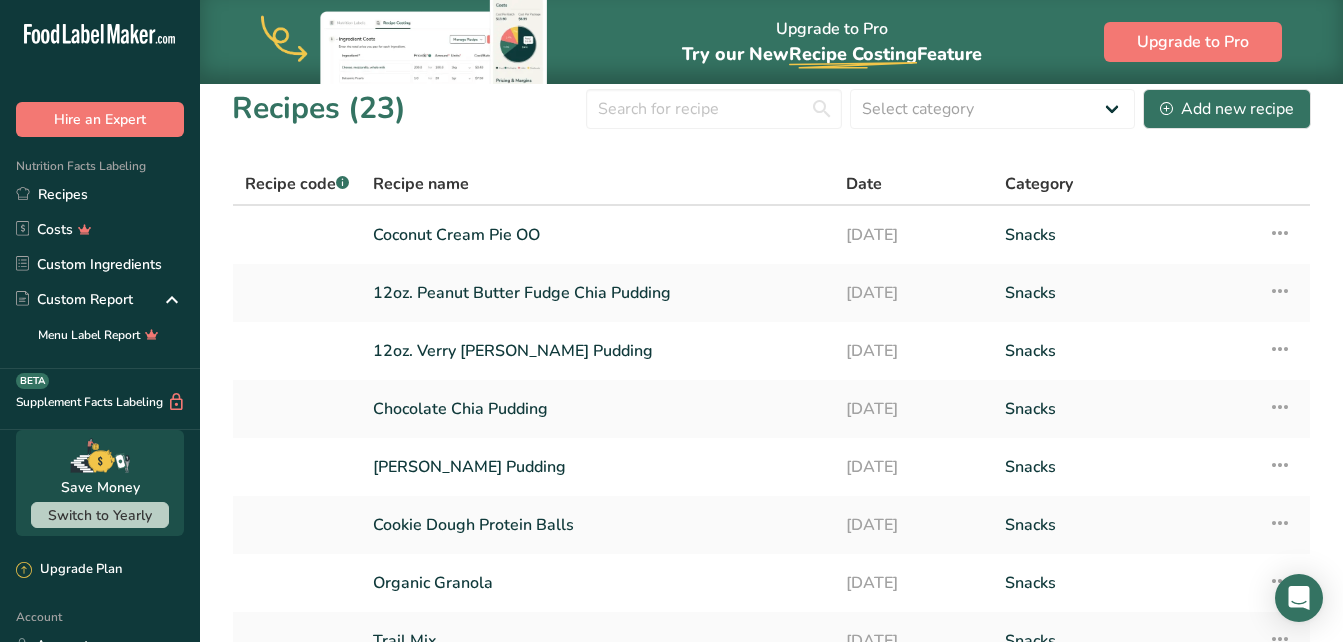 scroll, scrollTop: 0, scrollLeft: 0, axis: both 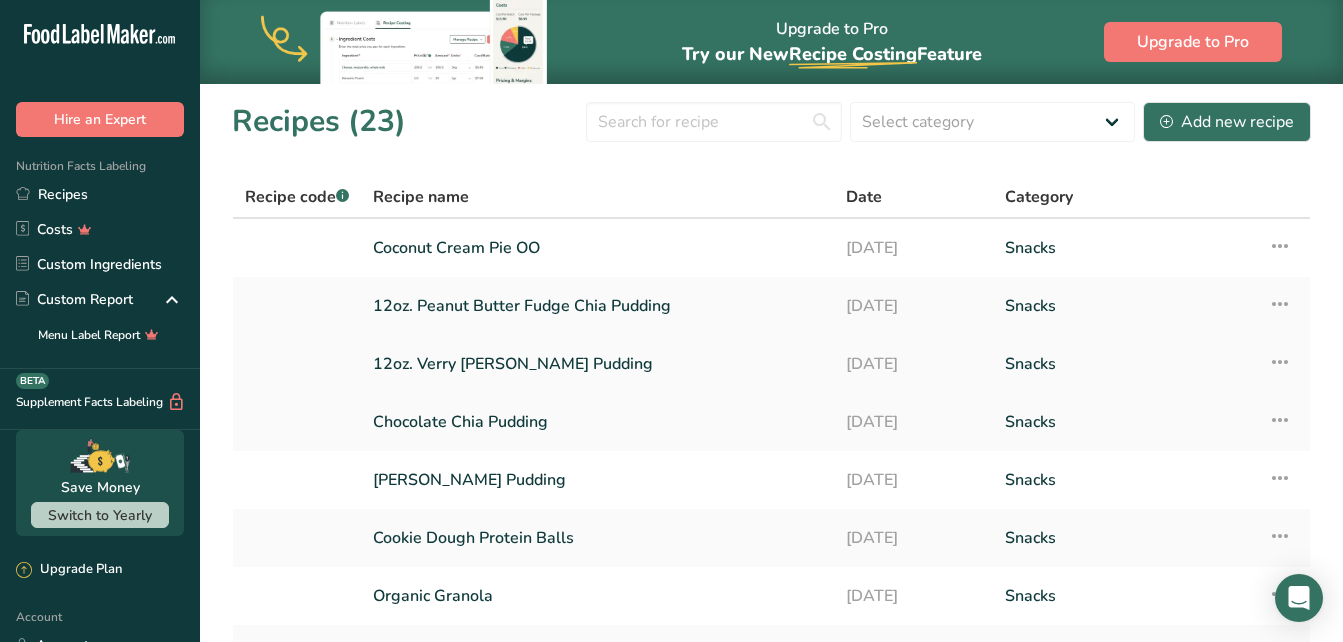 click on "12oz. Verry [PERSON_NAME] Pudding" at bounding box center [597, 364] 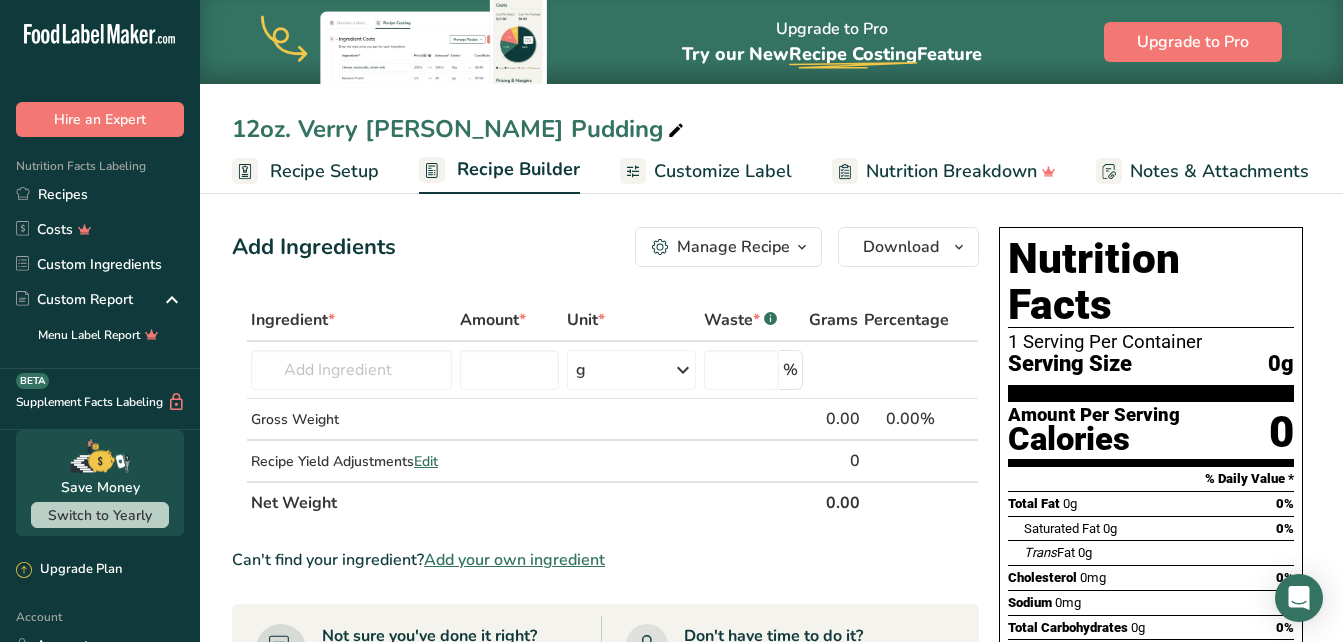 click on "Recipe Setup" at bounding box center (324, 171) 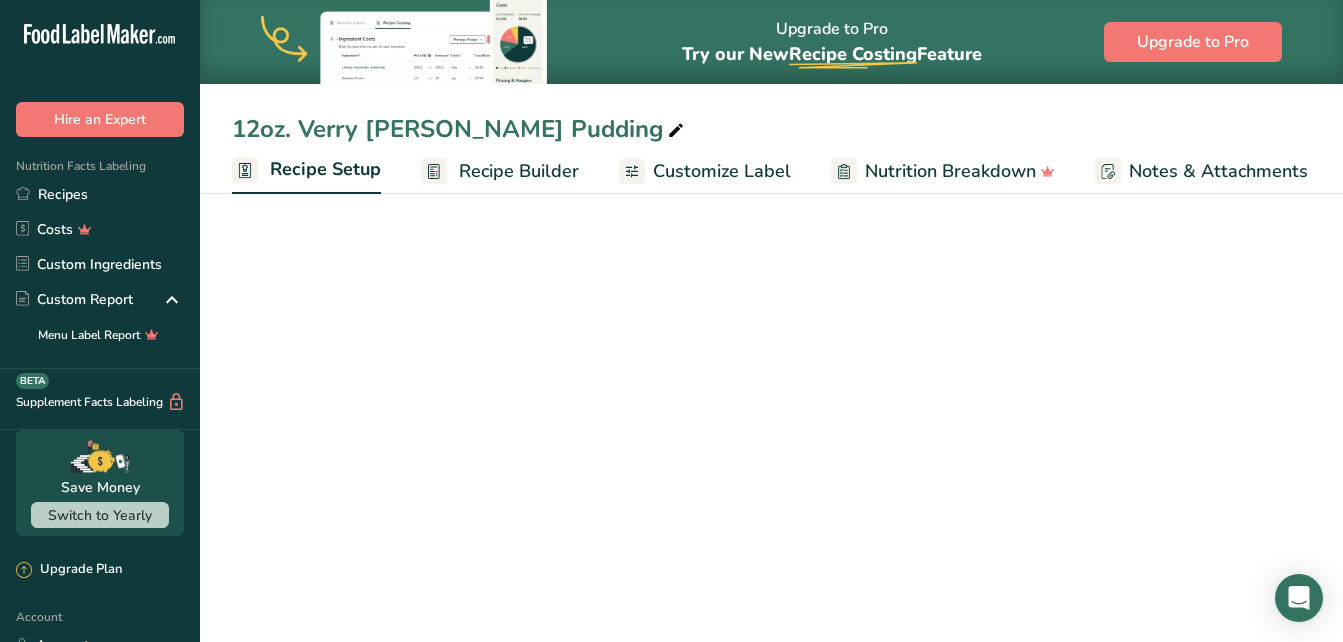 scroll, scrollTop: 0, scrollLeft: 7, axis: horizontal 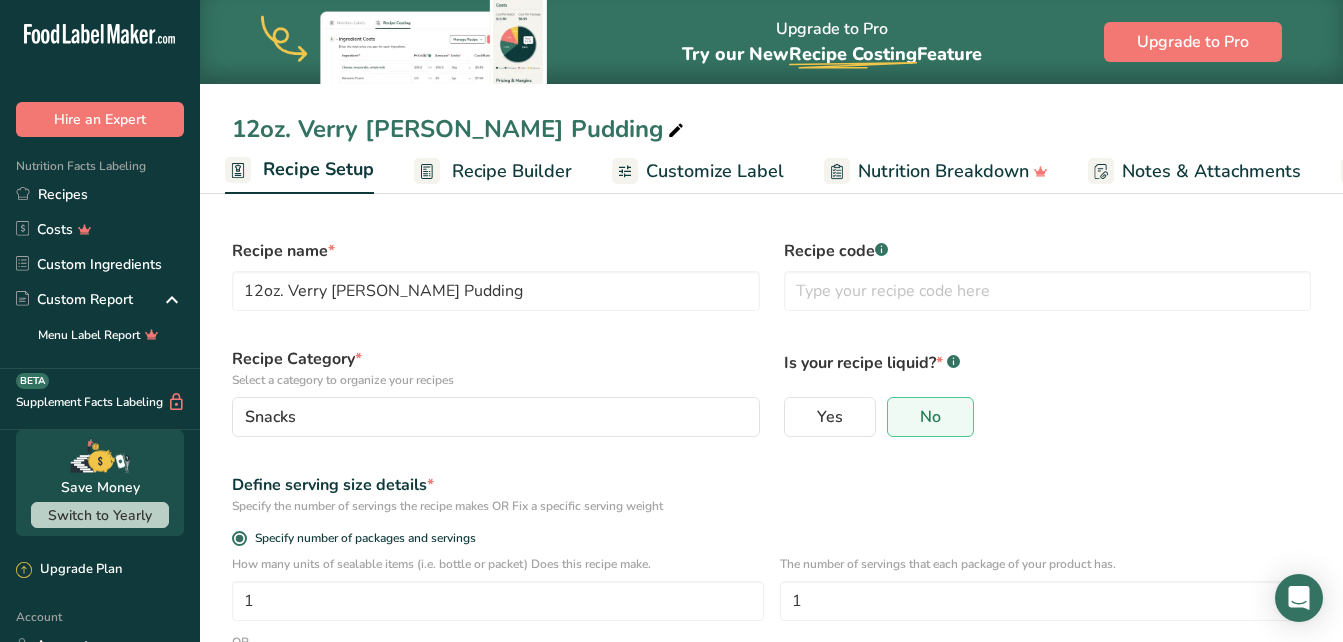 click on "Recipe Builder" at bounding box center (512, 171) 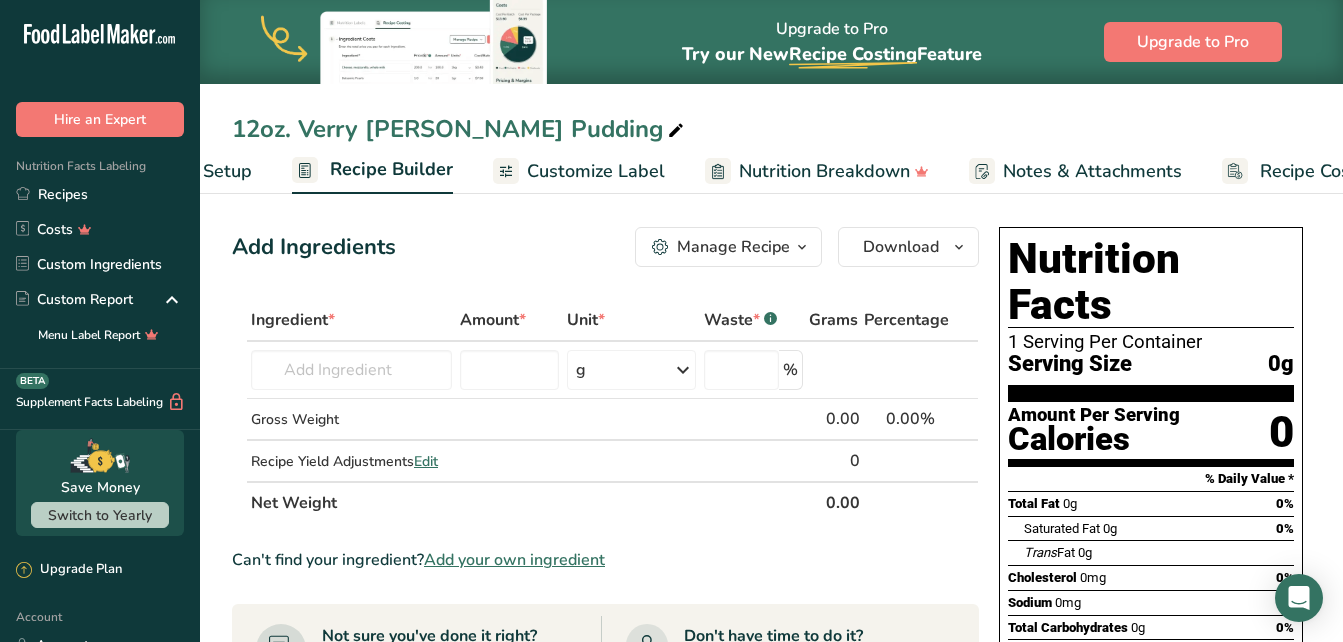 scroll, scrollTop: 0, scrollLeft: 193, axis: horizontal 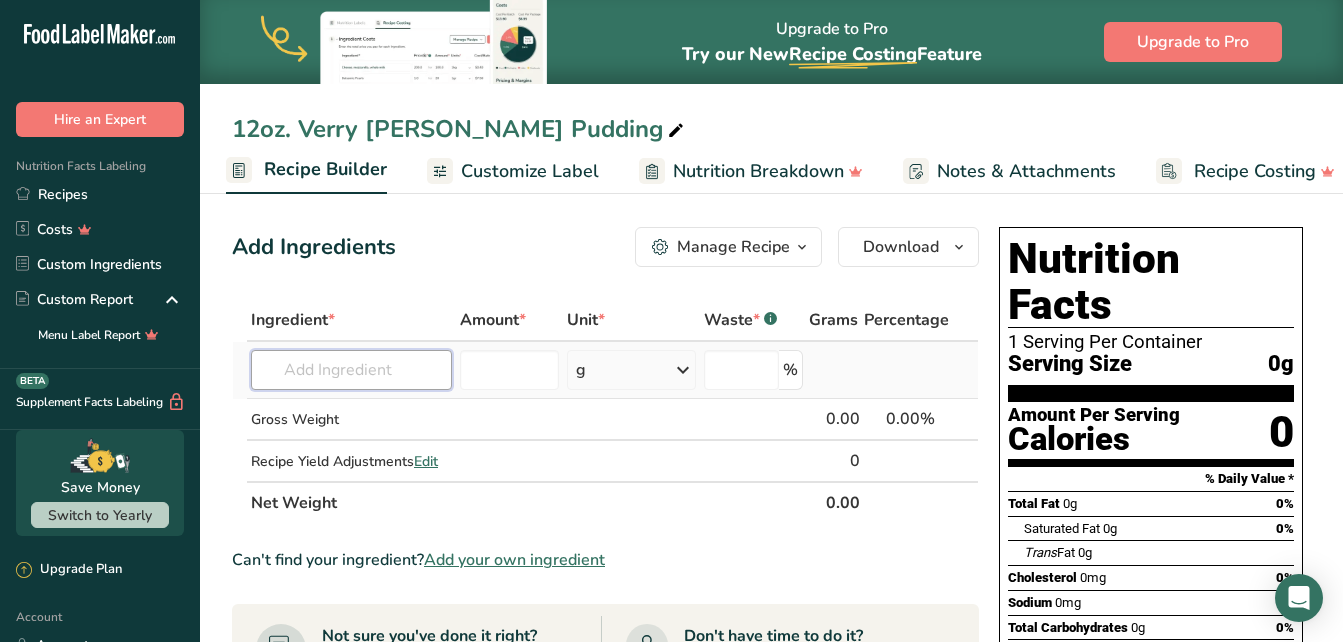 click at bounding box center (351, 370) 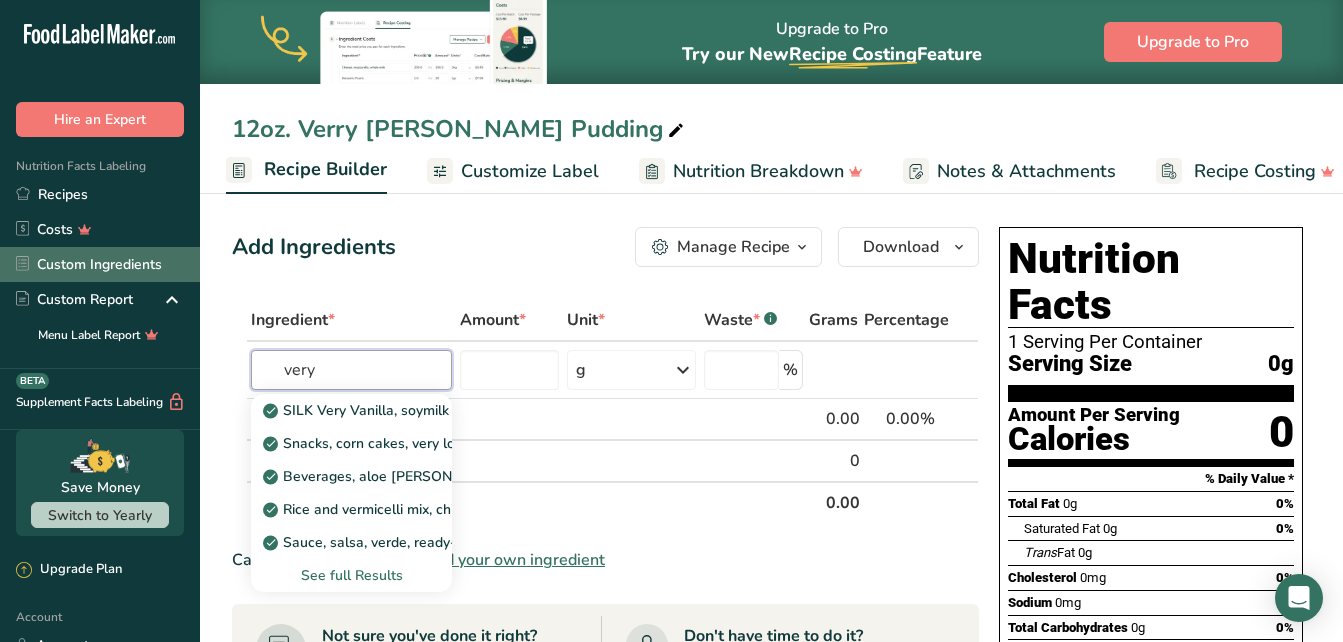 type on "very" 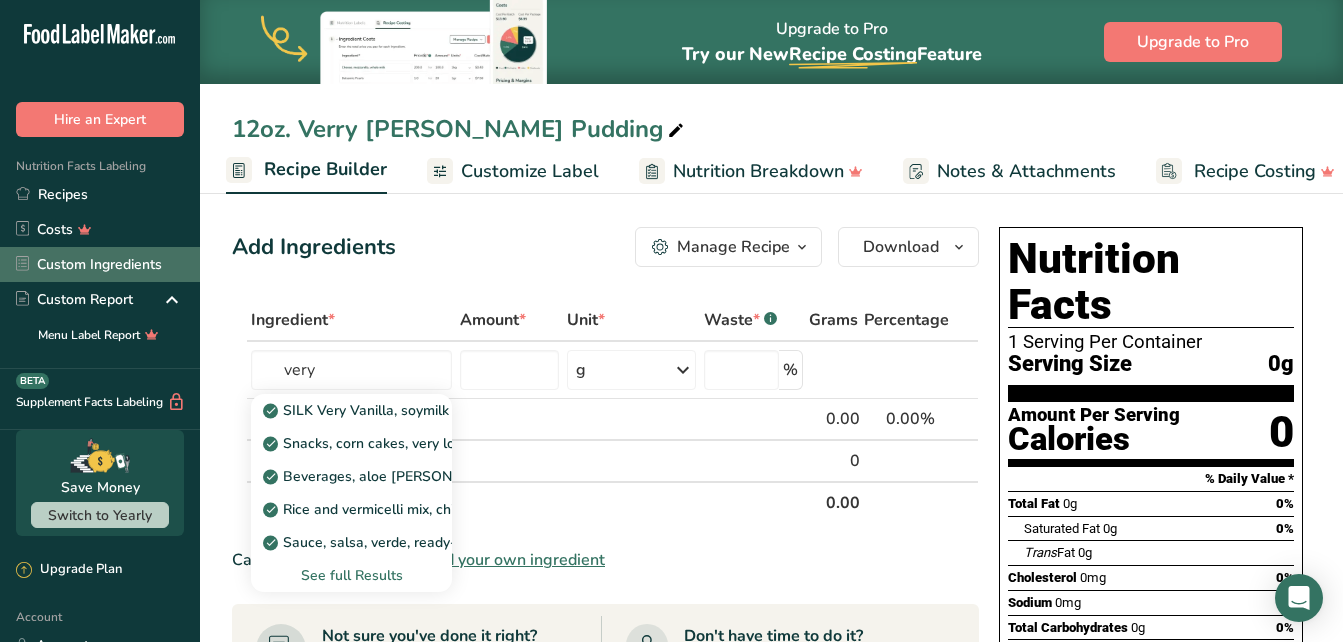 type 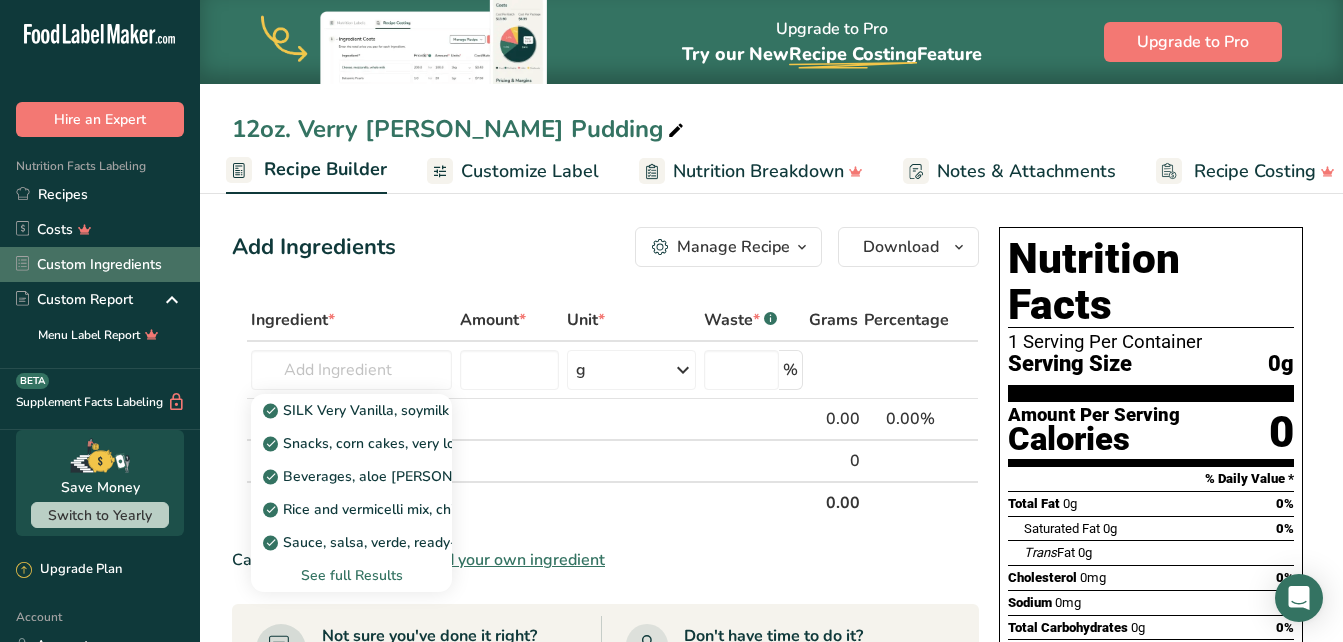 click on "Custom Ingredients" at bounding box center (100, 264) 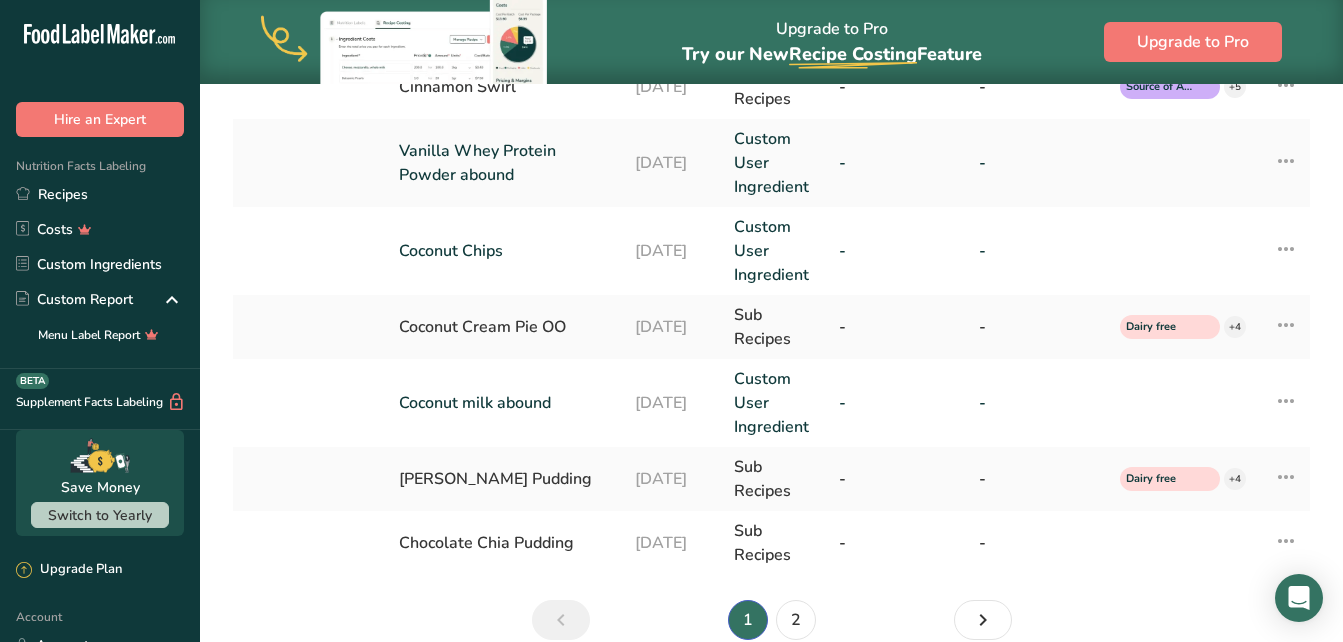 scroll, scrollTop: 846, scrollLeft: 0, axis: vertical 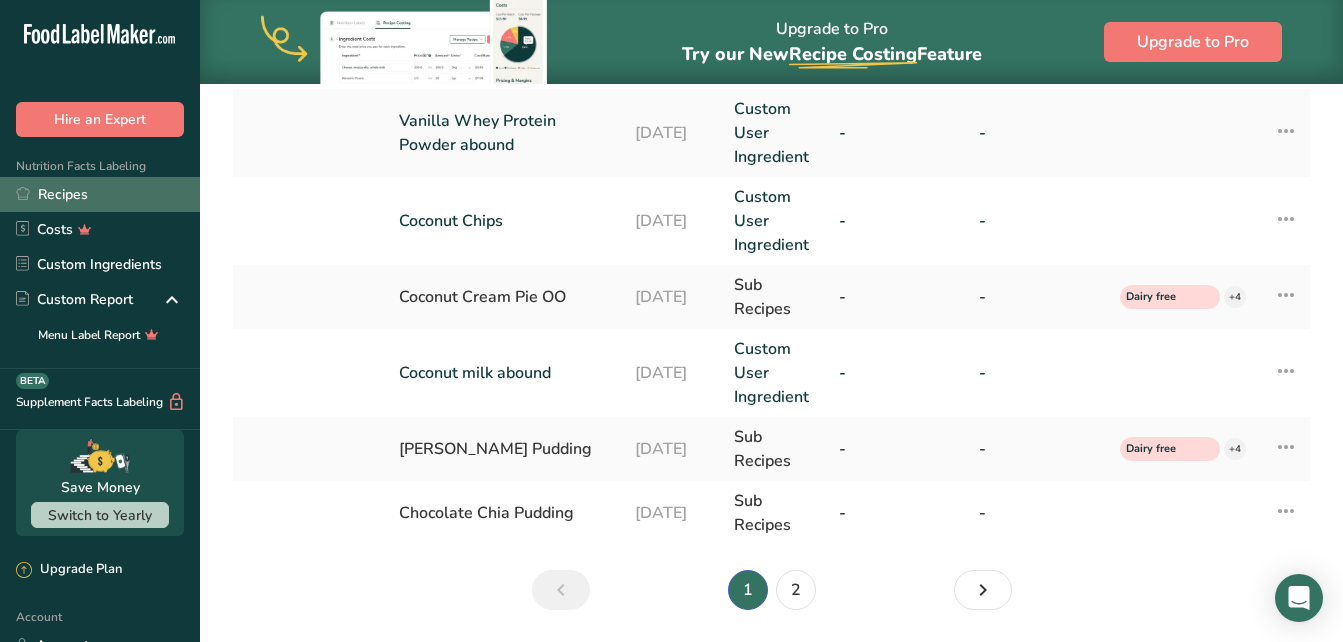 click on "Recipes" at bounding box center (100, 194) 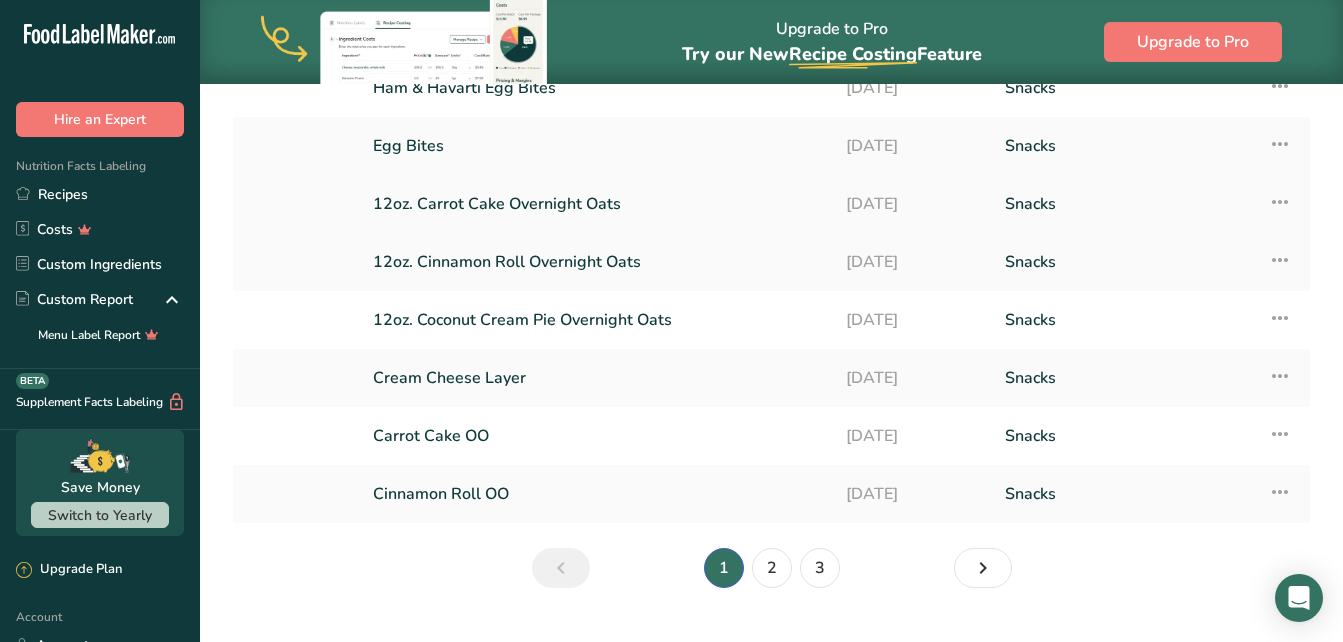 scroll, scrollTop: 318, scrollLeft: 0, axis: vertical 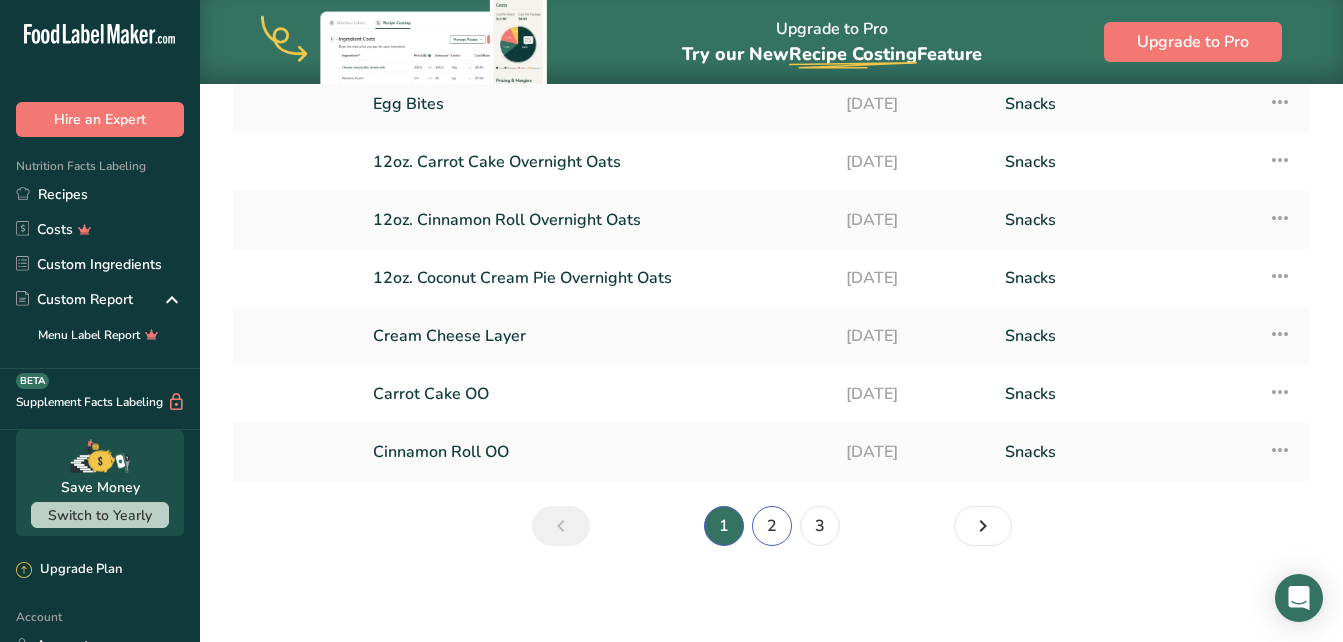 click on "2" at bounding box center (772, 526) 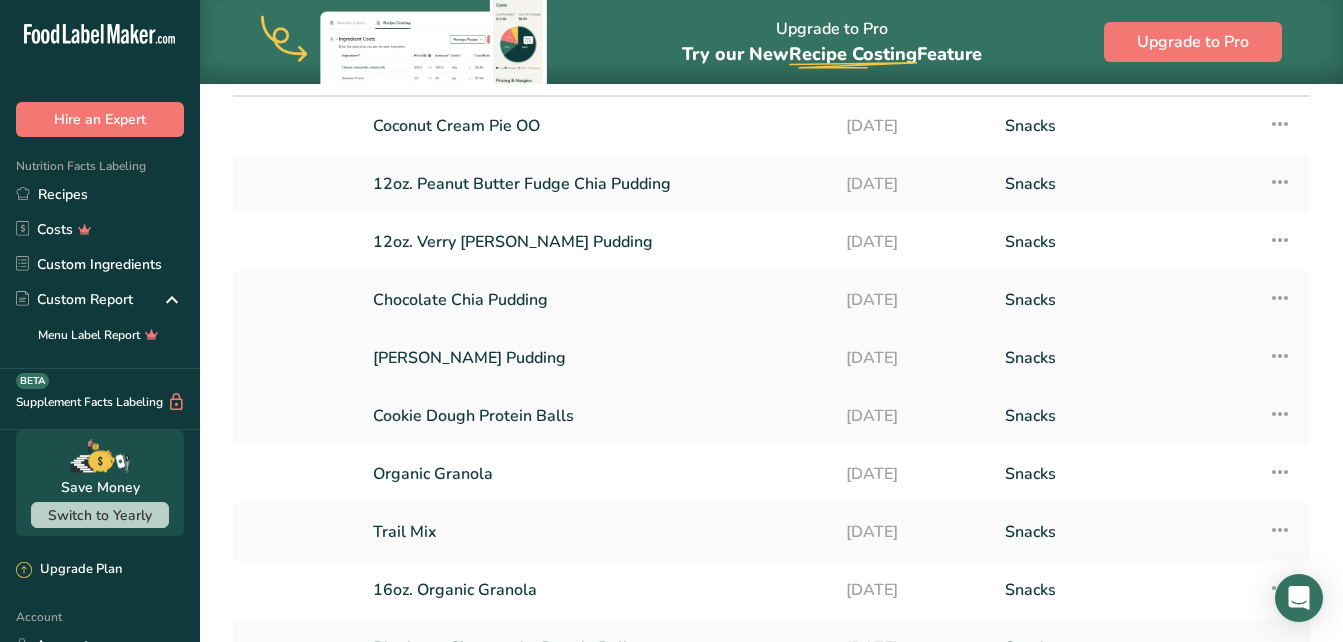 scroll, scrollTop: 116, scrollLeft: 0, axis: vertical 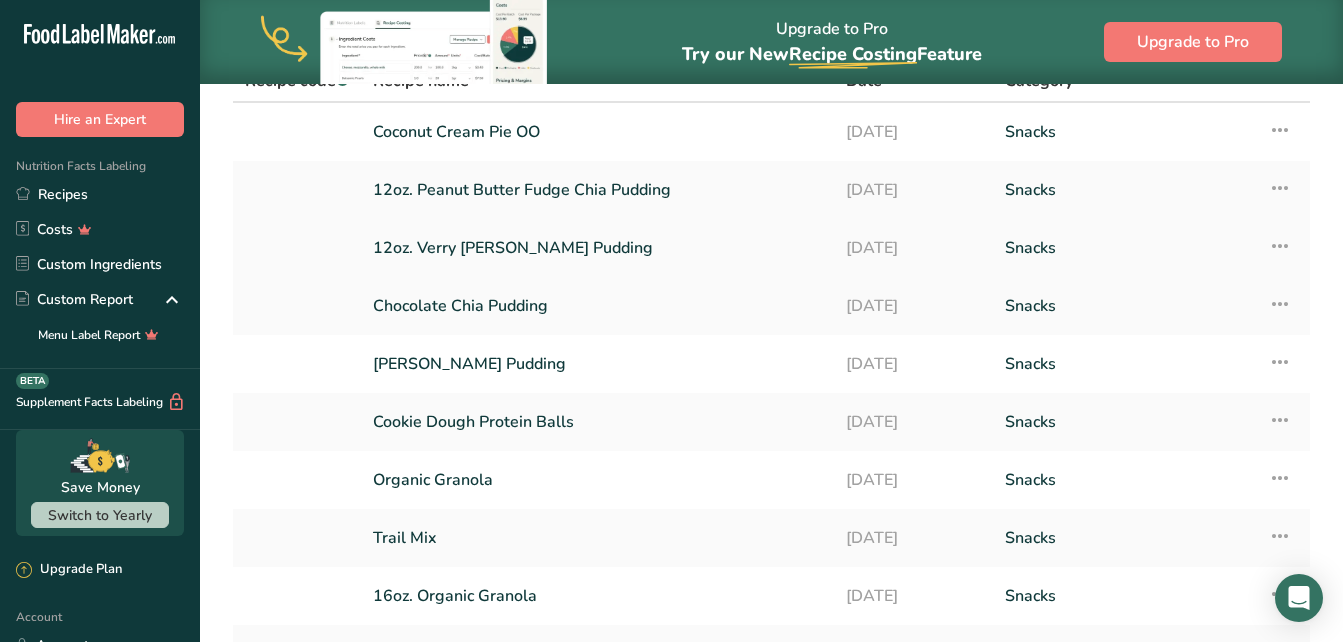 click on "12oz. Verry [PERSON_NAME] Pudding" at bounding box center [597, 248] 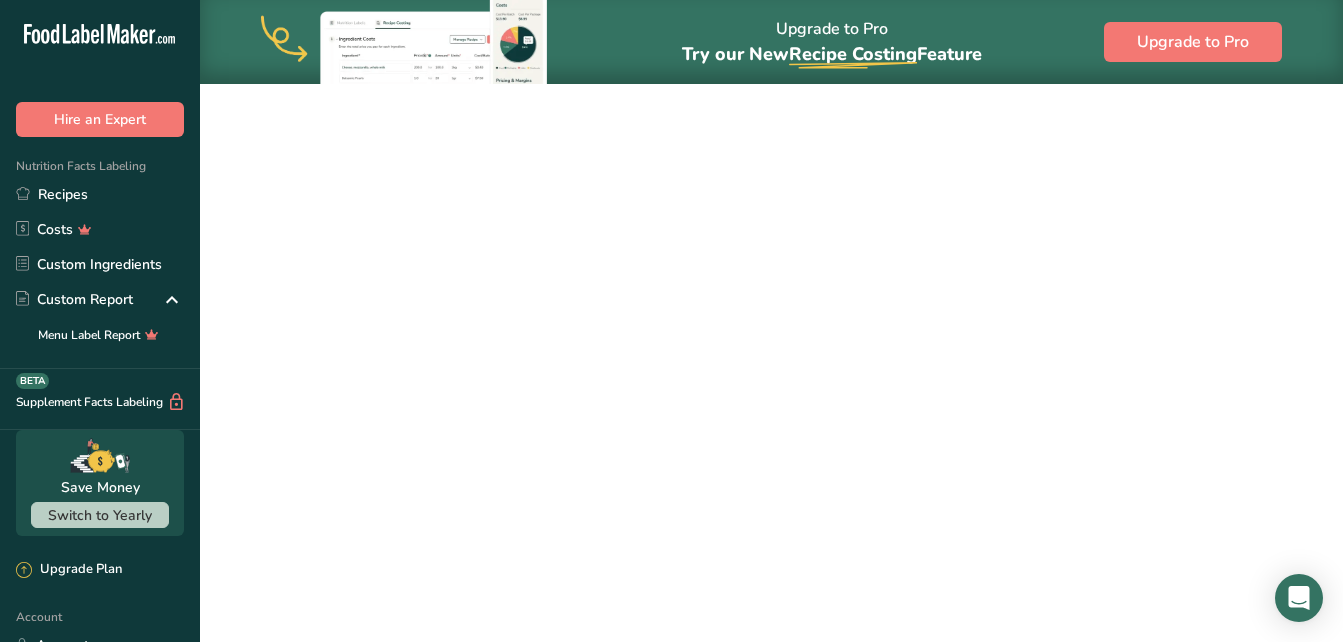scroll, scrollTop: 0, scrollLeft: 0, axis: both 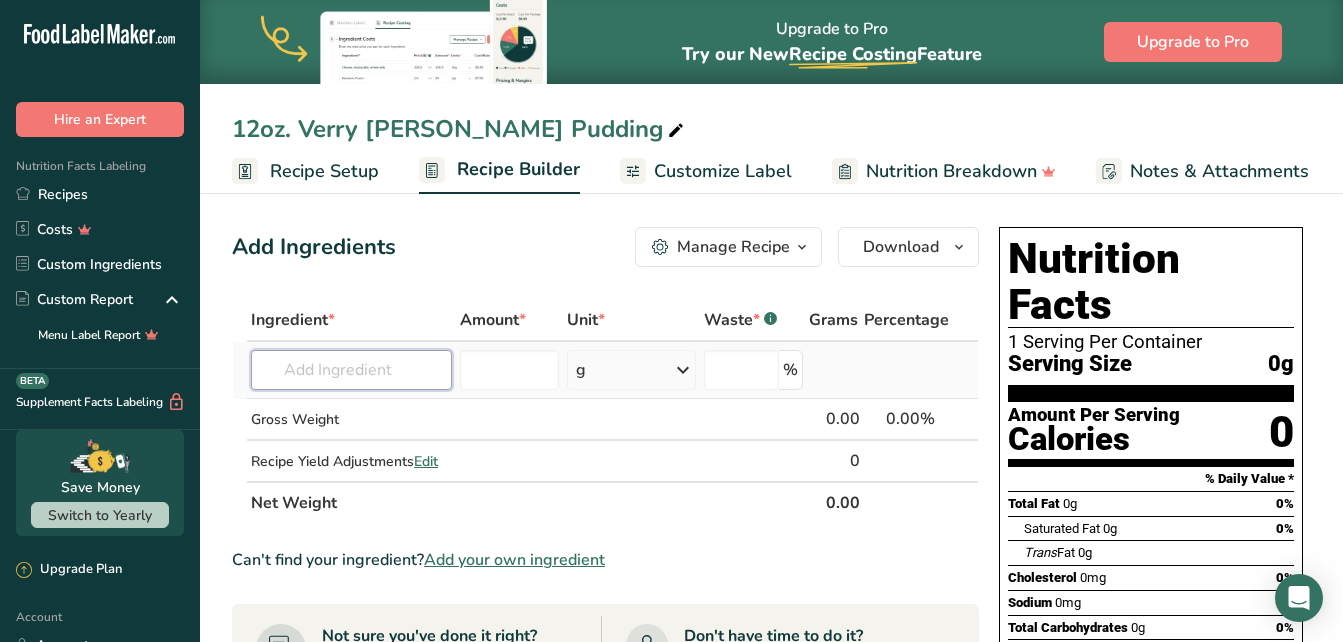 click at bounding box center [351, 370] 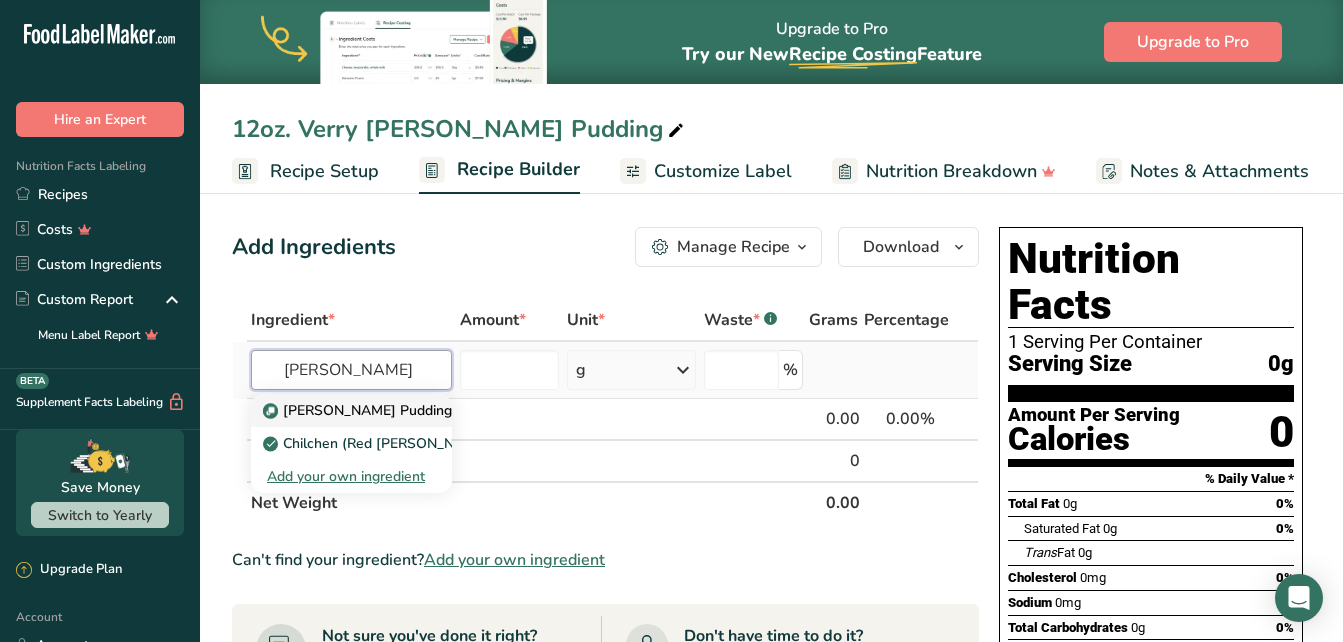 type on "[PERSON_NAME]" 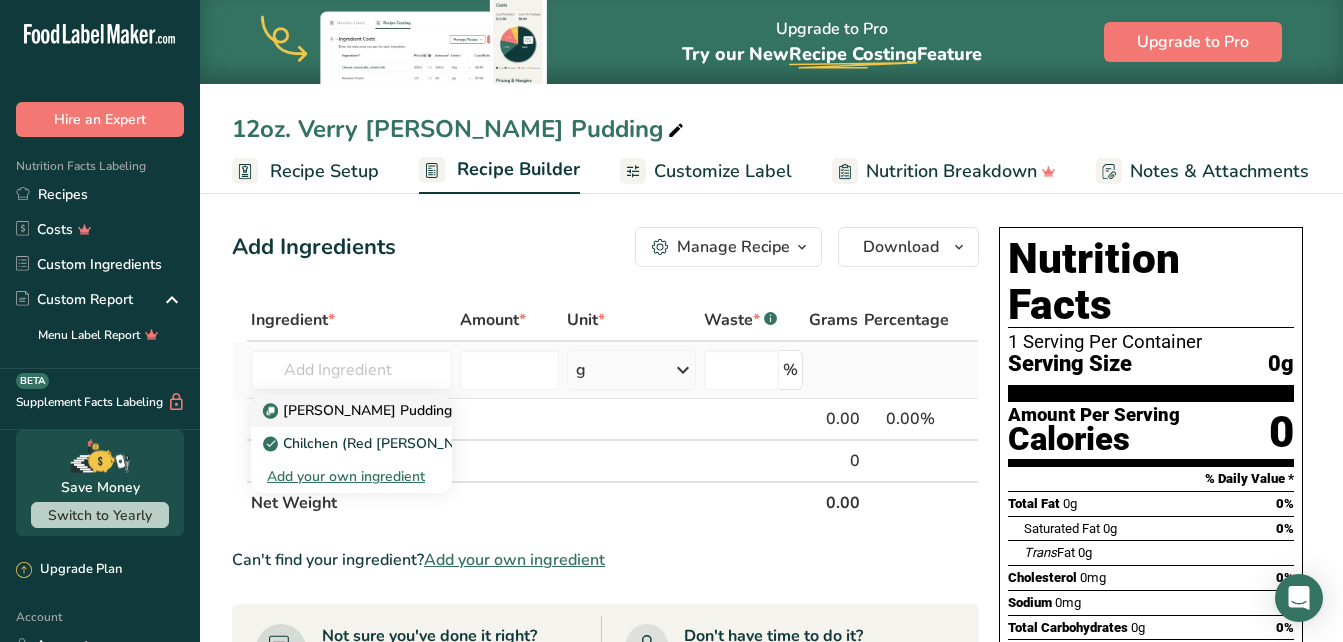 click on "[PERSON_NAME] Pudding" at bounding box center [359, 410] 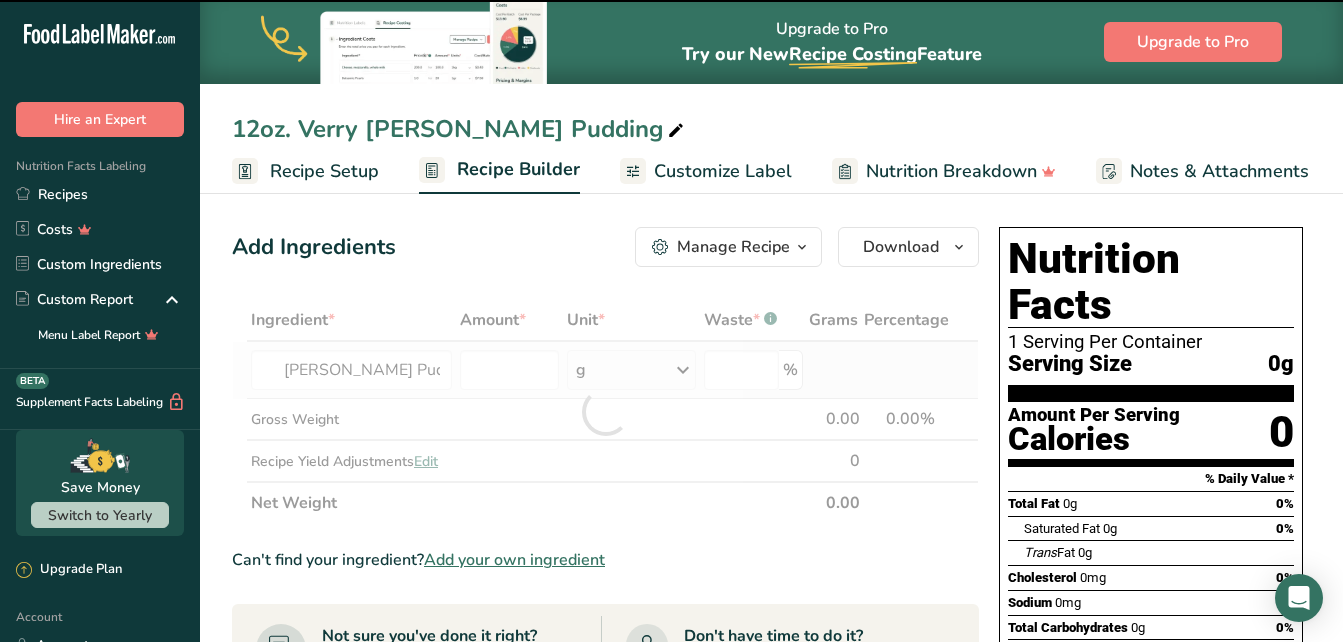 type on "0" 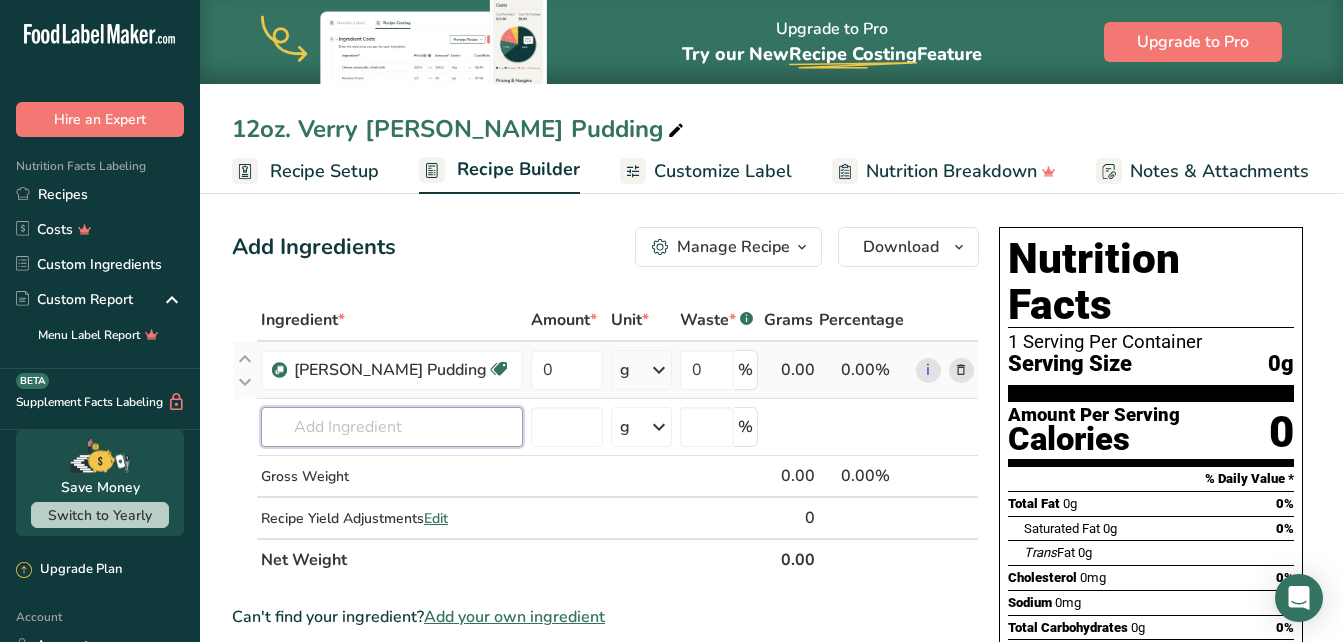 click at bounding box center (392, 427) 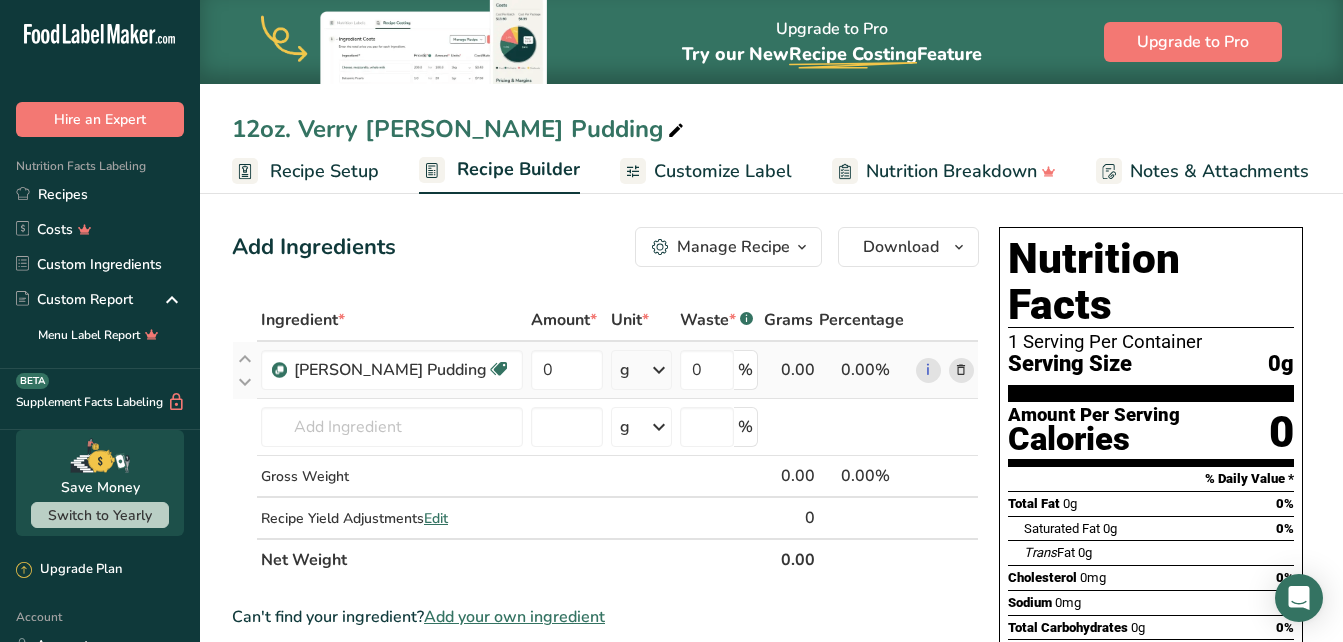 click on "g" at bounding box center (641, 370) 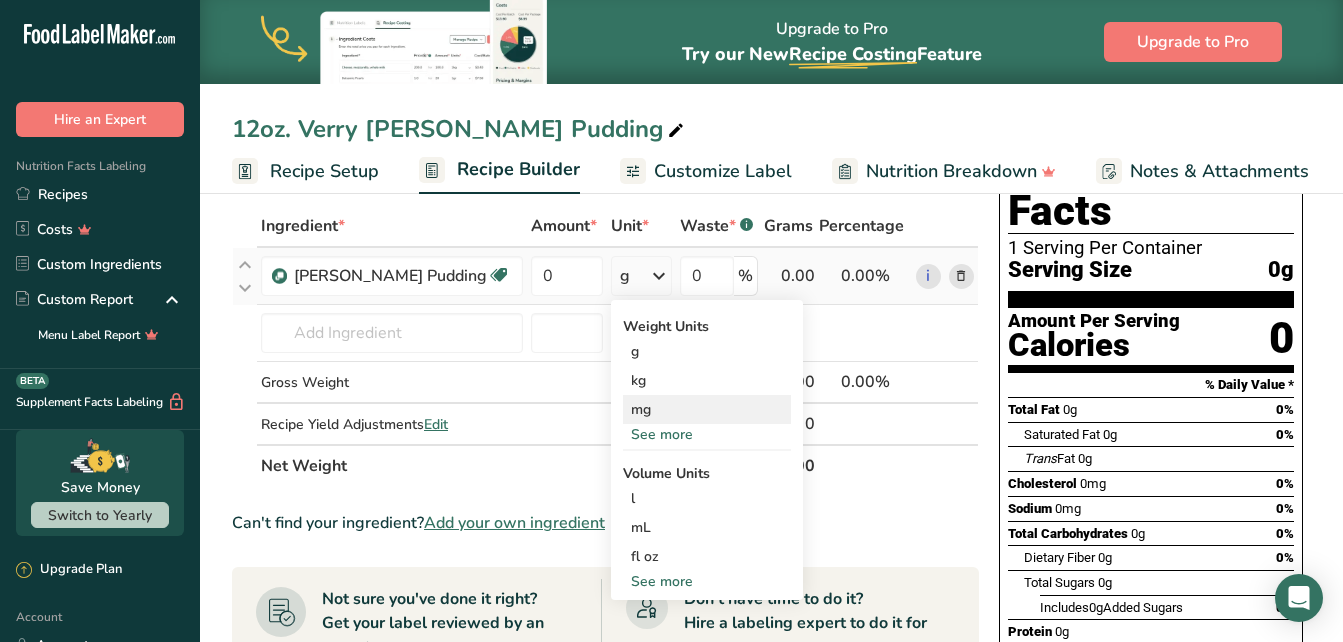 scroll, scrollTop: 104, scrollLeft: 0, axis: vertical 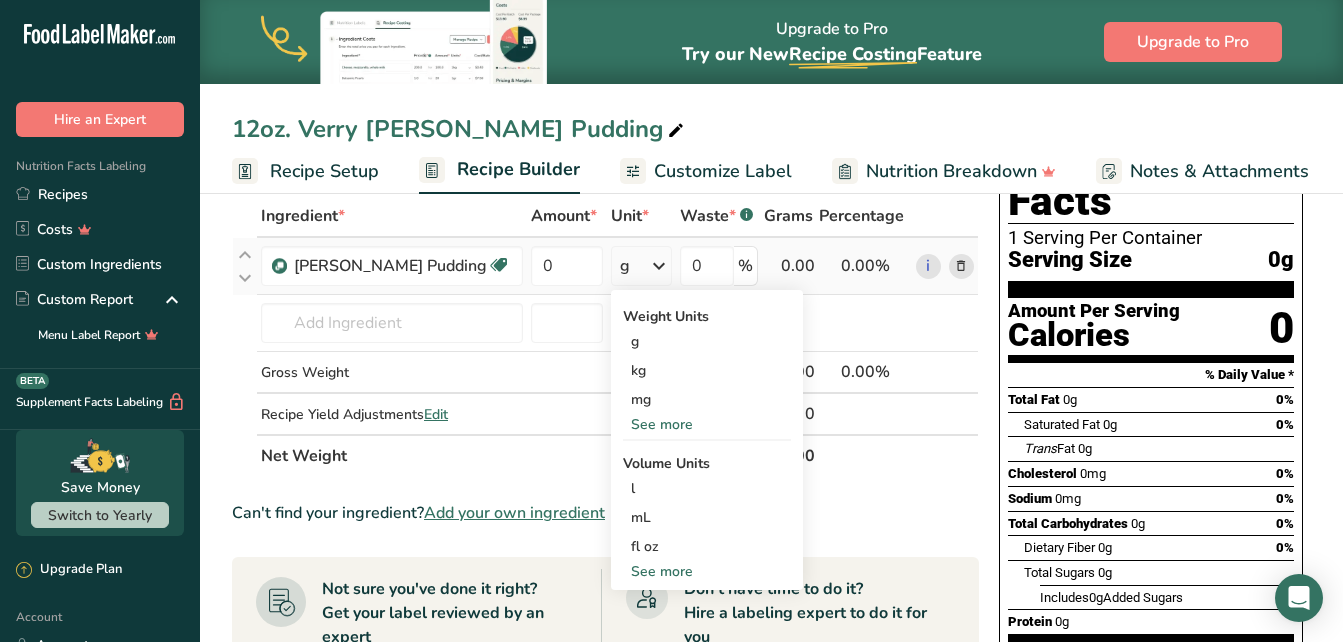 click on "See more" at bounding box center (707, 424) 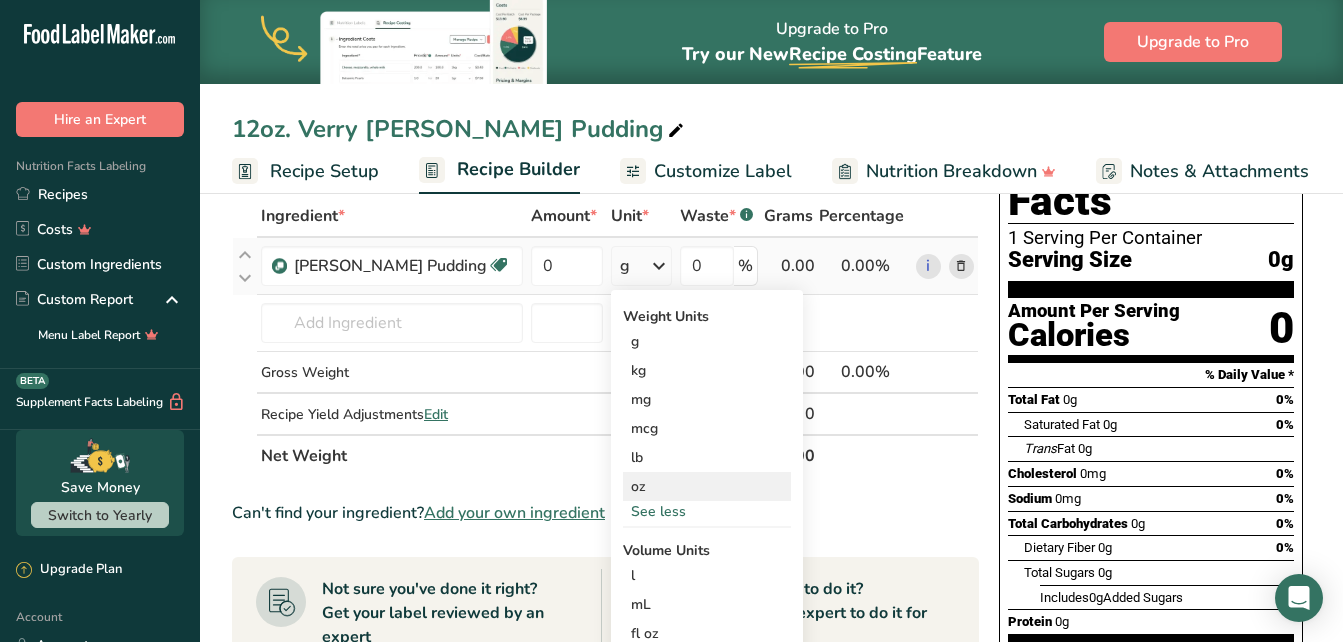 click on "oz" at bounding box center (707, 486) 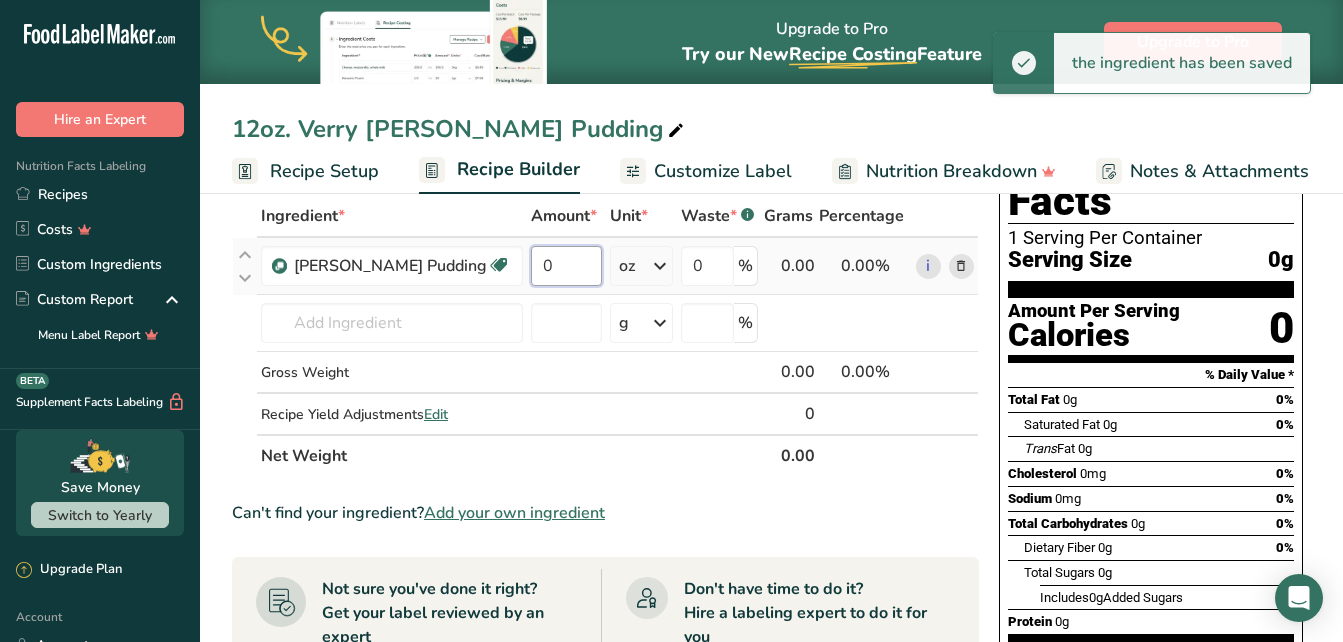 click on "0" at bounding box center (566, 266) 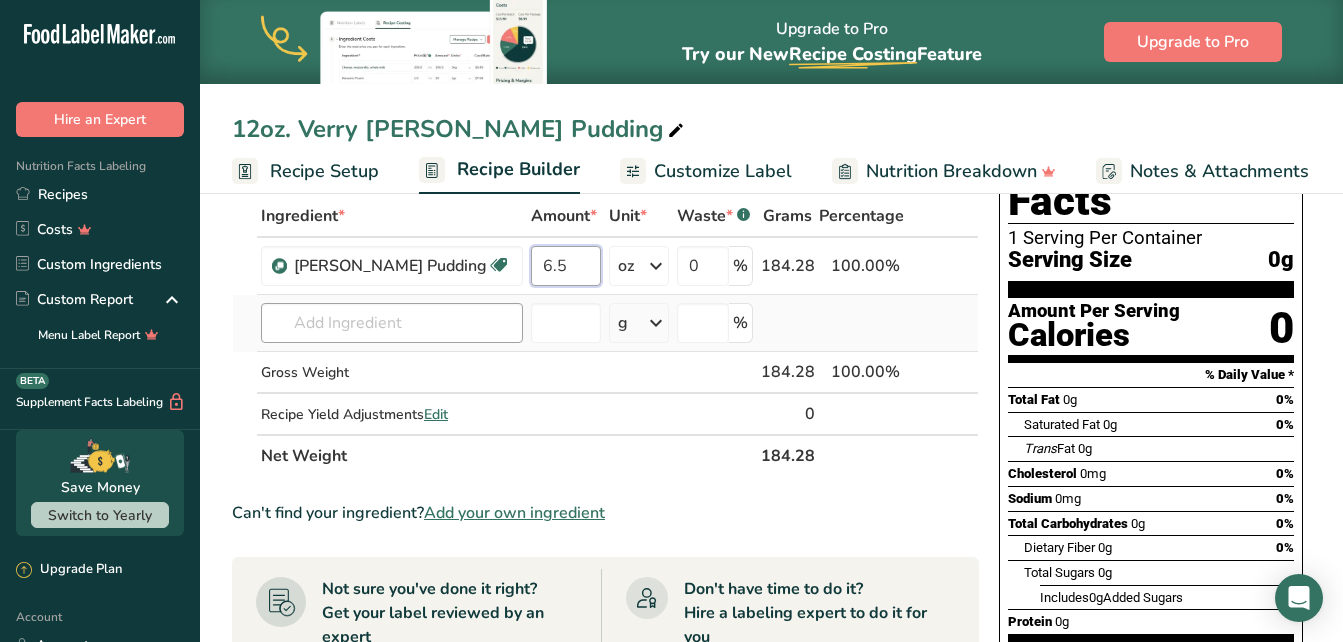 type on "6.5" 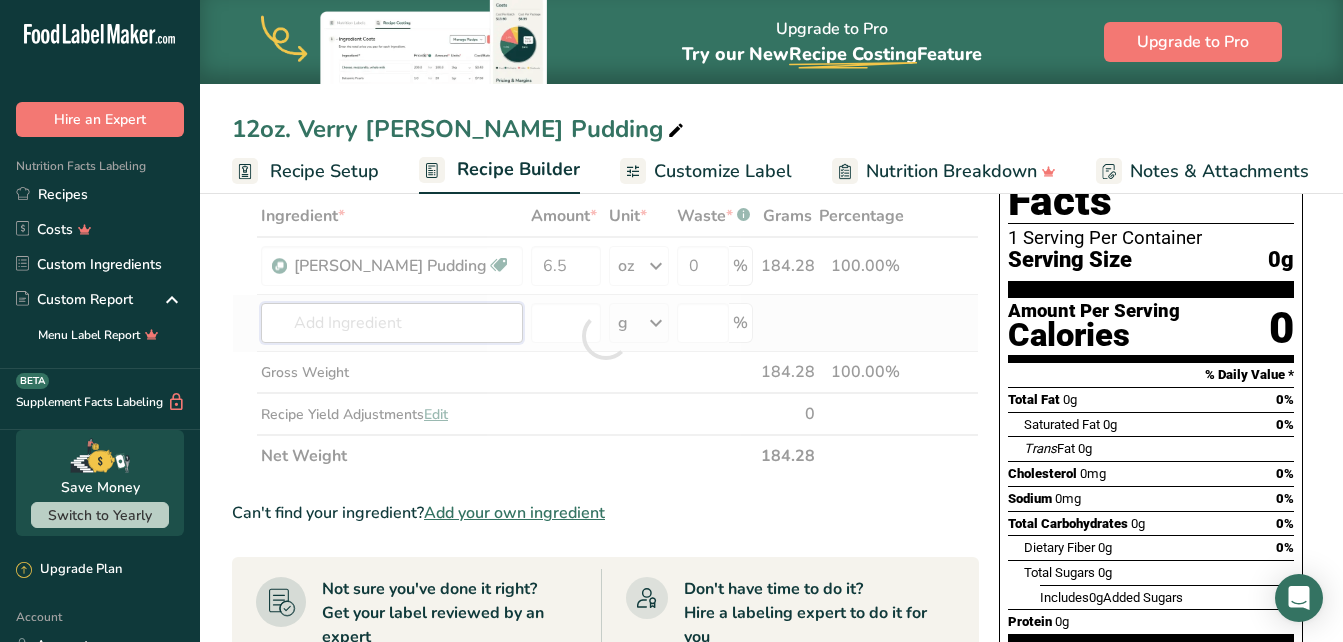 click on "Ingredient *
Amount *
Unit *
Waste *   .a-a{fill:#347362;}.b-a{fill:#fff;}          Grams
Percentage
[PERSON_NAME] Pudding
Dairy free
Gluten free
Vegan
Vegetarian
Soy free
6.5
oz
Weight Units
g
kg
mg
mcg
lb
oz
See less
Volume Units
l
mL
fl oz
See more
0
%
184.28
100.00%
i
[PERSON_NAME] Pudding
Chilchen (Red [PERSON_NAME] Beverage) (Navajo)
Add your own ingredient
g
Weight Units
g" at bounding box center (605, 336) 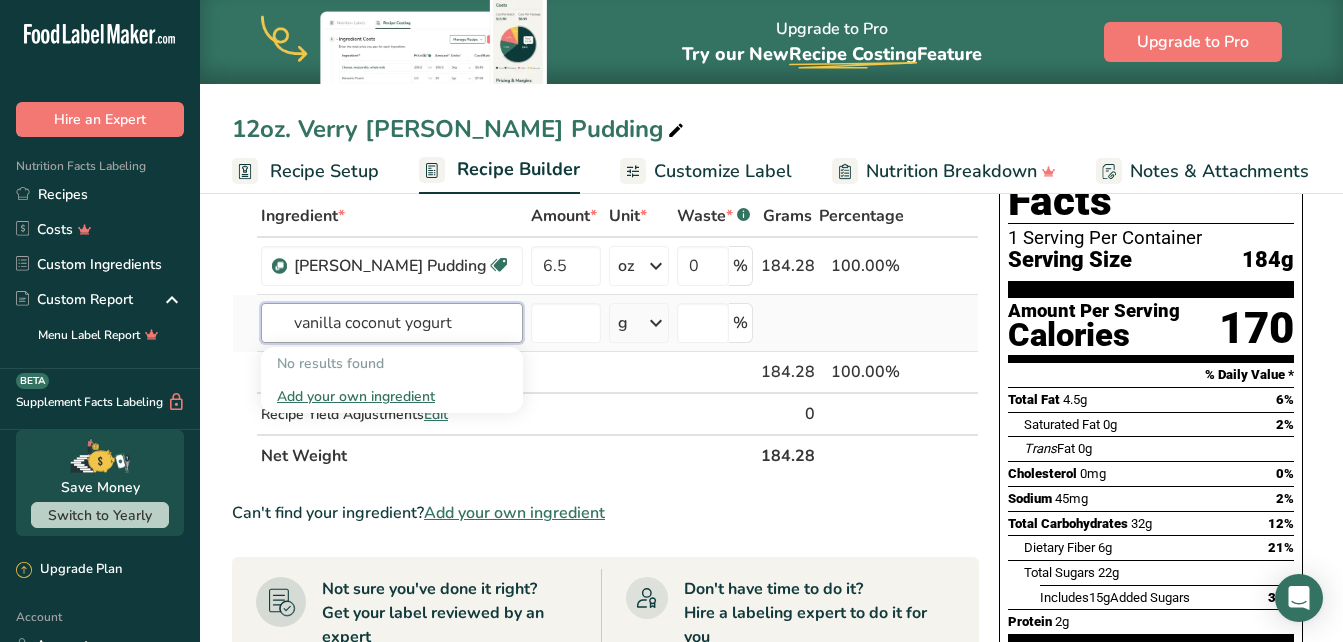 drag, startPoint x: 347, startPoint y: 324, endPoint x: 235, endPoint y: 310, distance: 112.871605 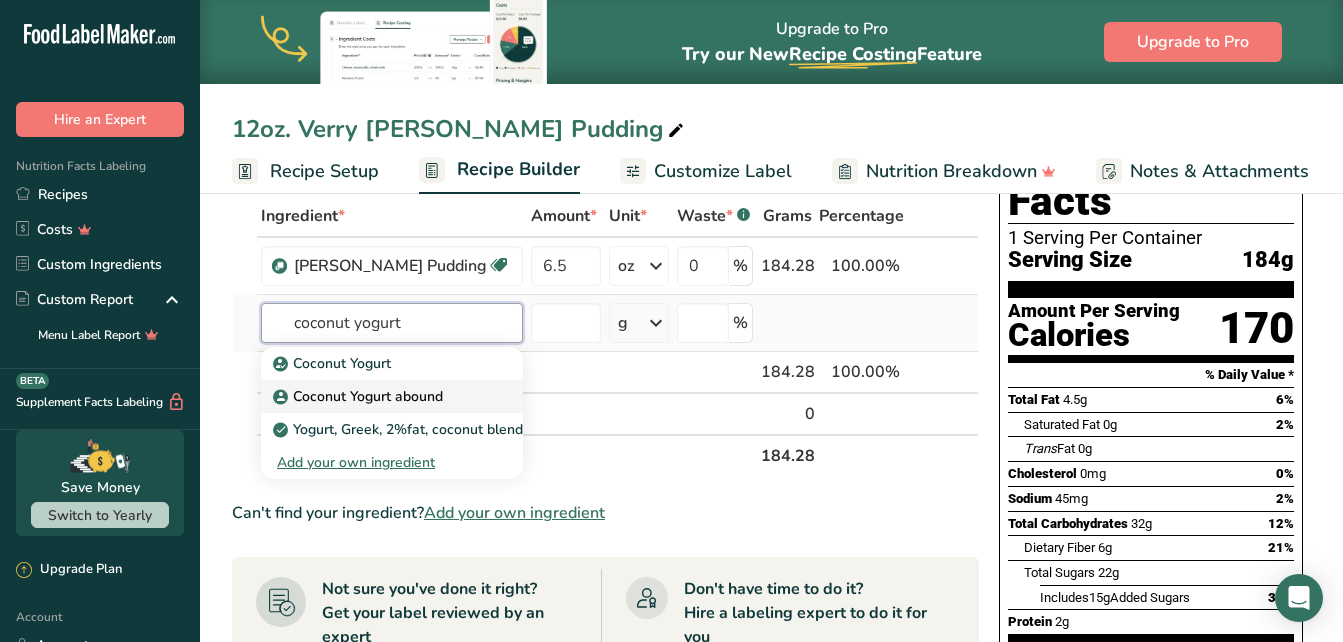 type on "coconut yogurt" 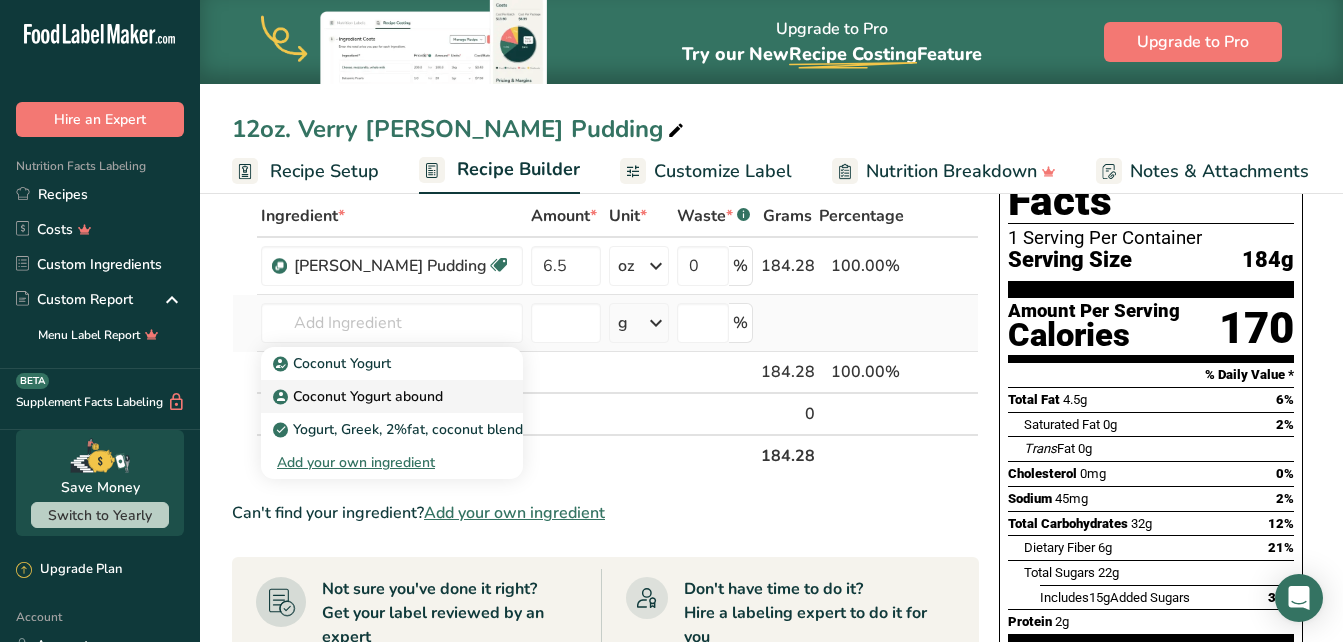click on "Coconut Yogurt abound" at bounding box center (360, 396) 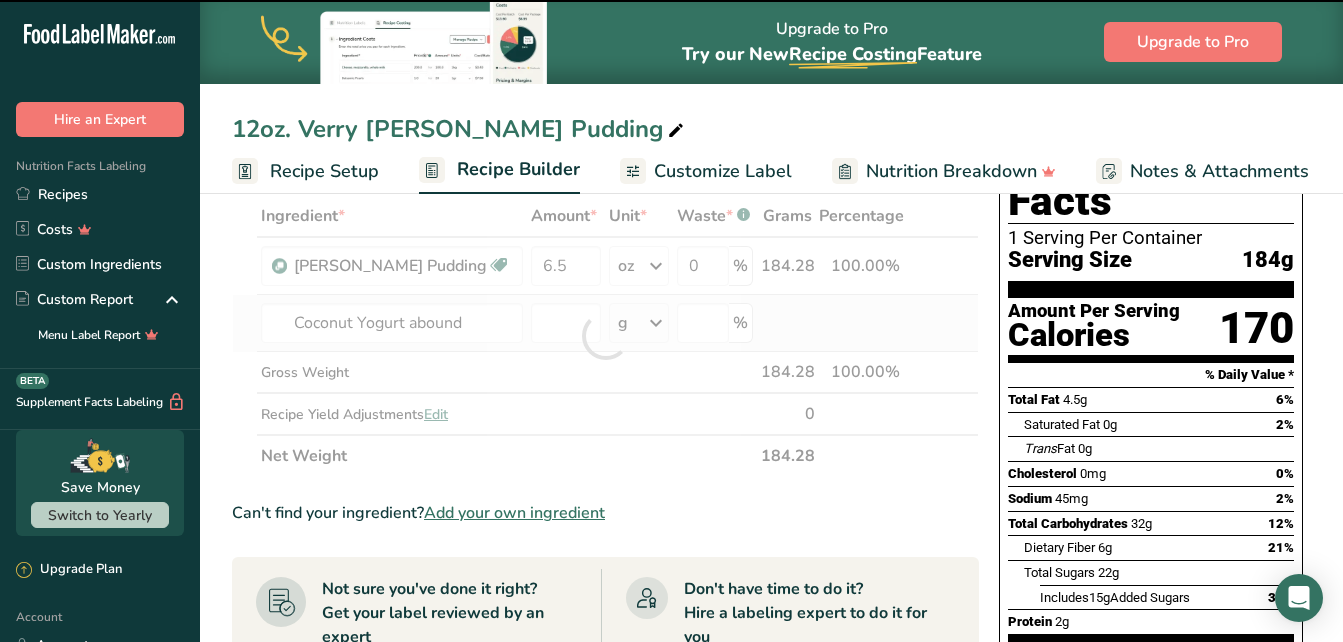 type on "0" 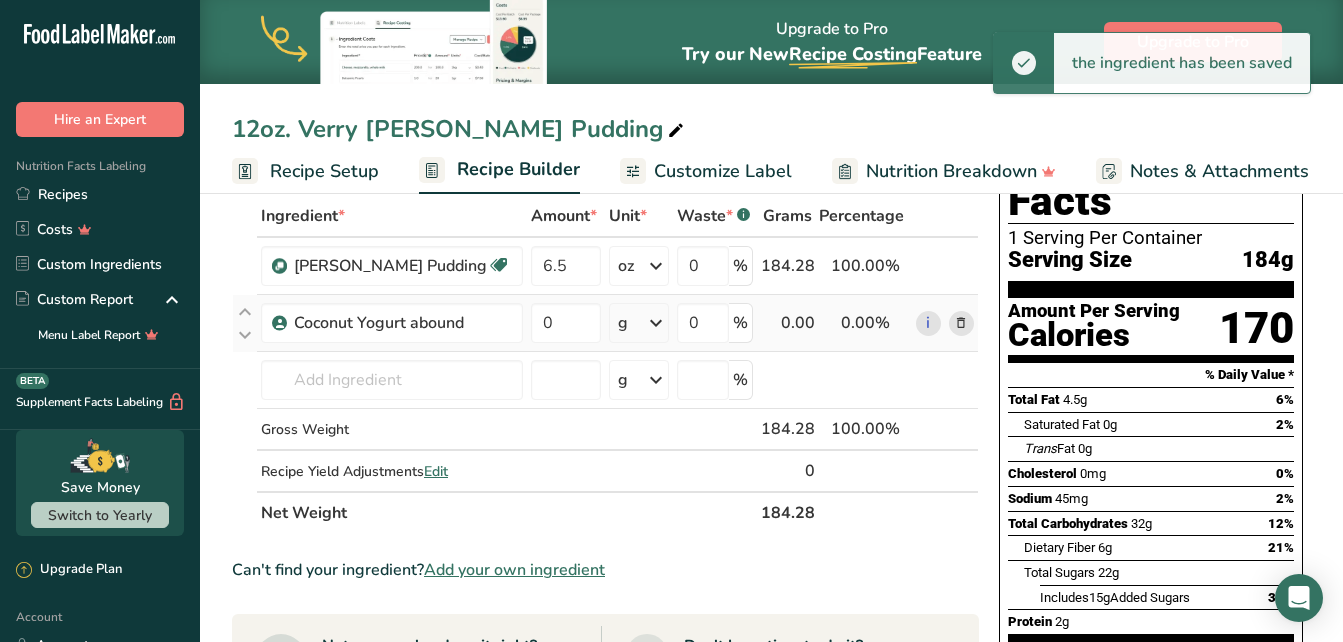 click on "g" at bounding box center (639, 323) 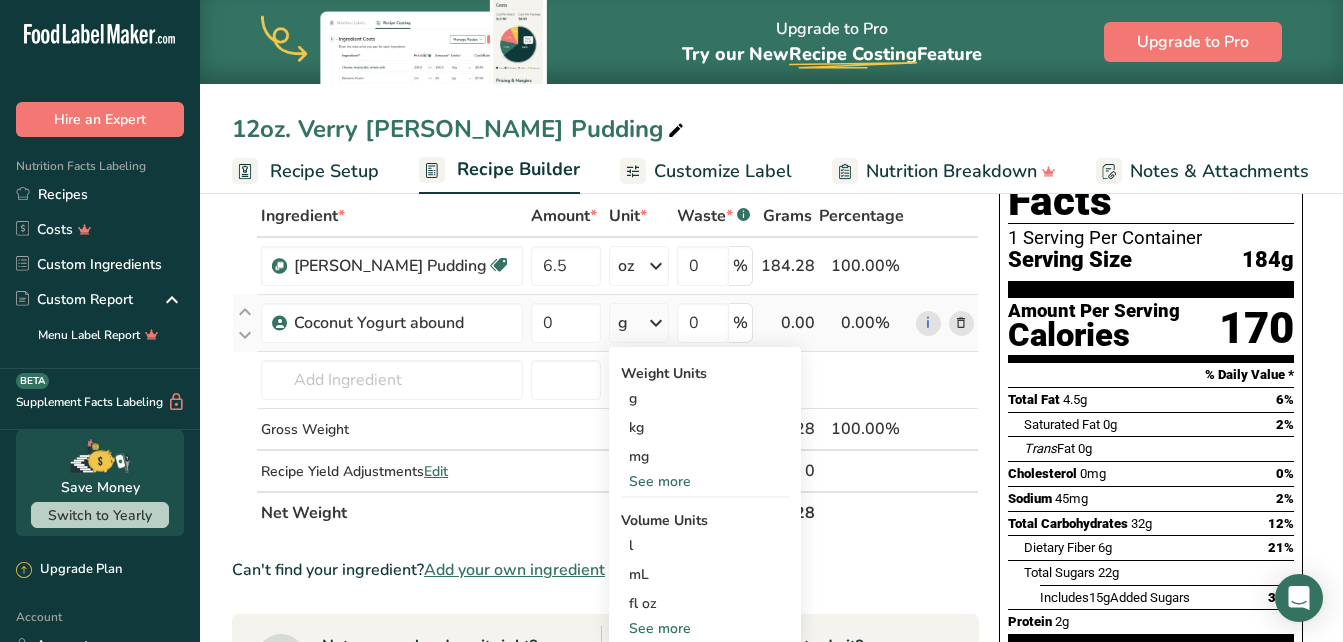 click on "See more" at bounding box center [705, 481] 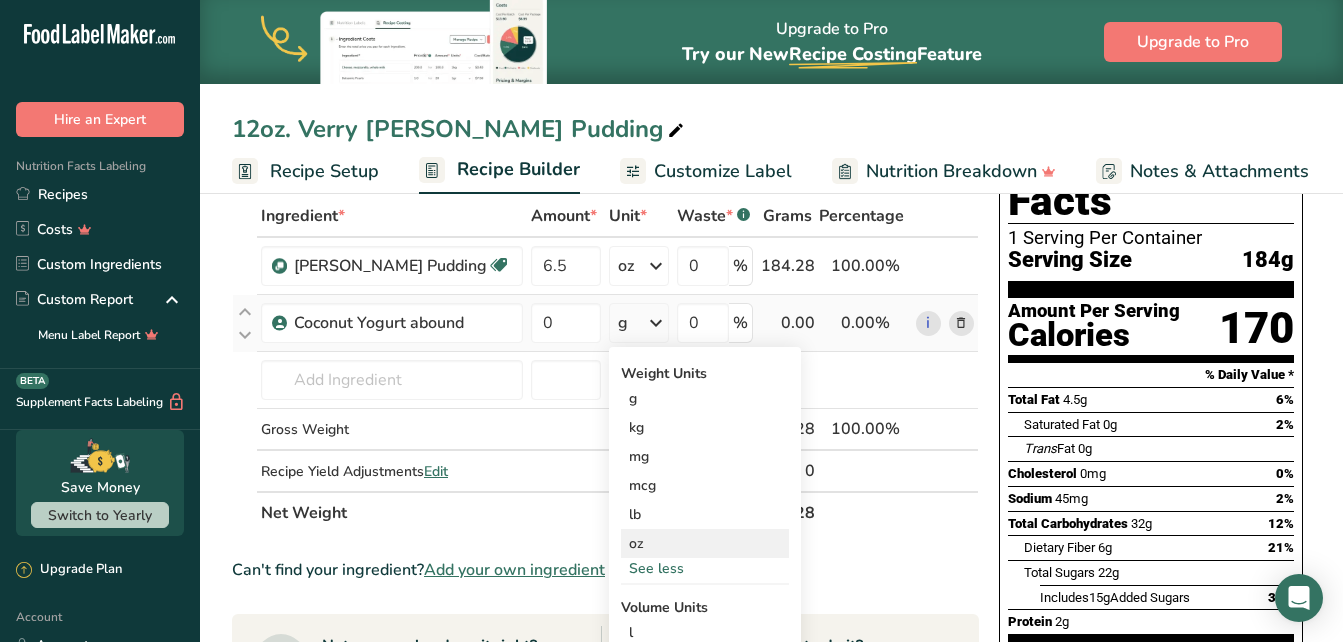 click on "oz" at bounding box center (705, 543) 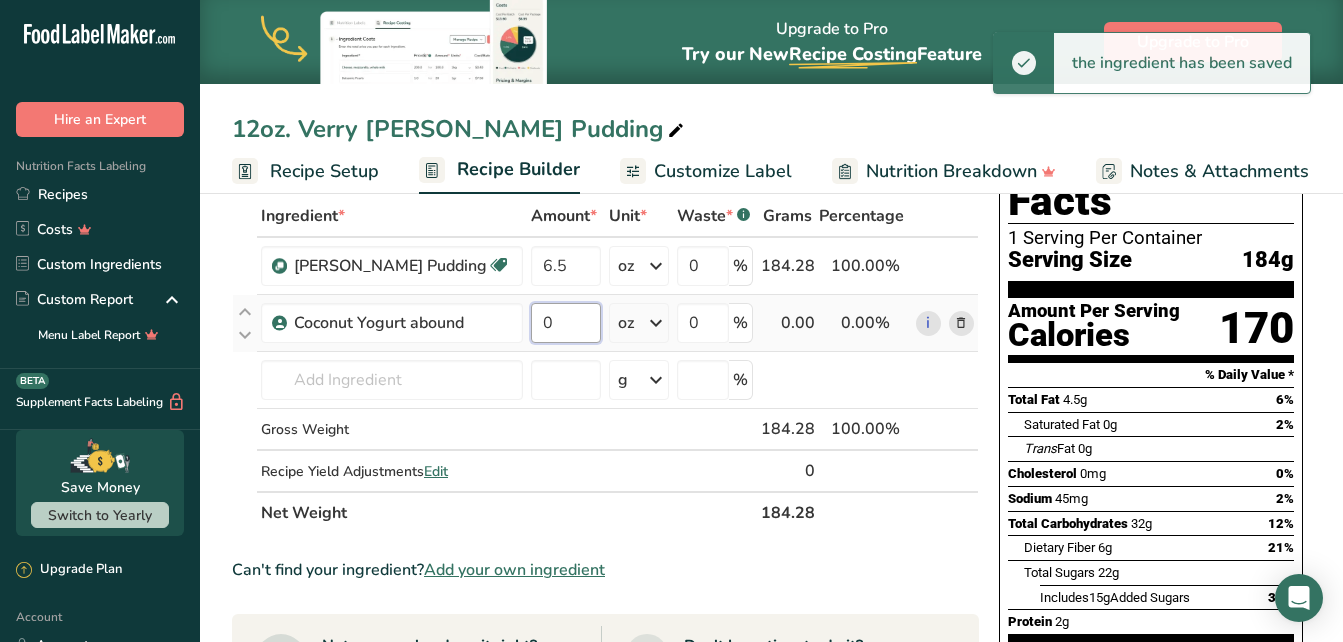 click on "0" at bounding box center (566, 323) 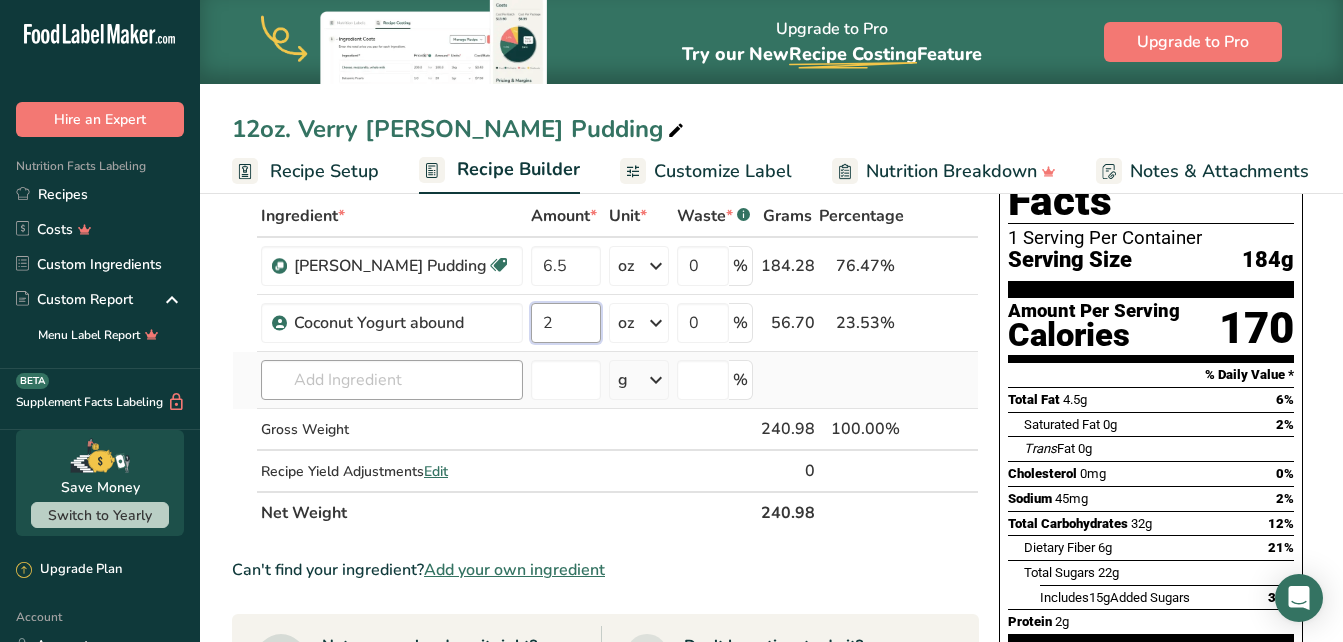 type on "2" 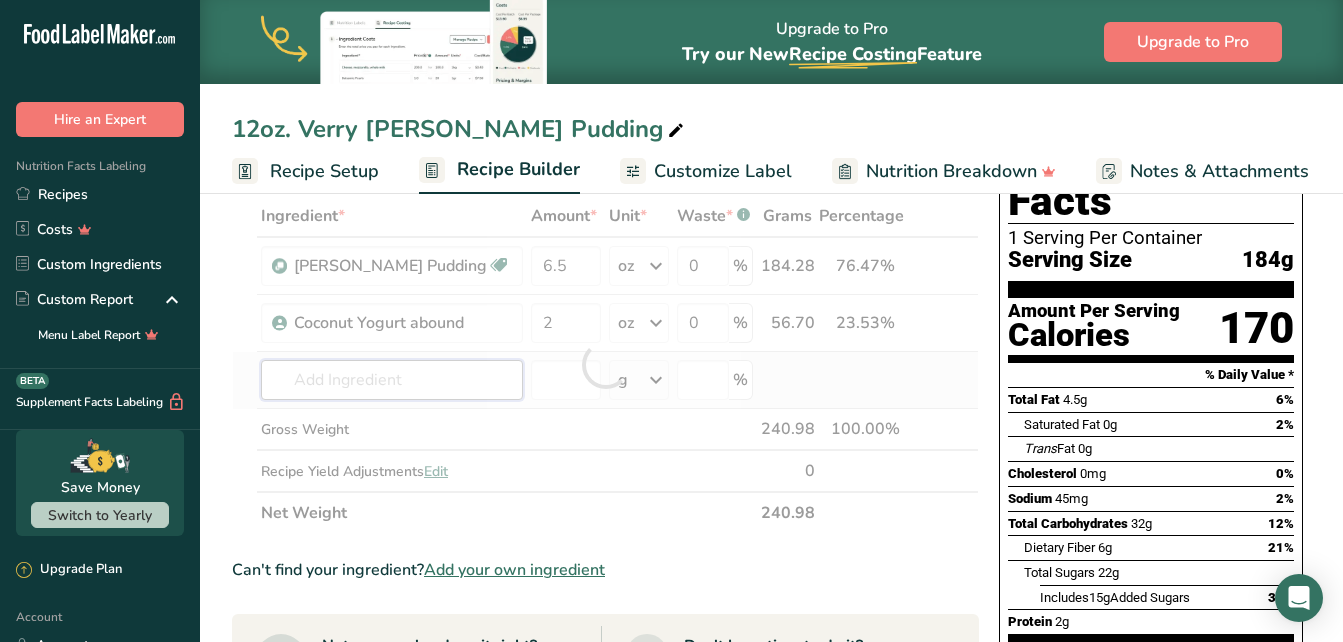 click on "Ingredient *
Amount *
Unit *
Waste *   .a-a{fill:#347362;}.b-a{fill:#fff;}          Grams
Percentage
[PERSON_NAME] Pudding
Dairy free
Gluten free
Vegan
Vegetarian
Soy free
6.5
oz
Weight Units
g
kg
mg
mcg
lb
oz
See less
Volume Units
l
mL
fl oz
See more
0
%
184.28
76.47%
i
Coconut Yogurt abound
2
oz
Weight Units
g
kg
mg
mcg
lb
oz
See less
Volume Units" at bounding box center [605, 364] 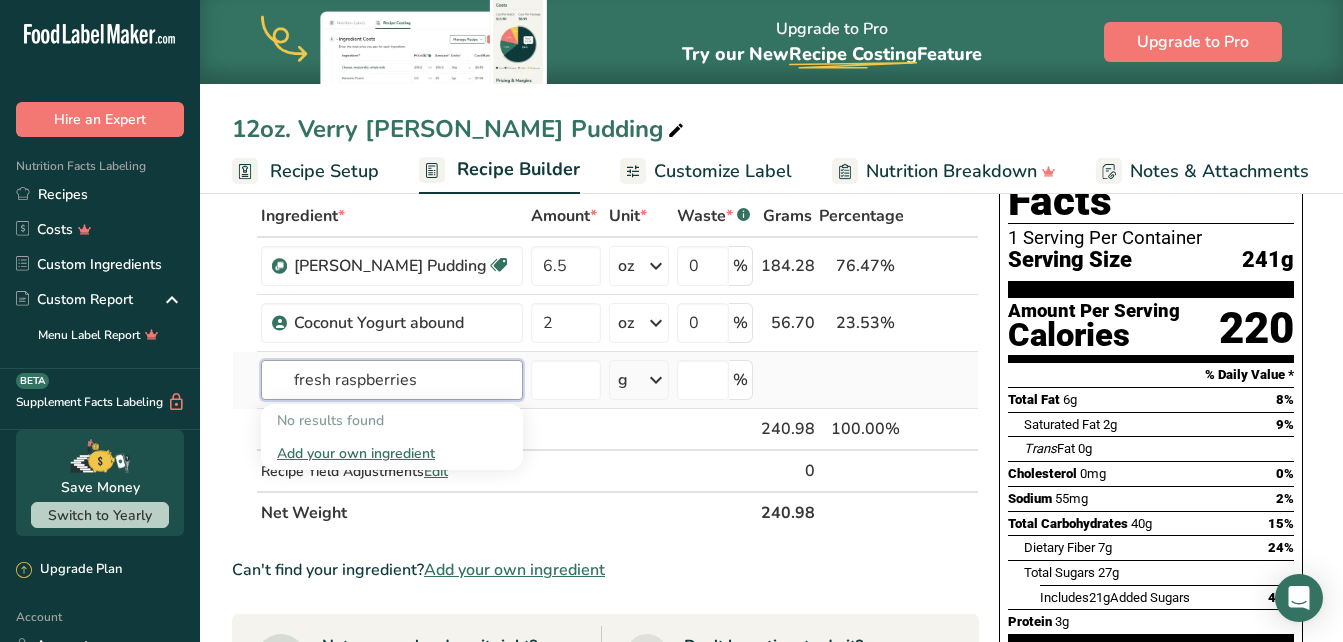 click on "fresh raspberries" at bounding box center (392, 380) 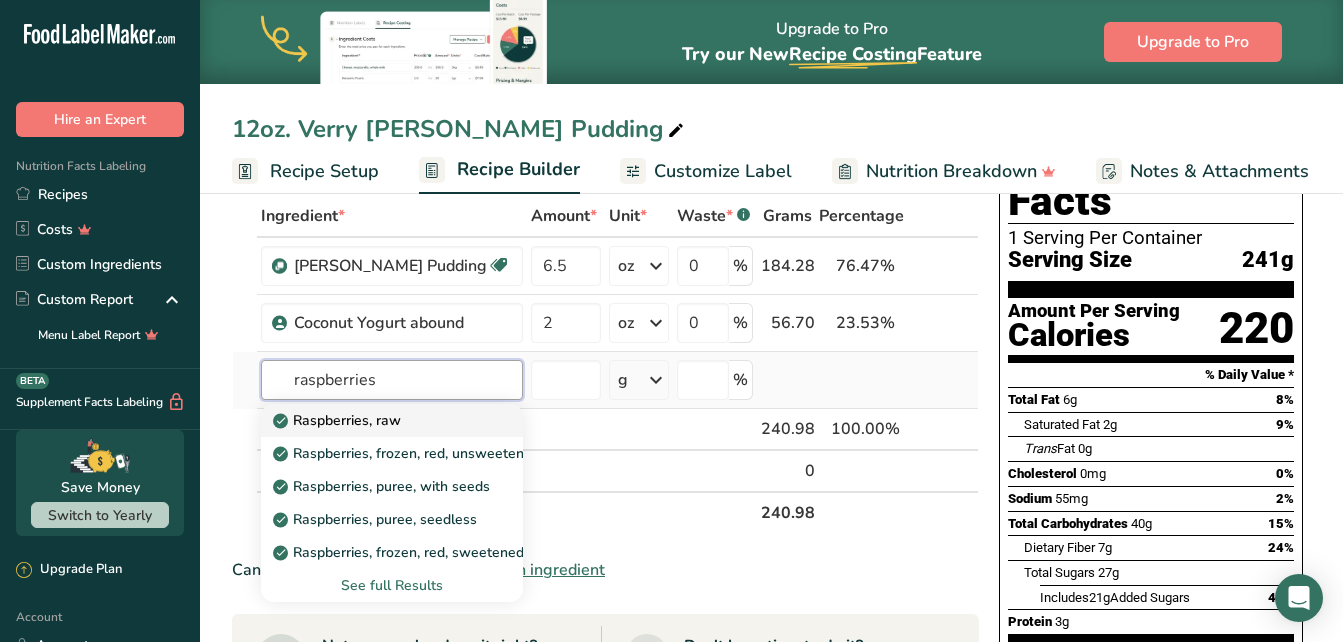 type on "raspberries" 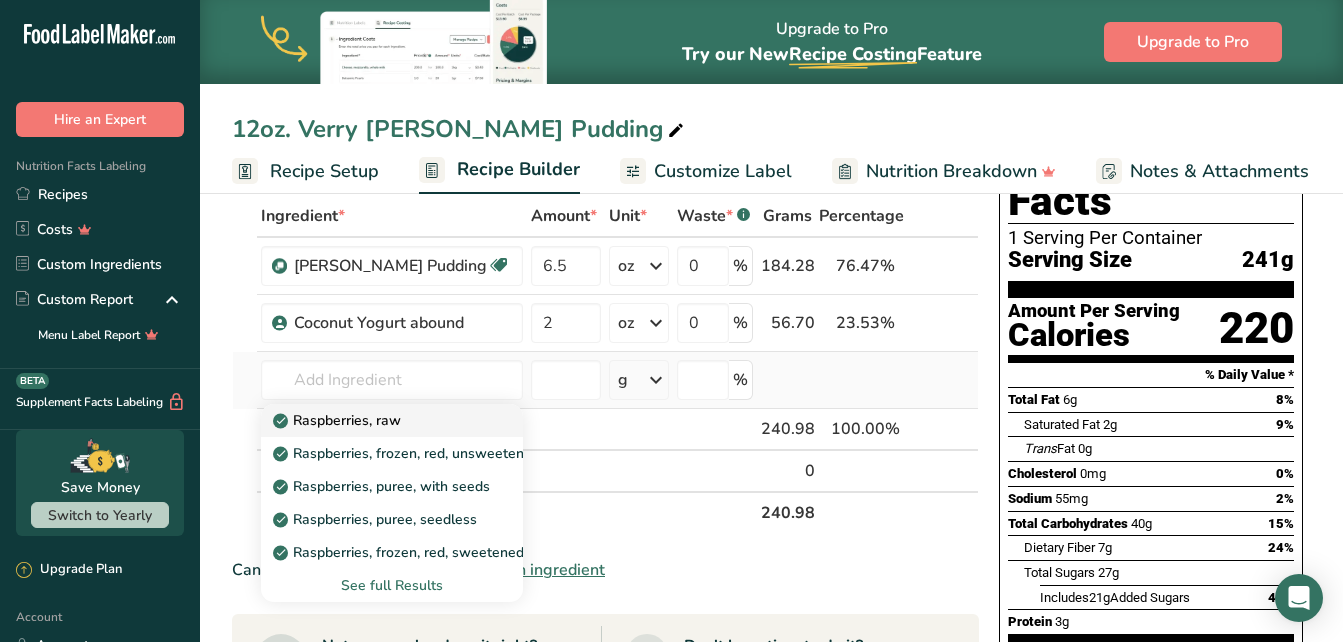 click on "Raspberries, raw" at bounding box center (339, 420) 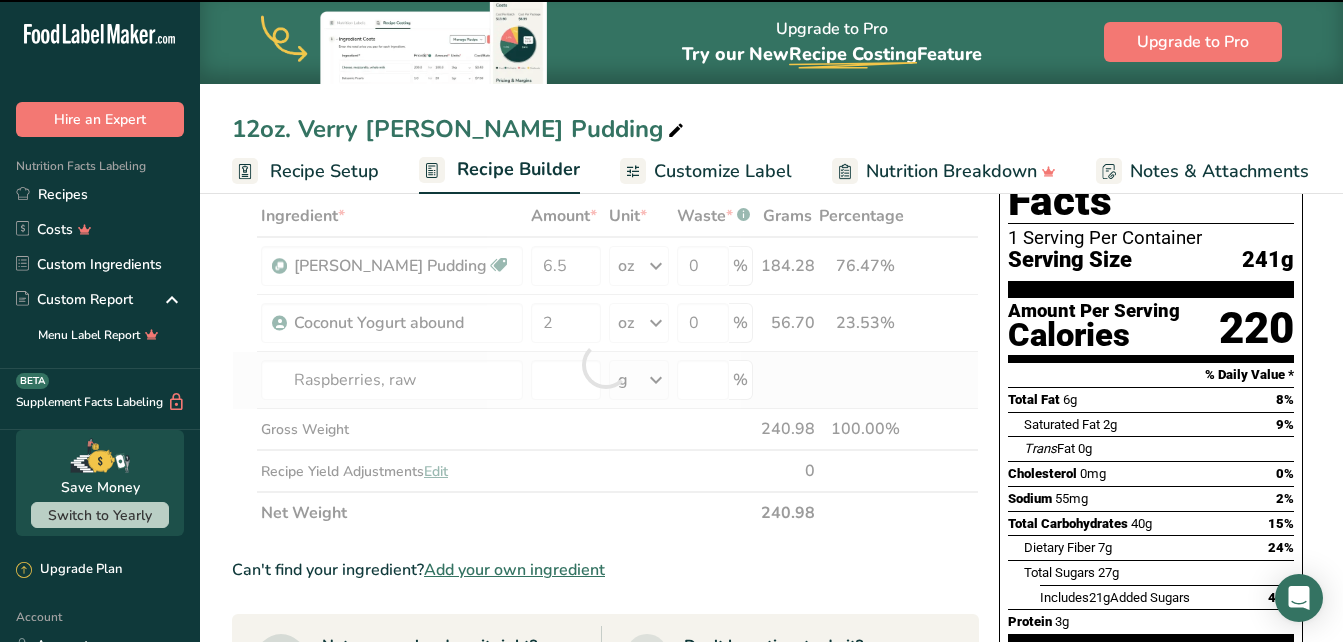 type on "0" 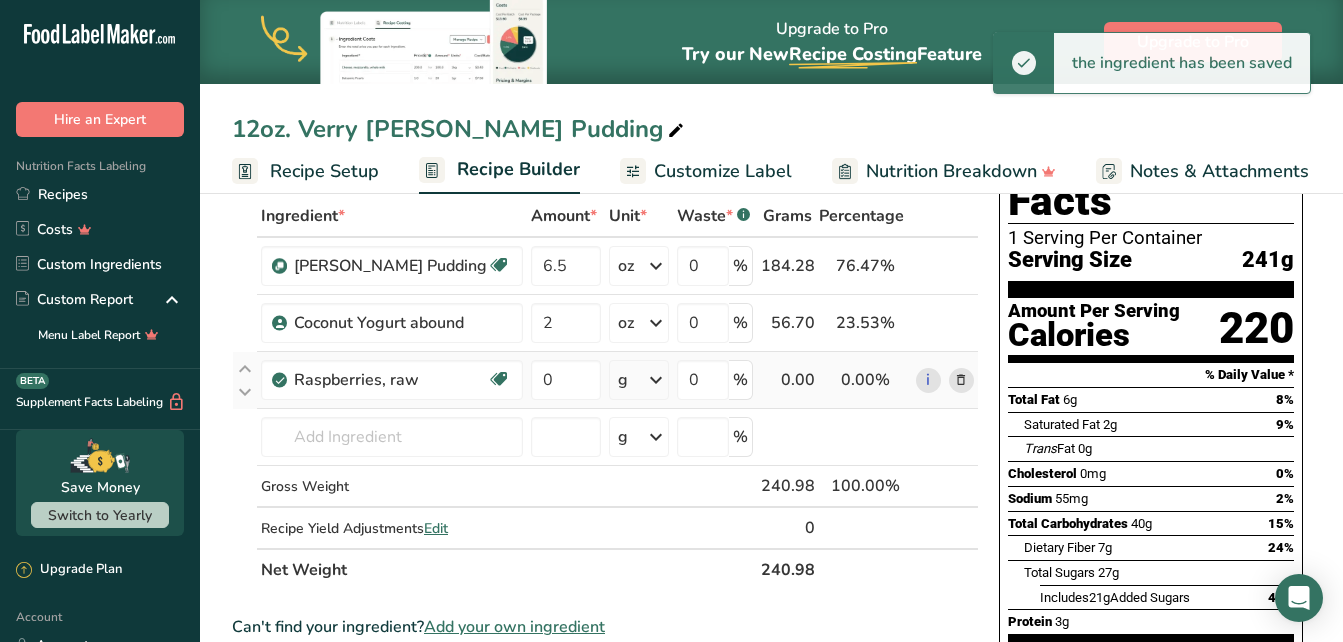 click on "g" at bounding box center (639, 380) 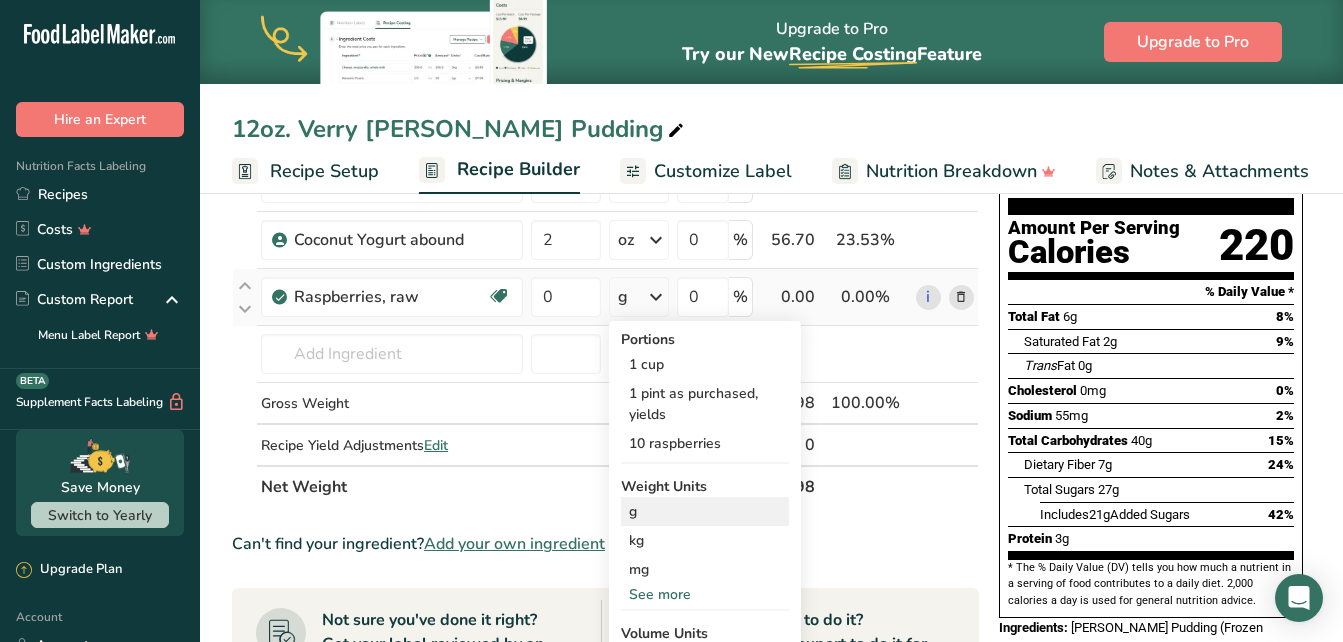 scroll, scrollTop: 213, scrollLeft: 0, axis: vertical 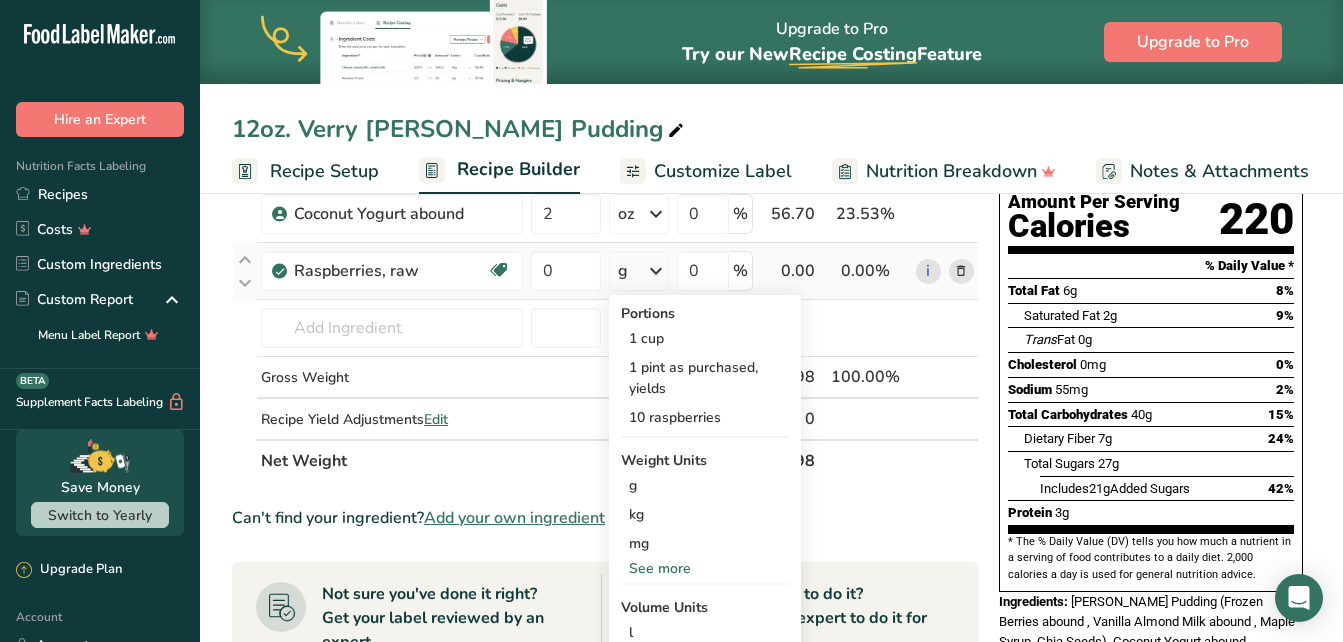 click on "See more" at bounding box center [705, 568] 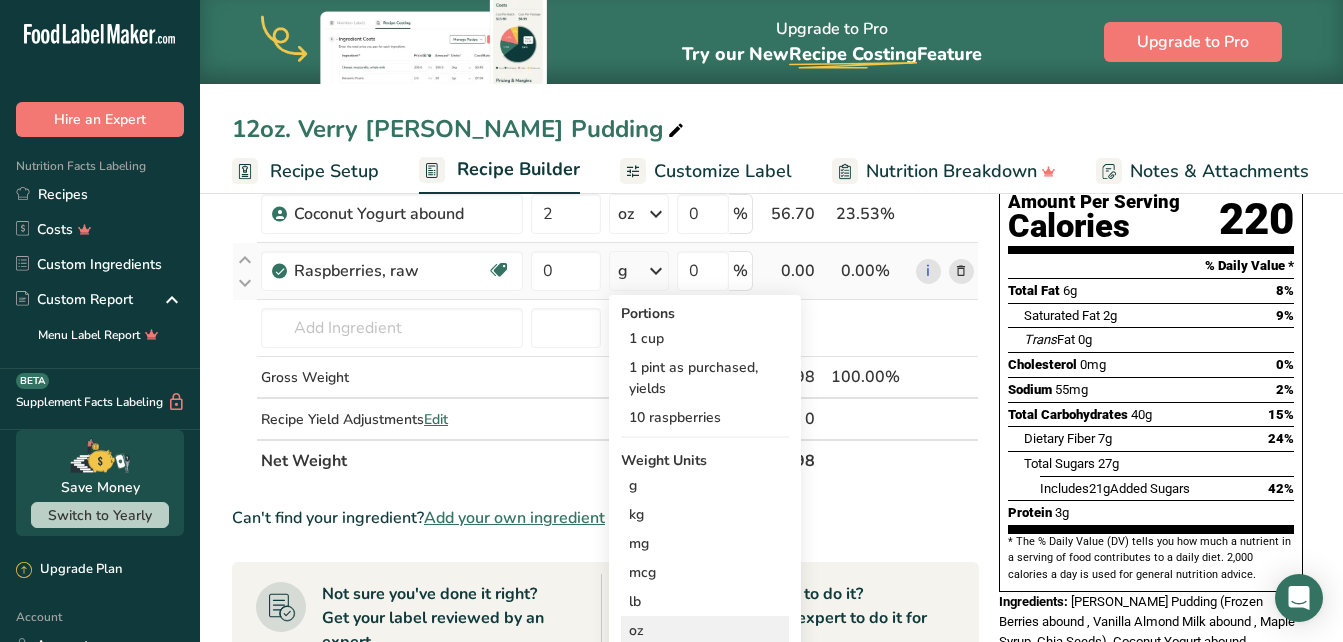 click on "oz" at bounding box center (705, 630) 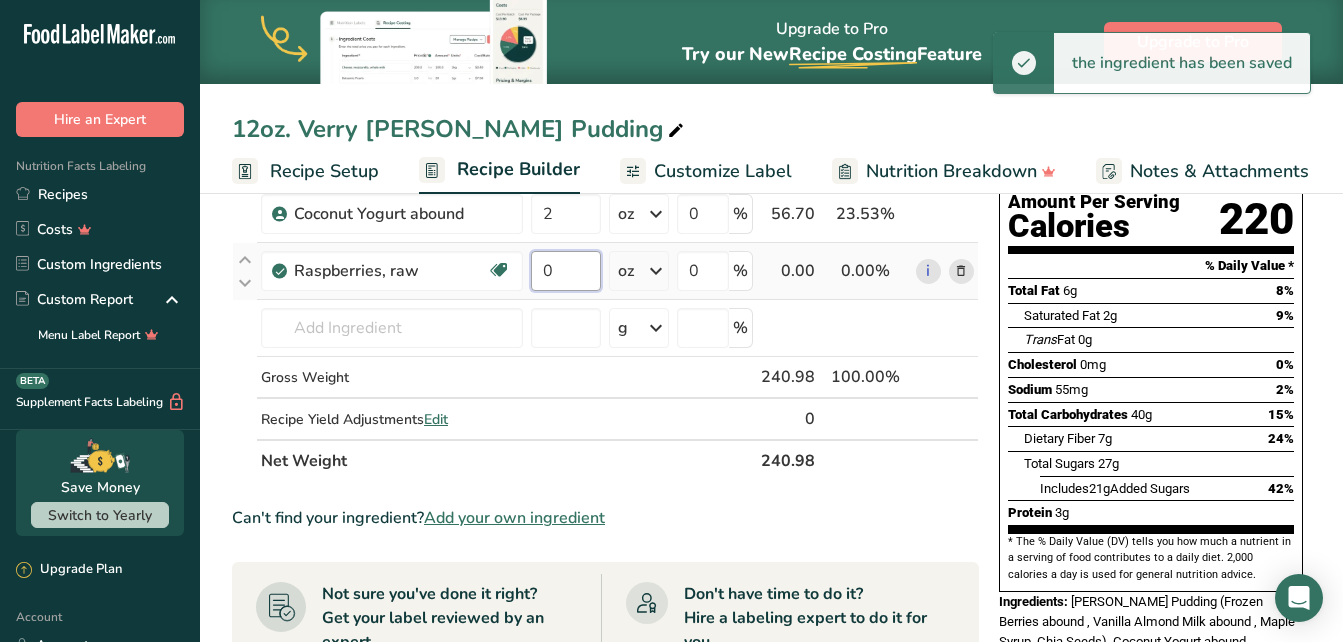 click on "0" at bounding box center [566, 271] 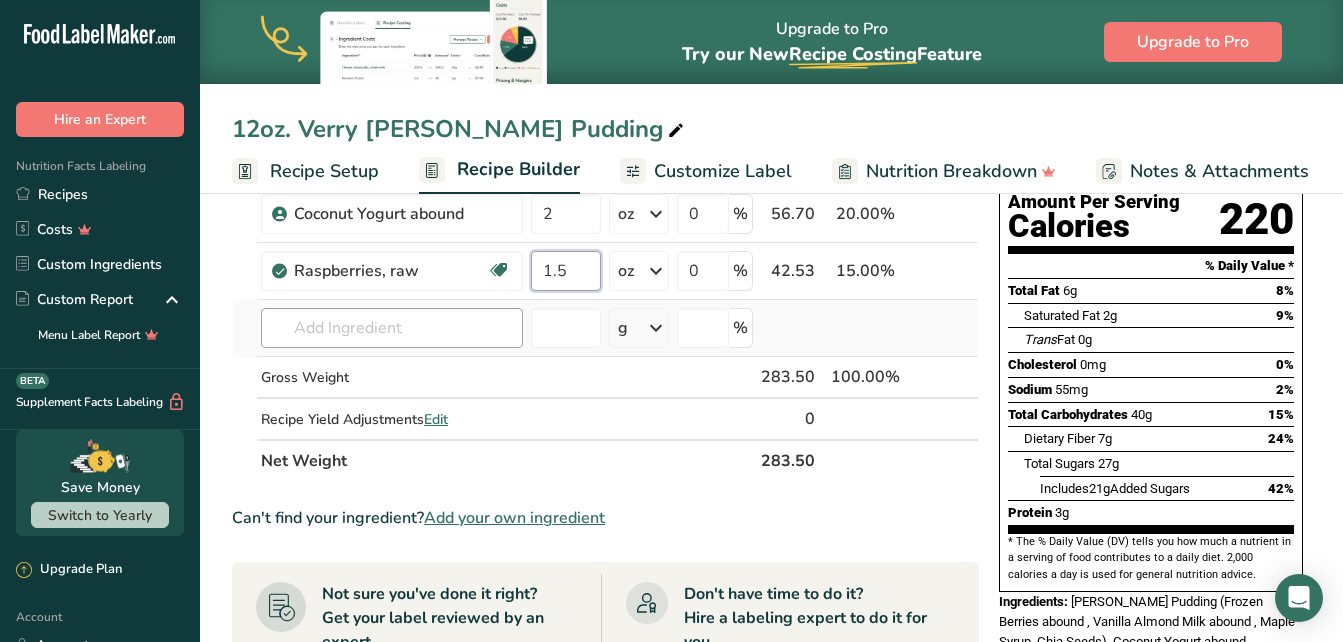 type on "1.5" 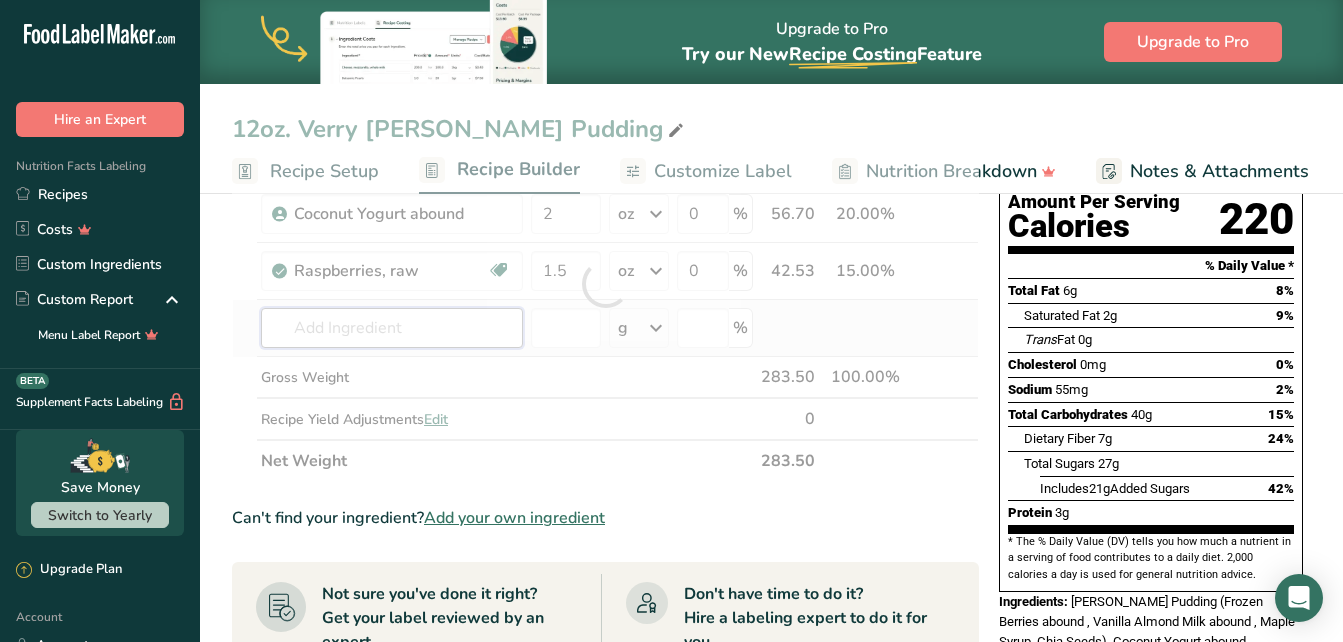 click on "Ingredient *
Amount *
Unit *
Waste *   .a-a{fill:#347362;}.b-a{fill:#fff;}          Grams
Percentage
[PERSON_NAME] Pudding
Dairy free
Gluten free
Vegan
Vegetarian
Soy free
6.5
oz
Weight Units
g
kg
mg
mcg
lb
oz
See less
Volume Units
l
mL
fl oz
See more
0
%
184.28
65.00%
i
Coconut Yogurt abound
2
oz
Weight Units
g
kg
mg
mcg
lb
oz
See less
Volume Units" at bounding box center [605, 284] 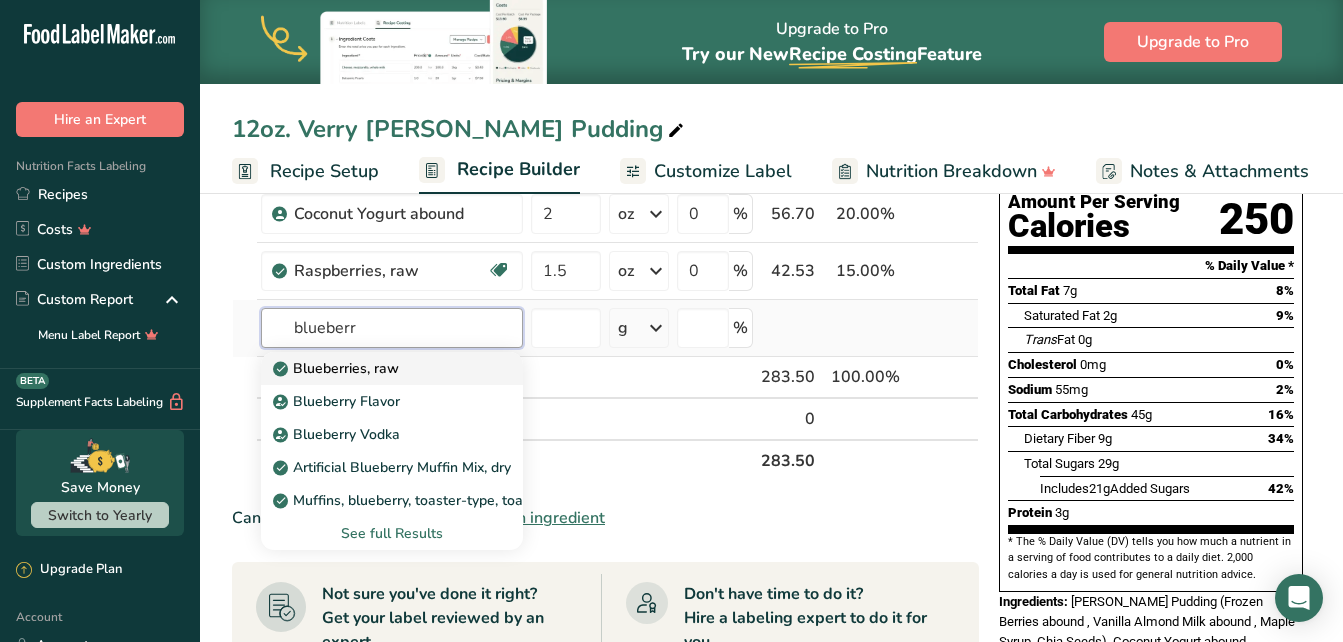 type on "blueberr" 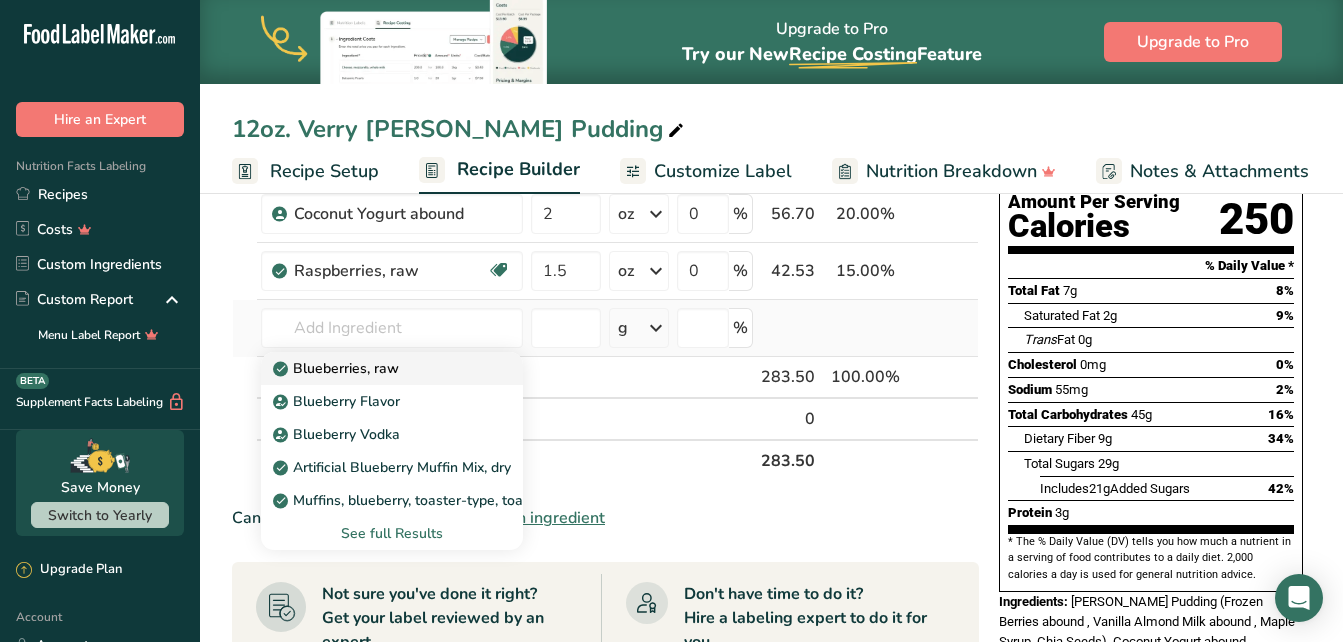 click on "Blueberries, raw" at bounding box center (338, 368) 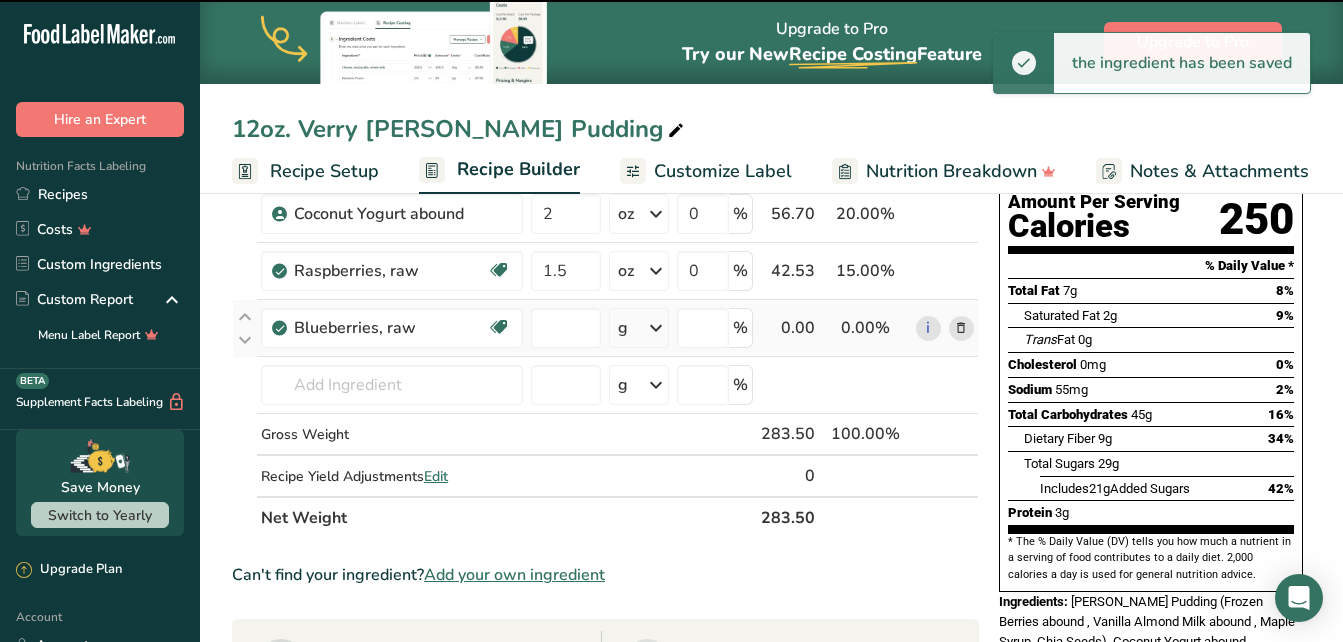 type on "0" 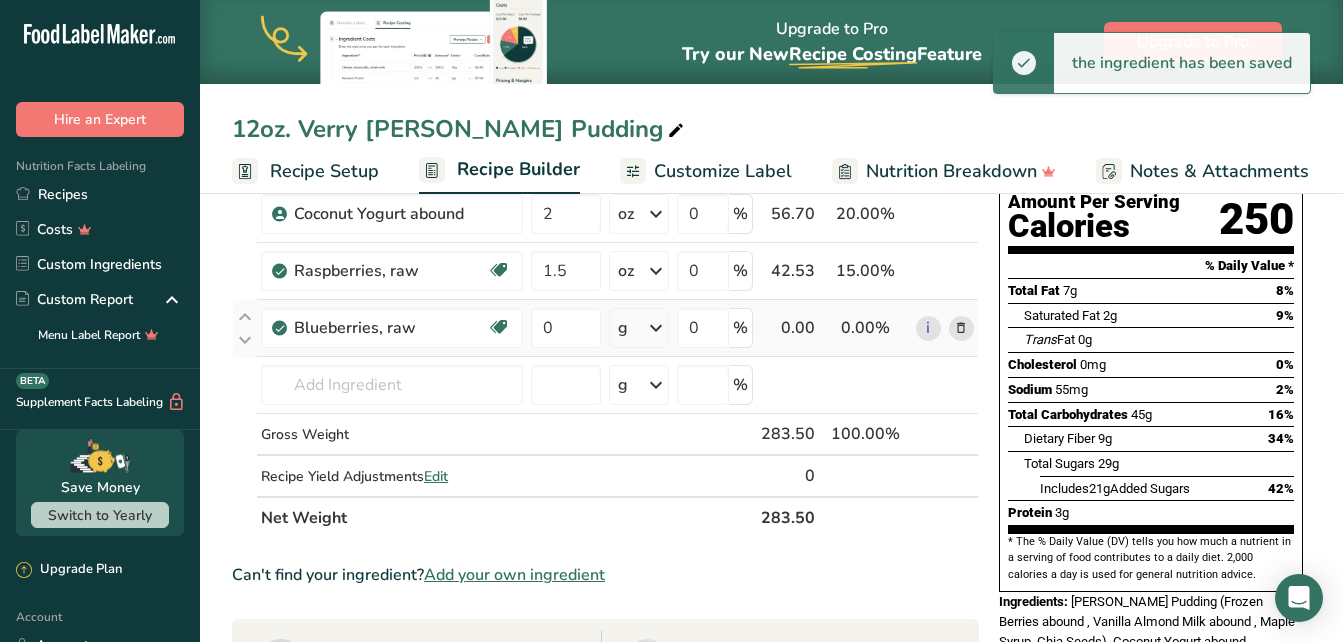 click at bounding box center [656, 328] 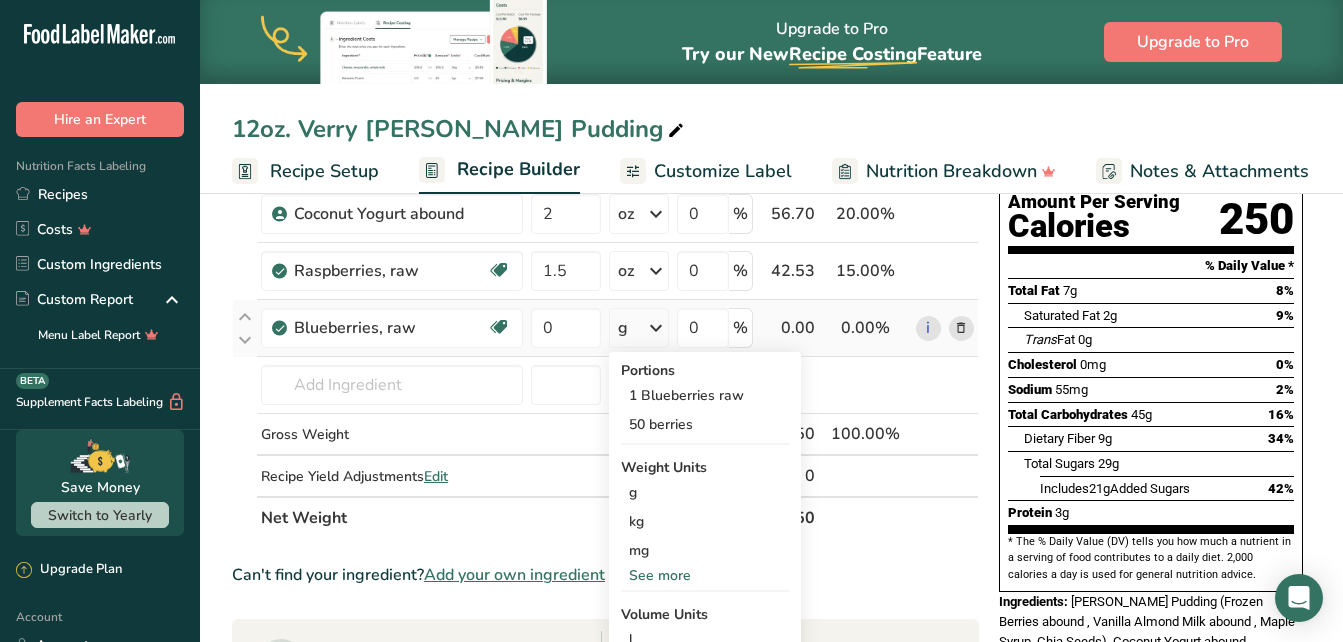 click on "See more" at bounding box center (705, 575) 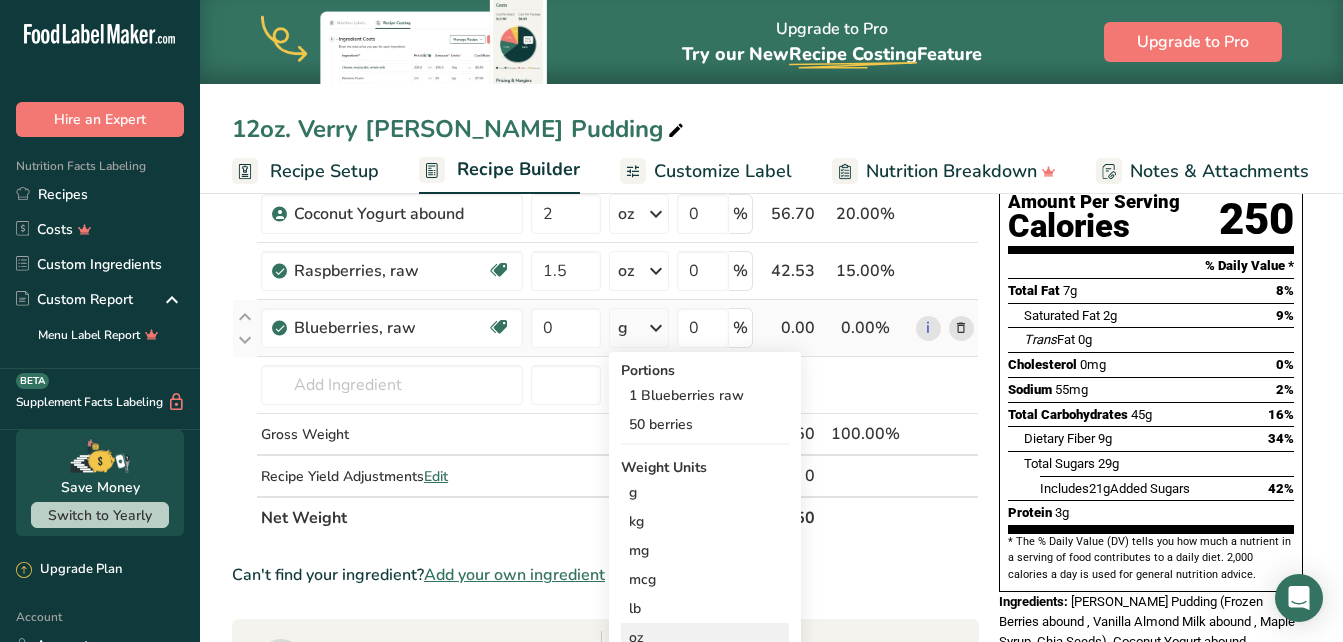 click on "oz" at bounding box center (705, 637) 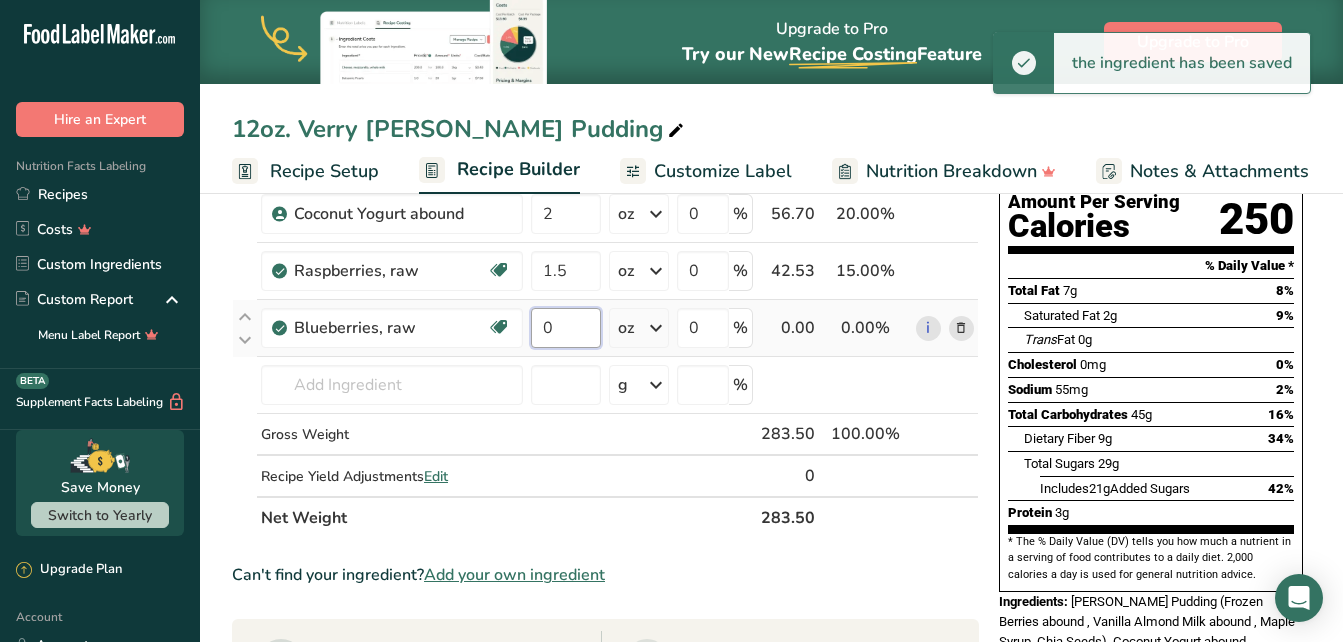 click on "0" at bounding box center (566, 328) 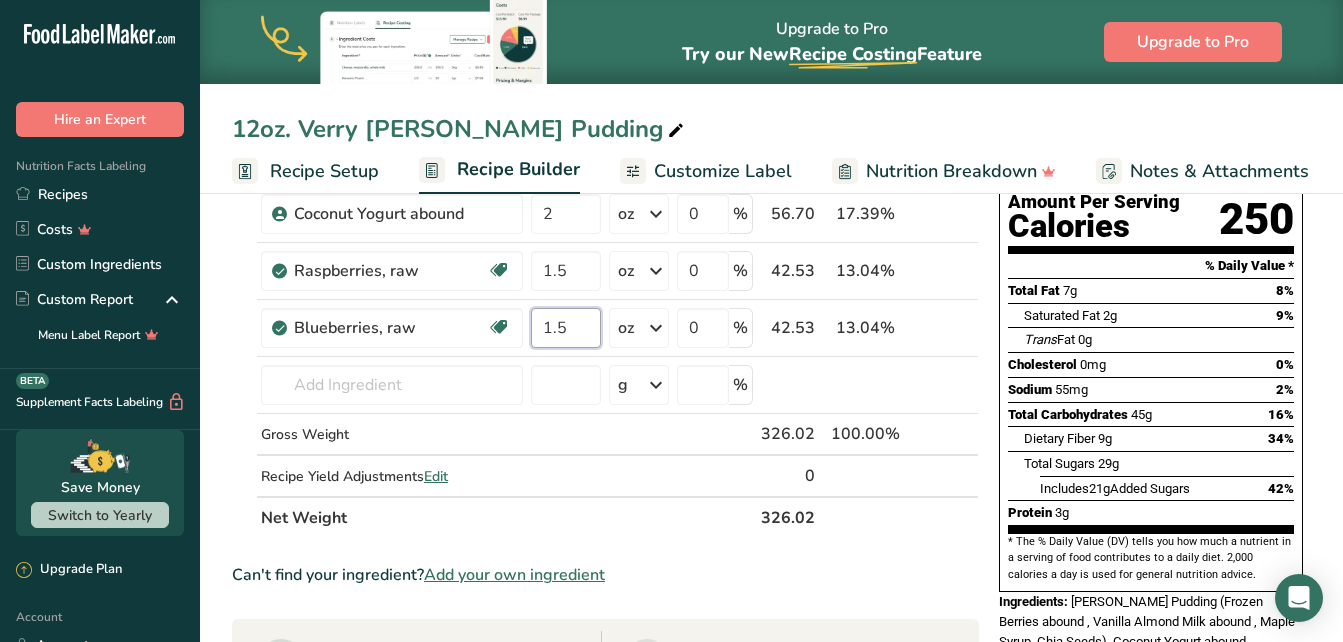 type on "1.5" 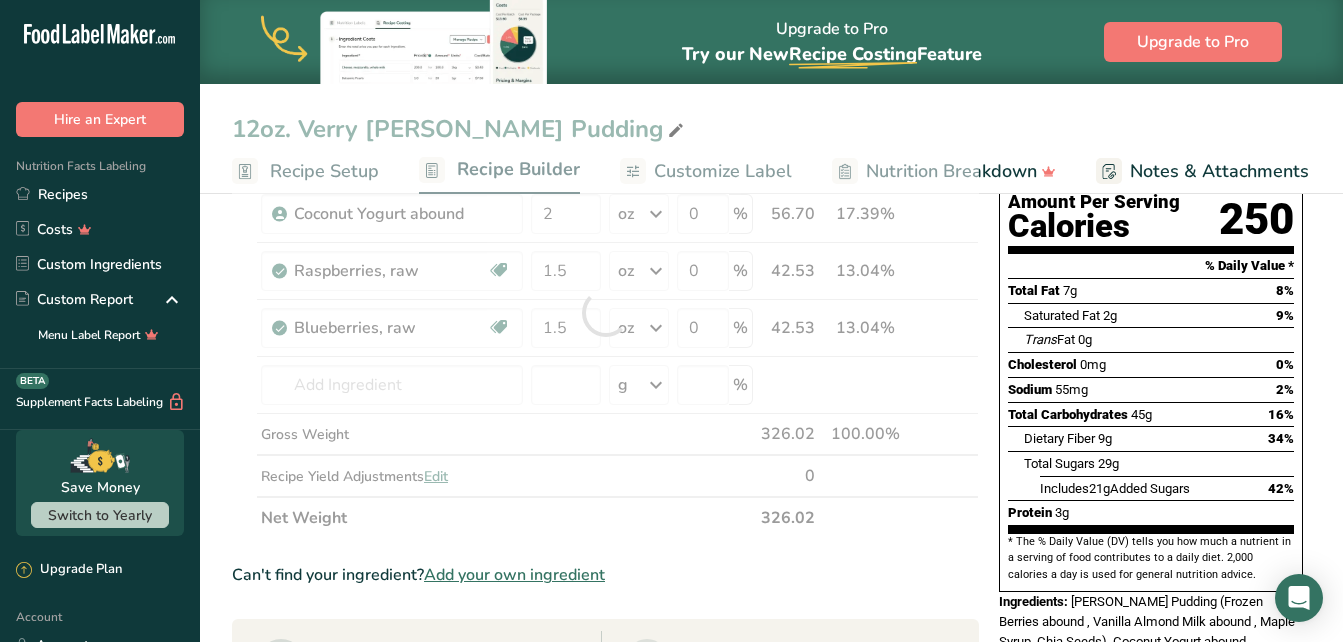 click on "12oz. Verry [PERSON_NAME] Pudding
Recipe Setup                       Recipe Builder   Customize Label               Nutrition Breakdown                 Notes & Attachments                 Recipe Costing
Add Ingredients
Manage Recipe         Delete Recipe           Duplicate Recipe             Scale Recipe             Save as Sub-Recipe   .a-a{fill:#347362;}.b-a{fill:#fff;}                               Nutrition Breakdown                   Recipe Card
NEW
[MEDICAL_DATA] Pattern Report             Activity History
Download
Choose your preferred label style
Standard FDA label
Standard FDA label
The most common format for nutrition facts labels in compliance with the FDA's typeface, style and requirements
Tabular FDA label" at bounding box center (771, 614) 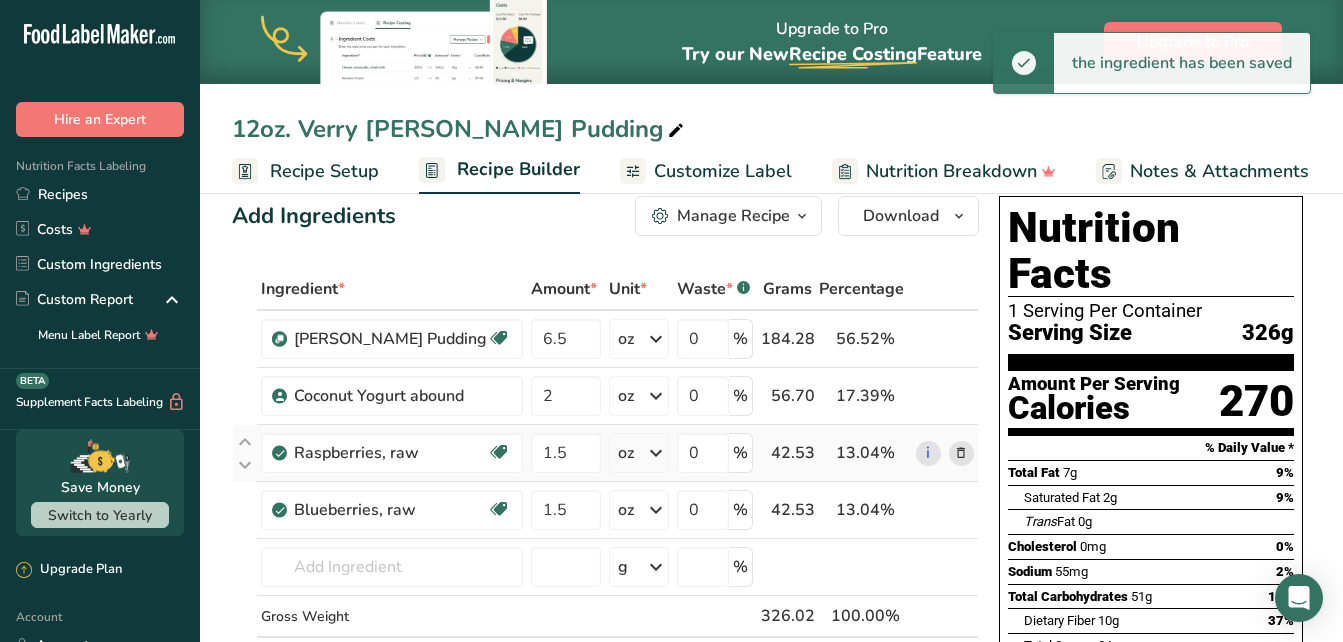 scroll, scrollTop: 0, scrollLeft: 0, axis: both 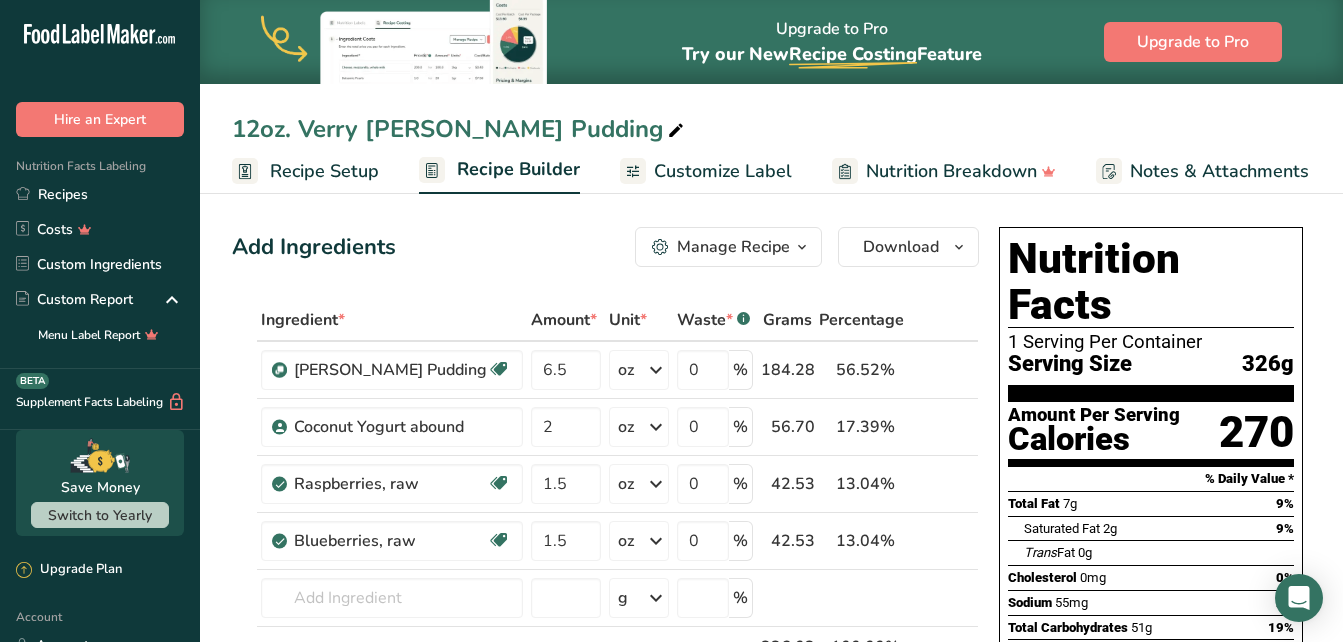 click on "Customize Label" at bounding box center [723, 171] 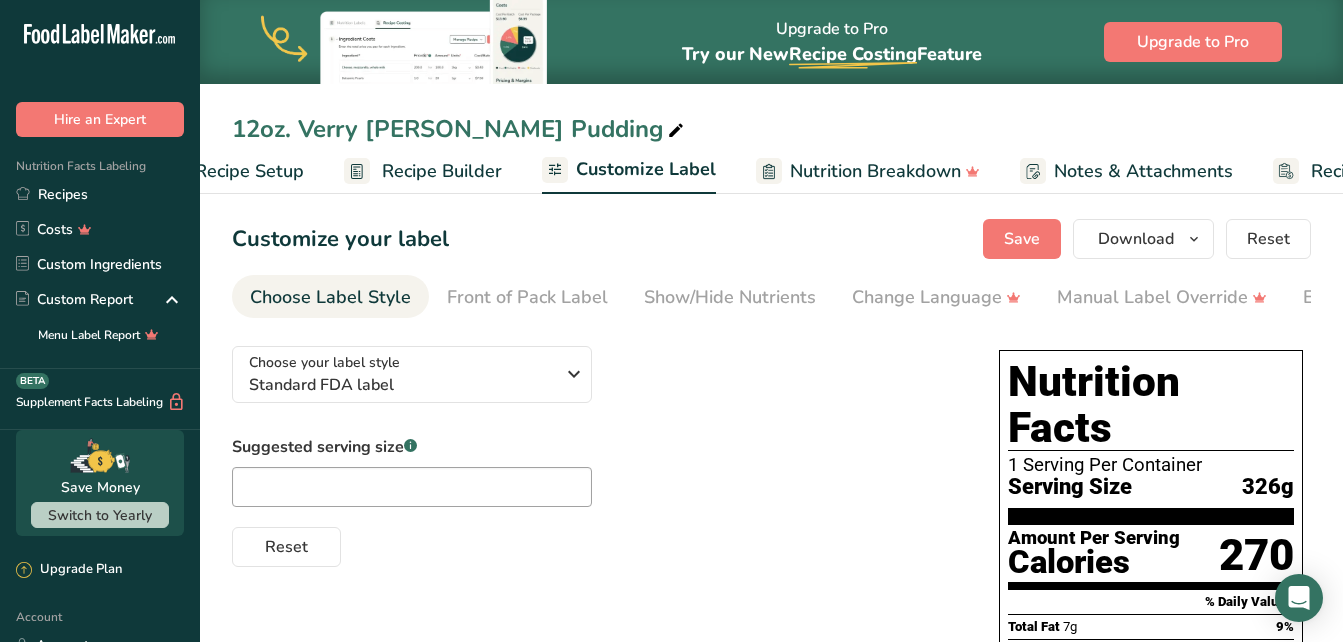 scroll, scrollTop: 0, scrollLeft: 216, axis: horizontal 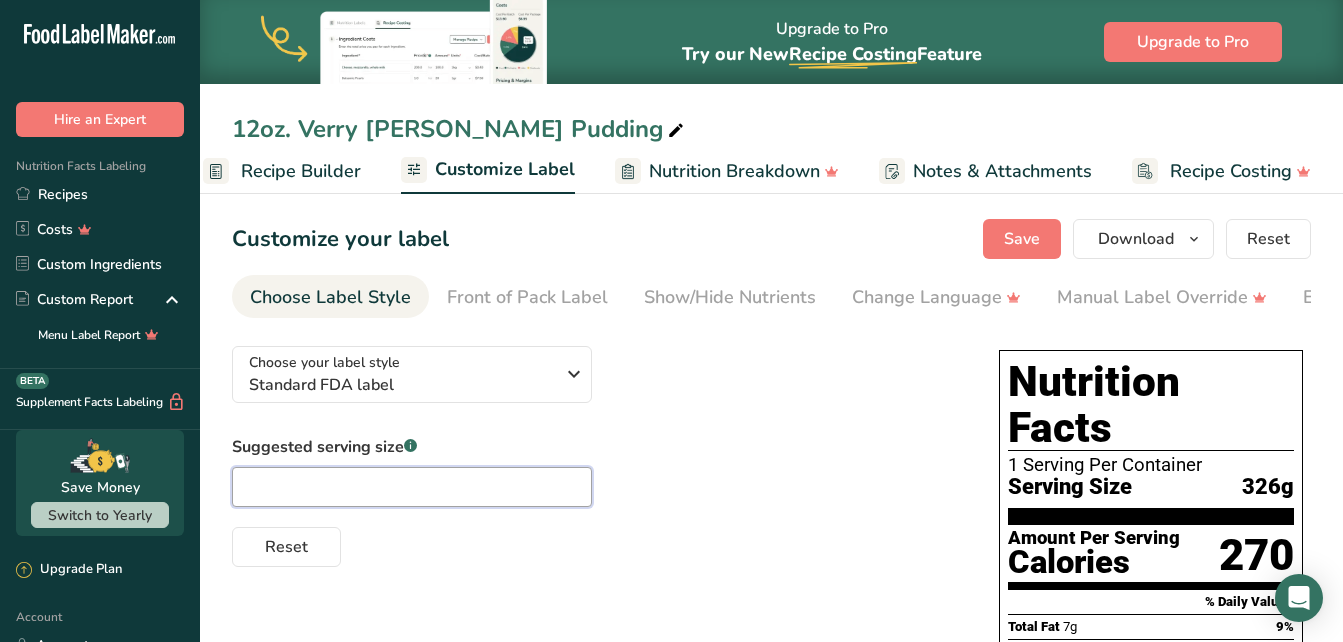 click at bounding box center (412, 487) 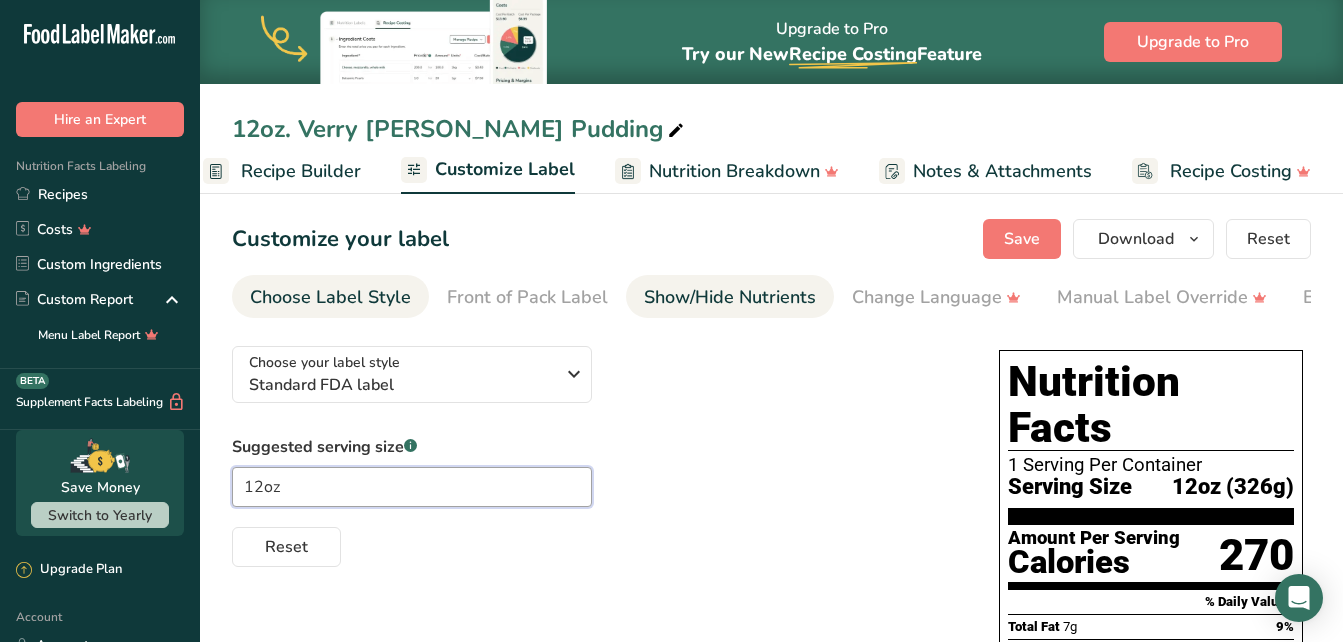type on "12oz" 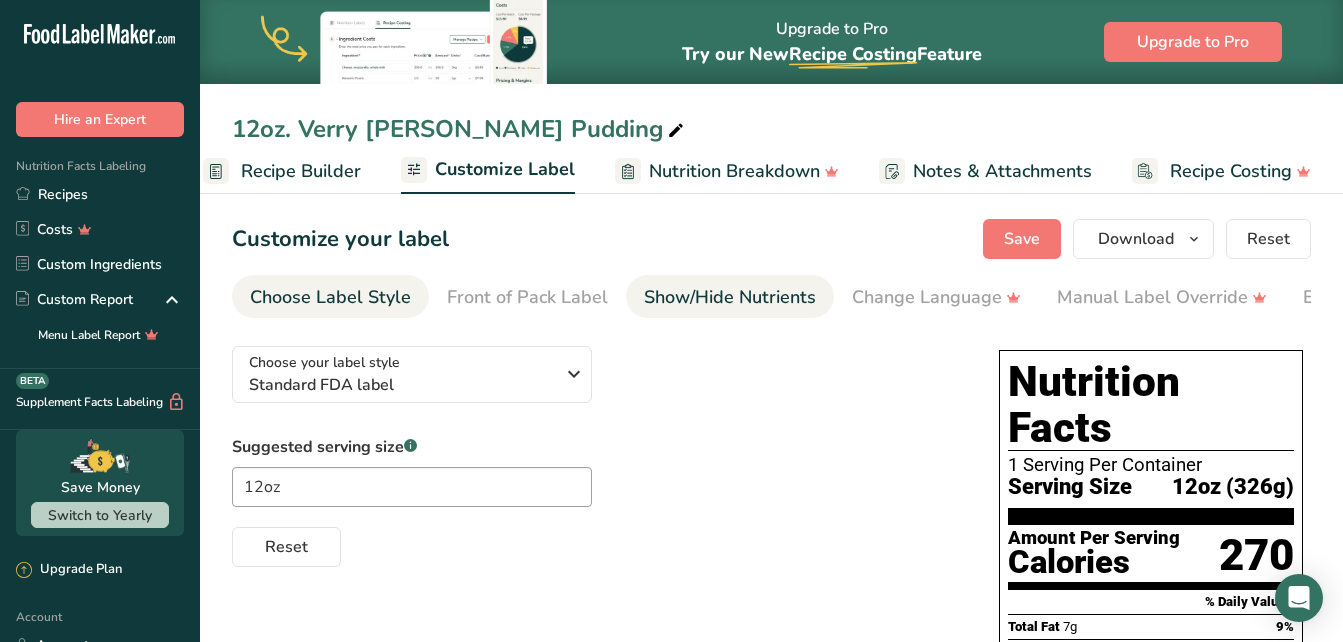click on "Show/Hide Nutrients" at bounding box center (730, 297) 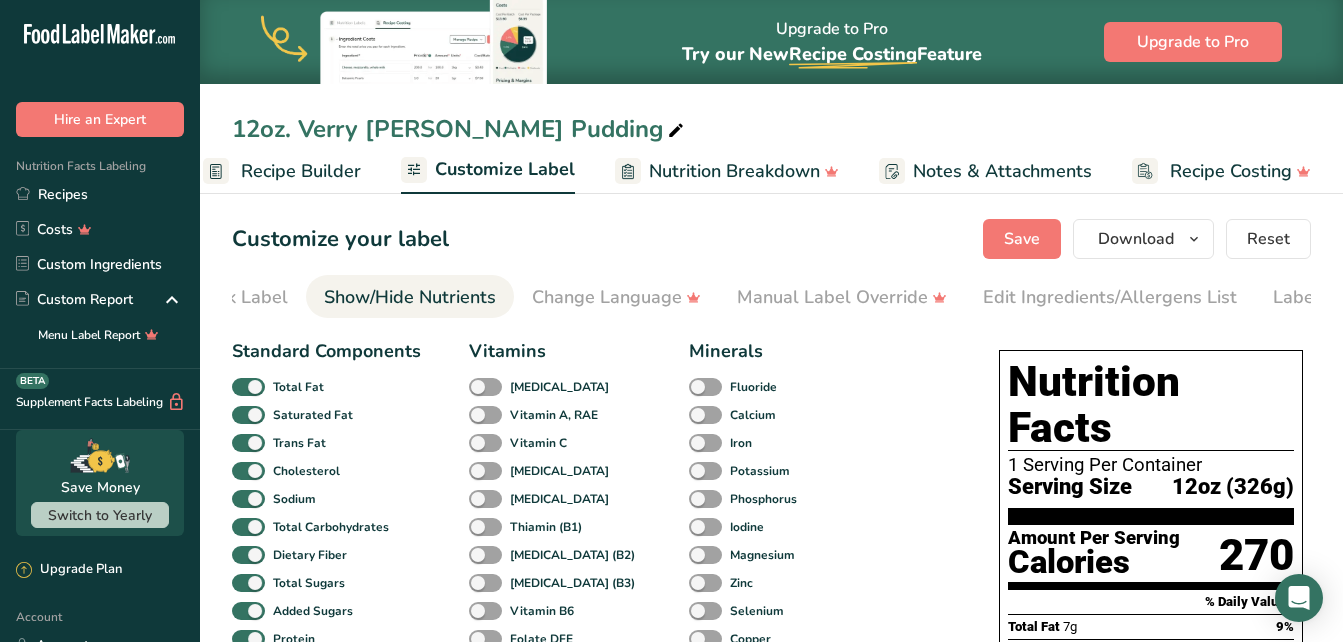 scroll, scrollTop: 0, scrollLeft: 388, axis: horizontal 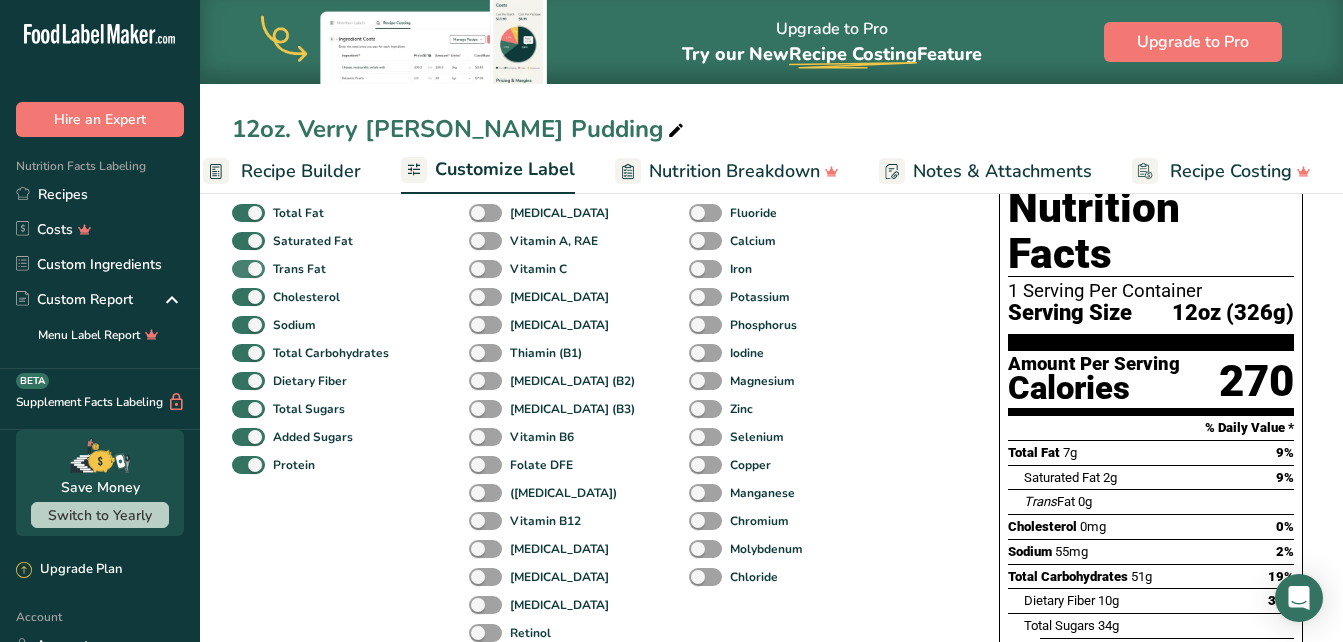 click at bounding box center (248, 269) 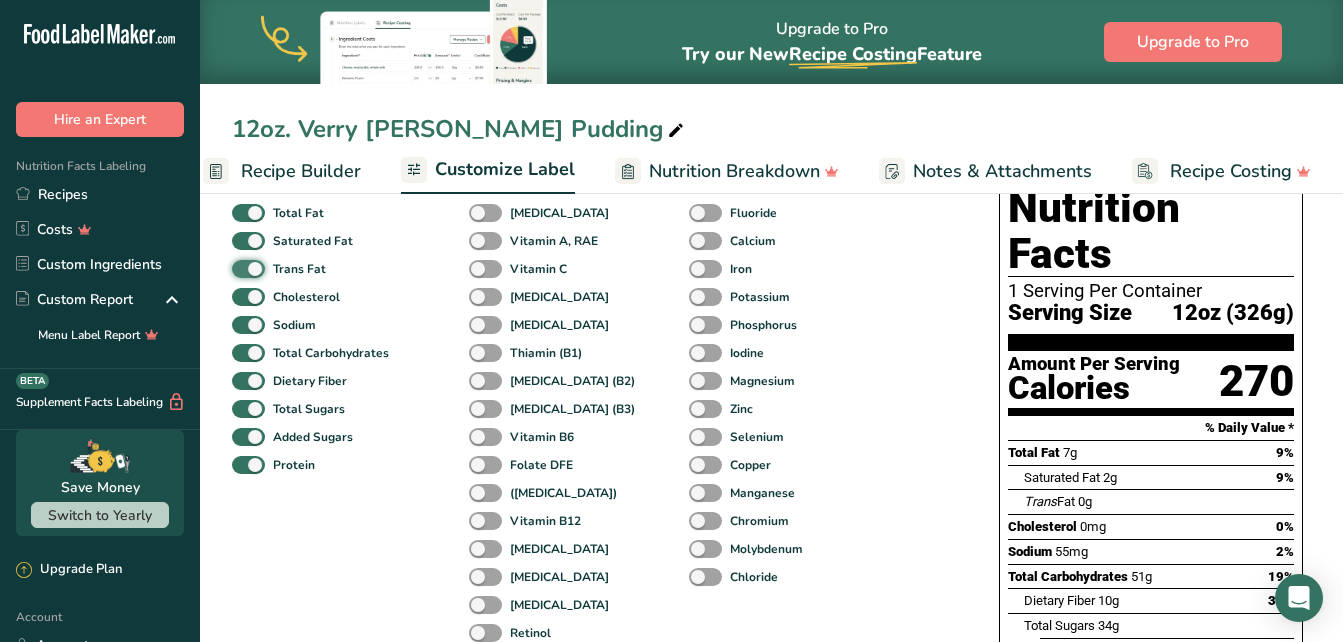 click on "Trans Fat" at bounding box center (238, 268) 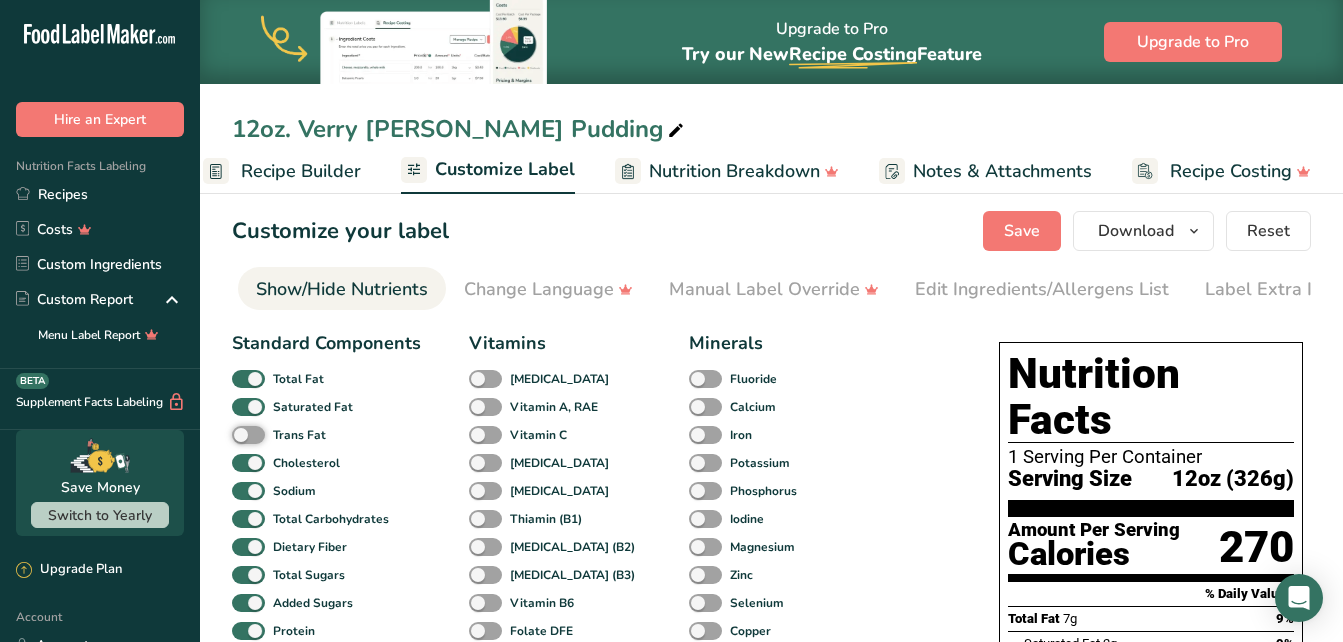 scroll, scrollTop: 0, scrollLeft: 0, axis: both 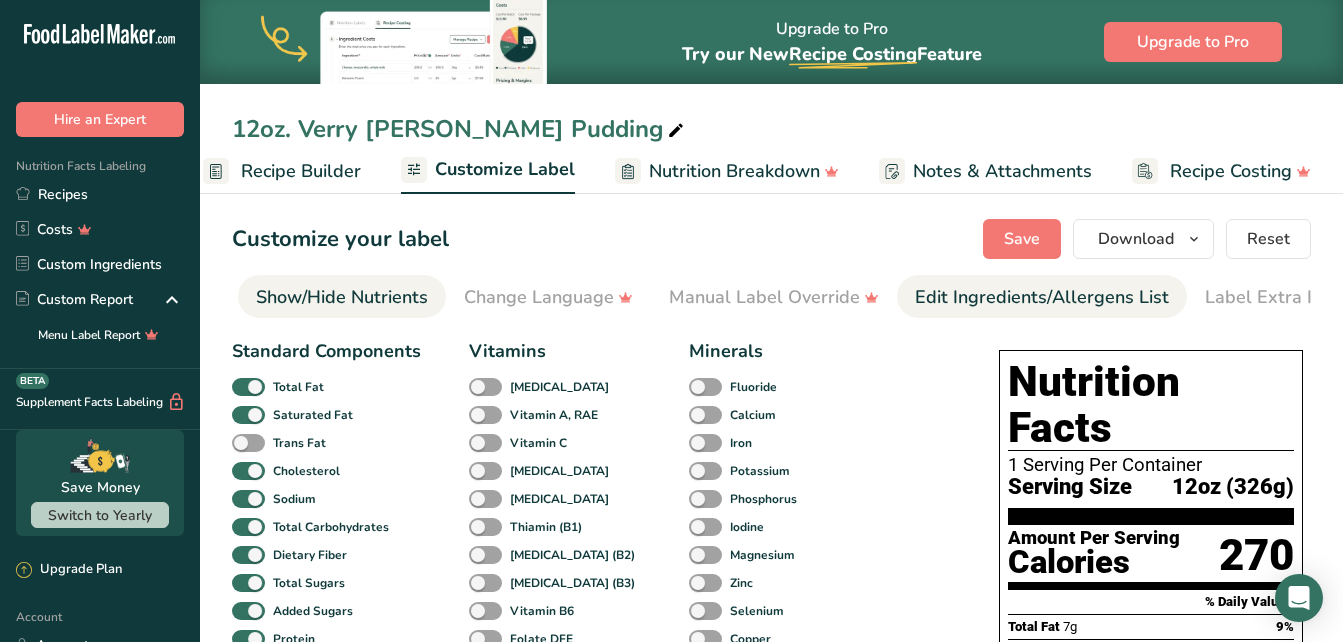 click on "Edit Ingredients/Allergens List" at bounding box center (1042, 297) 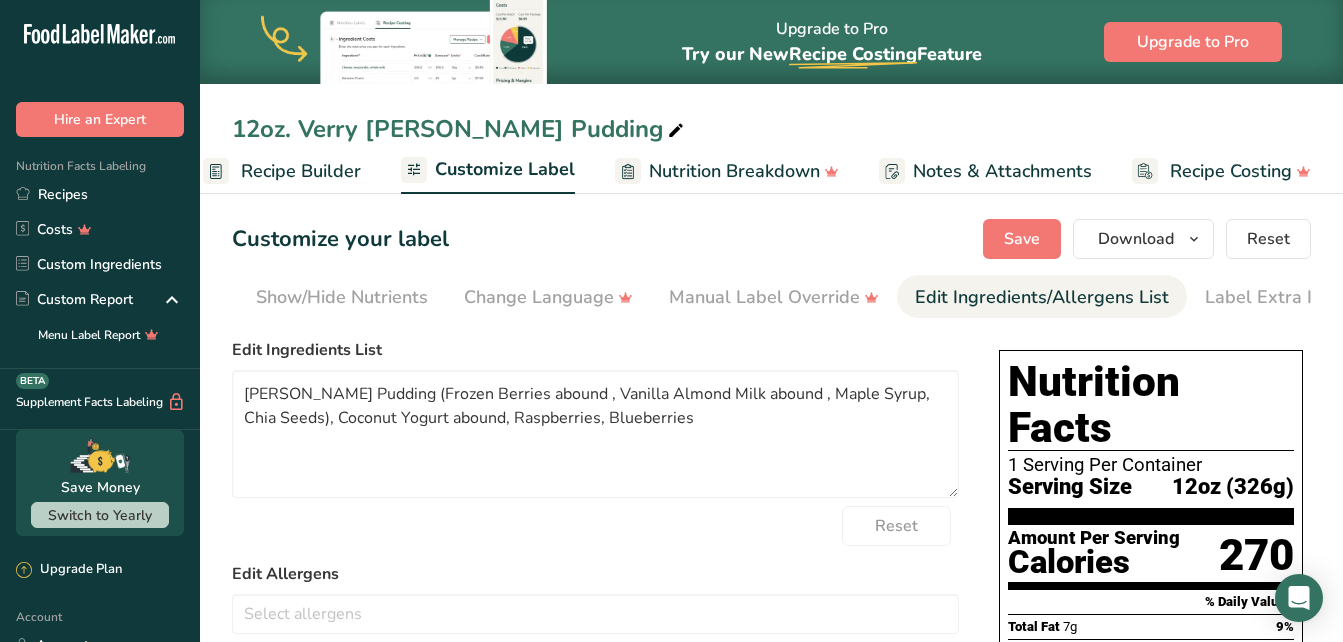 scroll, scrollTop: 0, scrollLeft: 422, axis: horizontal 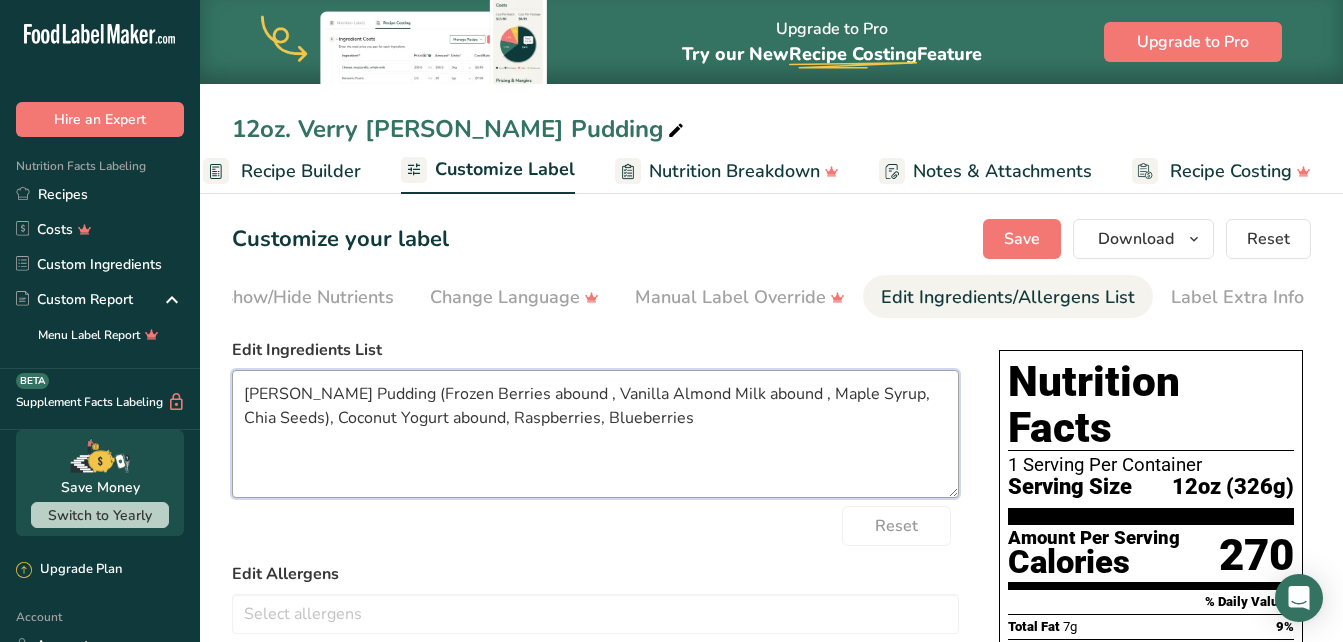 drag, startPoint x: 391, startPoint y: 399, endPoint x: 222, endPoint y: 395, distance: 169.04733 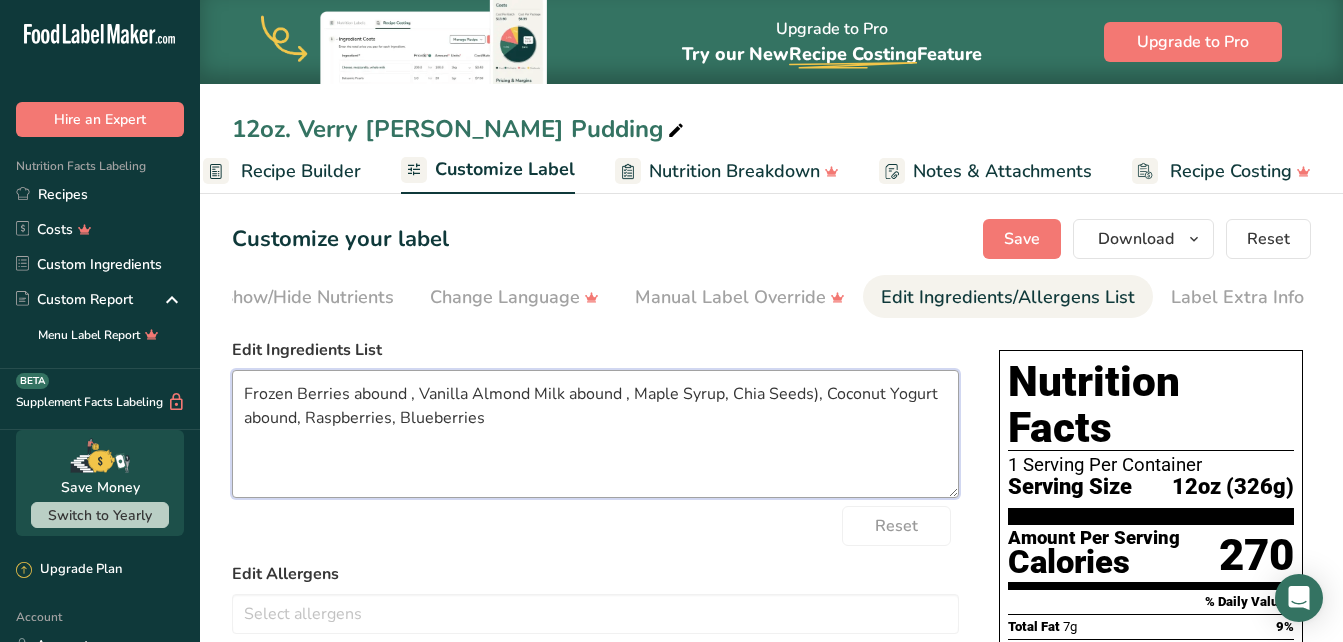 drag, startPoint x: 407, startPoint y: 400, endPoint x: 245, endPoint y: 391, distance: 162.2498 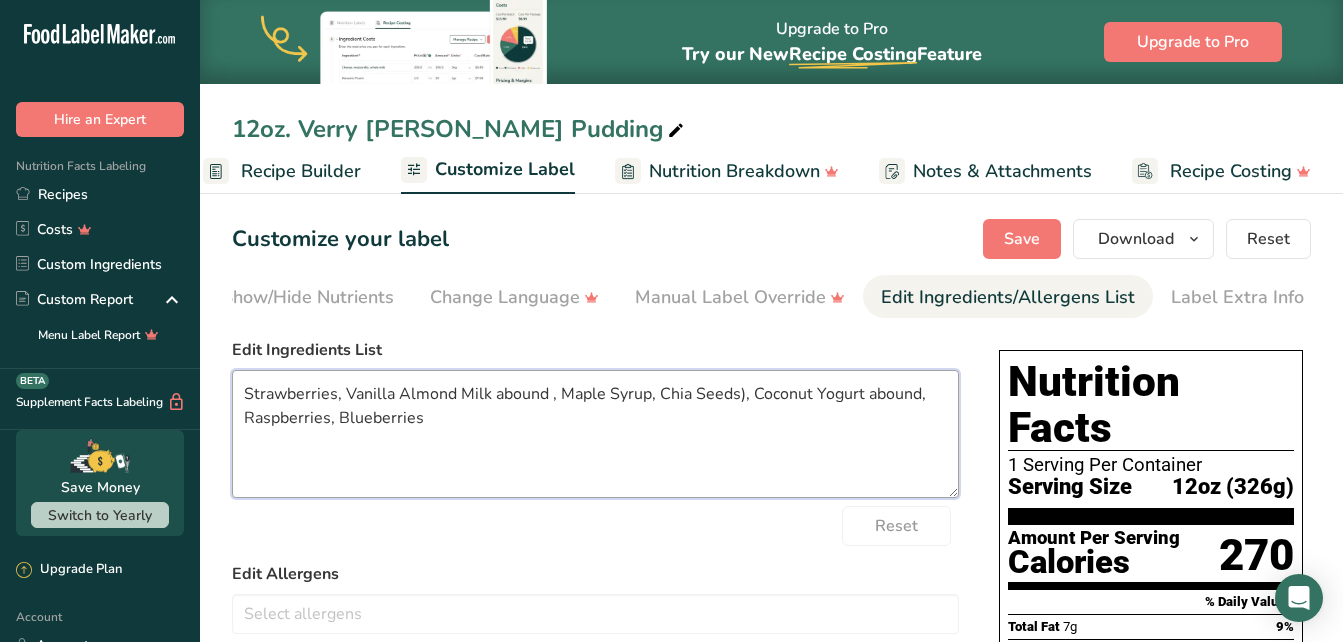 click on "Strawberries, Vanilla Almond Milk abound , Maple Syrup, Chia Seeds), Coconut Yogurt abound, Raspberries, Blueberries" at bounding box center (595, 434) 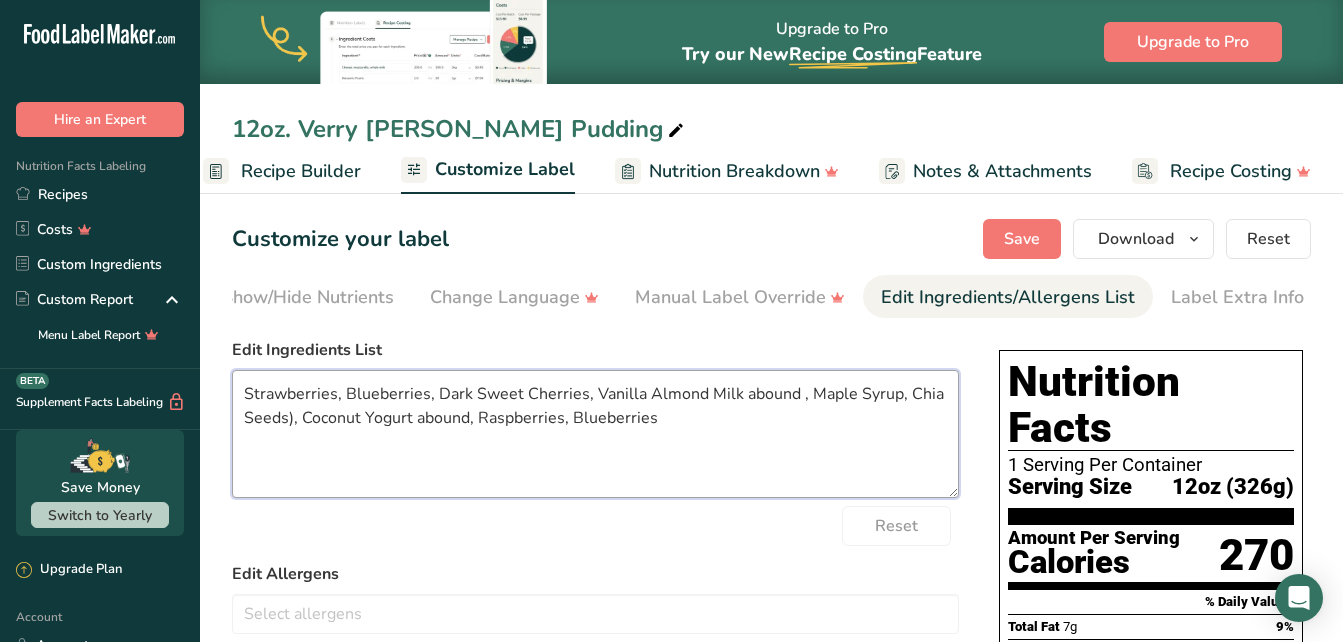 drag, startPoint x: 519, startPoint y: 420, endPoint x: 432, endPoint y: 393, distance: 91.09336 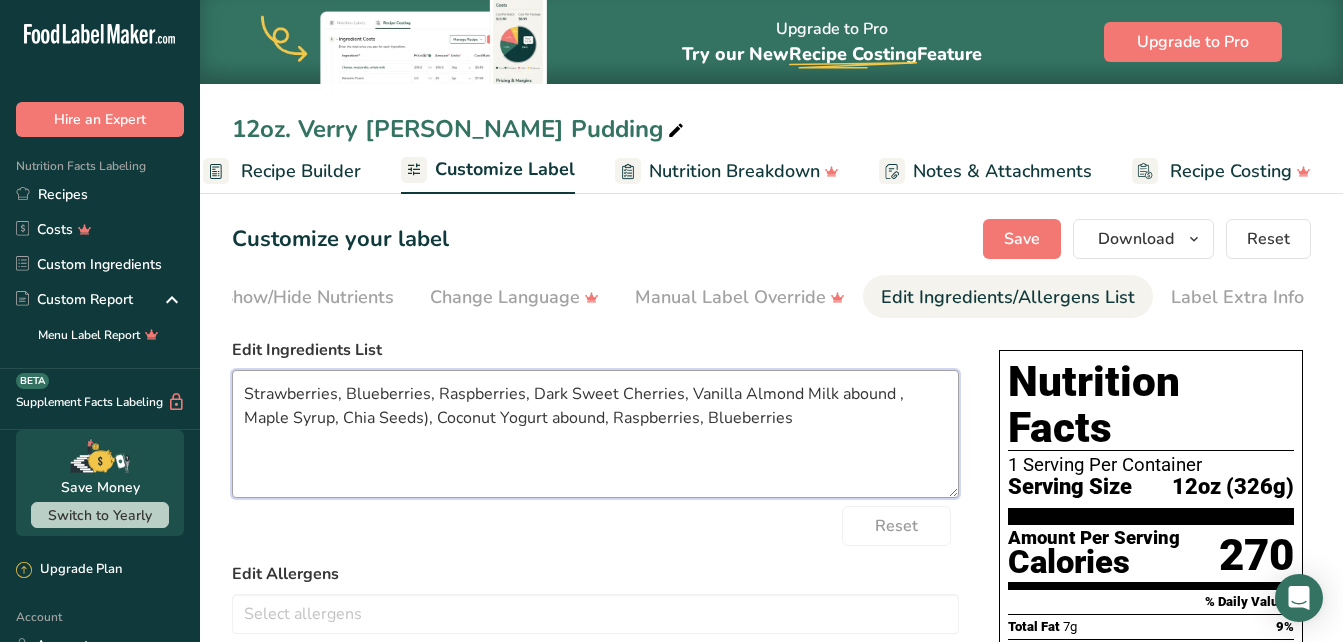 drag, startPoint x: 887, startPoint y: 400, endPoint x: 850, endPoint y: 397, distance: 37.12142 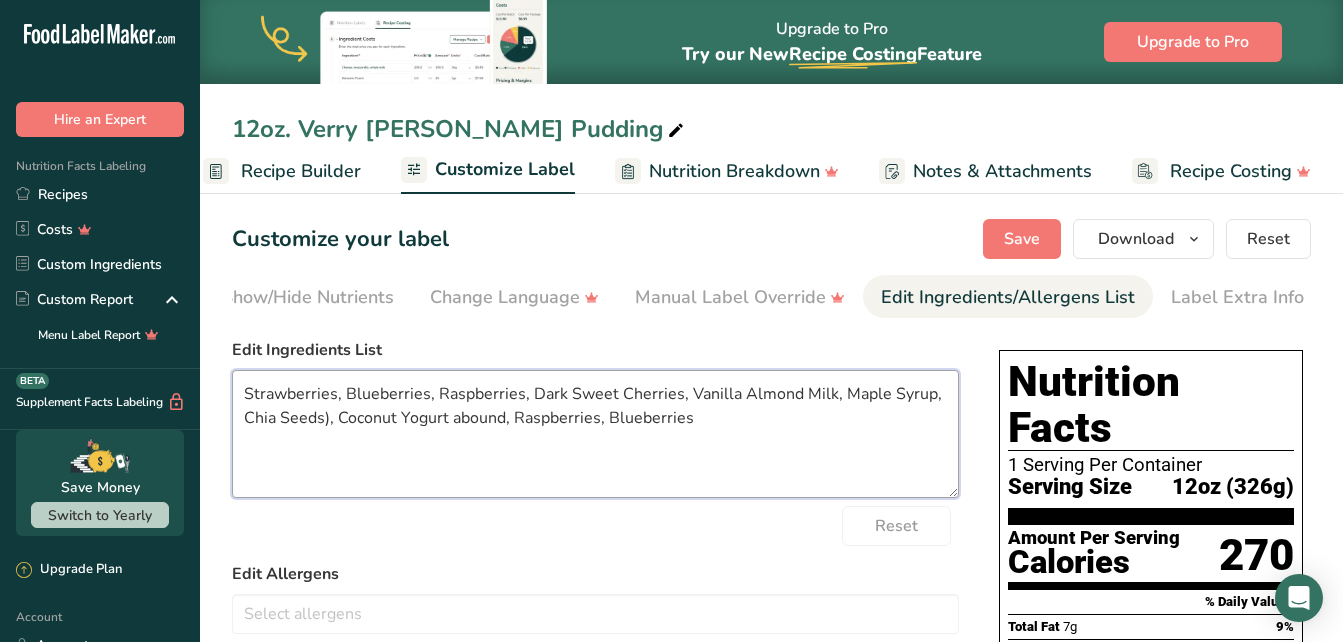 click on "Strawberries, Blueberries, Raspberries, Dark Sweet Cherries, Vanilla Almond Milk, Maple Syrup, Chia Seeds), Coconut Yogurt abound, Raspberries, Blueberries" at bounding box center (595, 434) 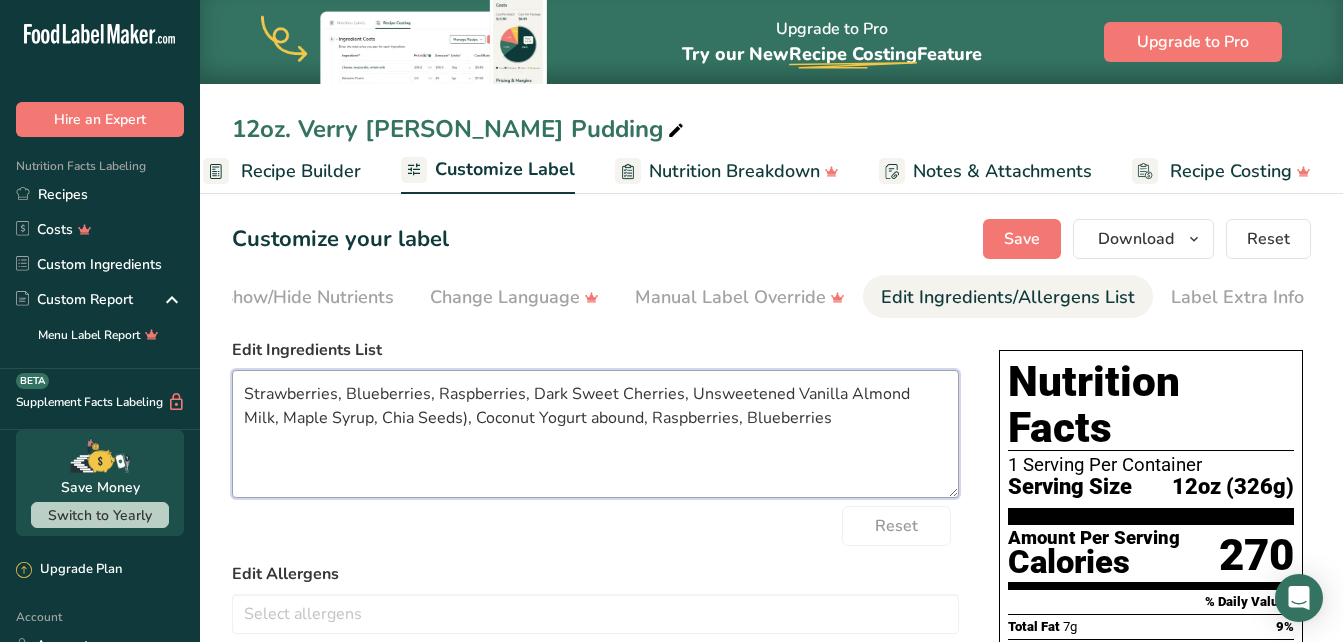 click on "Strawberries, Blueberries, Raspberries, Dark Sweet Cherries, Unsweetened Vanilla Almond Milk, Maple Syrup, Chia Seeds), Coconut Yogurt abound, Raspberries, Blueberries" at bounding box center [595, 434] 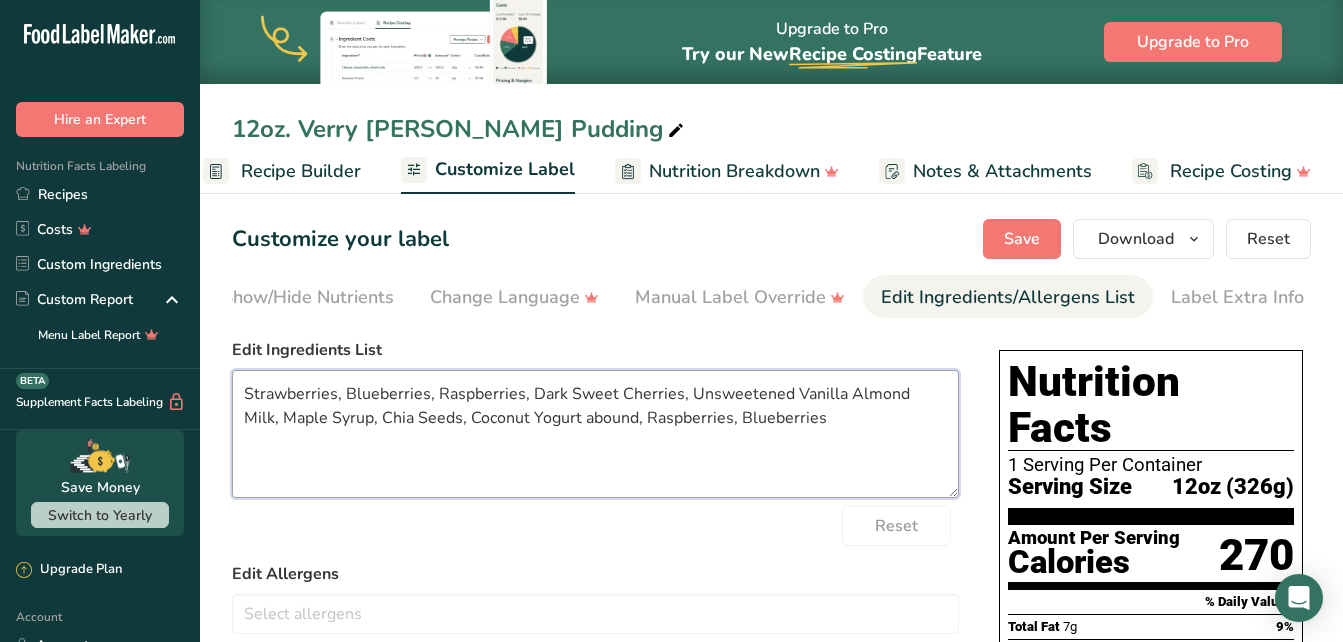 click on "Strawberries, Blueberries, Raspberries, Dark Sweet Cherries, Unsweetened Vanilla Almond Milk, Maple Syrup, Chia Seeds, Coconut Yogurt abound, Raspberries, Blueberries" at bounding box center (595, 434) 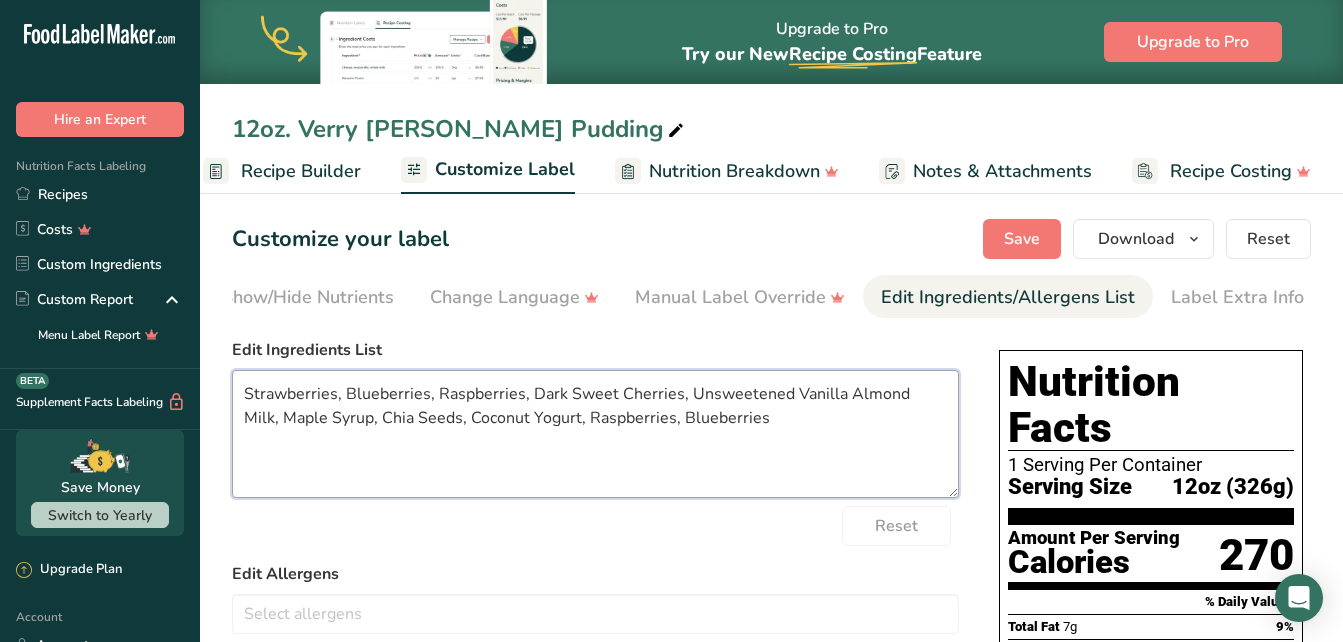 click on "Strawberries, Blueberries, Raspberries, Dark Sweet Cherries, Unsweetened Vanilla Almond Milk, Maple Syrup, Chia Seeds, Coconut Yogurt, Raspberries, Blueberries" at bounding box center (595, 434) 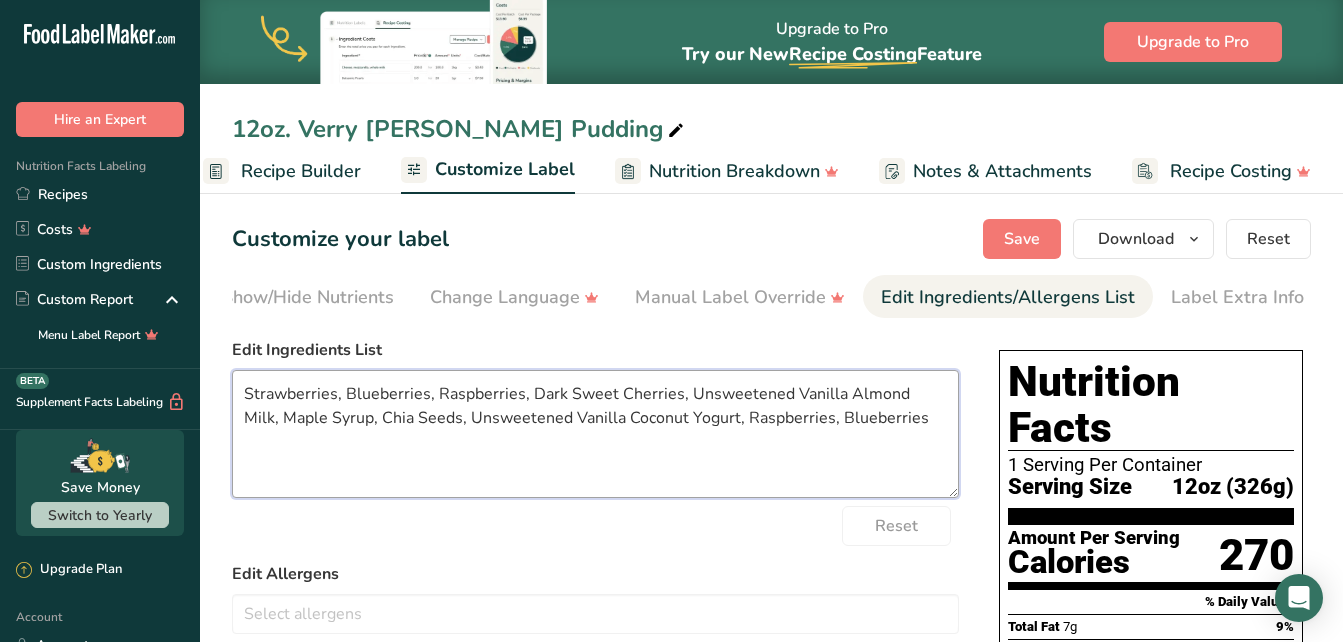 click on "Strawberries, Blueberries, Raspberries, Dark Sweet Cherries, Unsweetened Vanilla Almond Milk, Maple Syrup, Chia Seeds, Unsweetened Vanilla Coconut Yogurt, Raspberries, Blueberries" at bounding box center (595, 434) 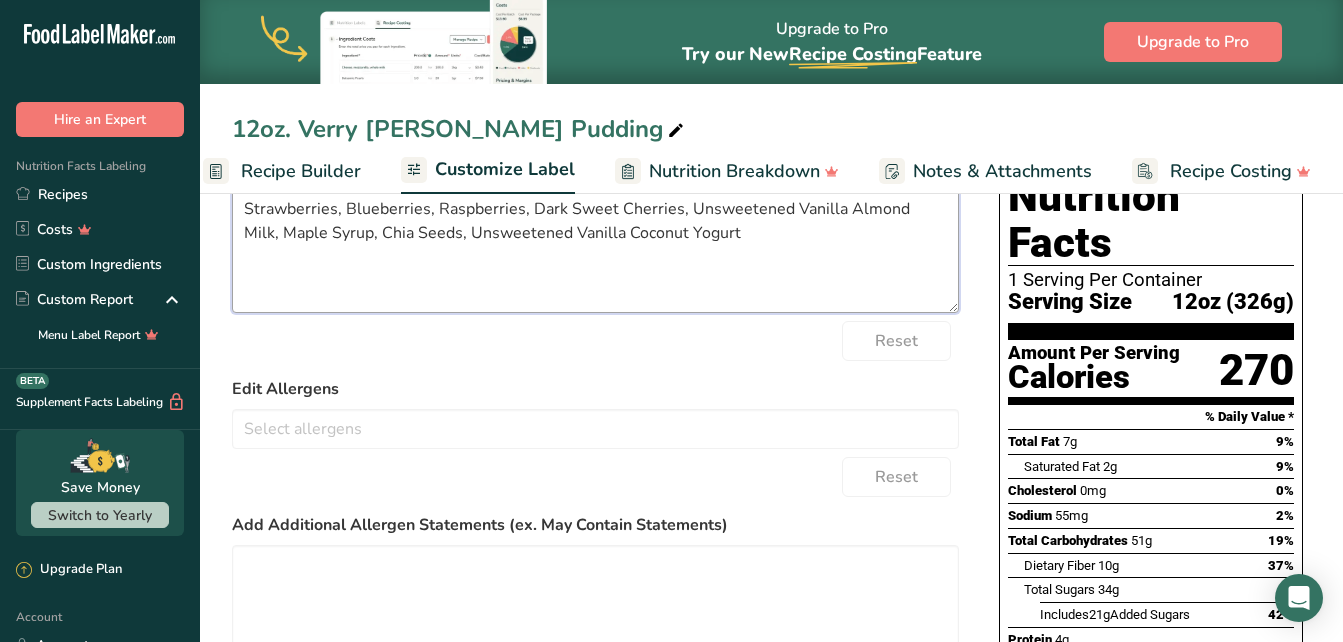scroll, scrollTop: 163, scrollLeft: 0, axis: vertical 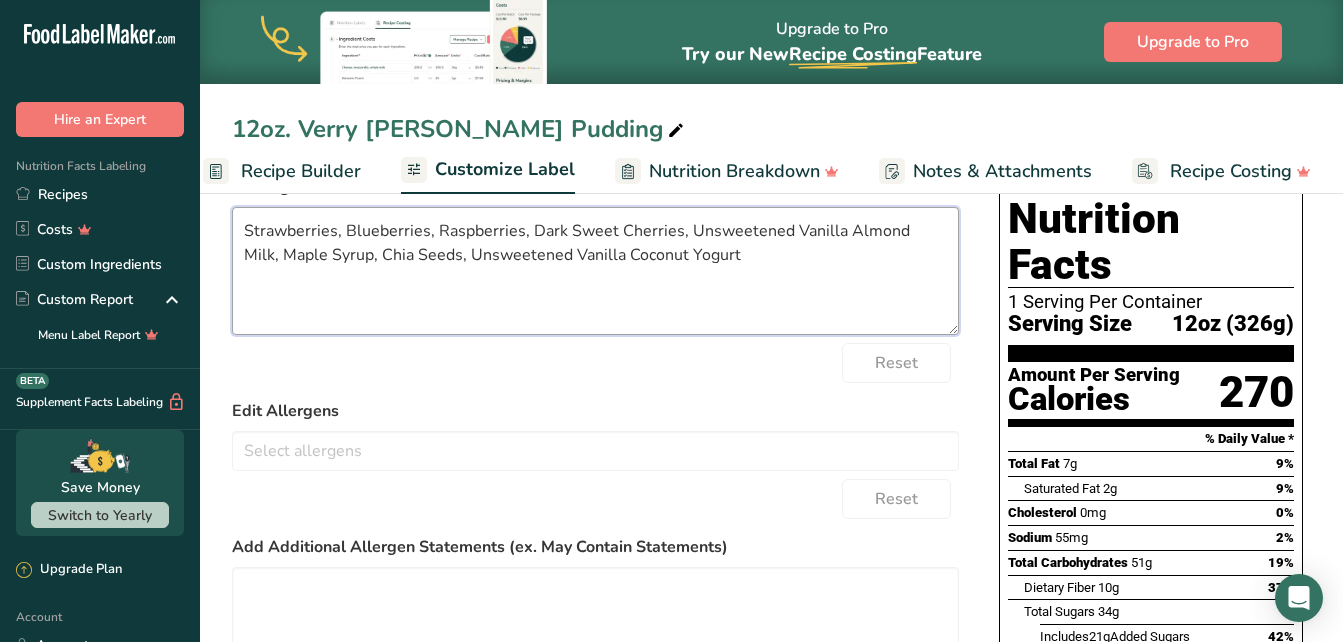 type on "Strawberries, Blueberries, Raspberries, Dark Sweet Cherries, Unsweetened Vanilla Almond Milk, Maple Syrup, Chia Seeds, Unsweetened Vanilla Coconut Yogurt" 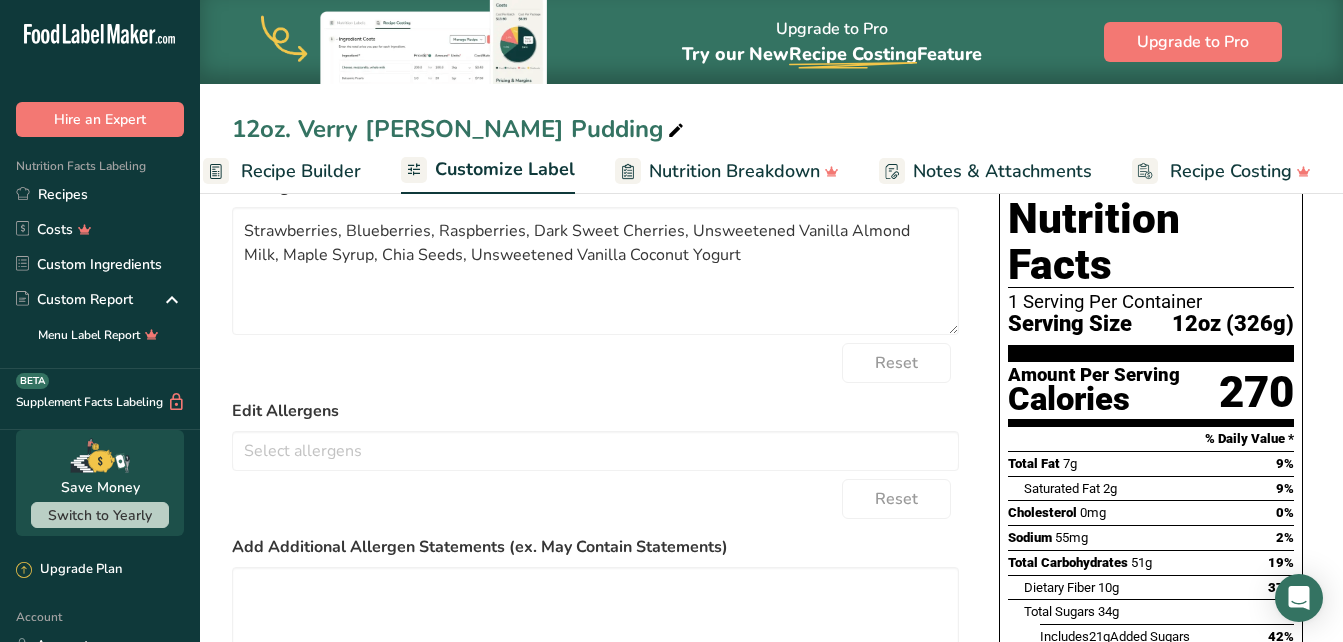 click on "Choose your label style
Standard FDA label
USA (FDA)
Standard FDA label
Tabular FDA label
Linear FDA label
Simplified FDA label
Dual Column FDA label (Per Serving/Per Container)
Dual Column FDA label (As Sold/As Prepared)
Aggregate Standard FDA label
Standard FDA label with Micronutrients listed side-by-side
[GEOGRAPHIC_DATA] (FSA)
UK Mandatory Label "Back of Pack"
UK Traffic Light Label  "Front of Pack"
Canadian (CFIA)
Canadian Standard label
Canadian Dual Column label" at bounding box center [771, 505] 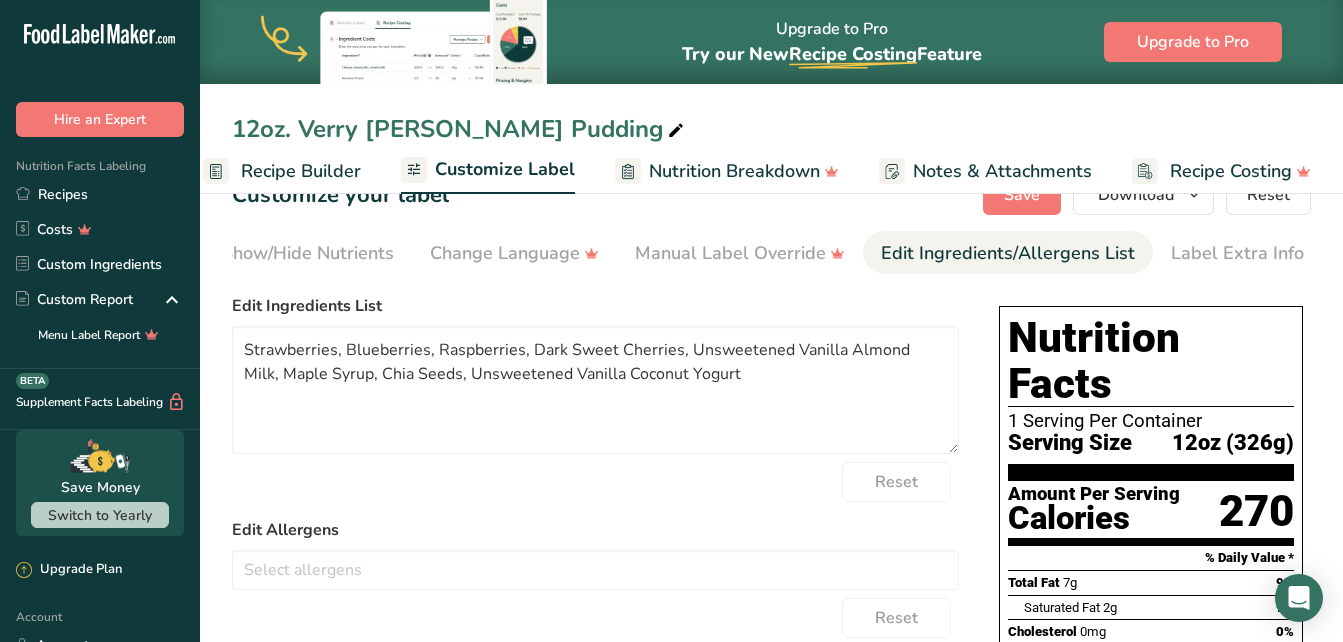 scroll, scrollTop: 0, scrollLeft: 0, axis: both 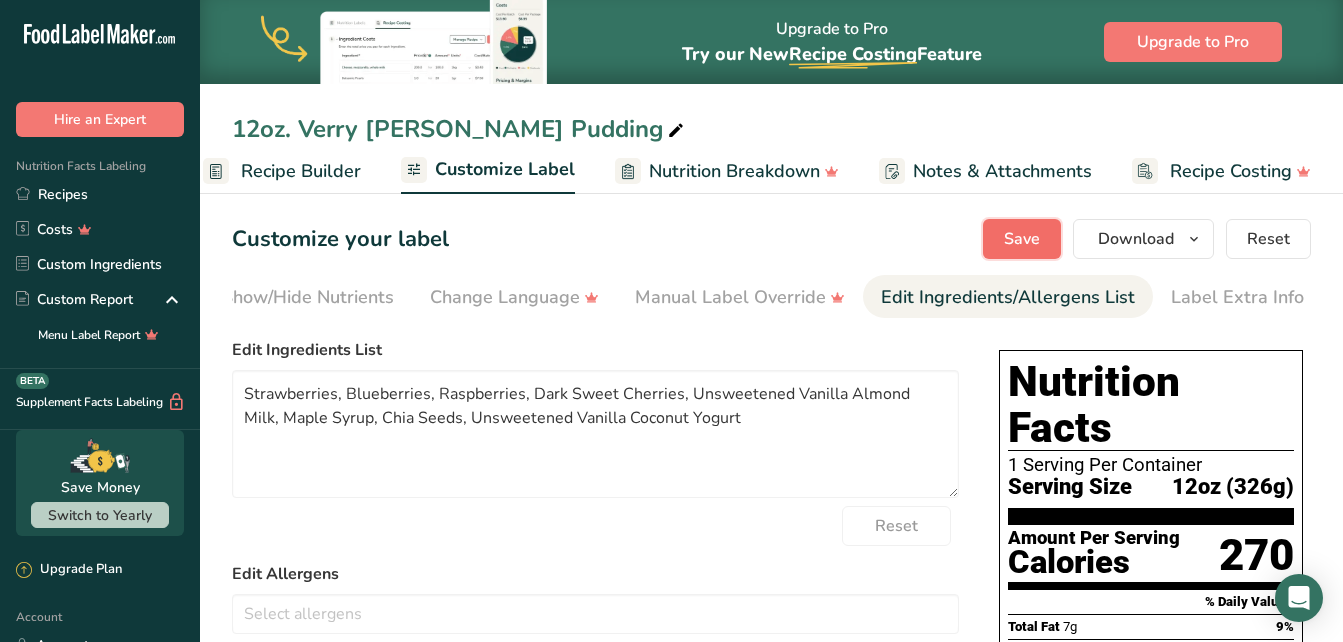 click on "Save" at bounding box center [1022, 239] 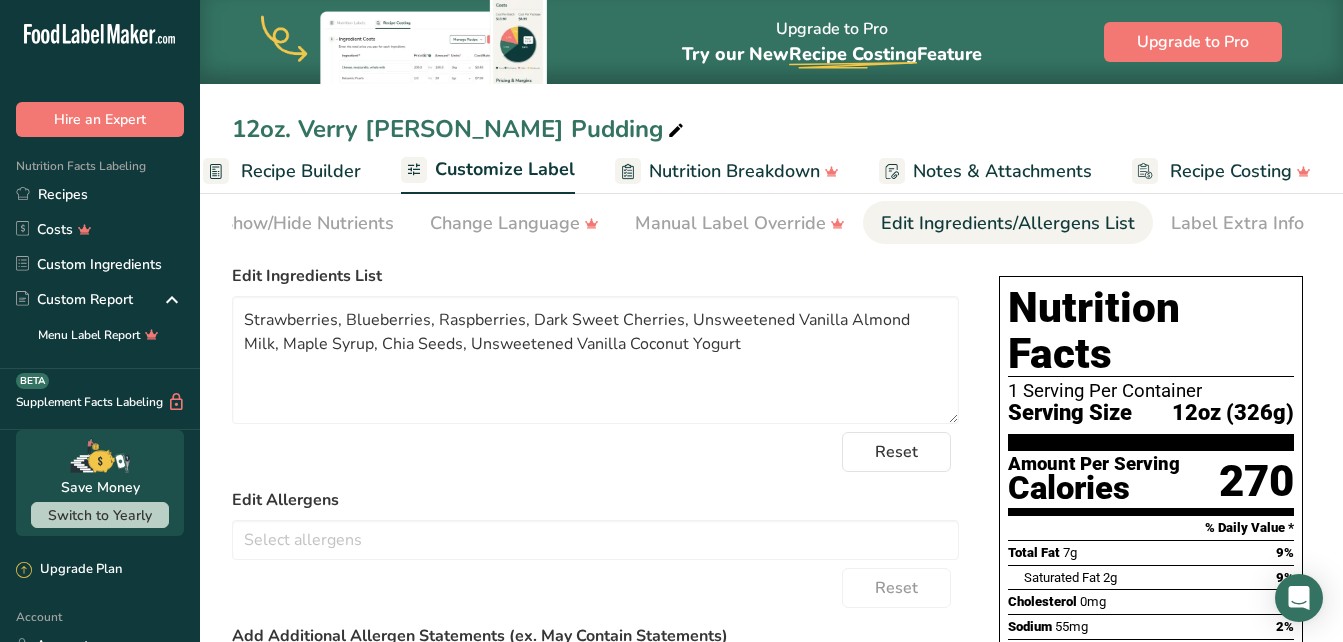 scroll, scrollTop: 0, scrollLeft: 0, axis: both 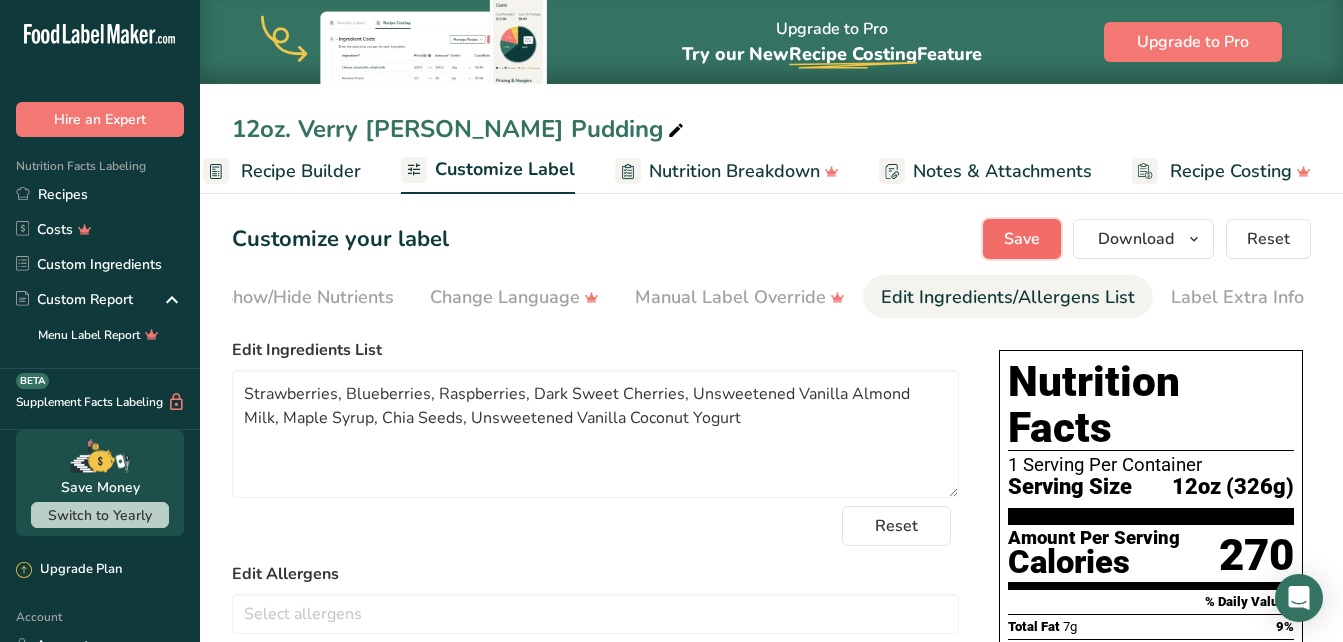 click on "Save" at bounding box center [1022, 239] 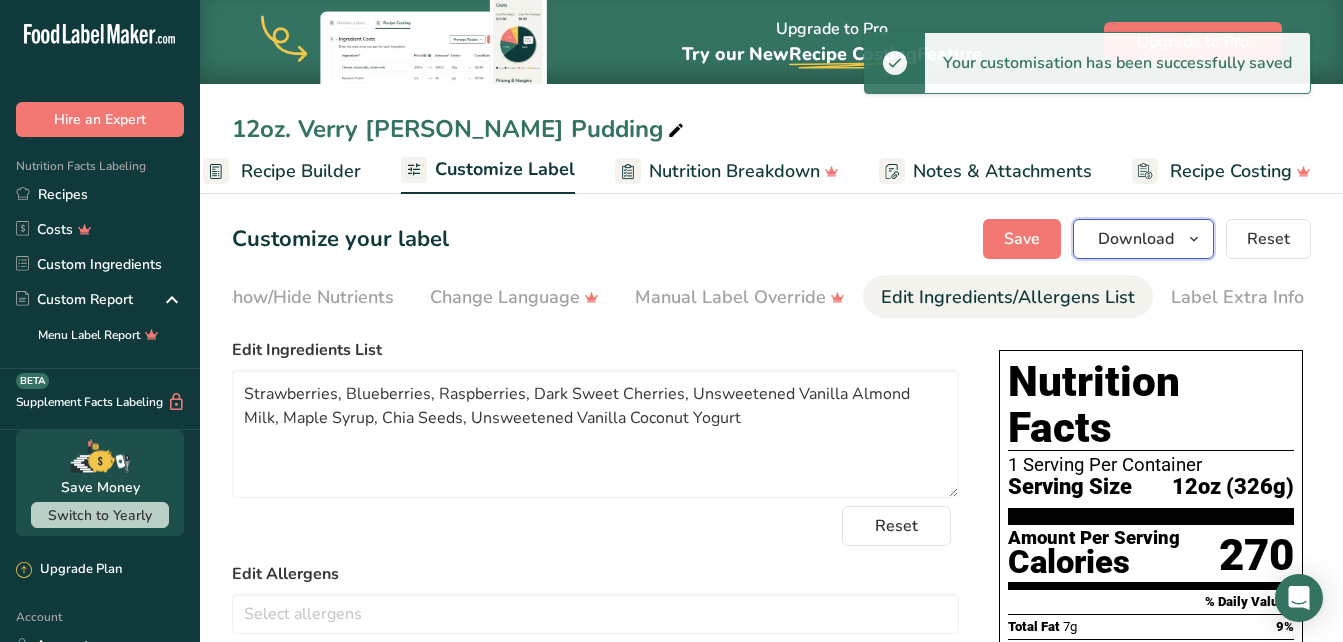 click on "Download" at bounding box center [1136, 239] 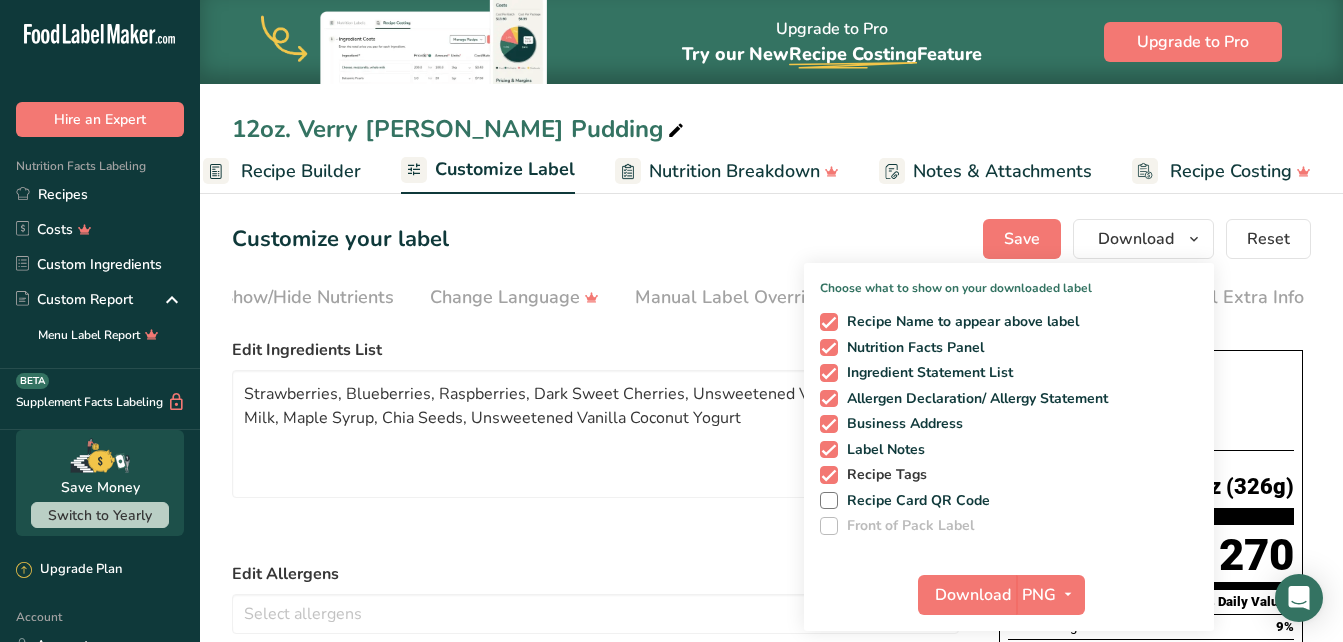 click at bounding box center [829, 475] 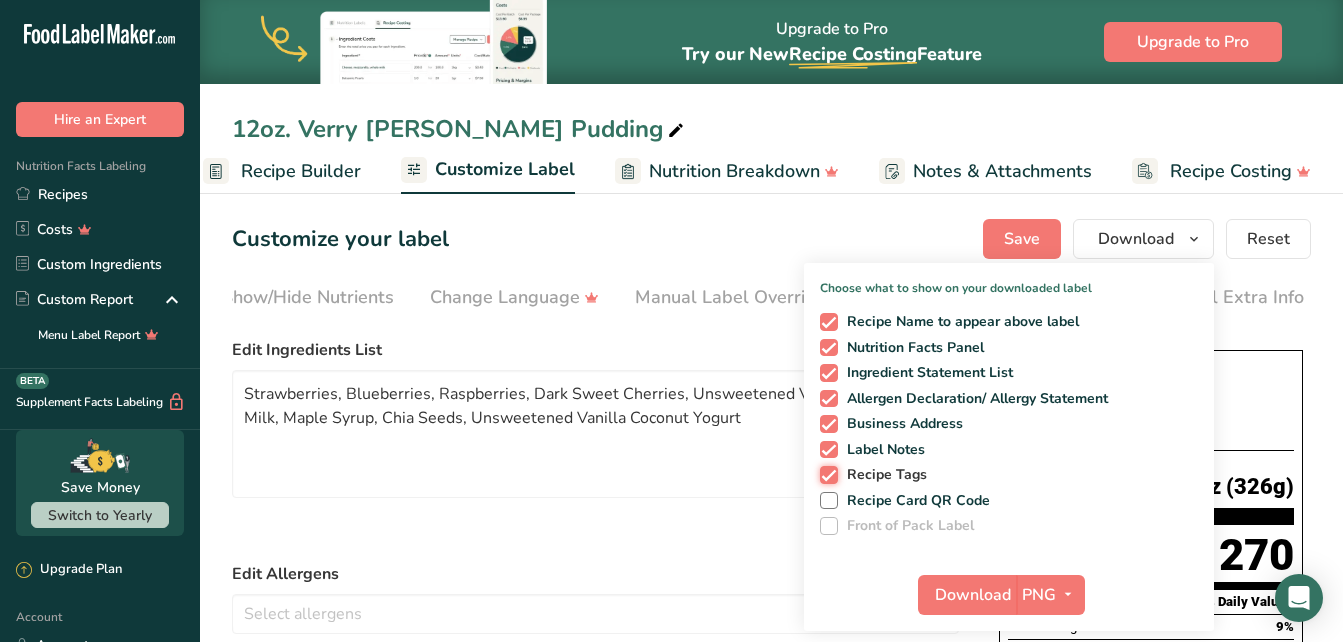 click on "Recipe Tags" at bounding box center (826, 474) 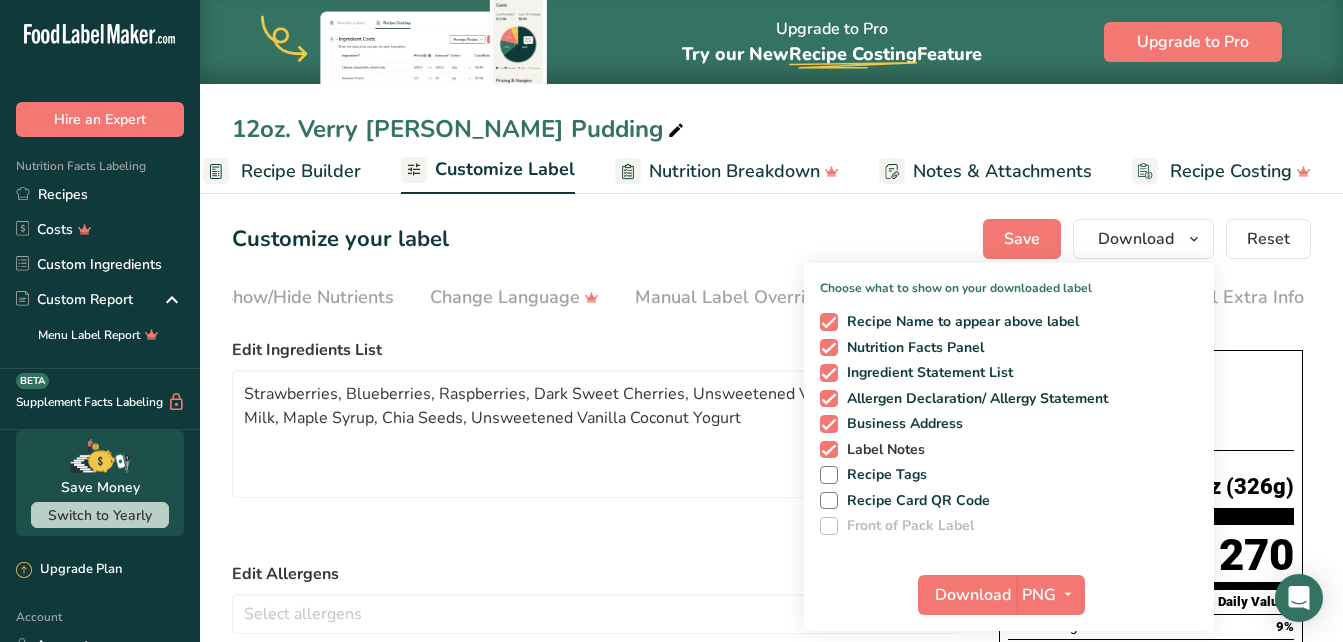 click at bounding box center (829, 450) 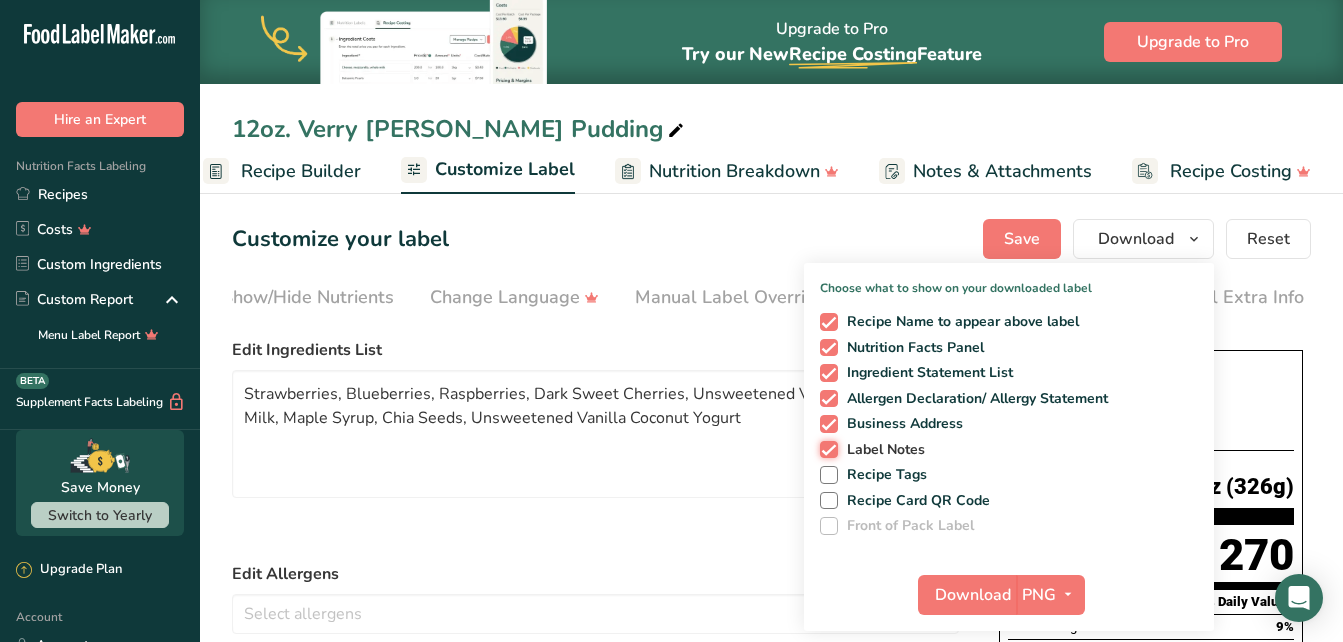 click on "Label Notes" at bounding box center (826, 449) 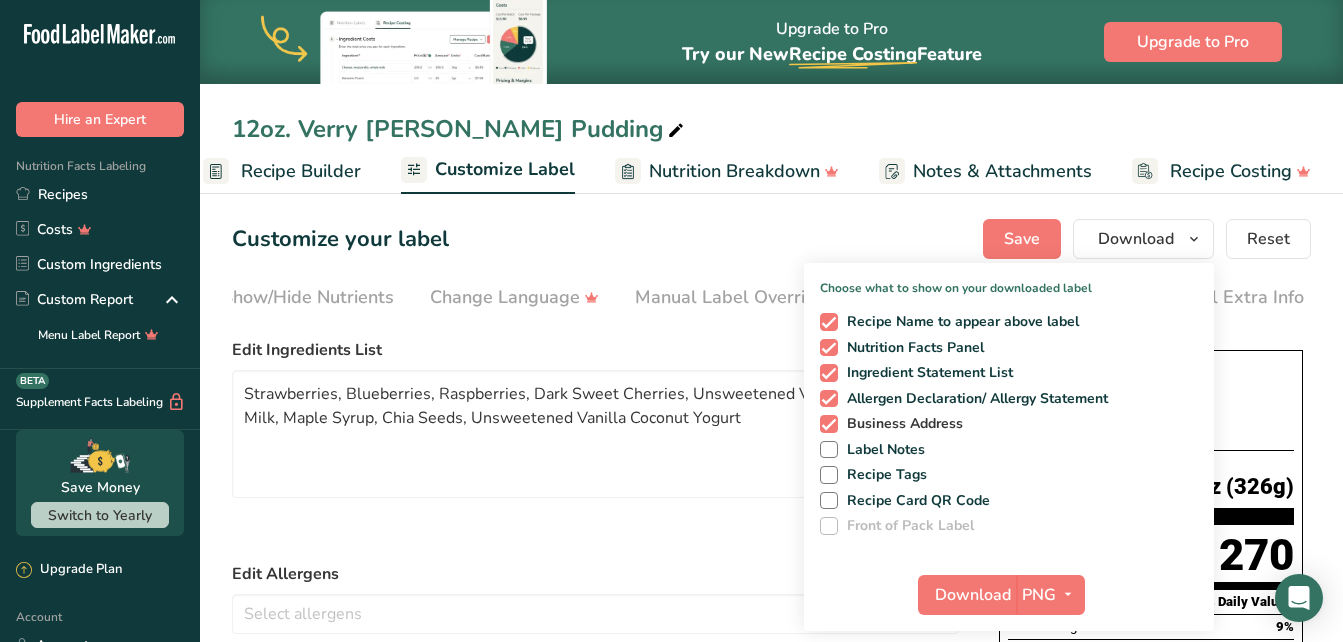 click at bounding box center [829, 424] 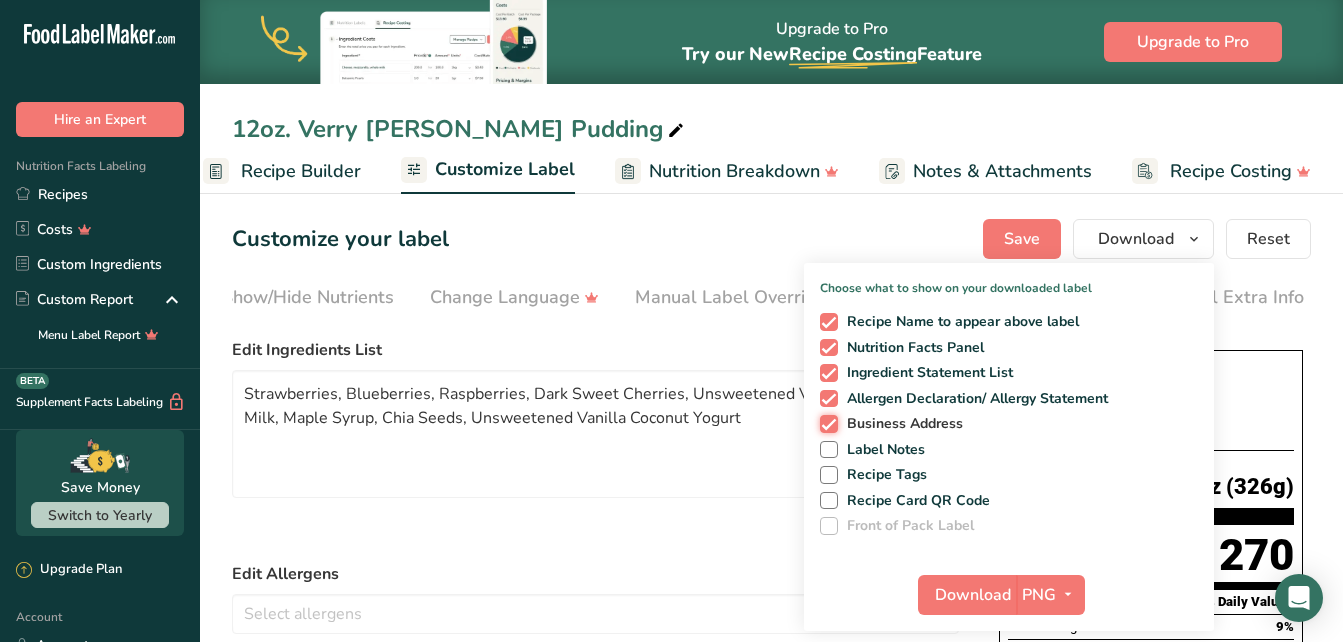 click on "Business Address" at bounding box center [826, 423] 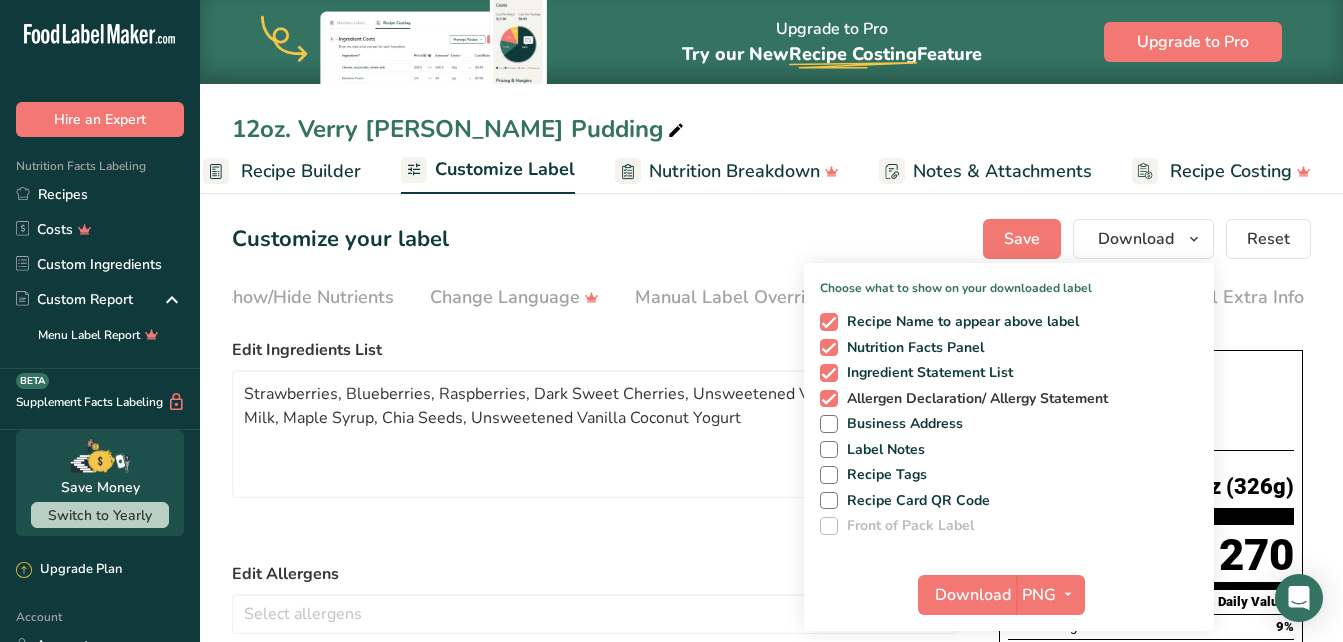click at bounding box center [829, 399] 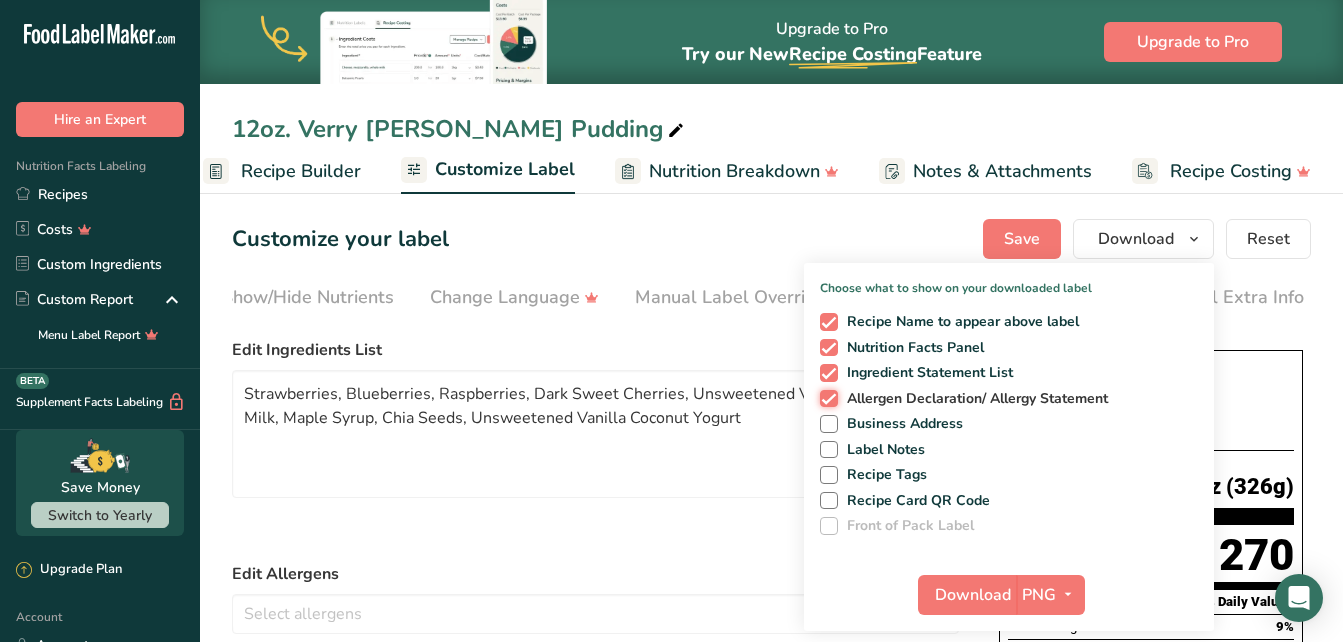 click on "Allergen Declaration/ Allergy Statement" at bounding box center (826, 398) 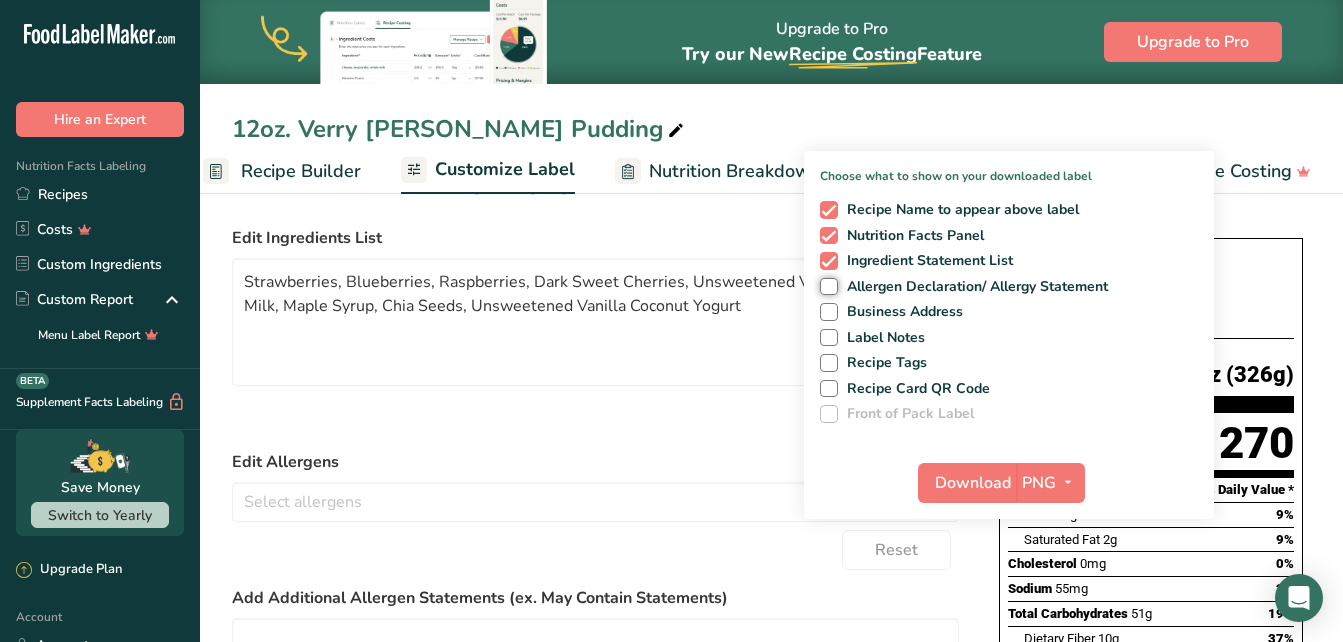 scroll, scrollTop: 114, scrollLeft: 0, axis: vertical 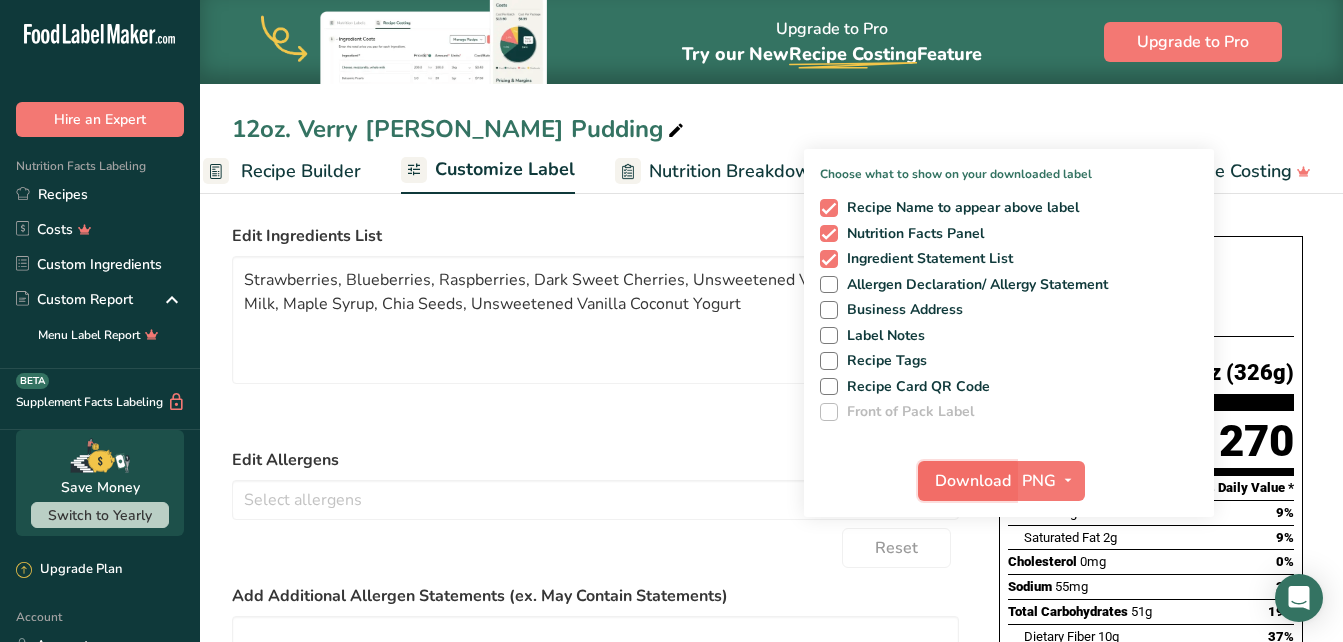 click on "Download" at bounding box center [973, 481] 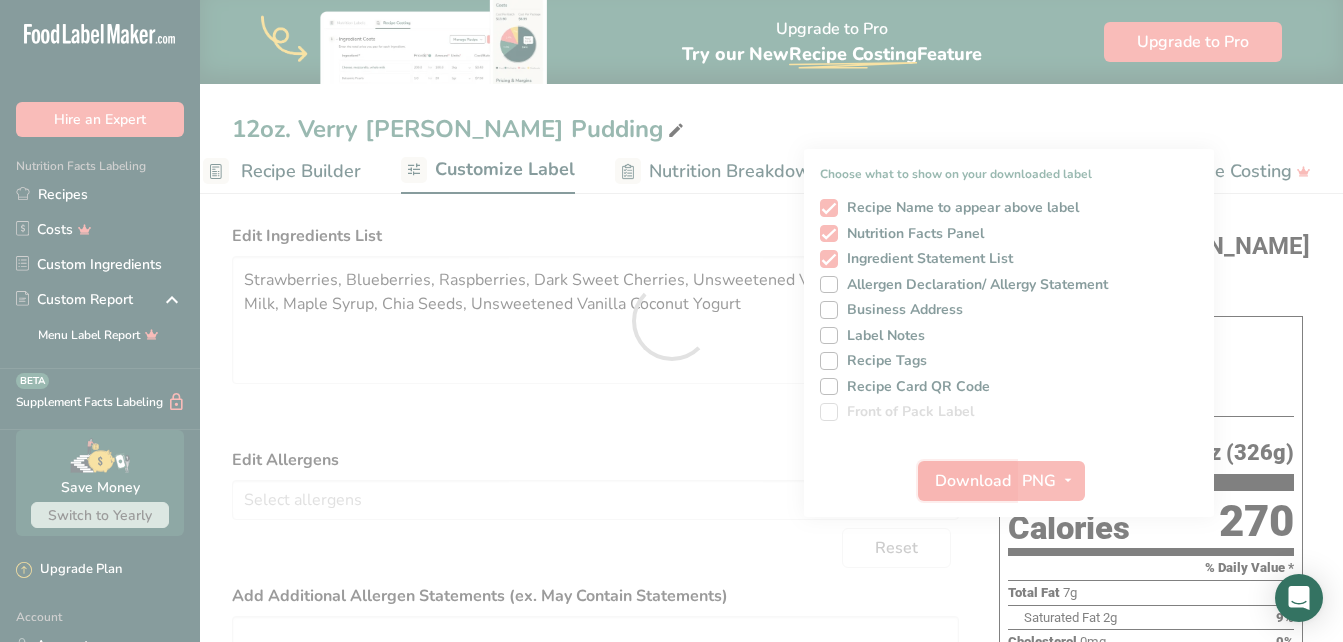 scroll, scrollTop: 0, scrollLeft: 0, axis: both 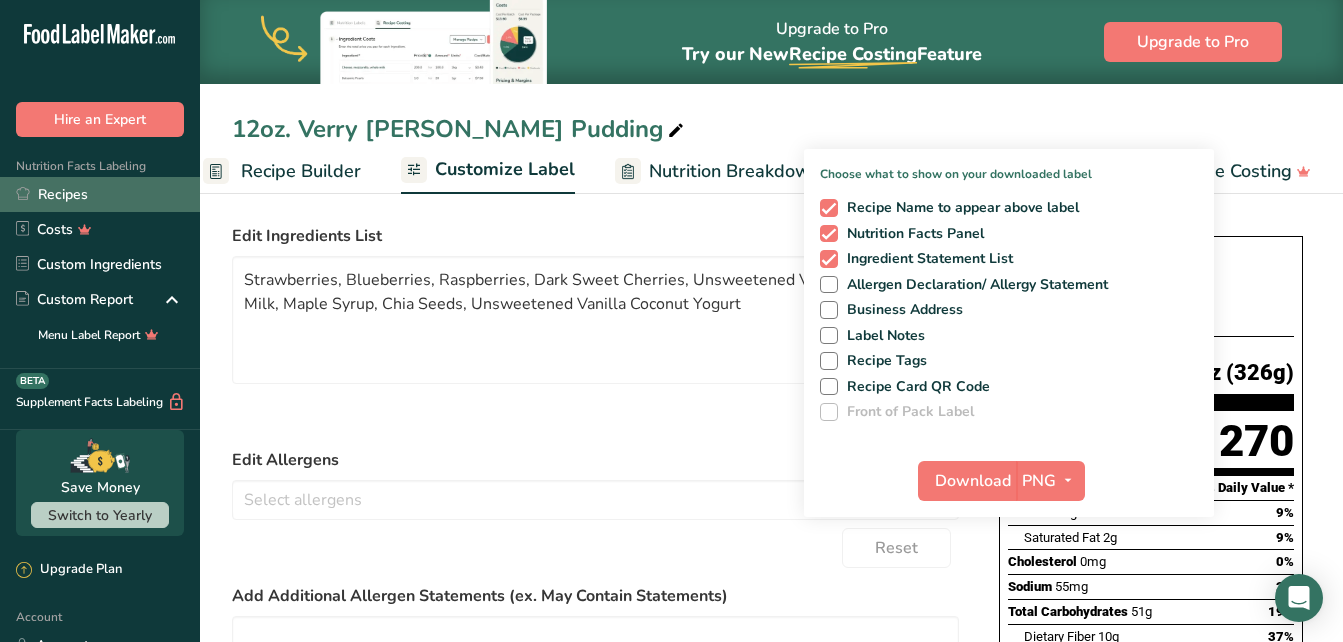 click on "Recipes" at bounding box center (100, 194) 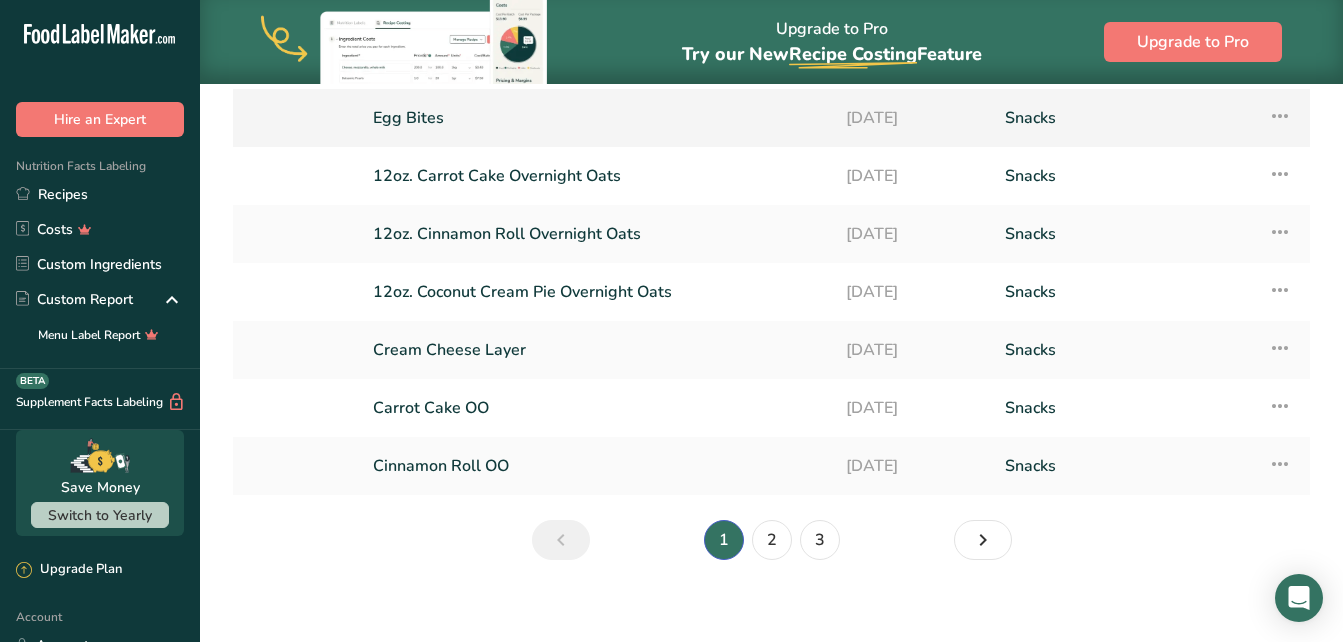 scroll, scrollTop: 318, scrollLeft: 0, axis: vertical 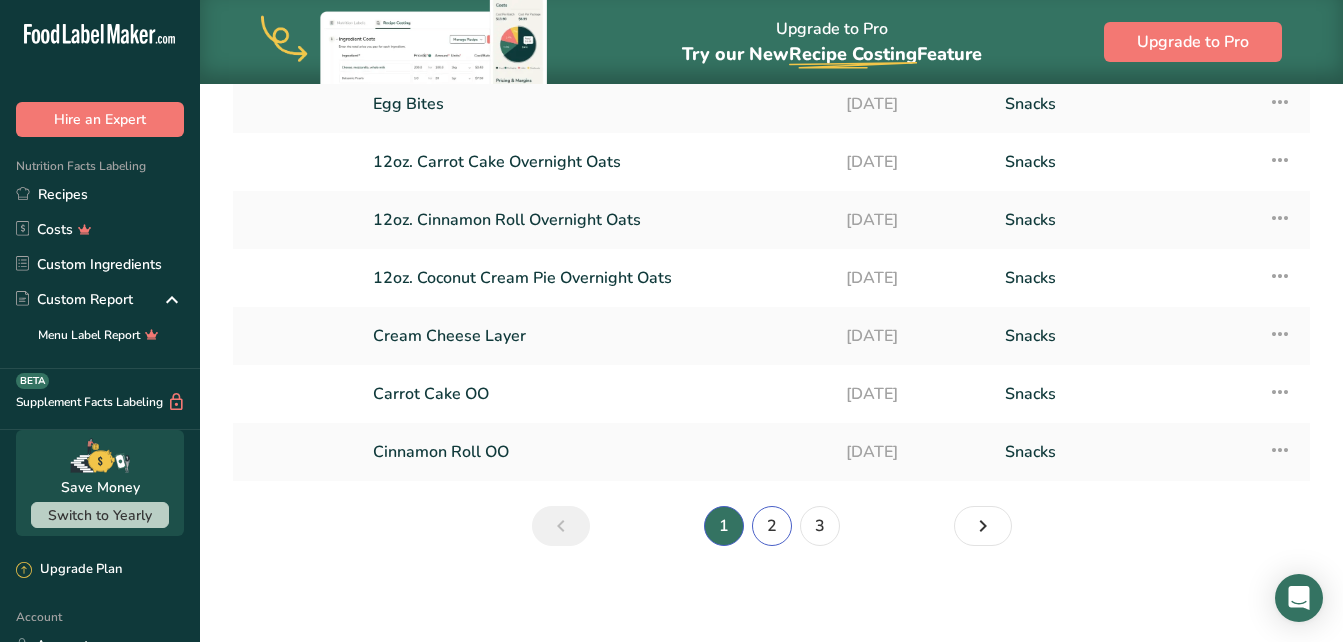 click on "2" at bounding box center [772, 526] 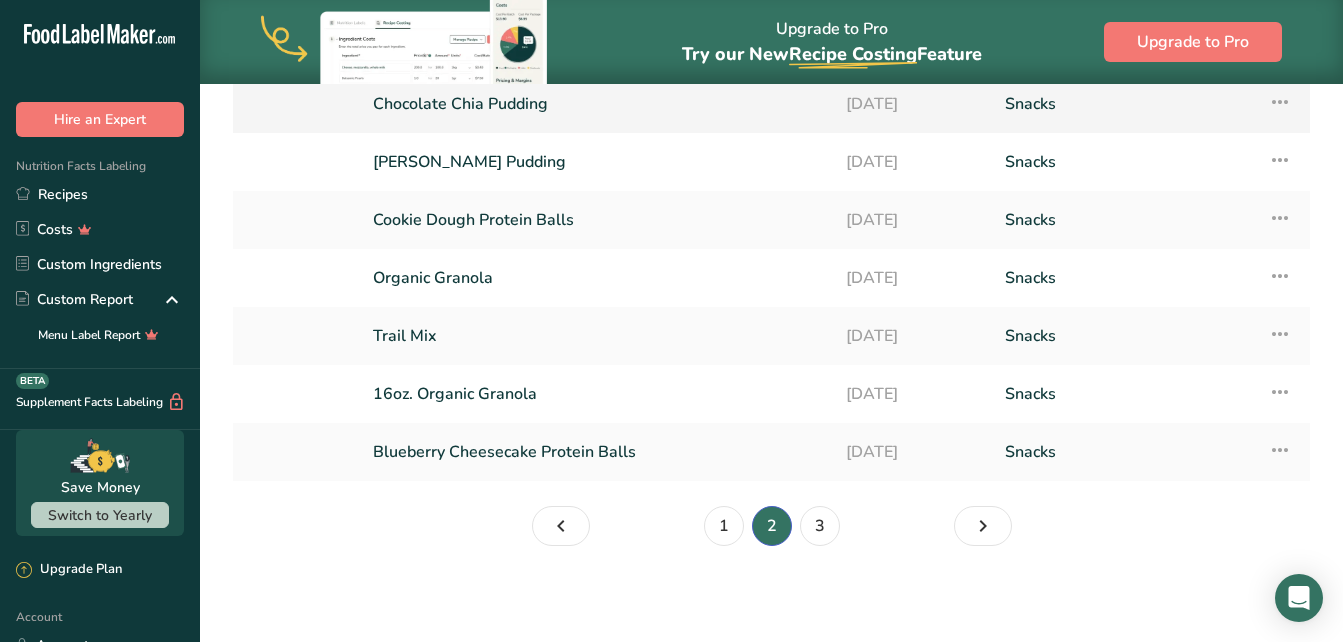 click on "Chocolate Chia Pudding" at bounding box center [597, 104] 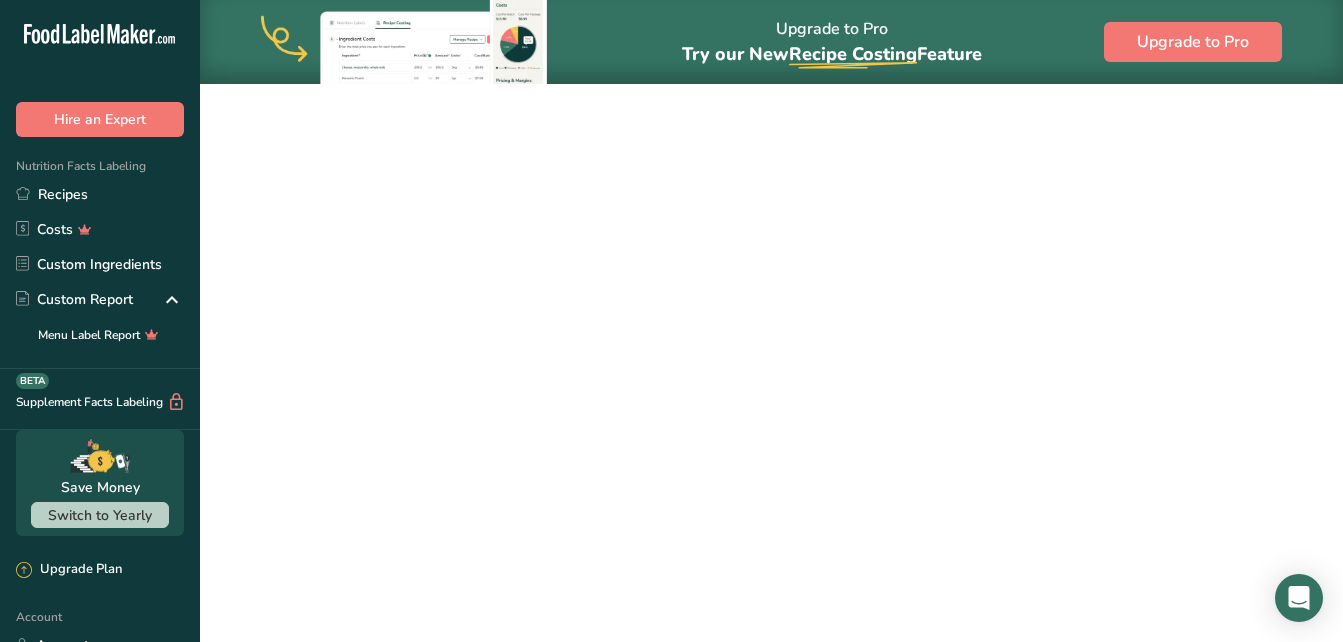scroll, scrollTop: 0, scrollLeft: 0, axis: both 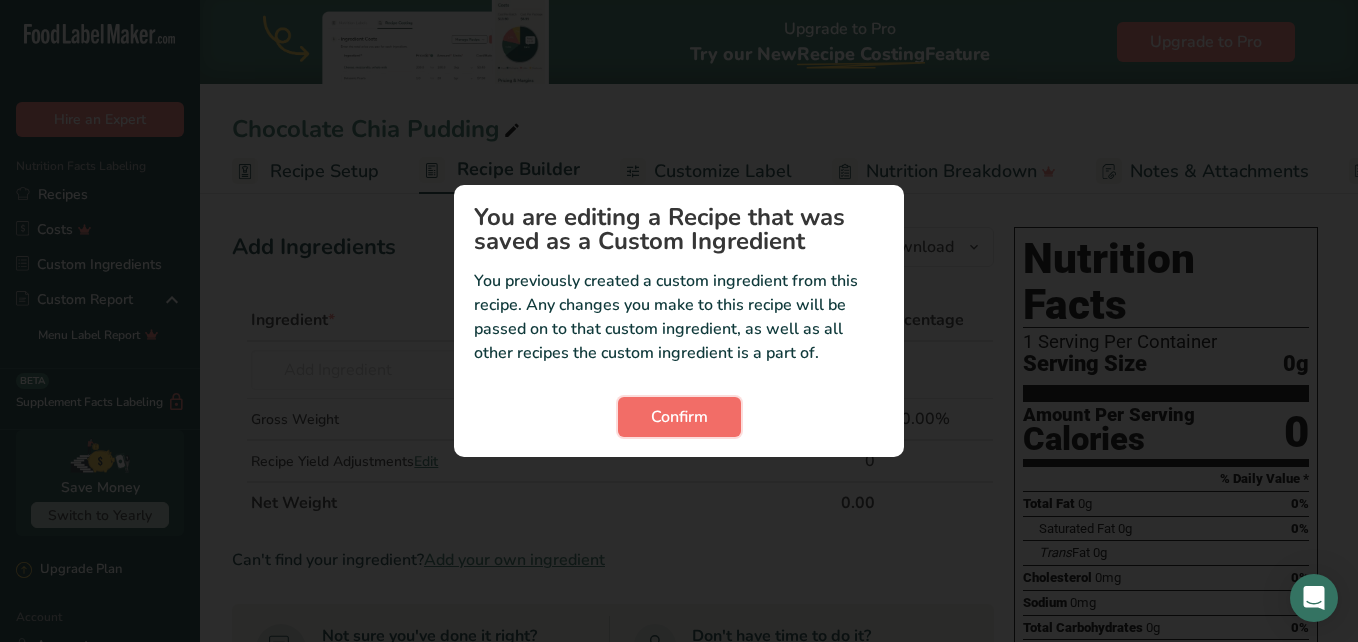 click on "Confirm" at bounding box center (679, 417) 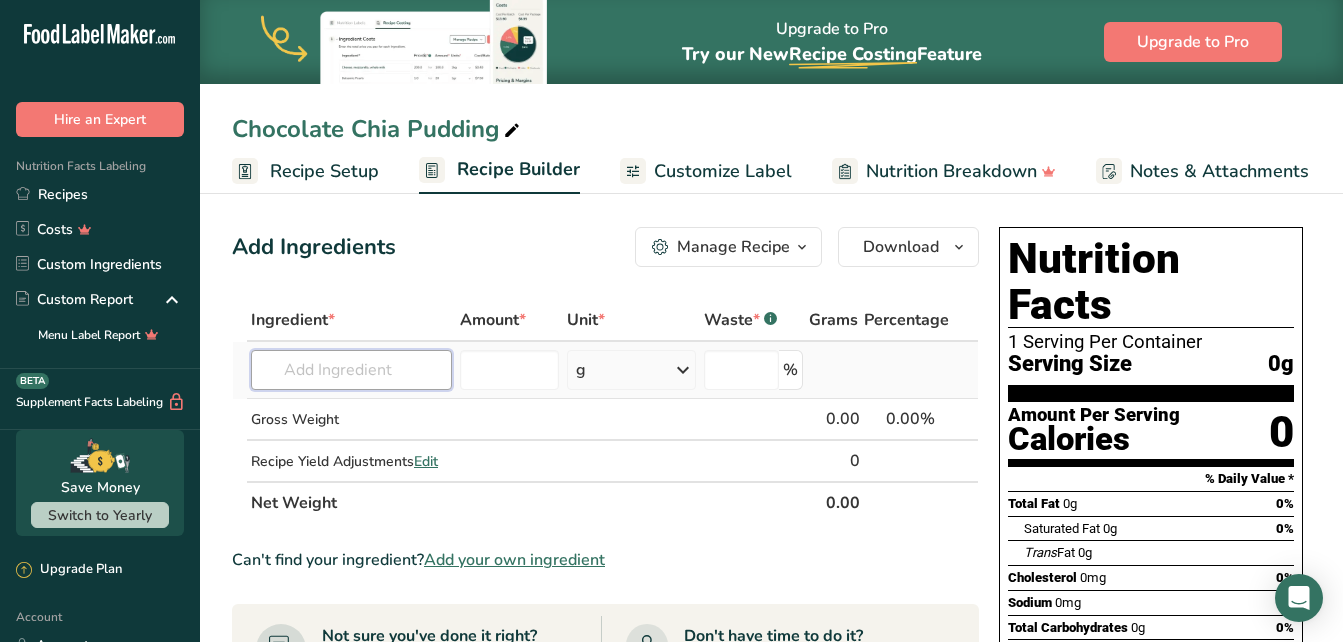 click at bounding box center (351, 370) 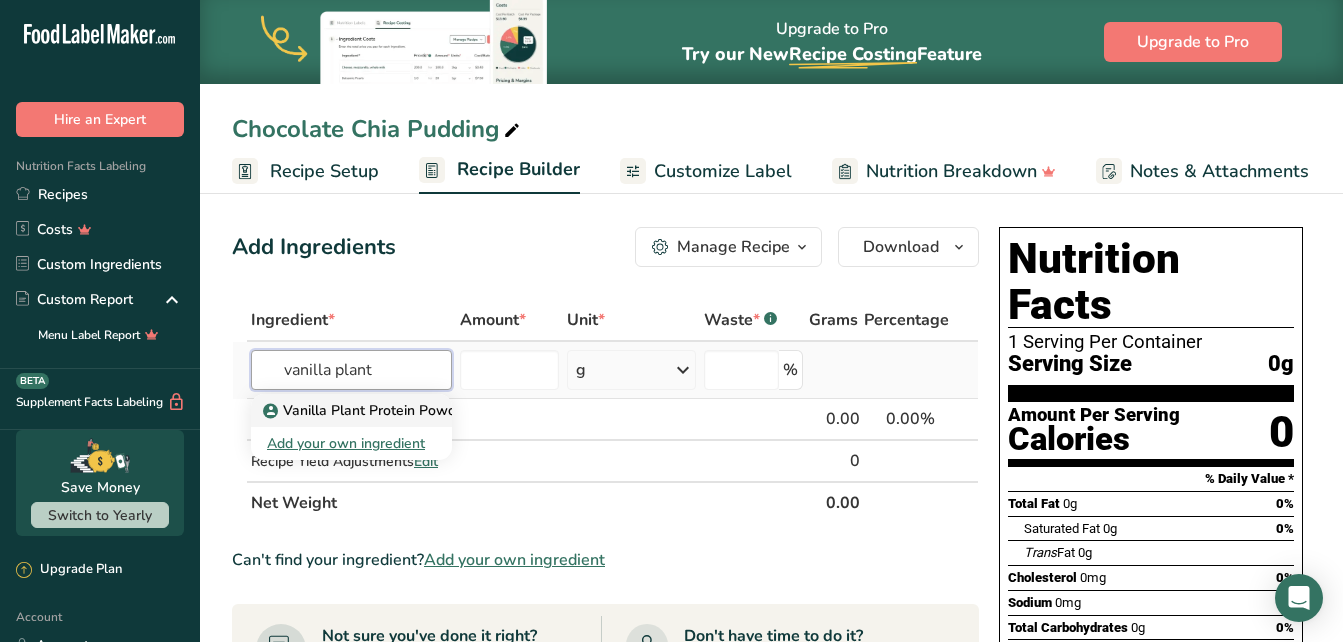 type on "vanilla plant" 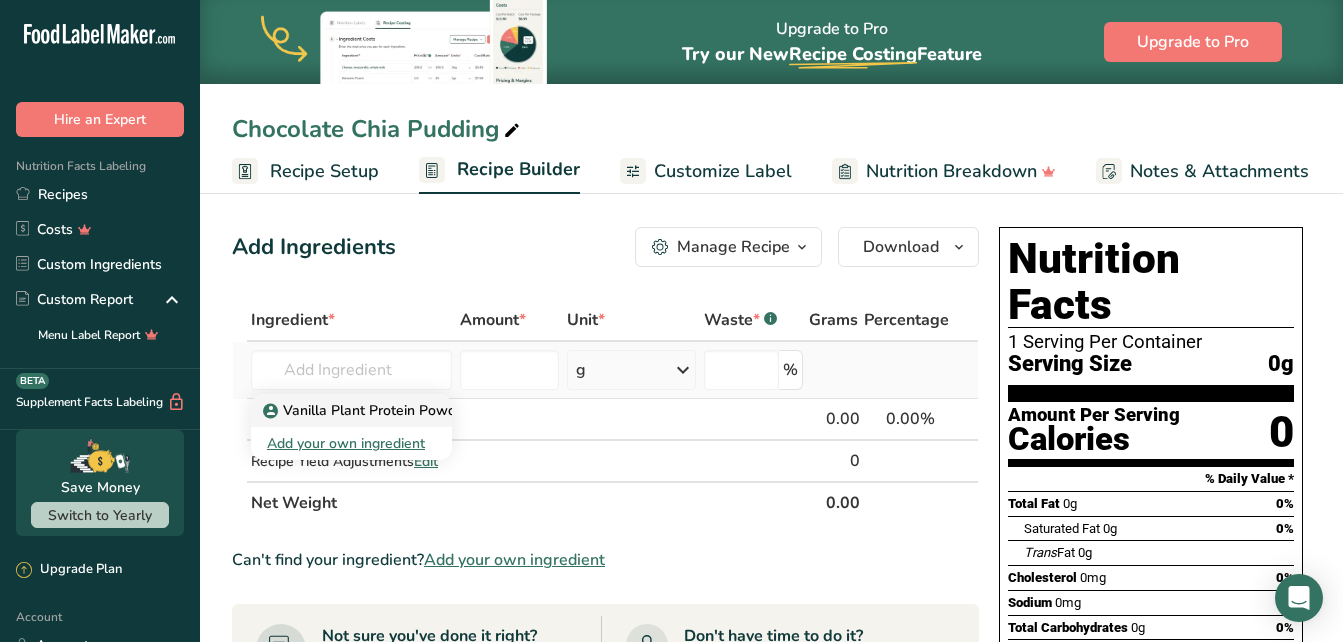 click on "Vanilla Plant Protein Powder" at bounding box center (368, 410) 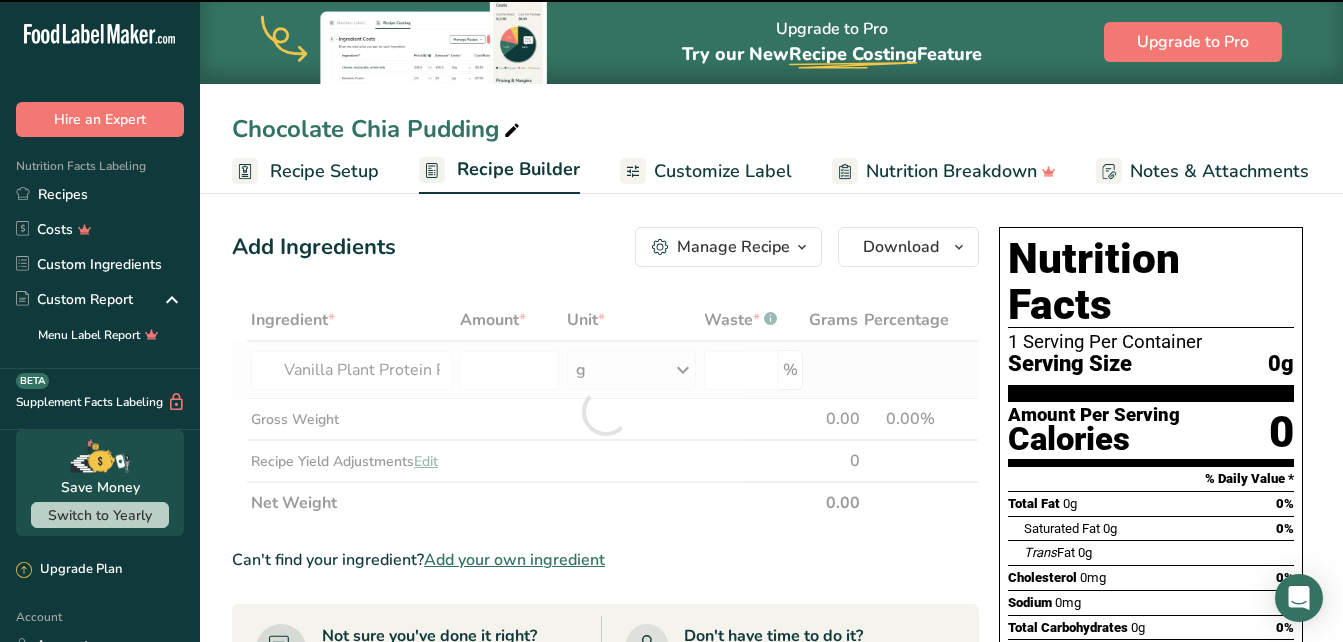 type on "0" 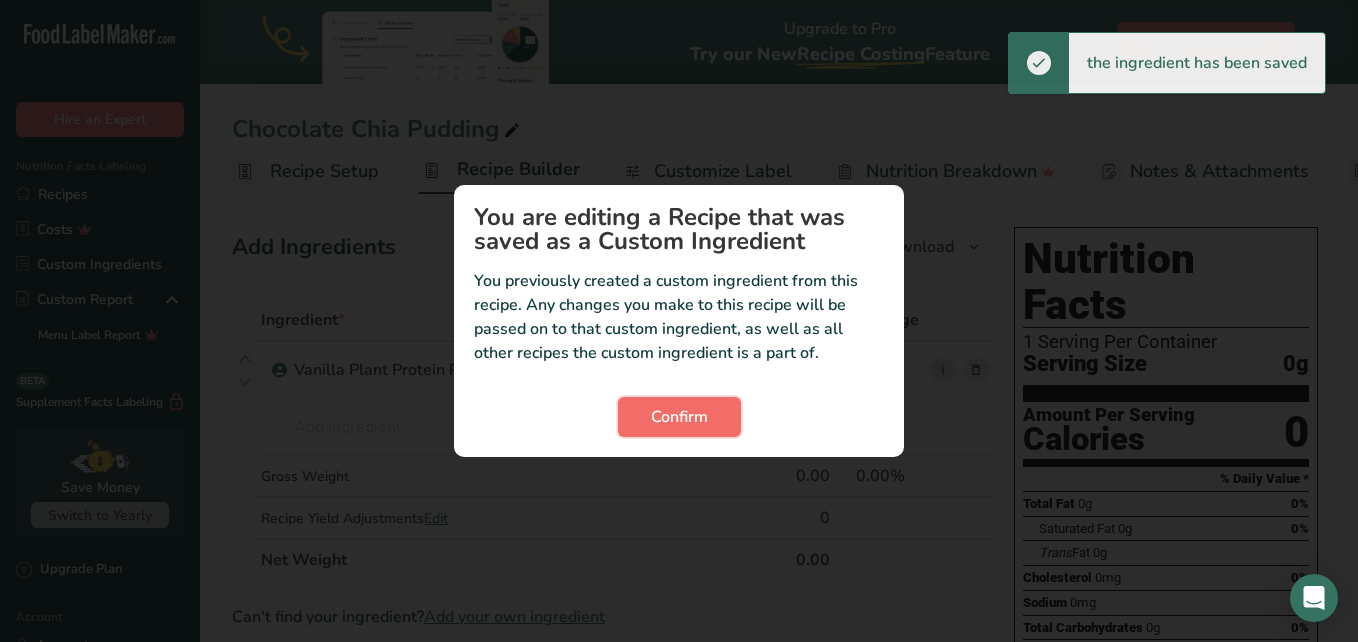 click on "Confirm" at bounding box center [679, 417] 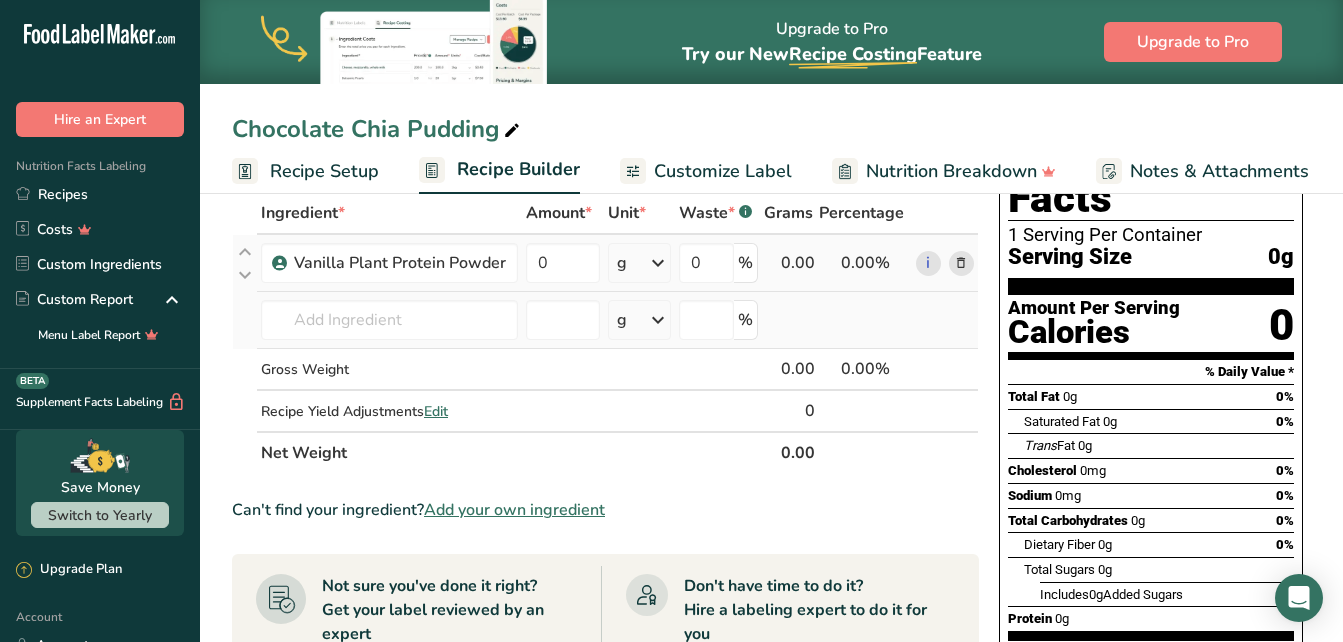 scroll, scrollTop: 103, scrollLeft: 0, axis: vertical 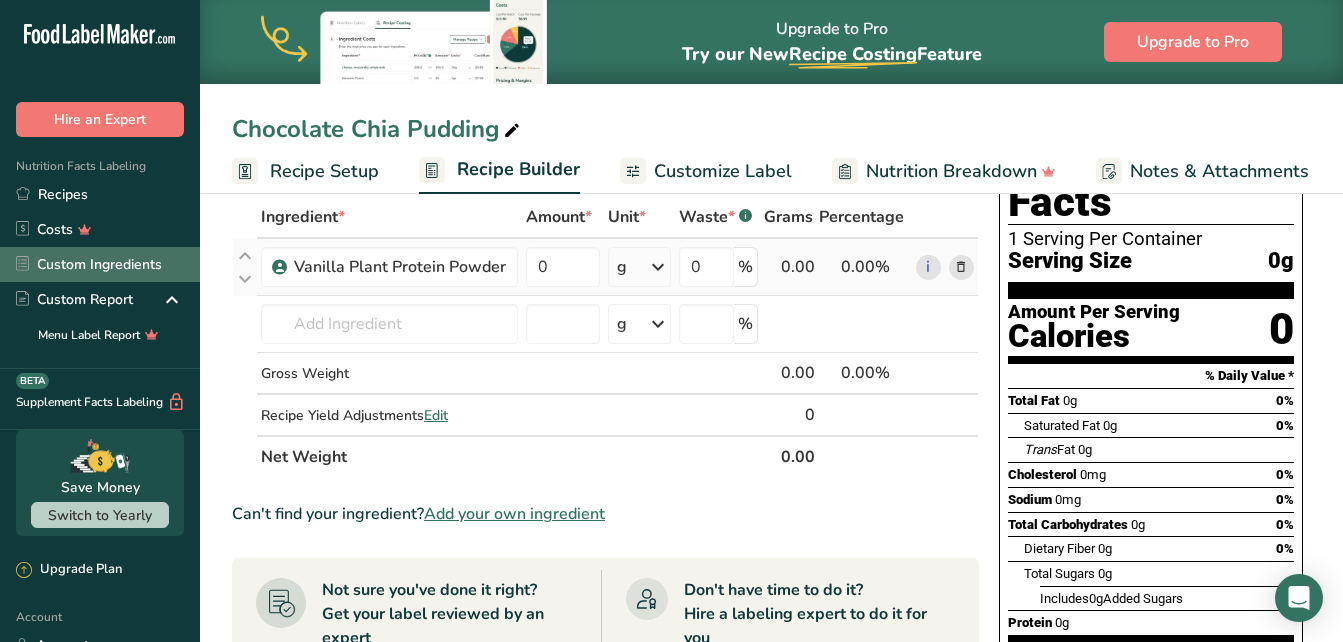 click on "Custom Ingredients" at bounding box center (100, 264) 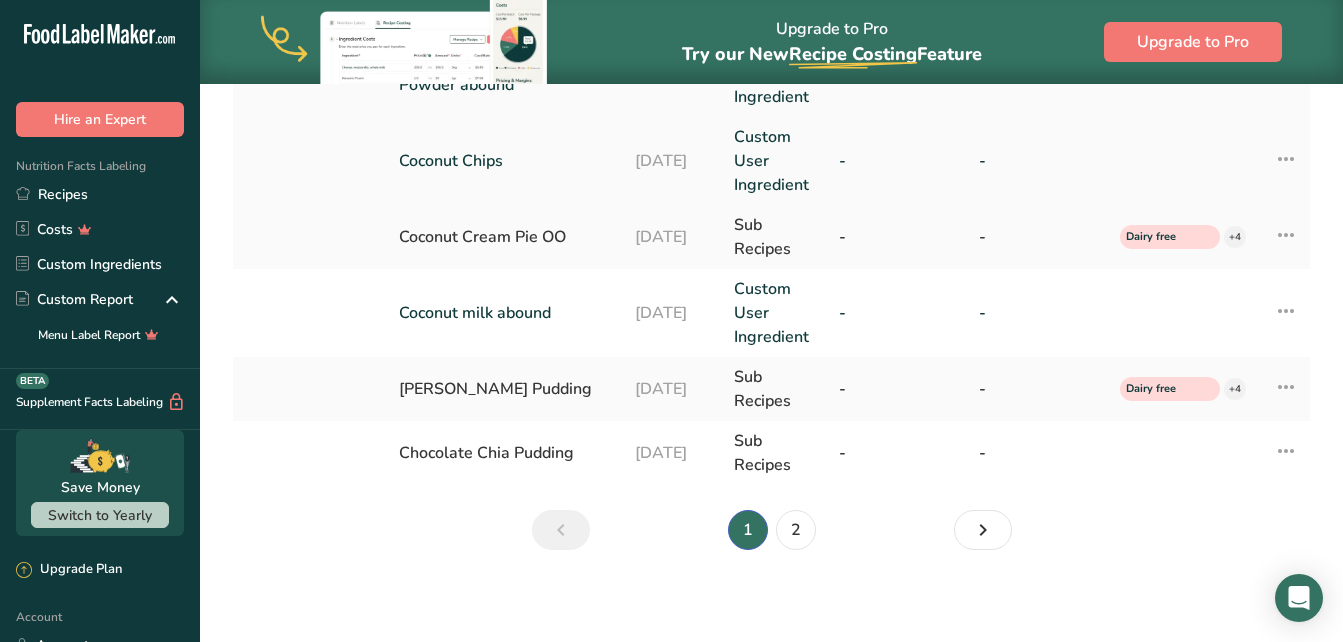 scroll, scrollTop: 910, scrollLeft: 0, axis: vertical 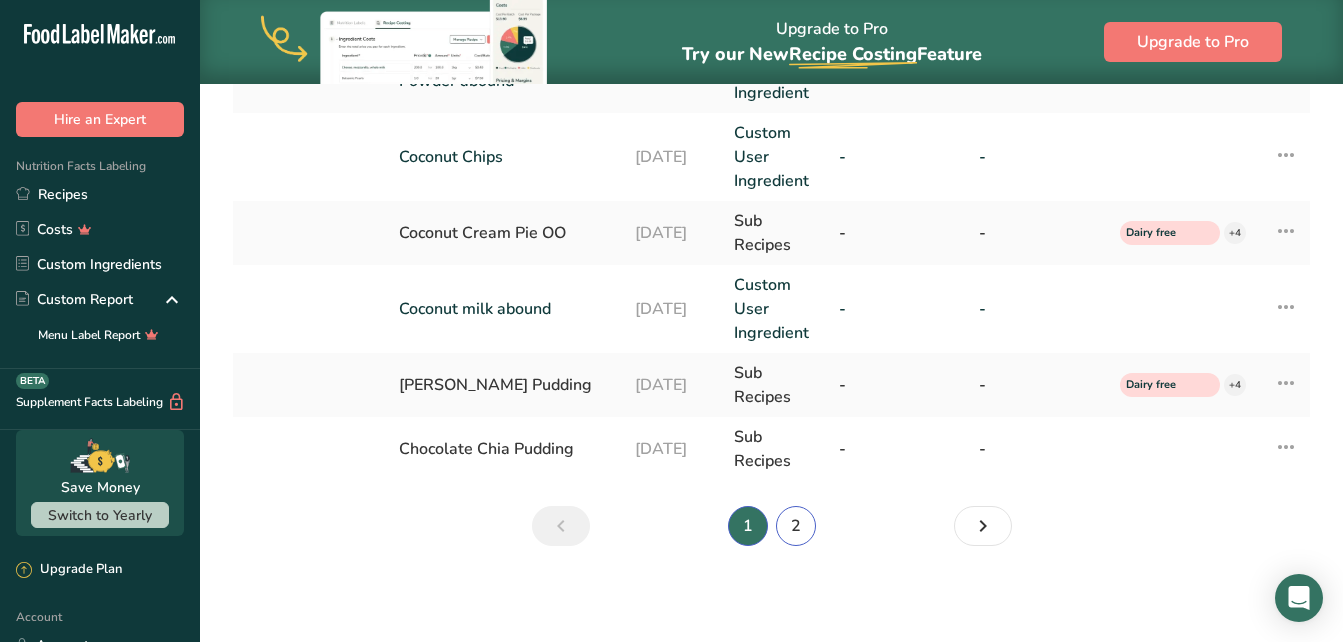 click on "2" at bounding box center (796, 526) 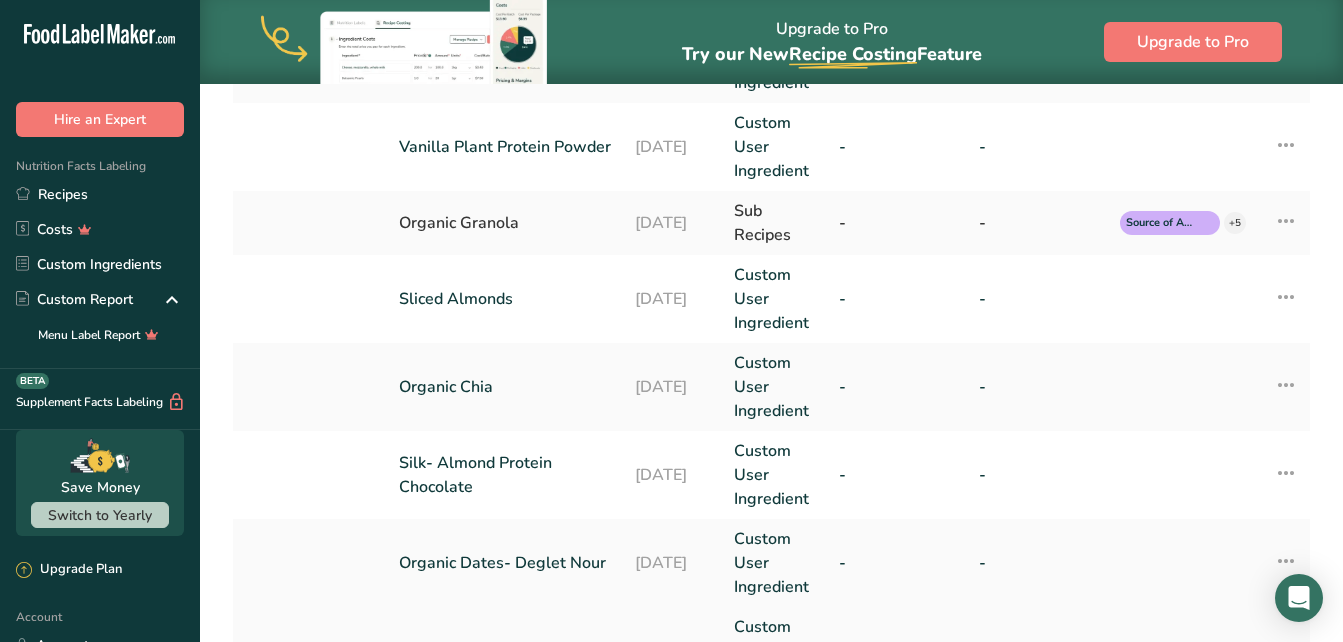 scroll, scrollTop: 438, scrollLeft: 0, axis: vertical 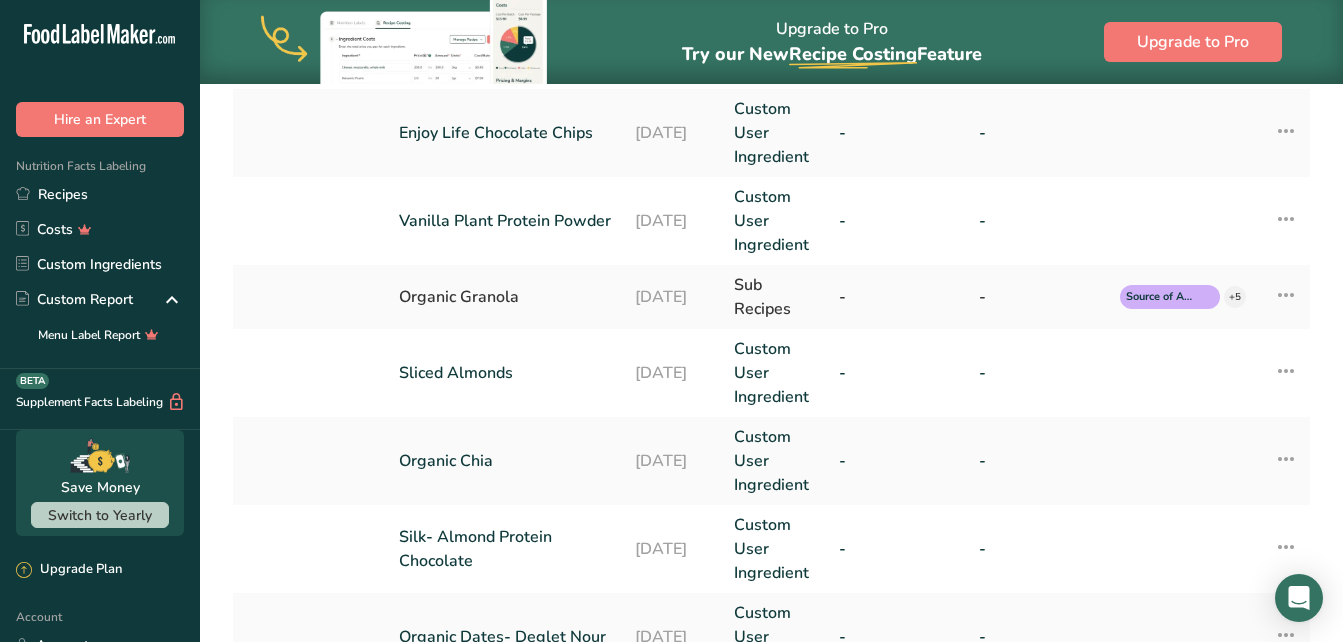 click on "Nutrition Facts Labeling
Recipes
Costs
Custom Ingredients
Custom Report
Menu Label Report" at bounding box center [100, 253] 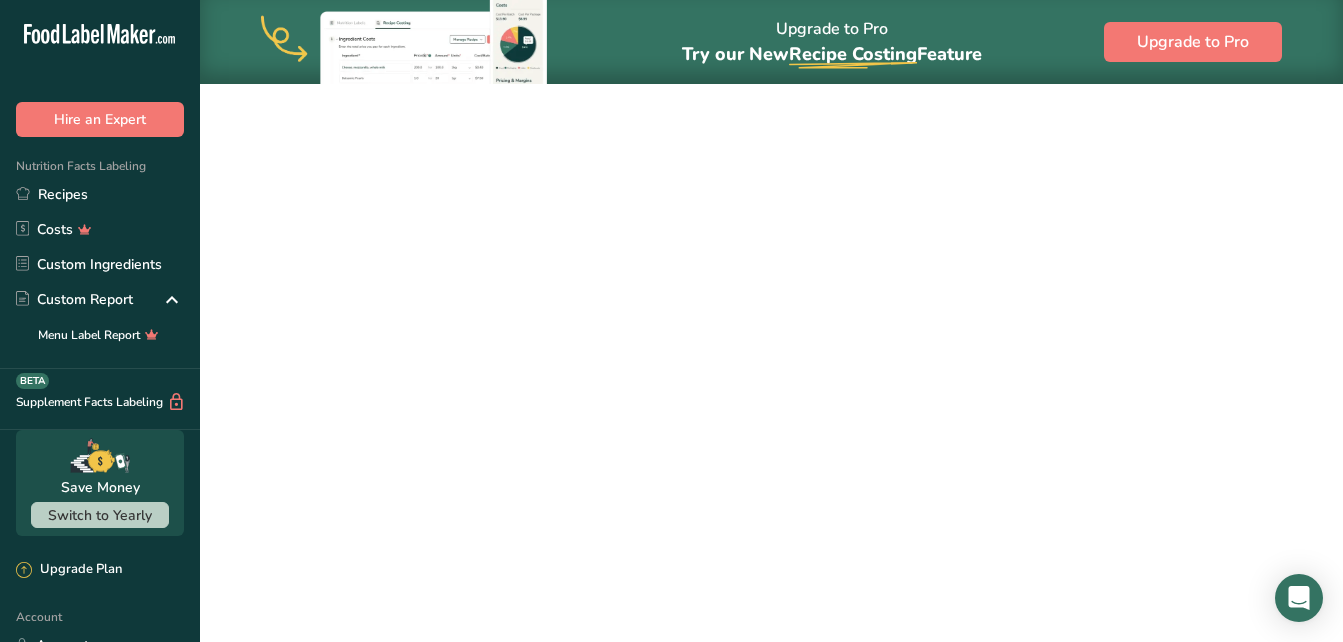 scroll, scrollTop: 0, scrollLeft: 0, axis: both 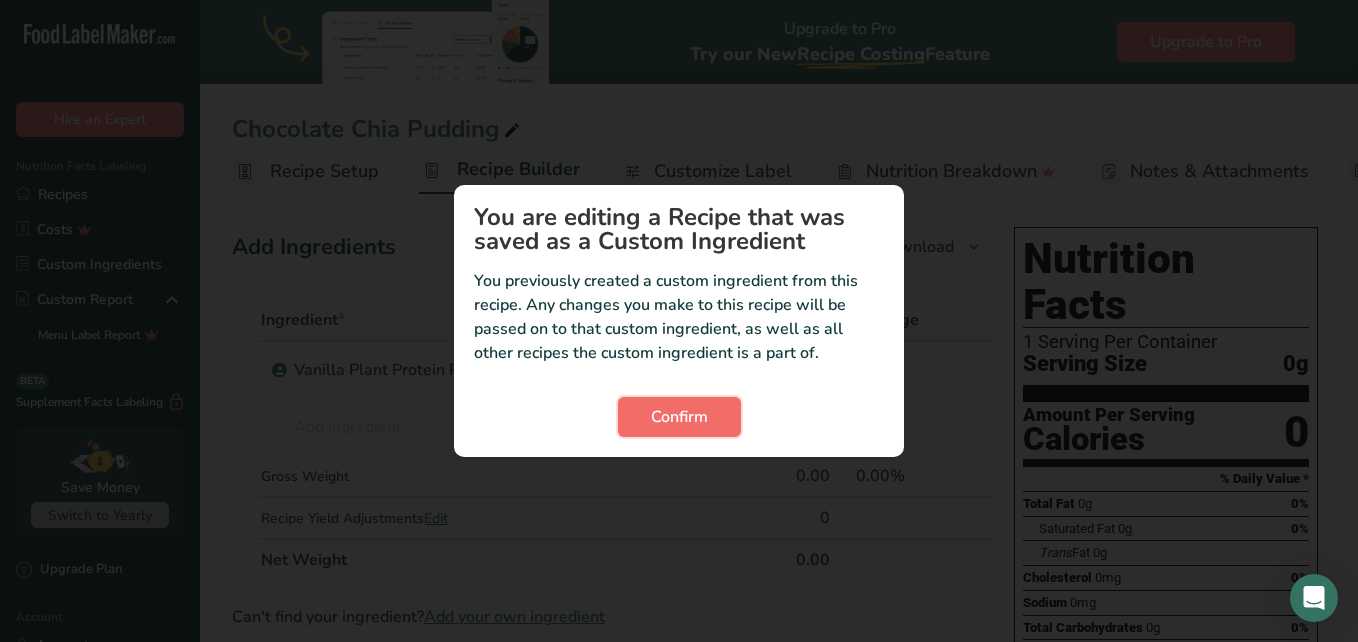 click on "Confirm" at bounding box center [679, 417] 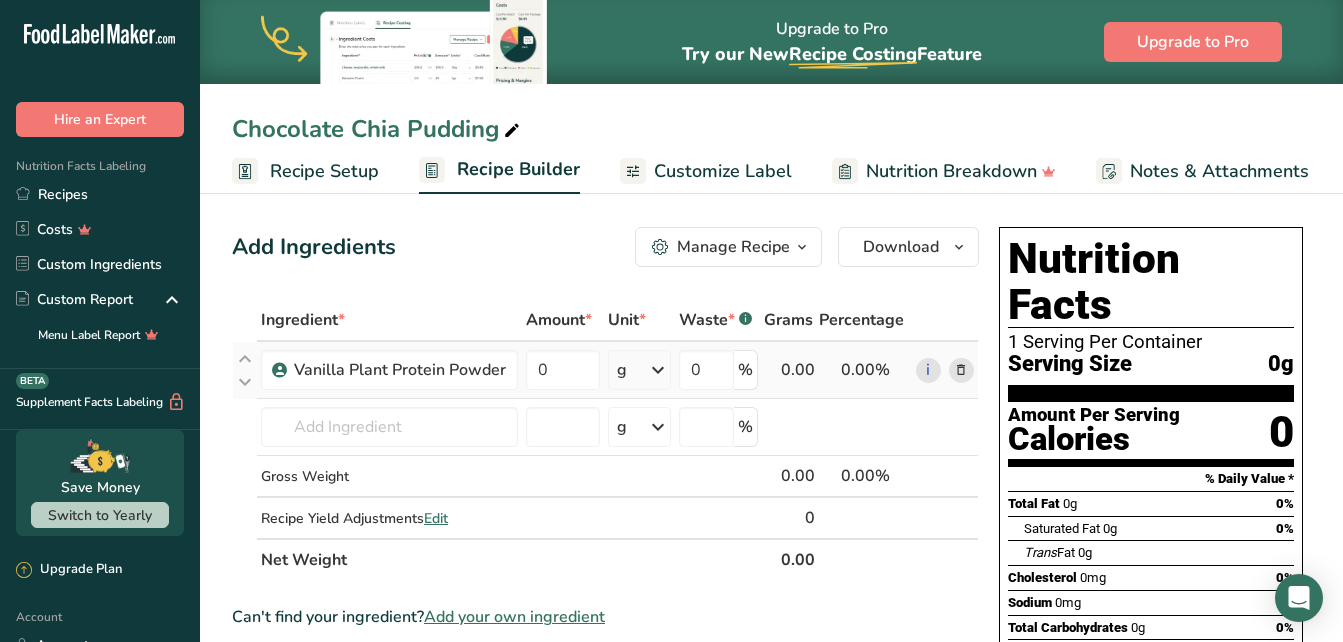click at bounding box center [658, 370] 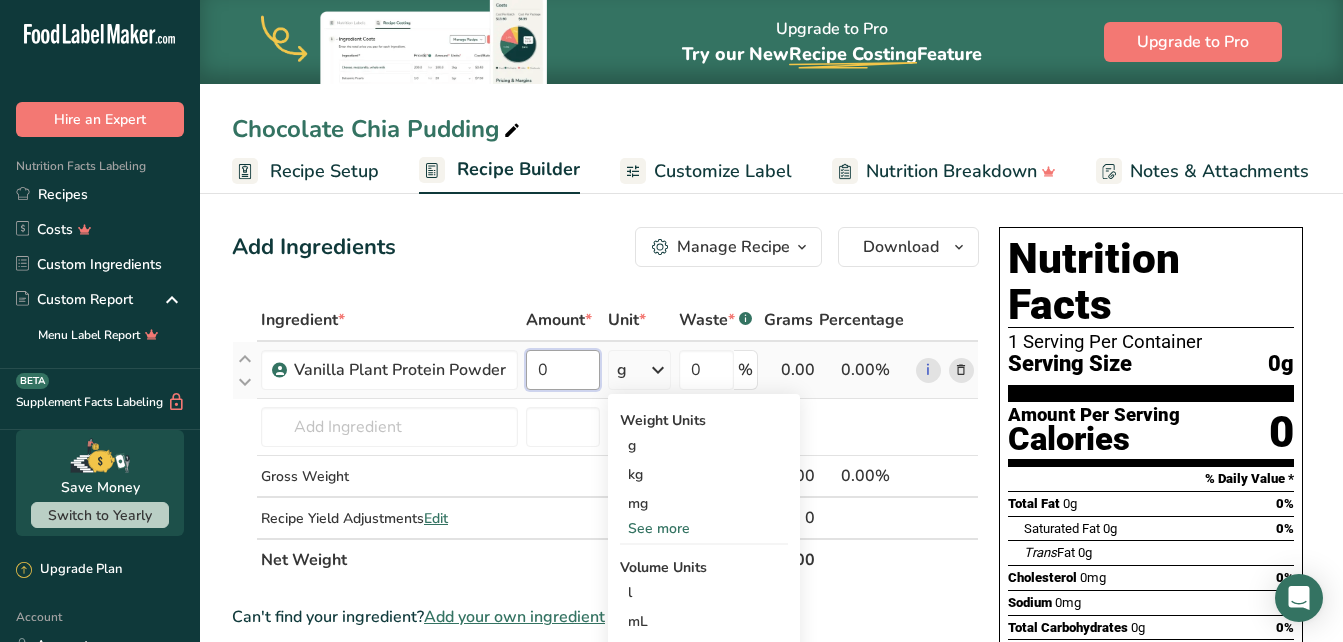 click on "0" at bounding box center (563, 370) 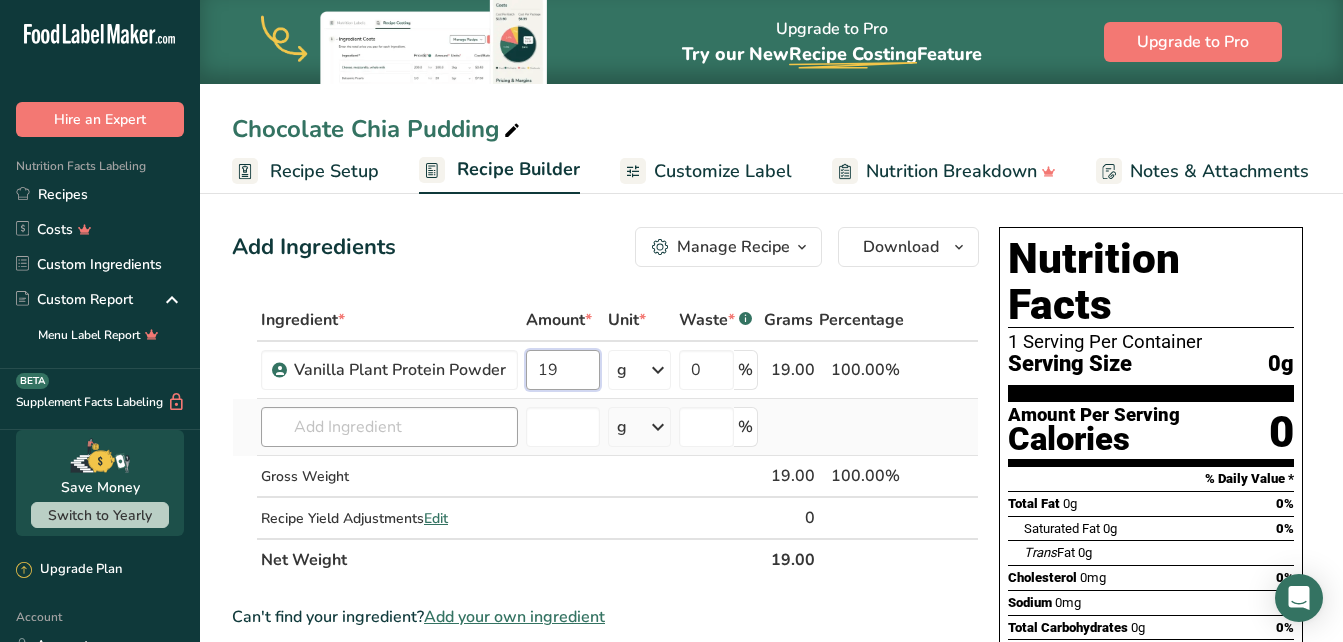 type on "19" 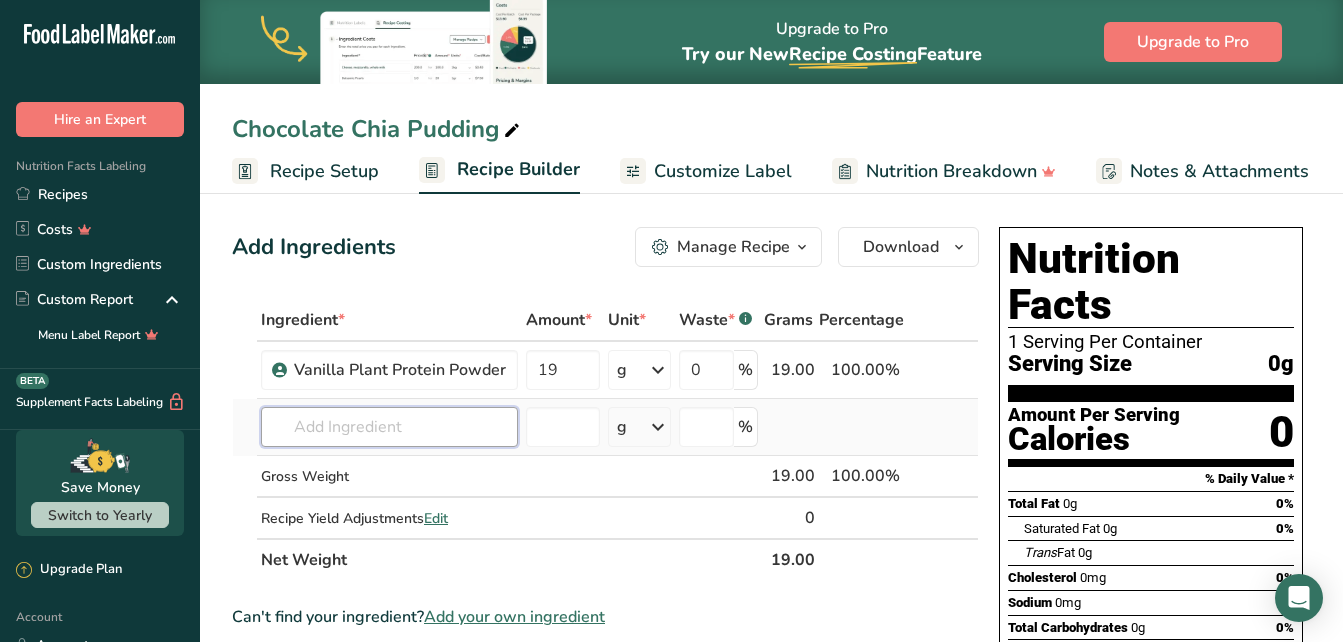 click on "Ingredient *
Amount *
Unit *
Waste *   .a-a{fill:#347362;}.b-a{fill:#fff;}          Grams
Percentage
Vanilla Plant Protein Powder
19
g
Weight Units
g
kg
mg
See more
Volume Units
l
mL
fl oz
See more
0
%
19.00
100.00%
i
[GEOGRAPHIC_DATA] flour
Milk, whole, 3.25% milkfat, without added vitamin A and [MEDICAL_DATA]
Beef, tenderloin, steak, separable lean only, trimmed to 1/8" fat, all grades, raw
Beef, grass-fed, strip steaks, lean only, raw
See full Results" at bounding box center [605, 440] 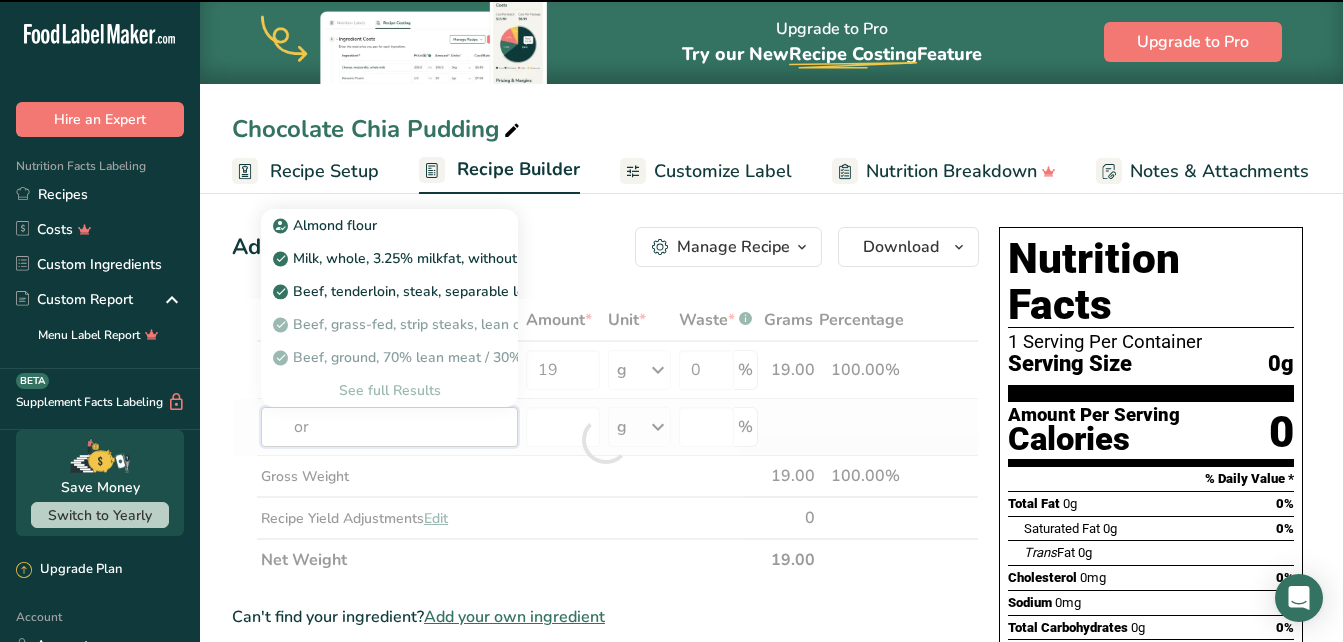 type on "org" 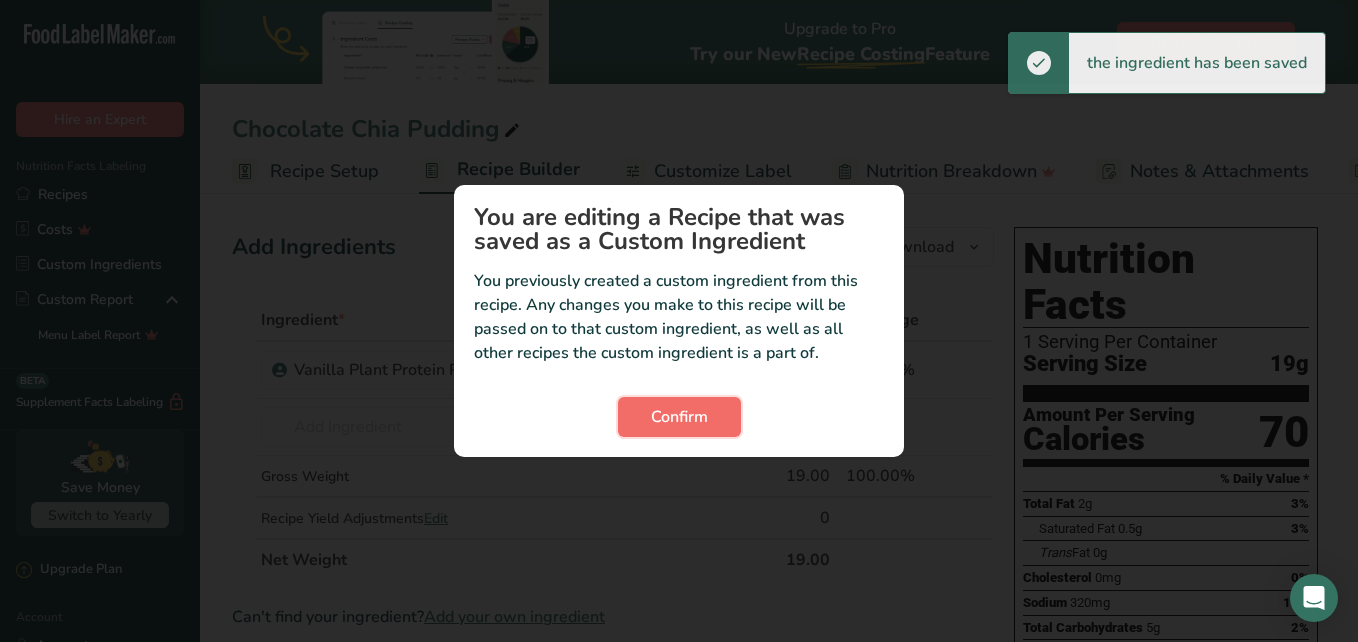 click on "Confirm" at bounding box center [679, 417] 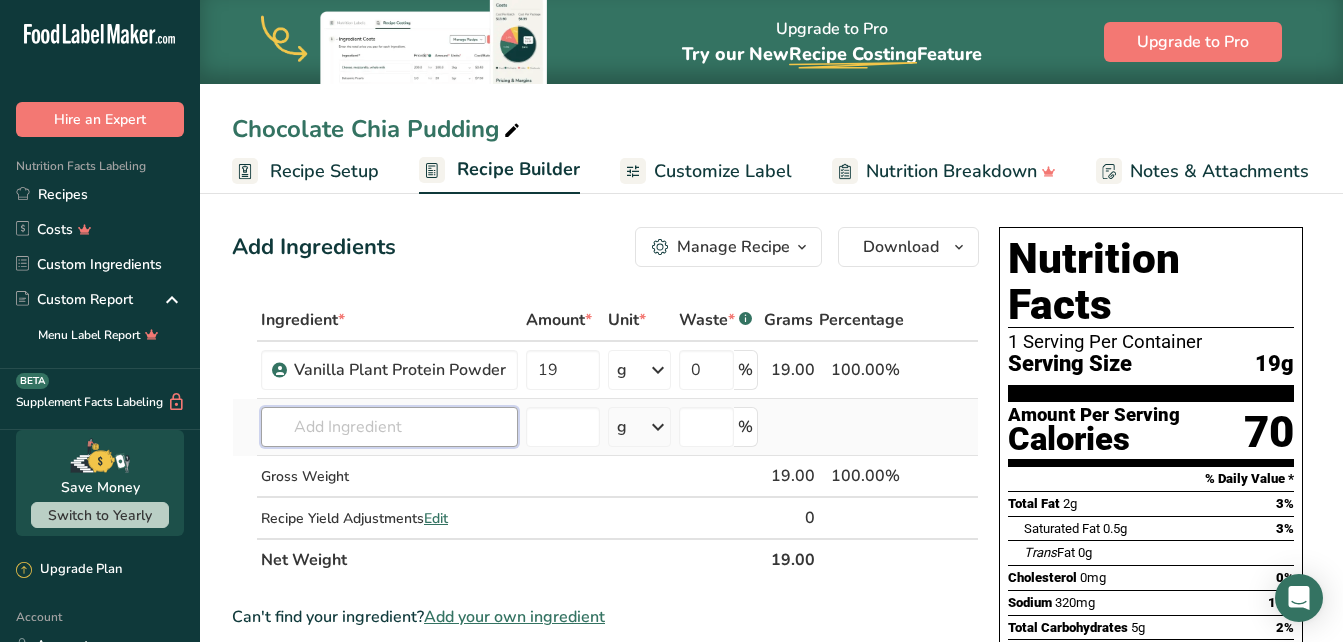 click at bounding box center (389, 427) 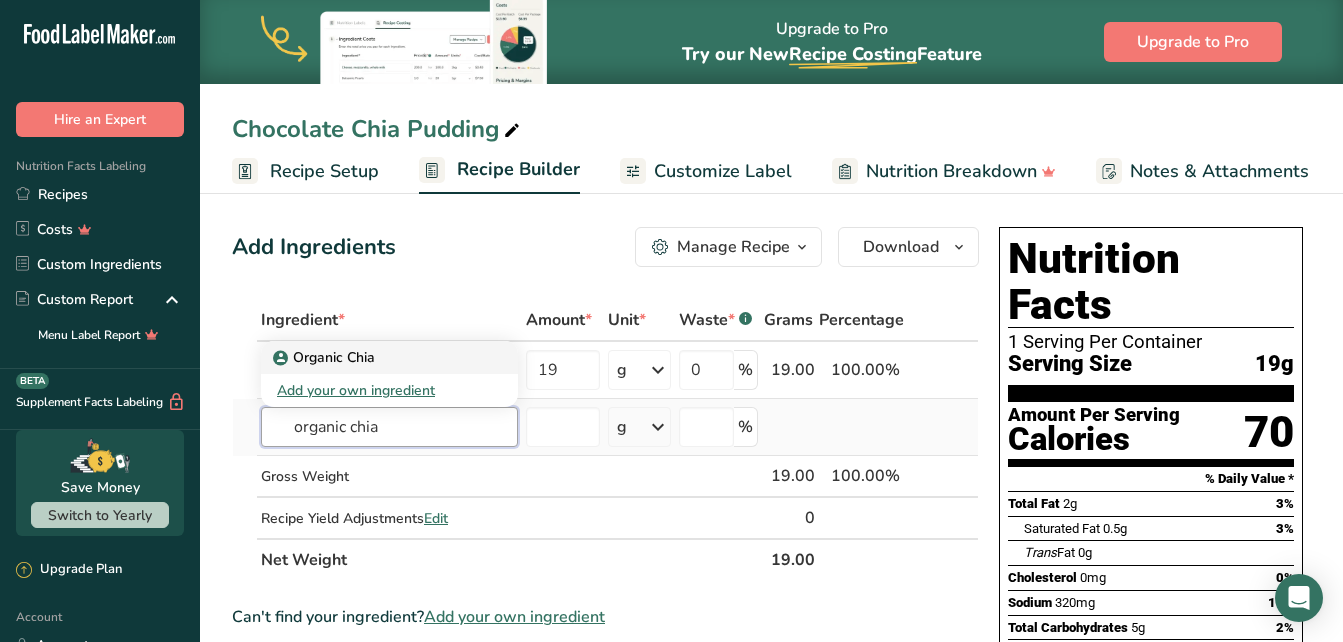 type on "organic chia" 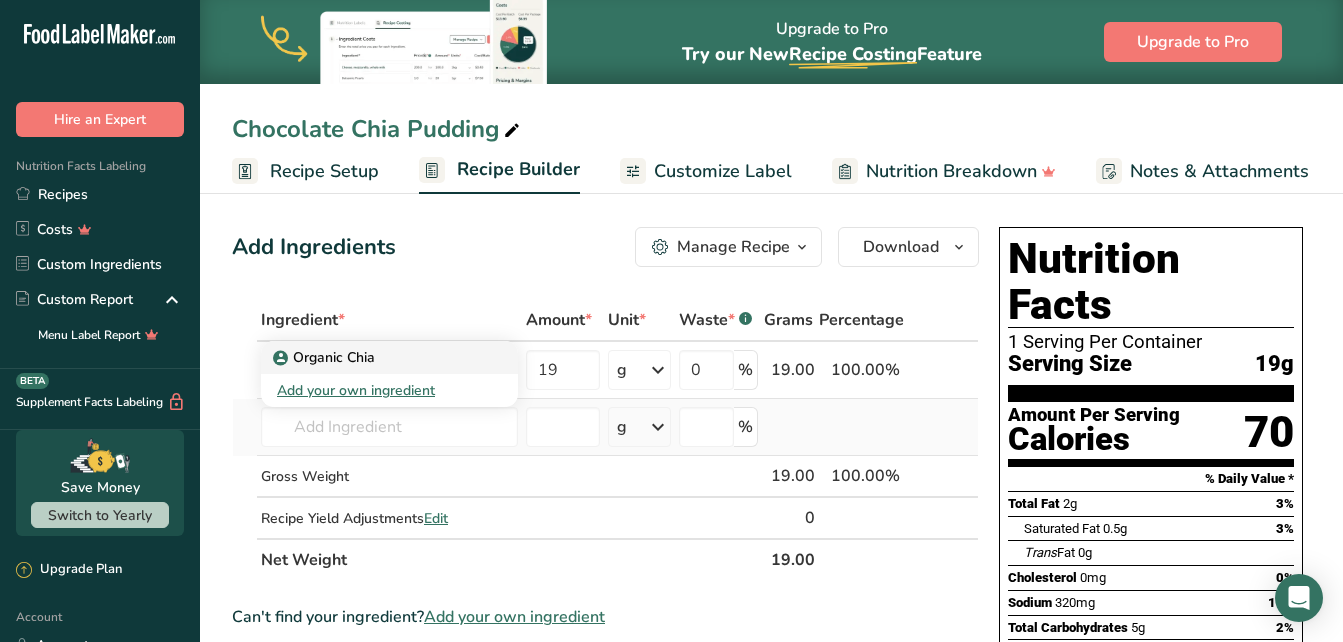 click on "Organic Chia" at bounding box center [373, 357] 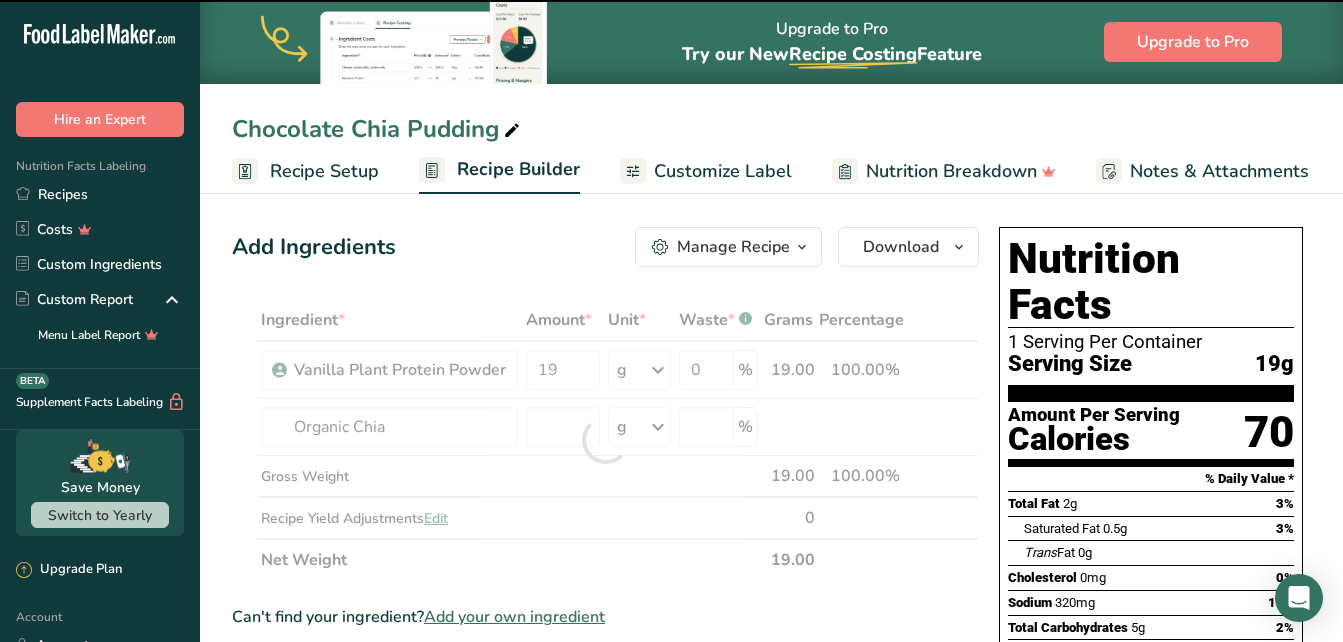 type on "0" 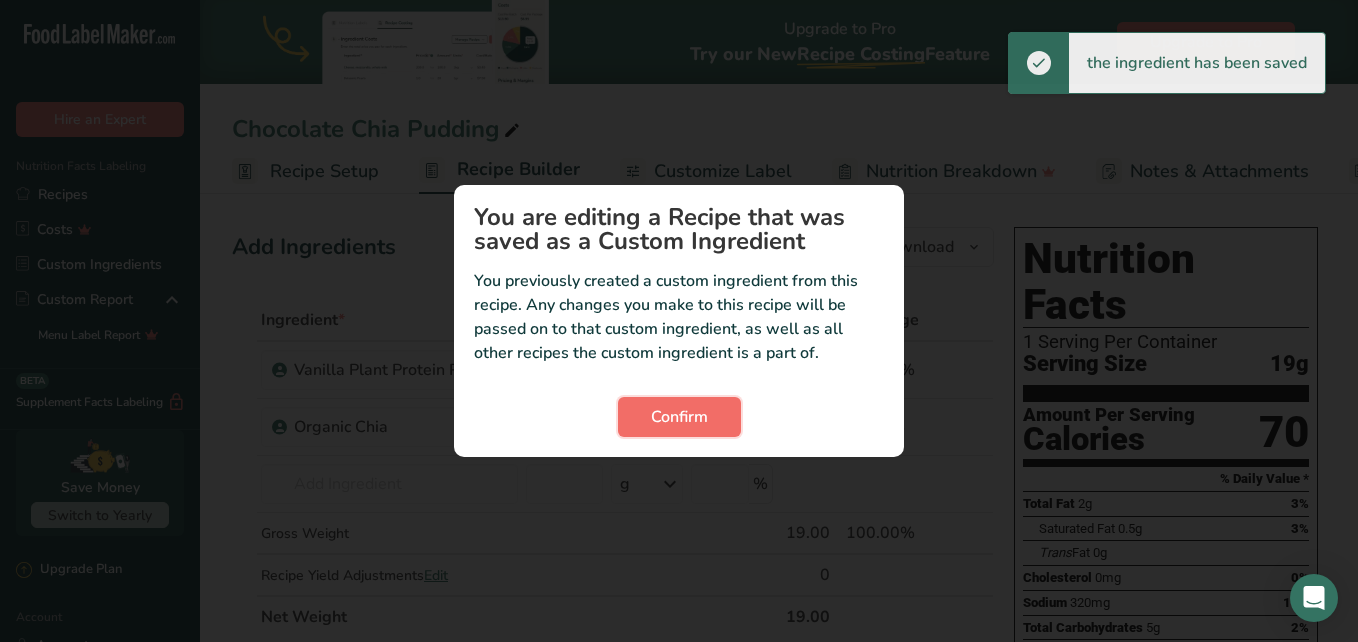 click on "Confirm" at bounding box center [679, 417] 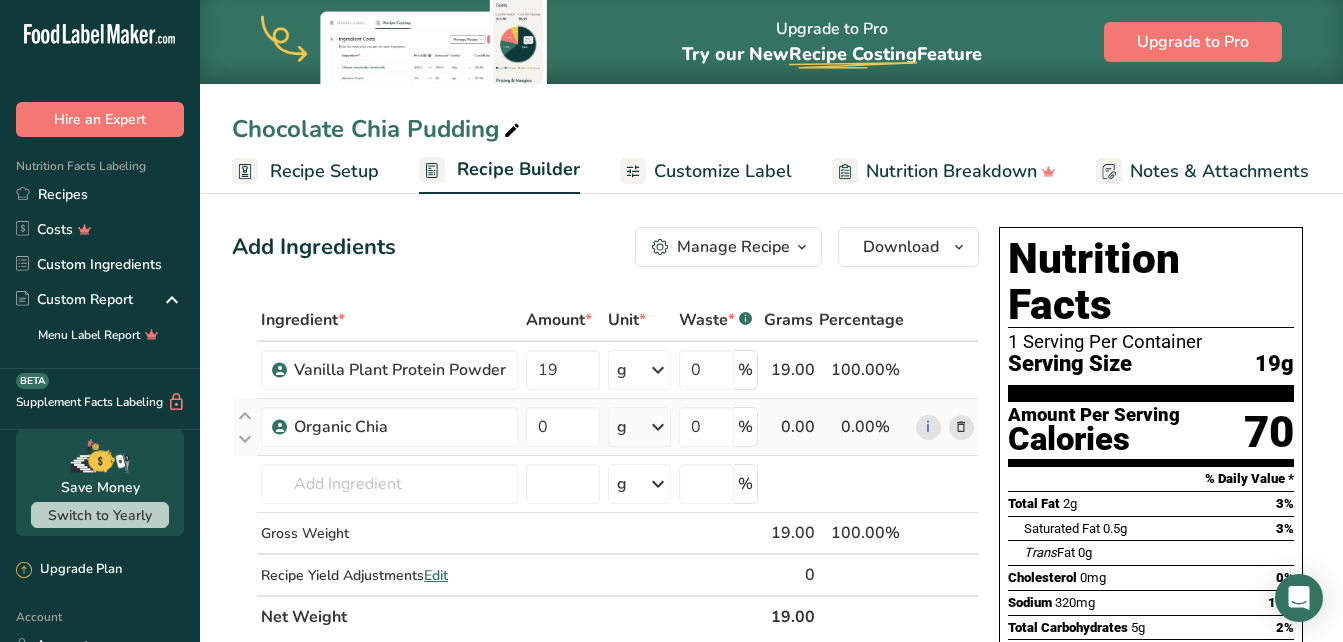 click on "g" at bounding box center [622, 427] 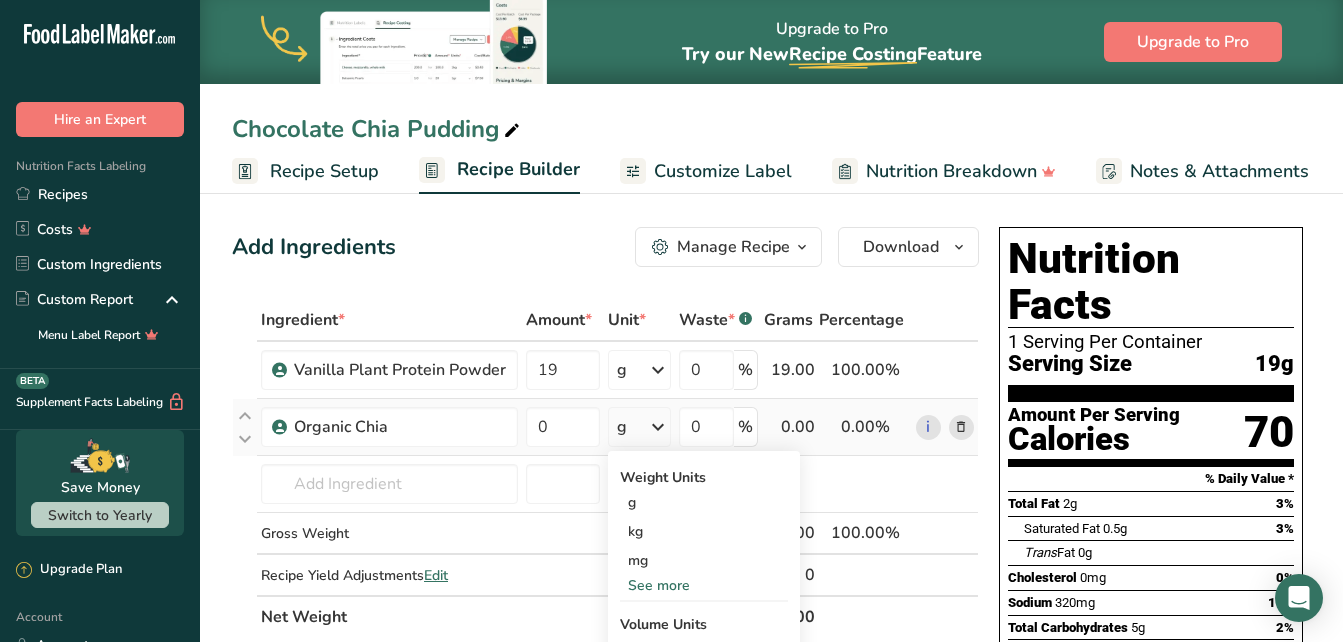 click on "See more" at bounding box center [704, 585] 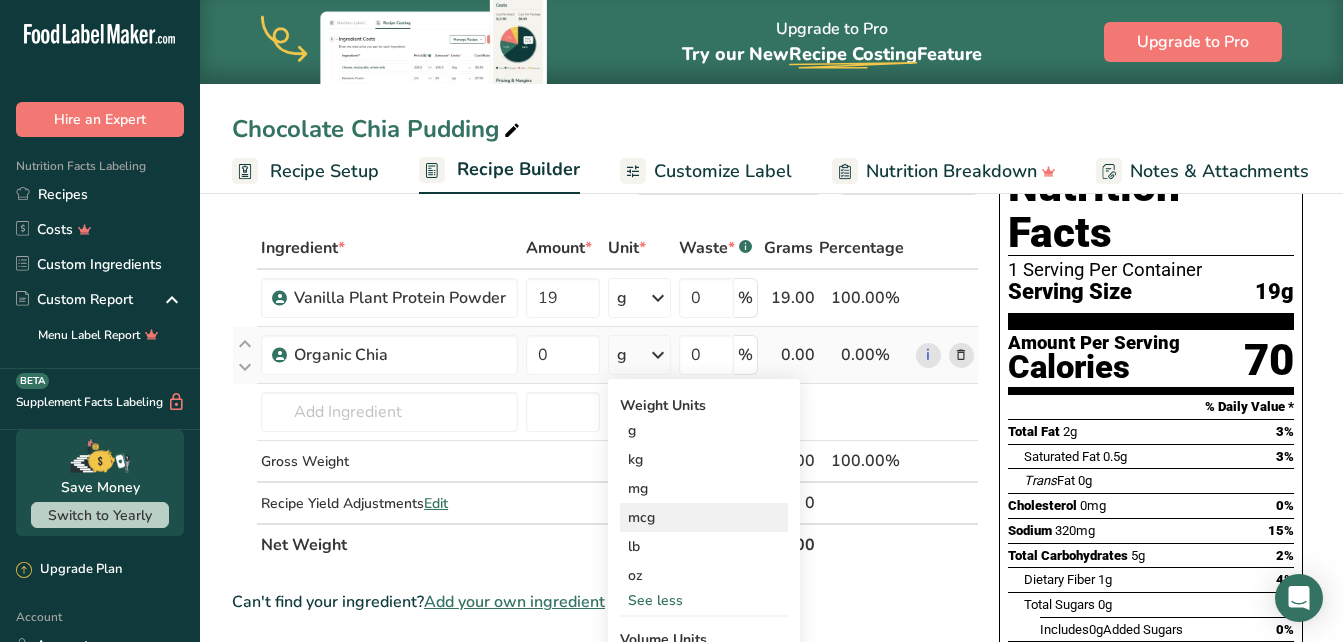 scroll, scrollTop: 76, scrollLeft: 0, axis: vertical 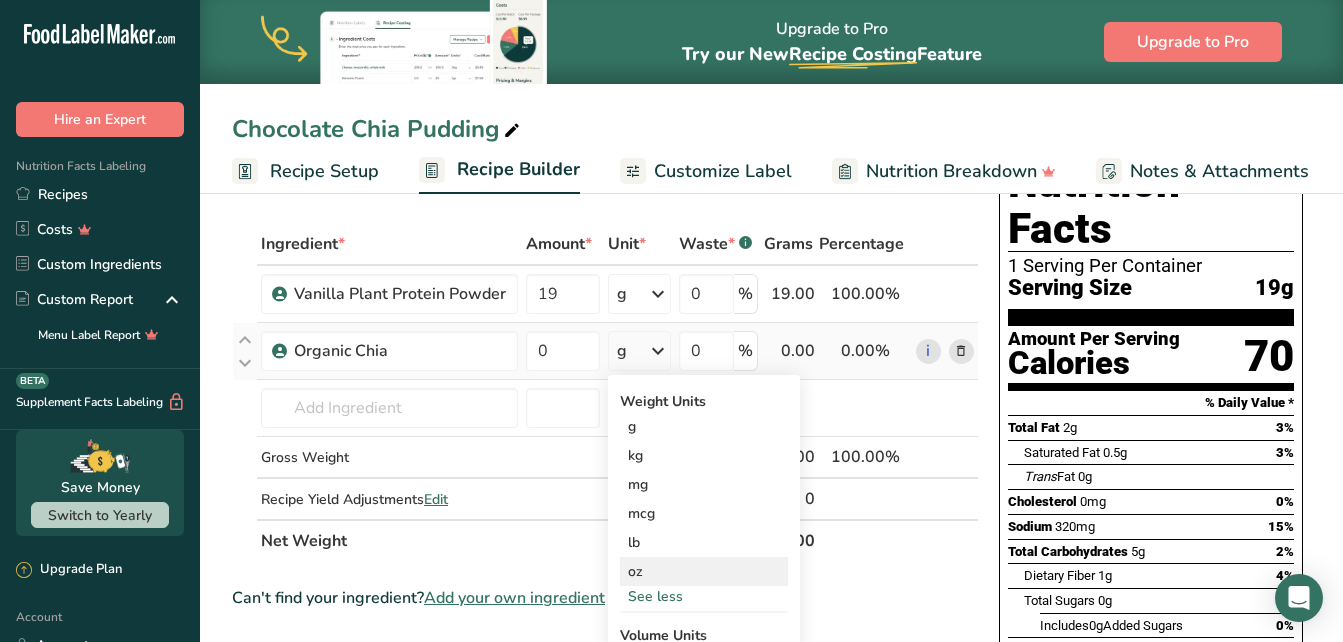 click on "oz" at bounding box center (704, 571) 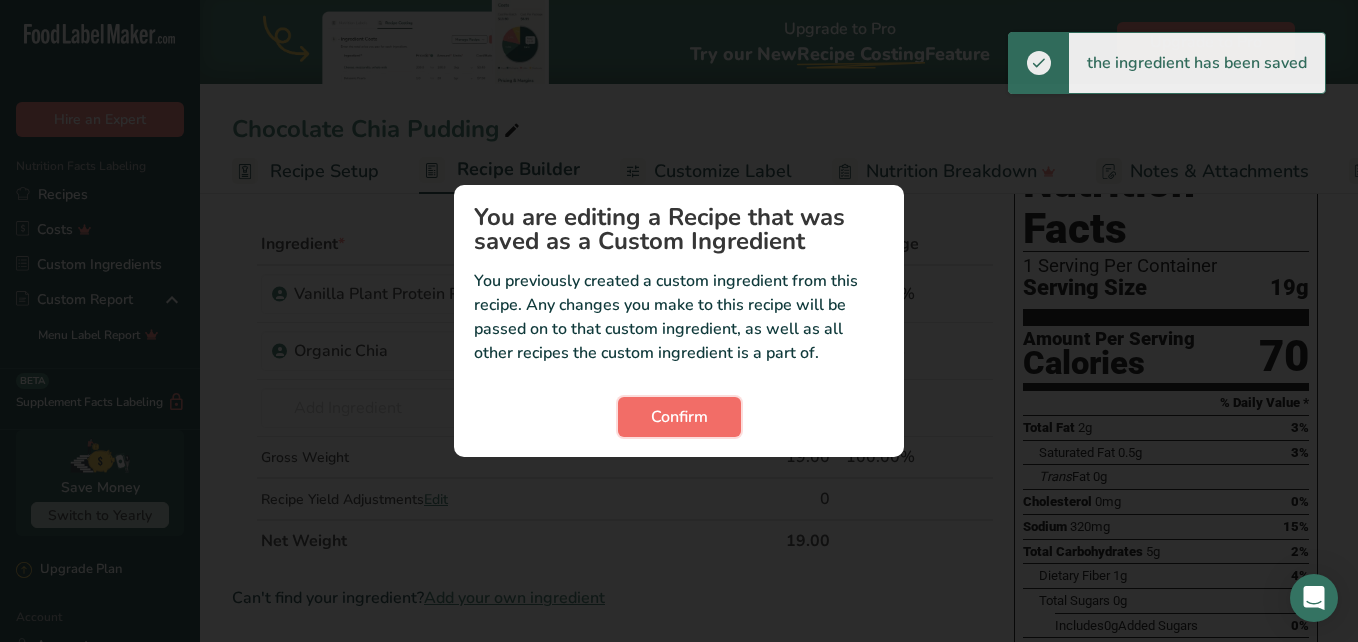 click on "Confirm" at bounding box center [679, 417] 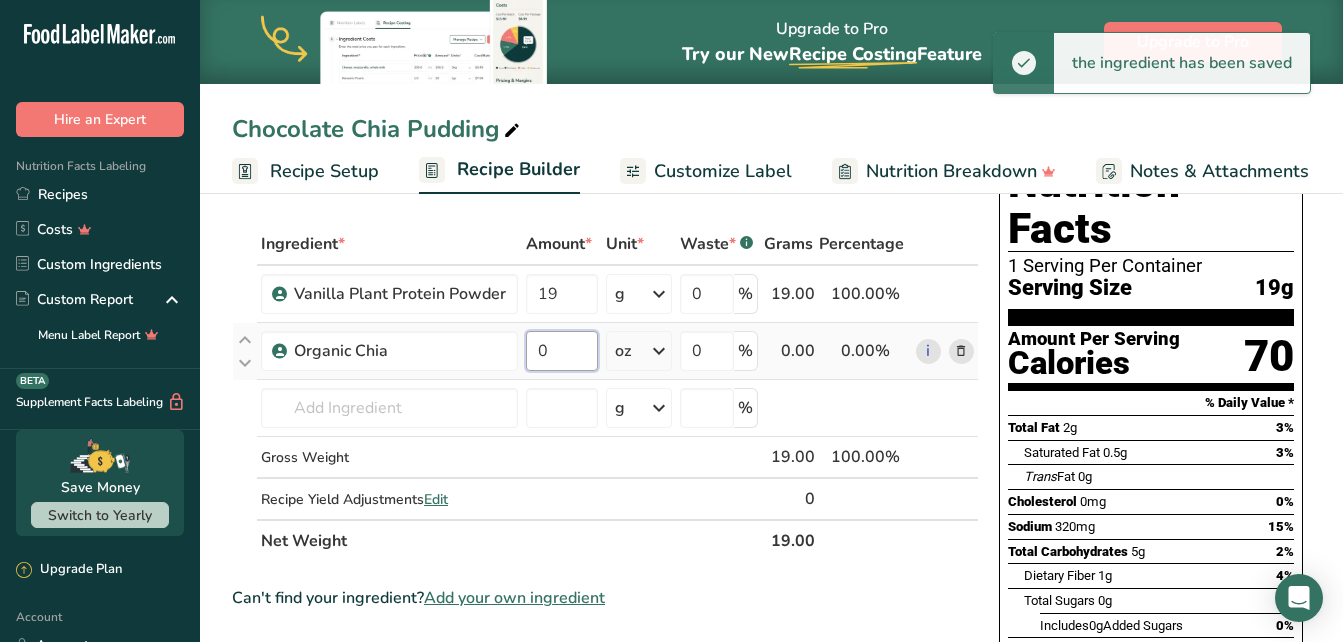 click on "0" at bounding box center (562, 351) 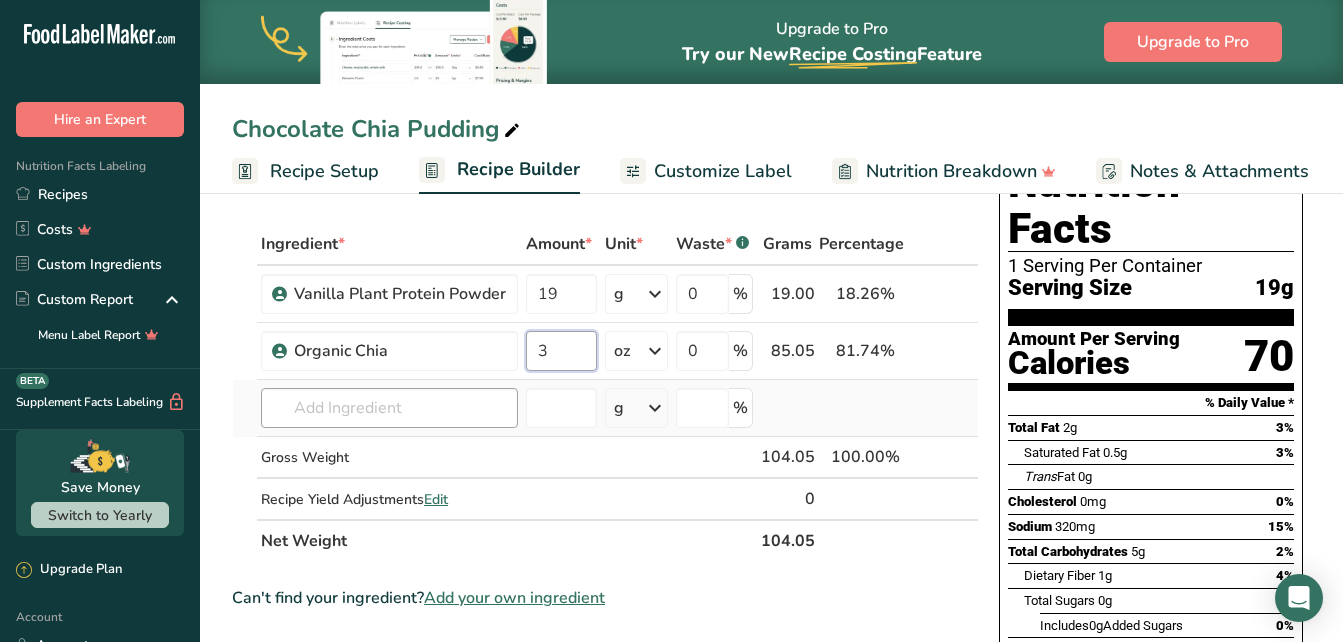 type on "3" 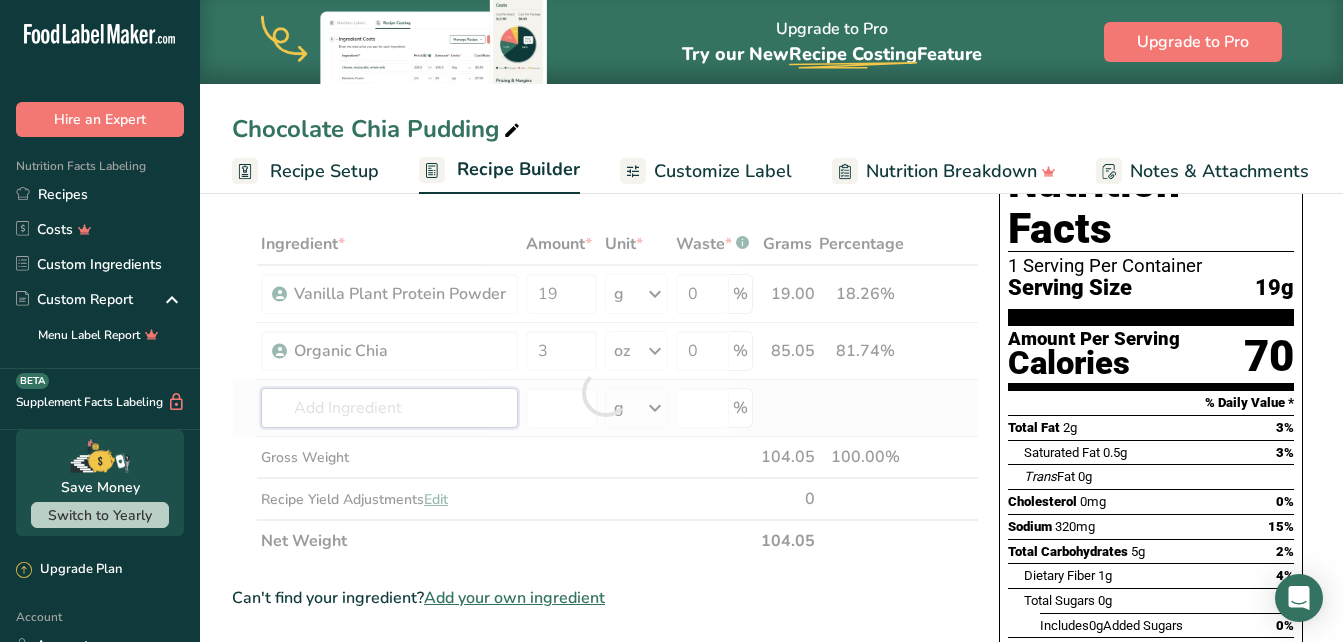 click on "Ingredient *
Amount *
Unit *
Waste *   .a-a{fill:#347362;}.b-a{fill:#fff;}          Grams
Percentage
Vanilla Plant Protein Powder
19
g
Weight Units
g
kg
mg
See more
Volume Units
l
mL
fl oz
See more
0
%
19.00
18.26%
i
Organic Chia
3
oz
Weight Units
g
kg
mg
mcg
lb
oz
See less
Volume Units
l
mL
fl oz
See more
0
%
85.05
81.74%" at bounding box center (605, 392) 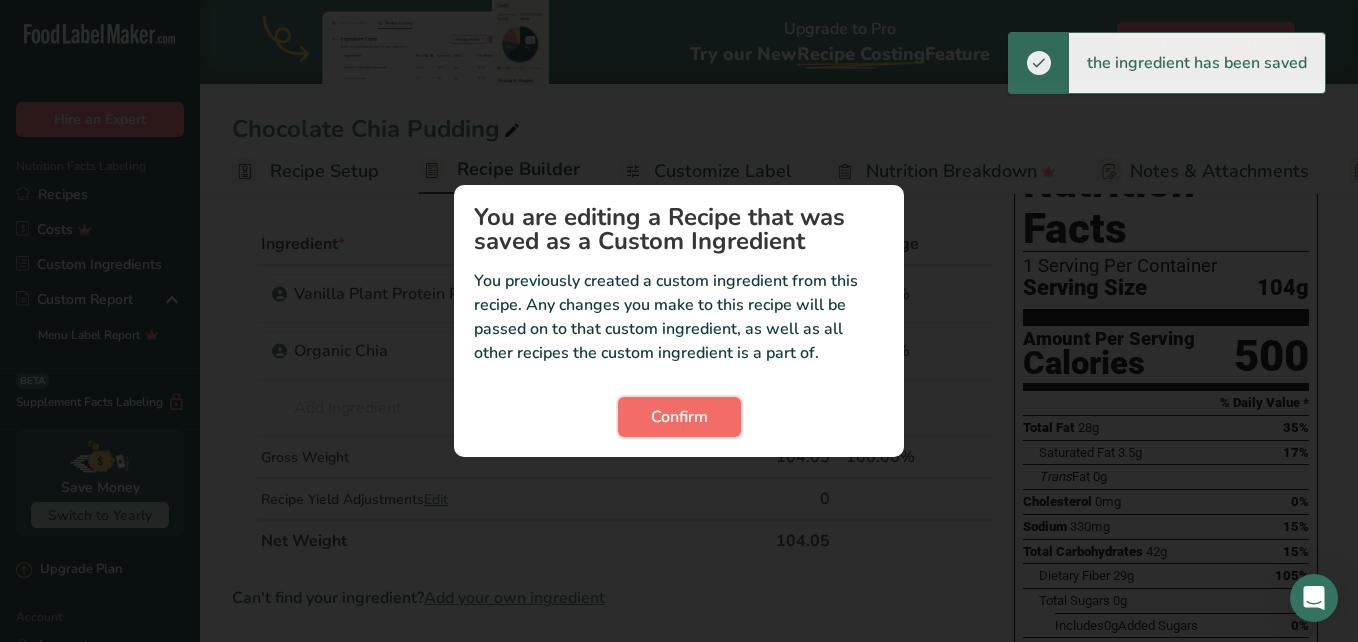 click on "Confirm" at bounding box center [679, 417] 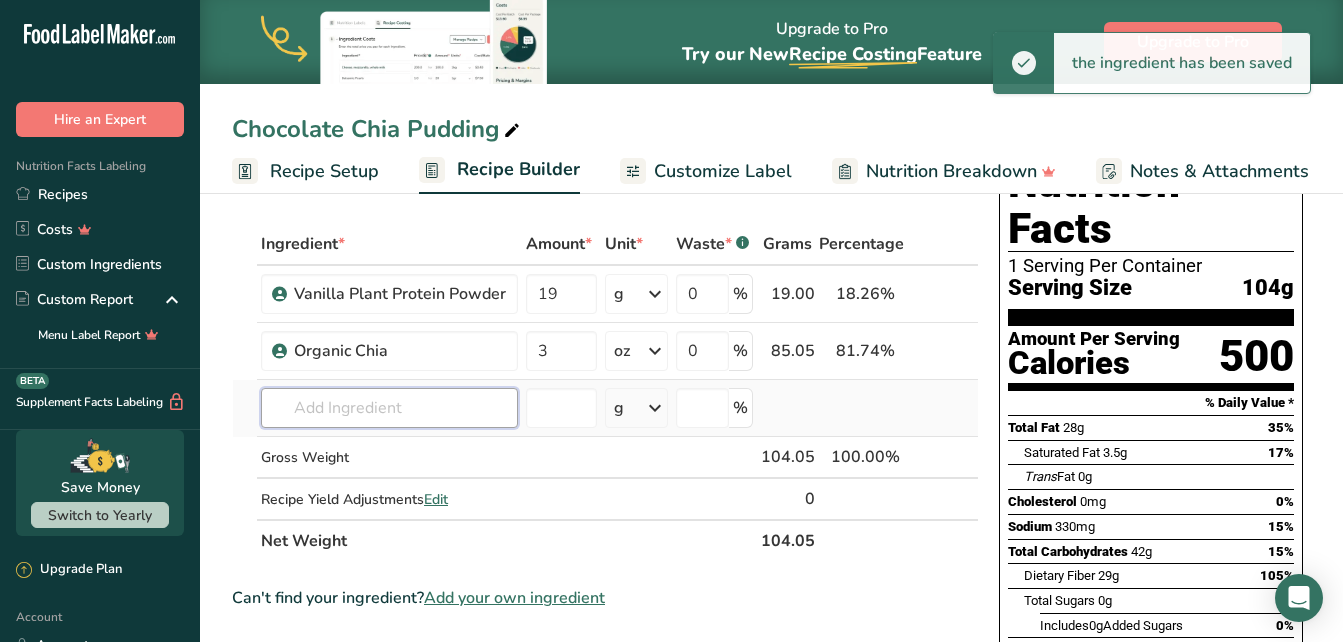 click at bounding box center (389, 408) 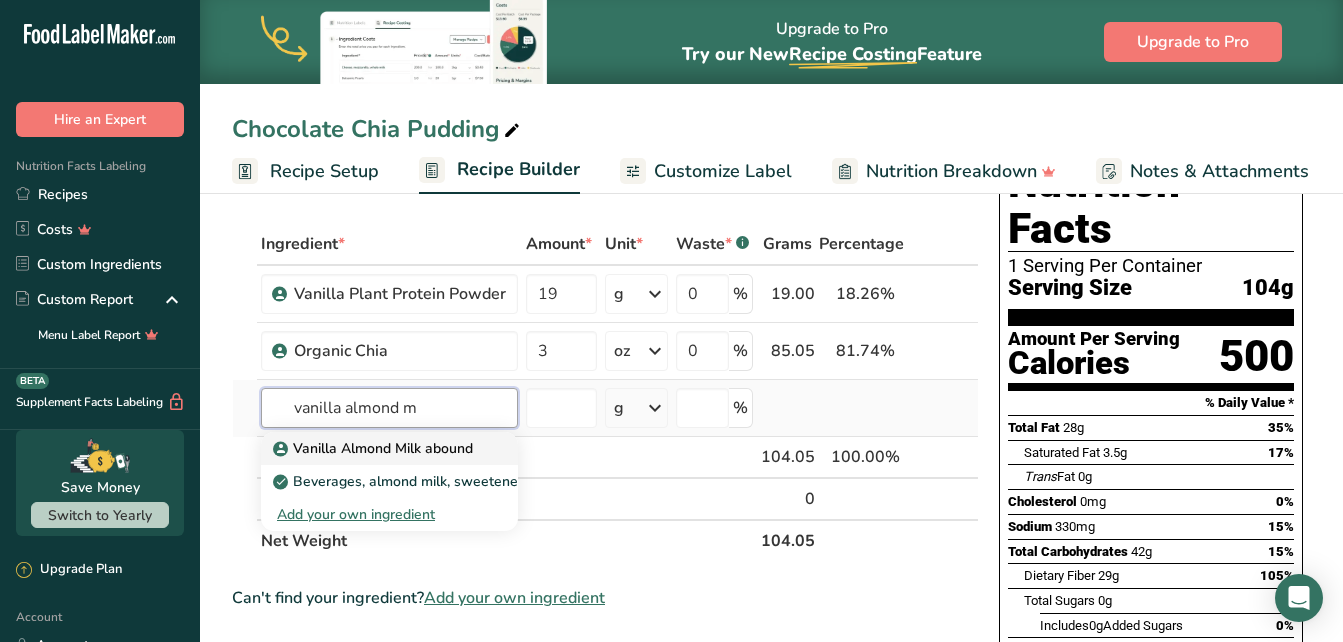 type on "vanilla almond m" 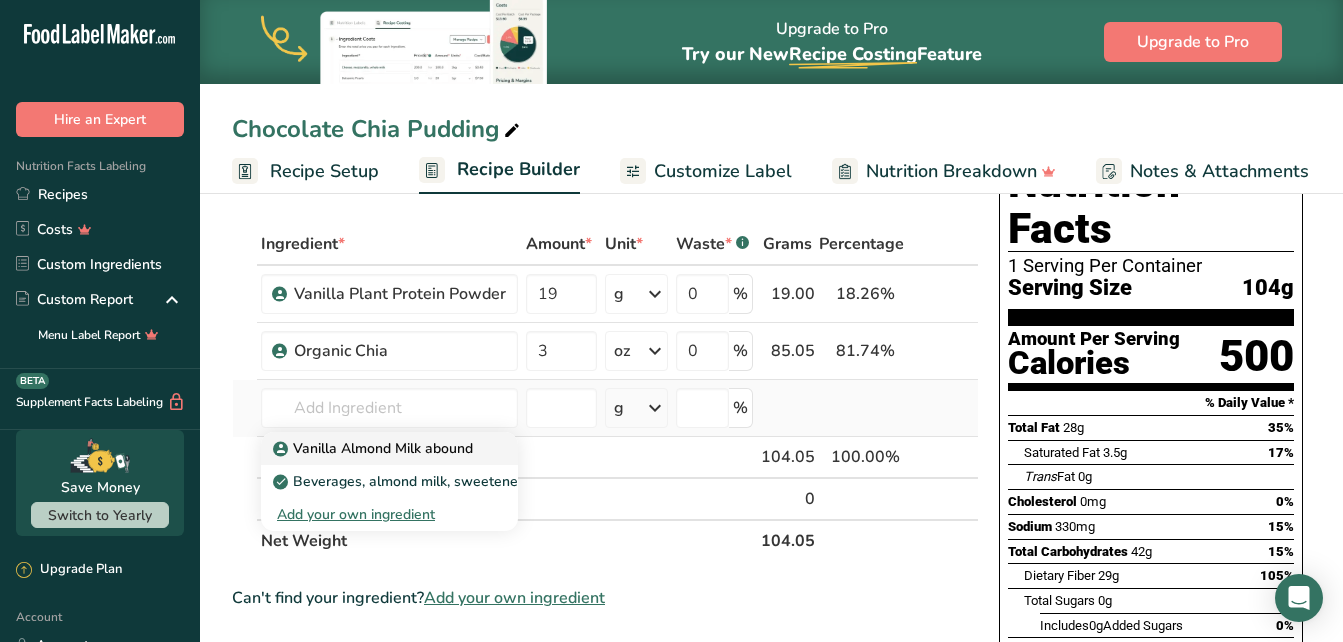 click on "Vanilla Almond Milk abound" at bounding box center (375, 448) 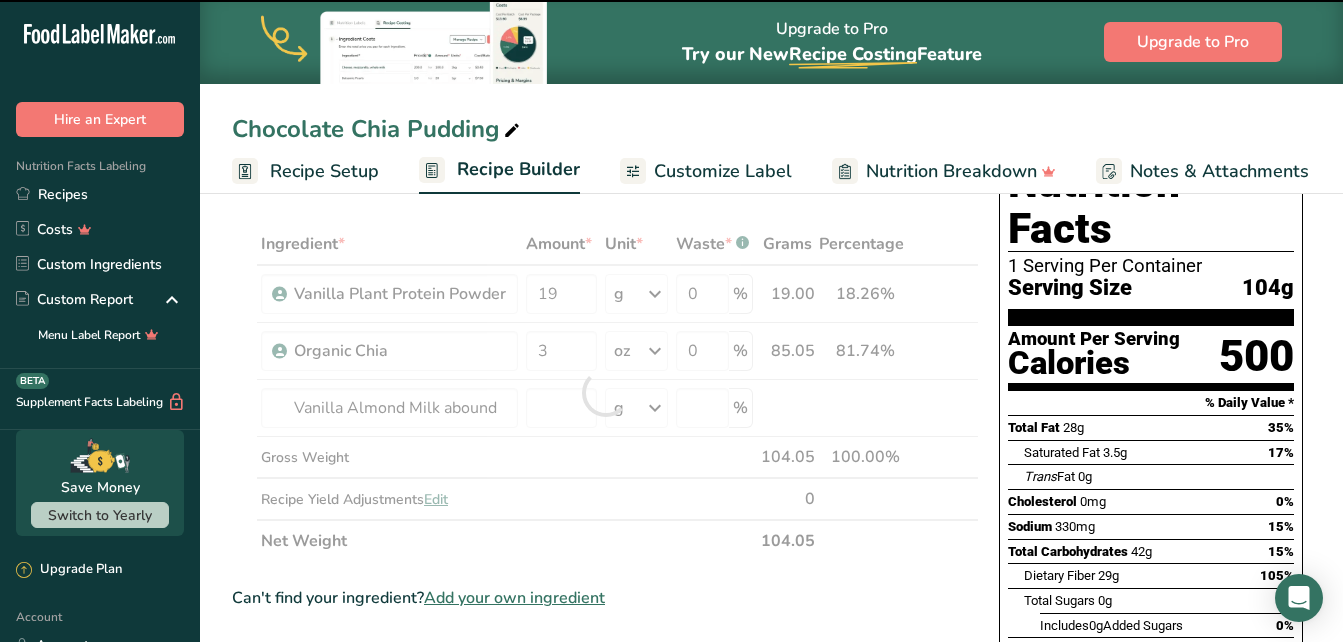 type on "0" 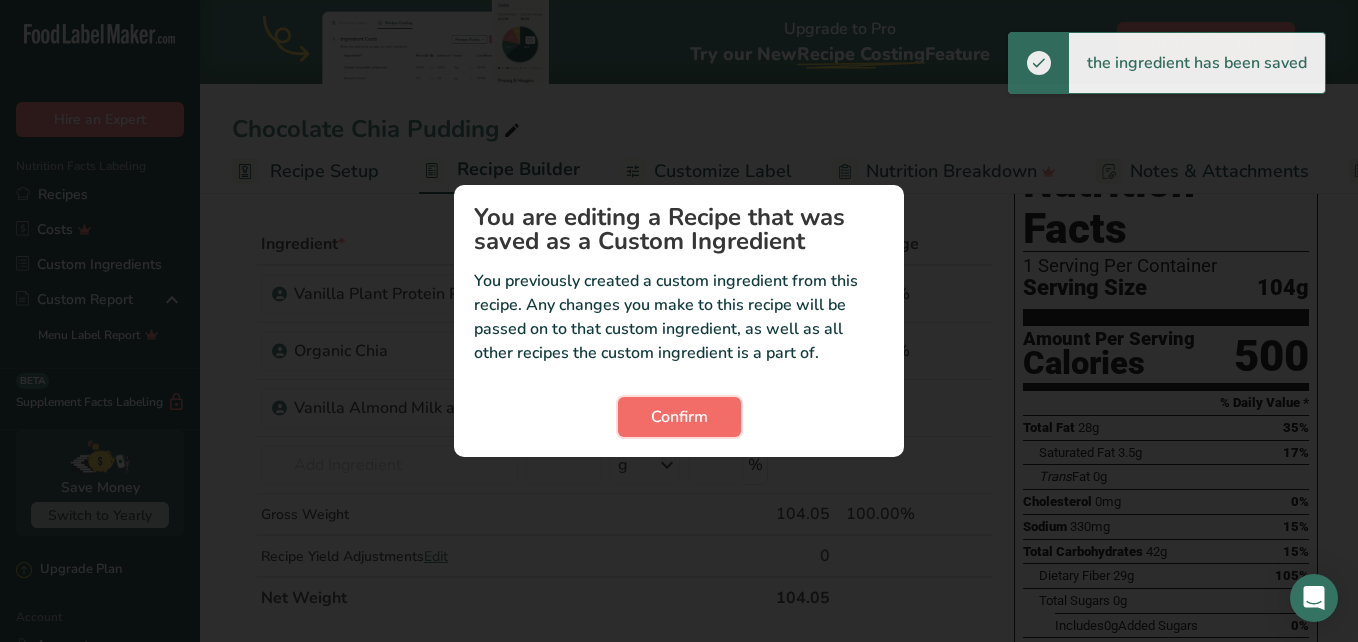 click on "Confirm" at bounding box center (679, 417) 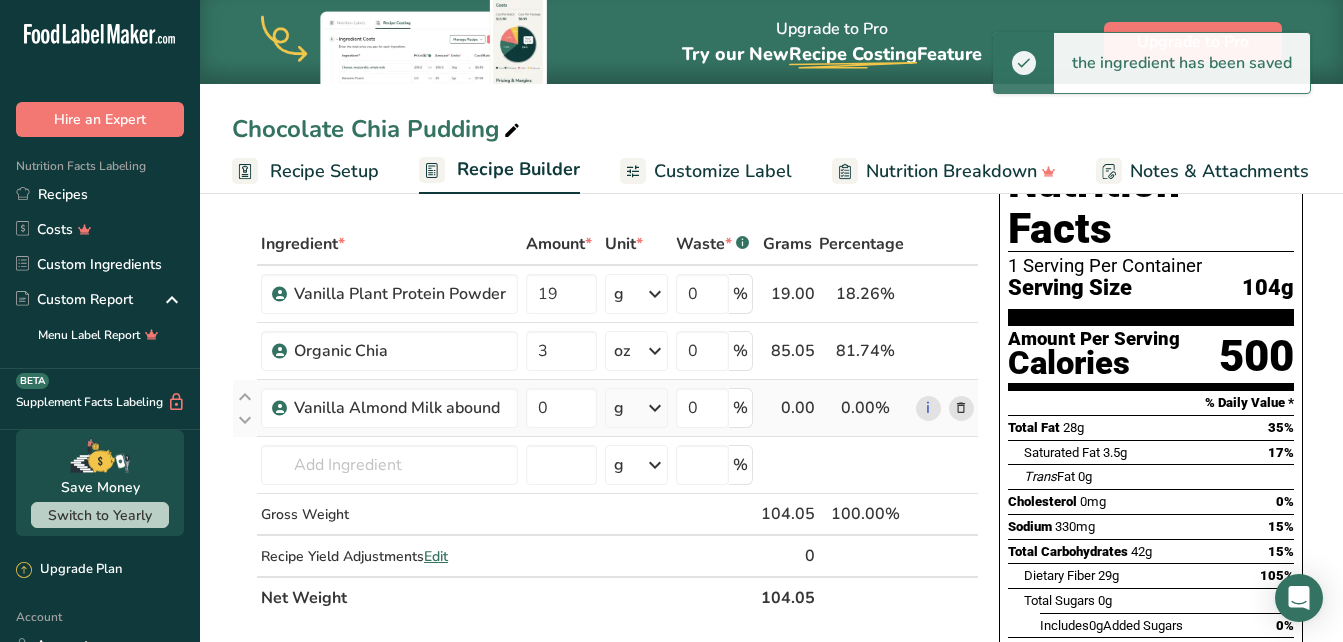 click on "g" at bounding box center [636, 408] 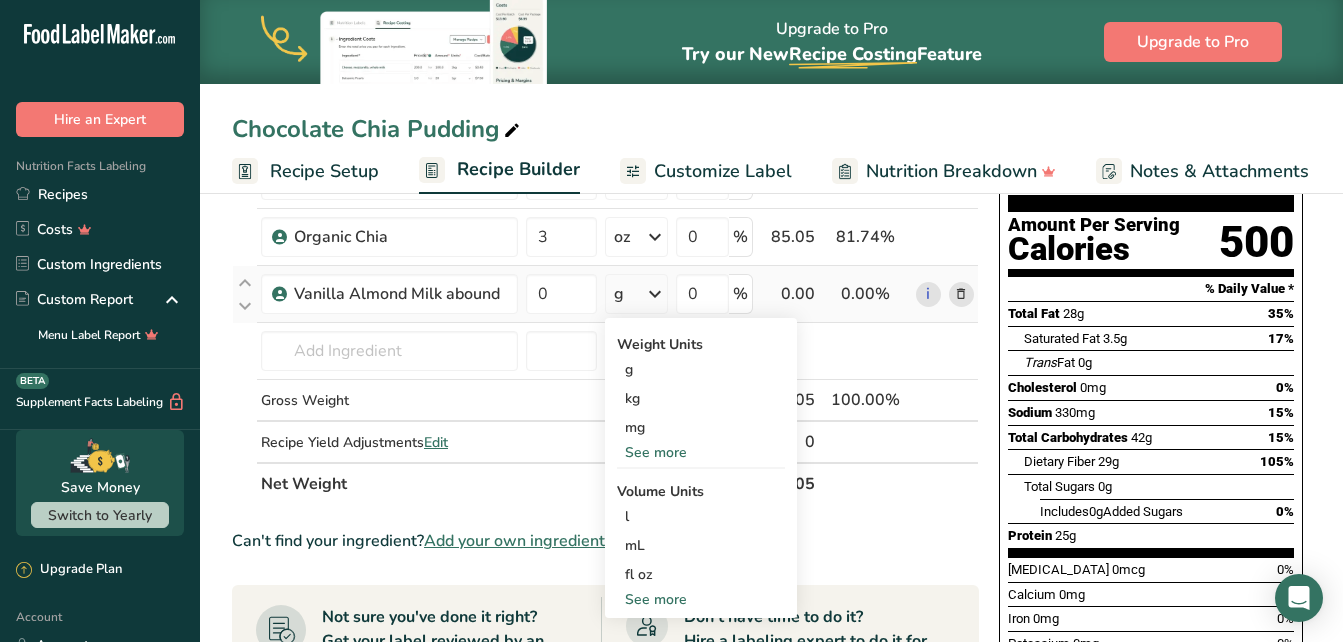 scroll, scrollTop: 224, scrollLeft: 0, axis: vertical 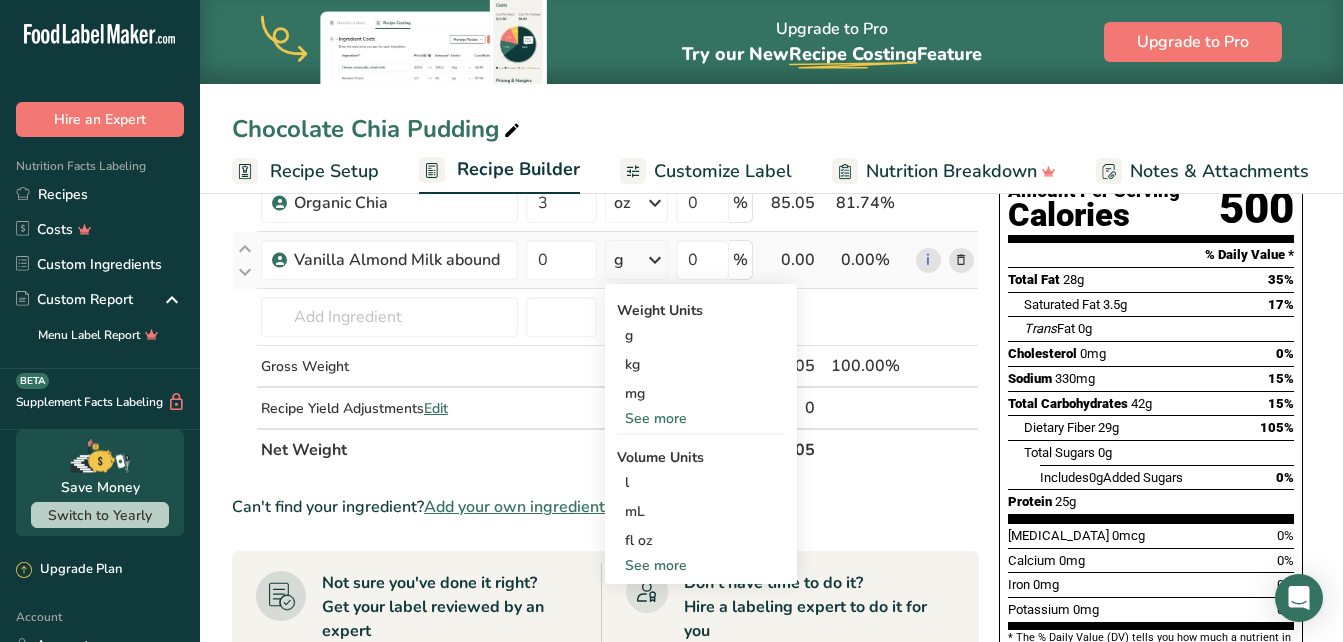click on "See more" at bounding box center [701, 565] 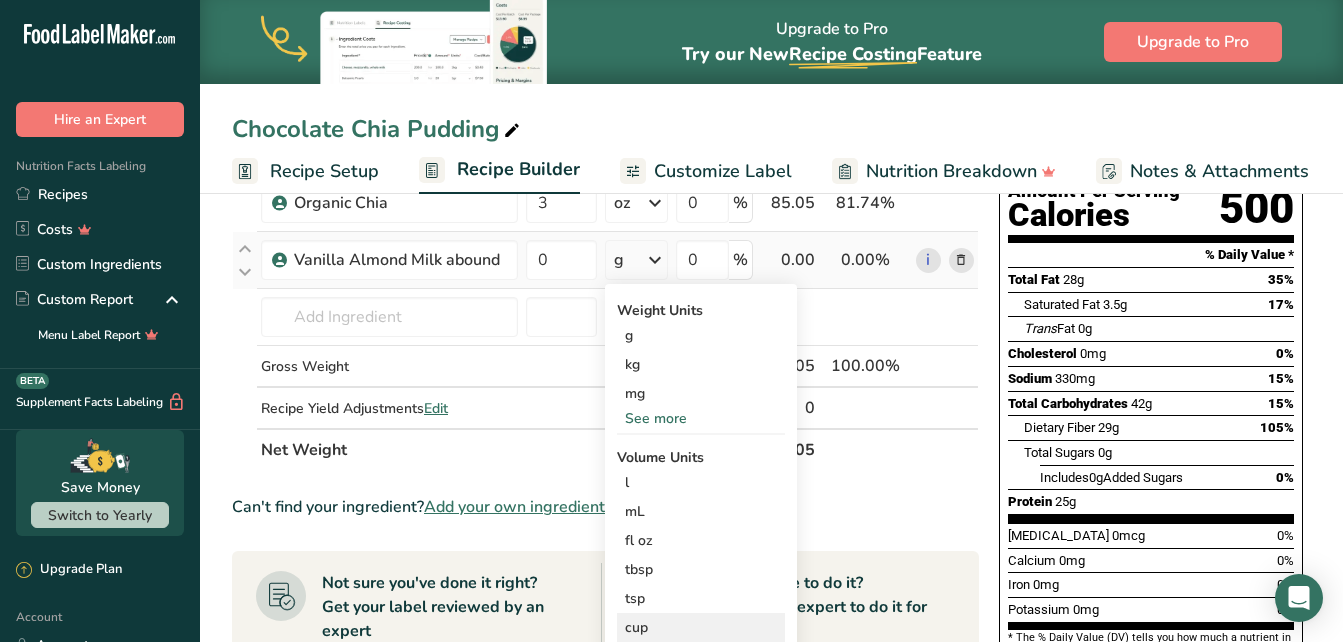 click on "cup" at bounding box center [701, 627] 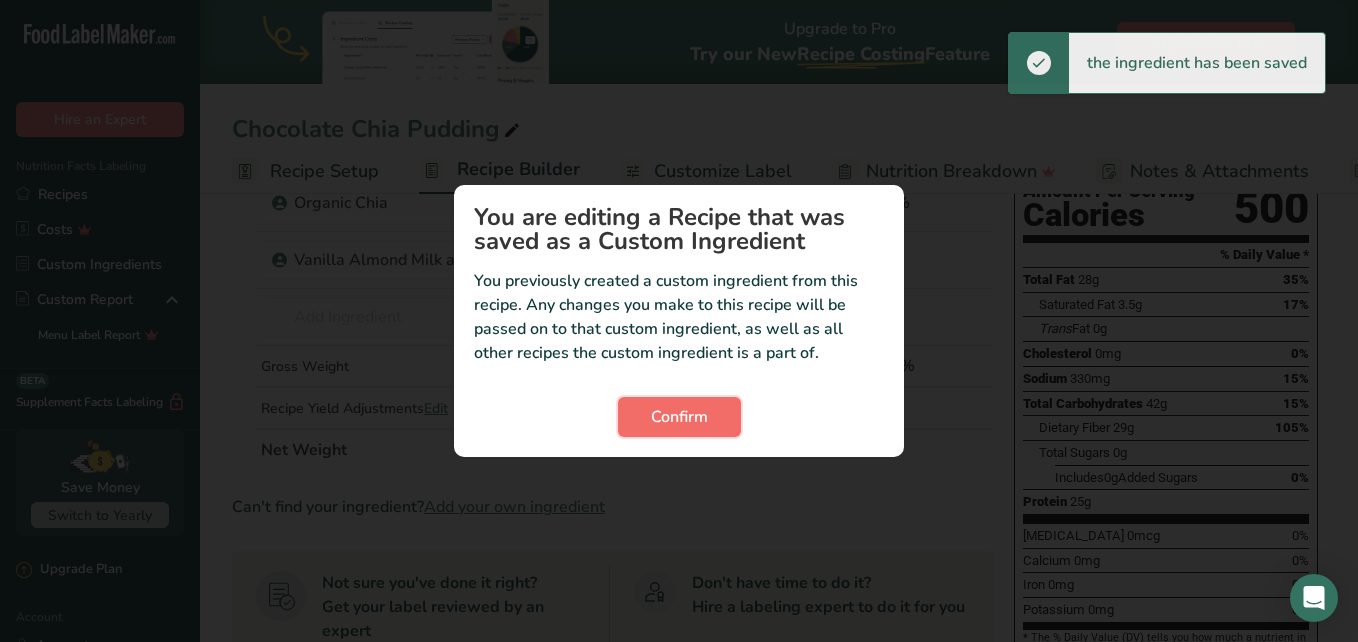 click on "Confirm" at bounding box center [679, 417] 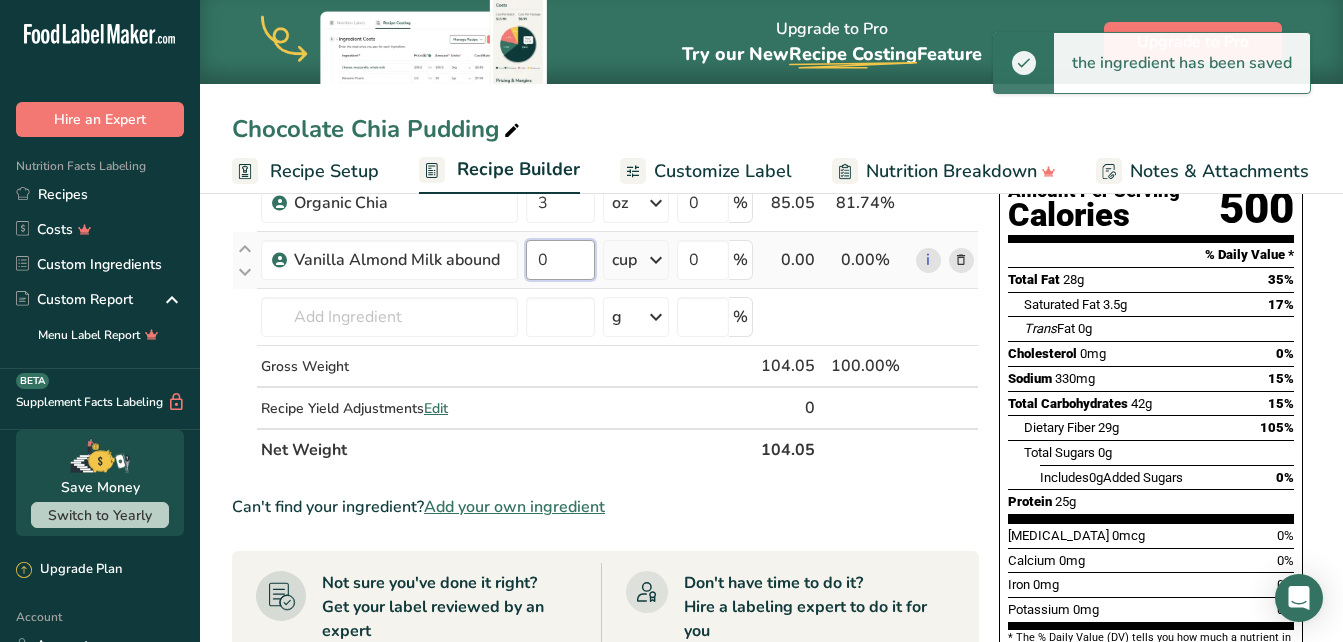 click on "0" at bounding box center (560, 260) 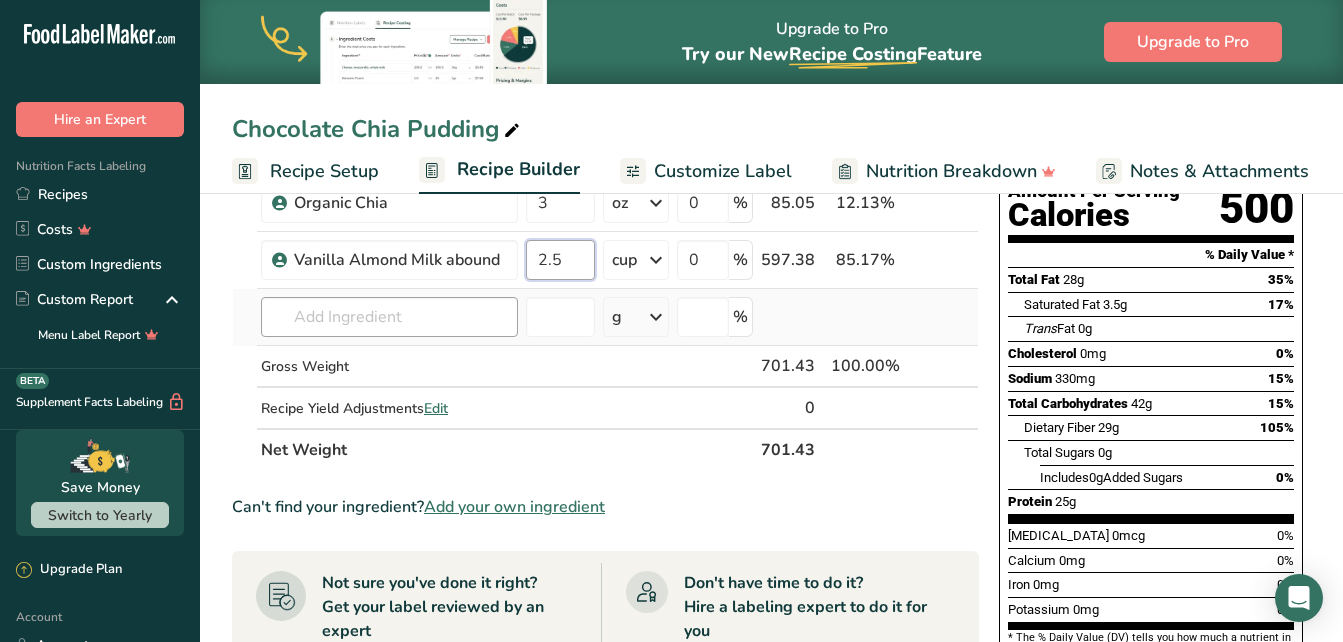 type on "2.5" 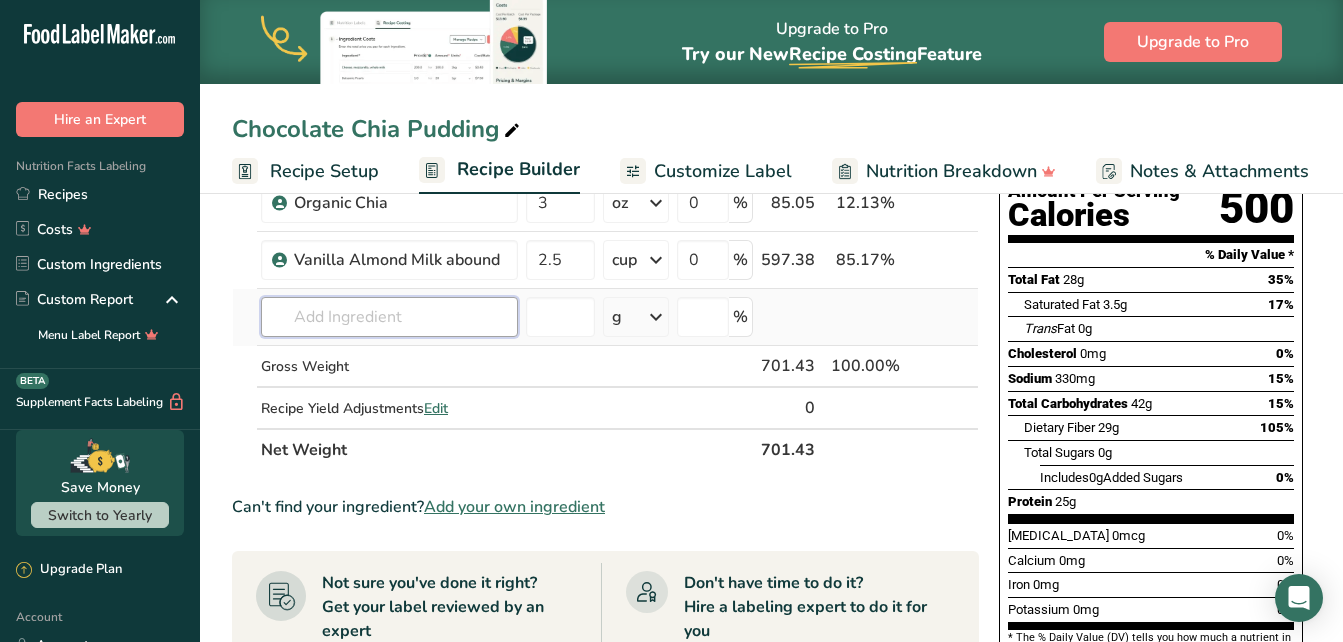 click on "Ingredient *
Amount *
Unit *
Waste *   .a-a{fill:#347362;}.b-a{fill:#fff;}          Grams
Percentage
Vanilla Plant Protein Powder
19
g
Weight Units
g
kg
mg
See more
Volume Units
l
mL
fl oz
See more
0
%
19.00
2.71%
i
Organic Chia
3
oz
Weight Units
g
kg
mg
mcg
lb
oz
See less
Volume Units
l
mL
fl oz
See more
0
%
85.05
12.13%" at bounding box center [605, 273] 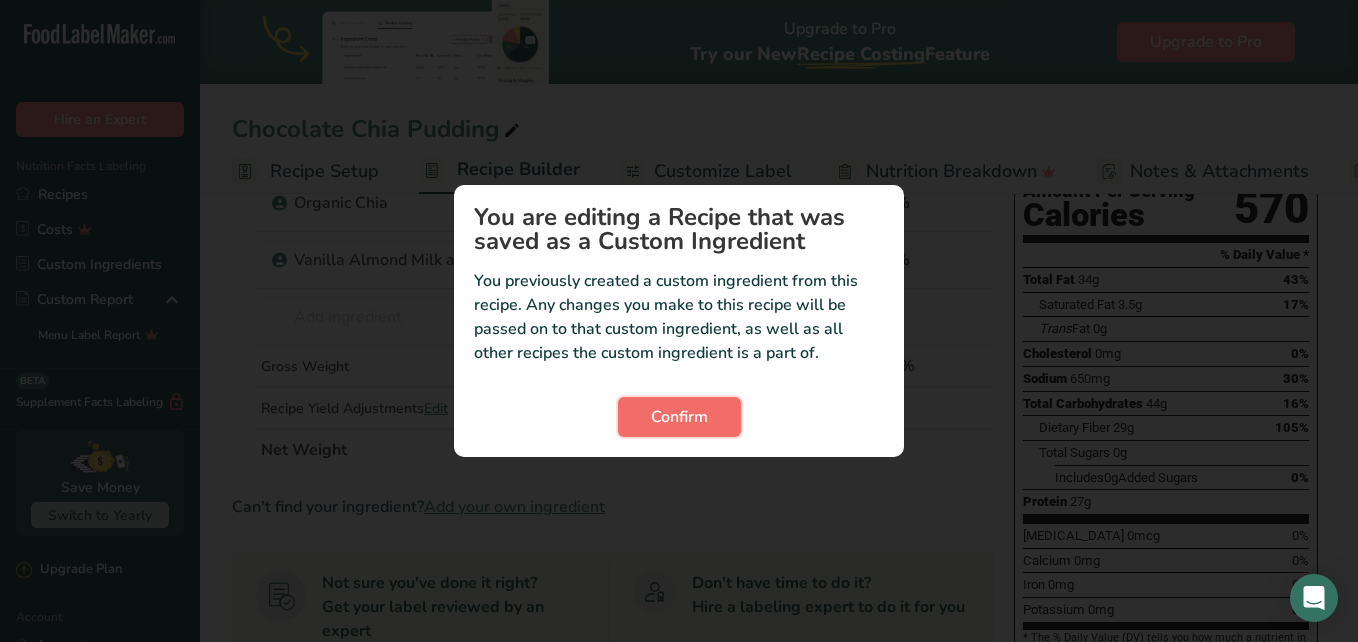 click on "Confirm" at bounding box center [679, 417] 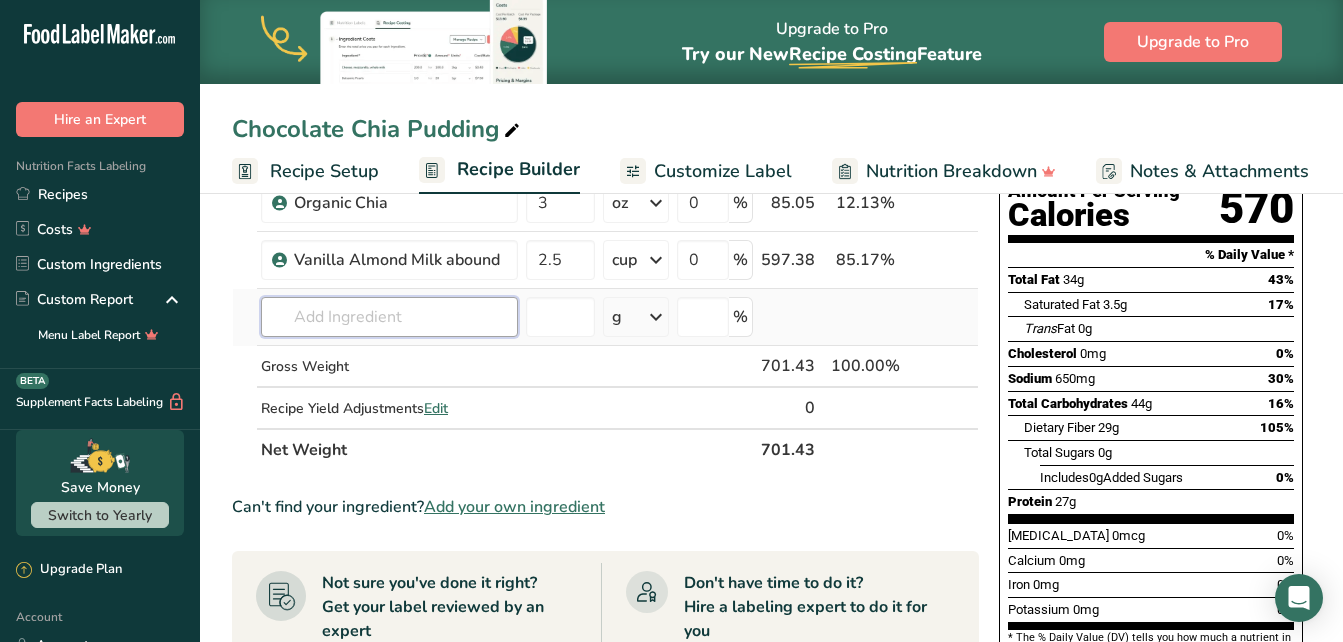 click at bounding box center (389, 317) 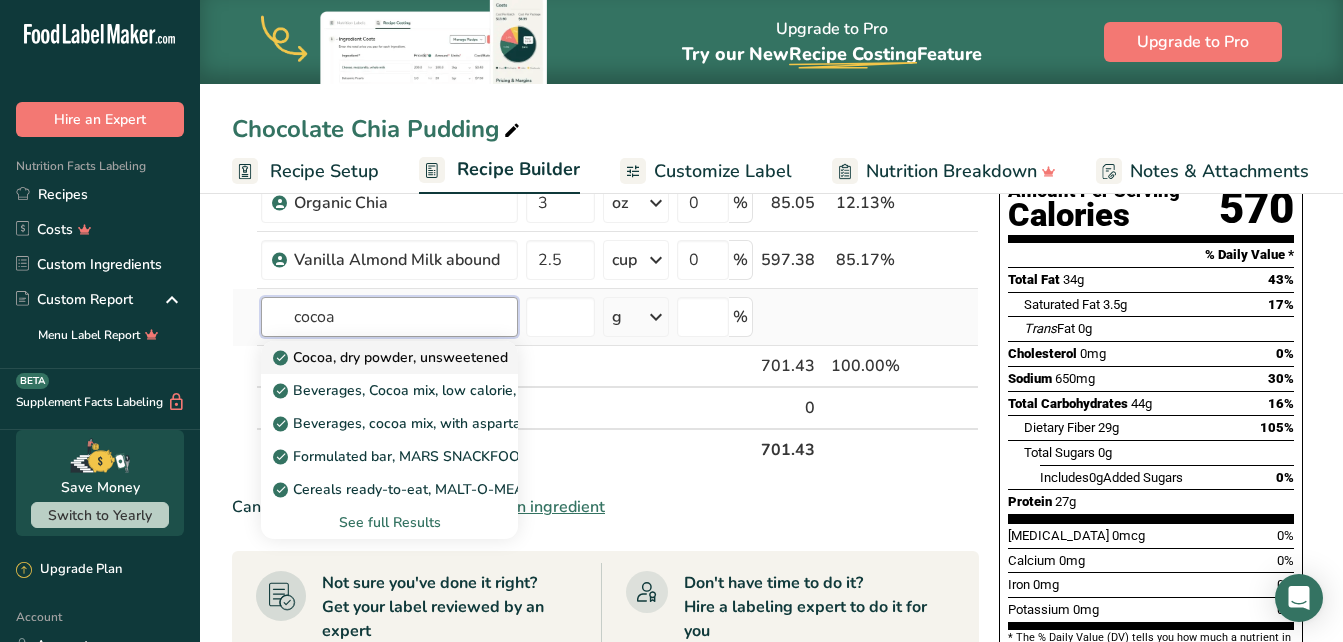 type on "cocoa" 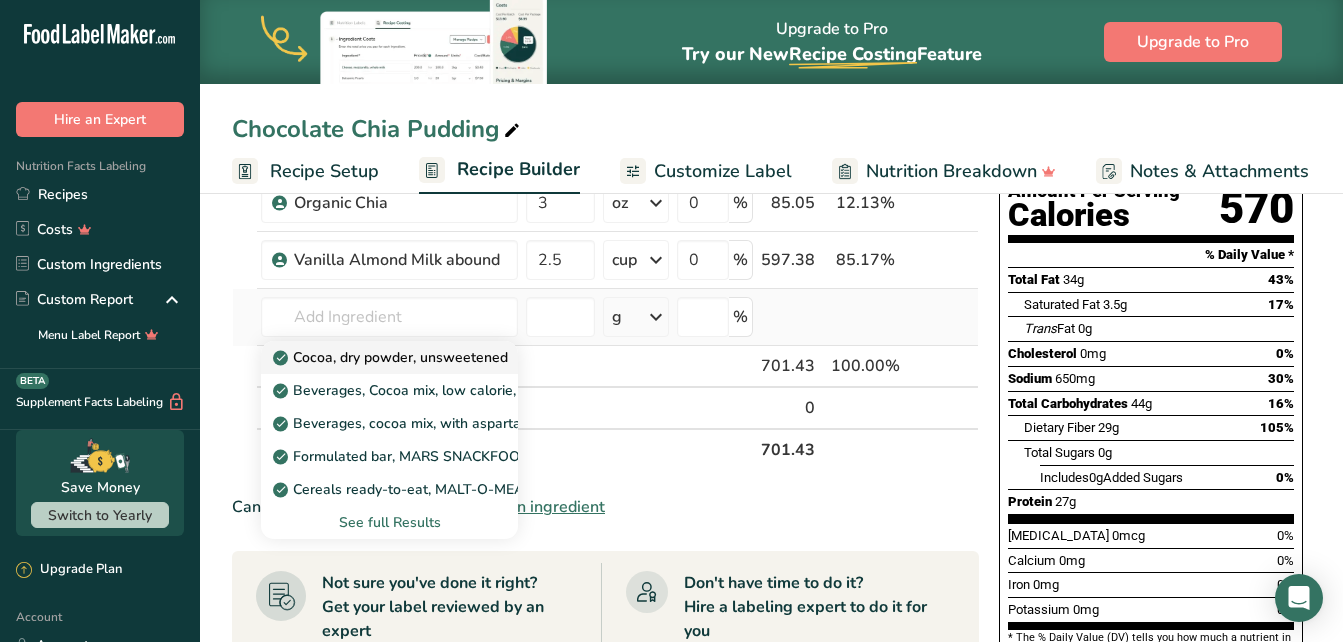 click on "Cocoa, dry powder, unsweetened" at bounding box center [392, 357] 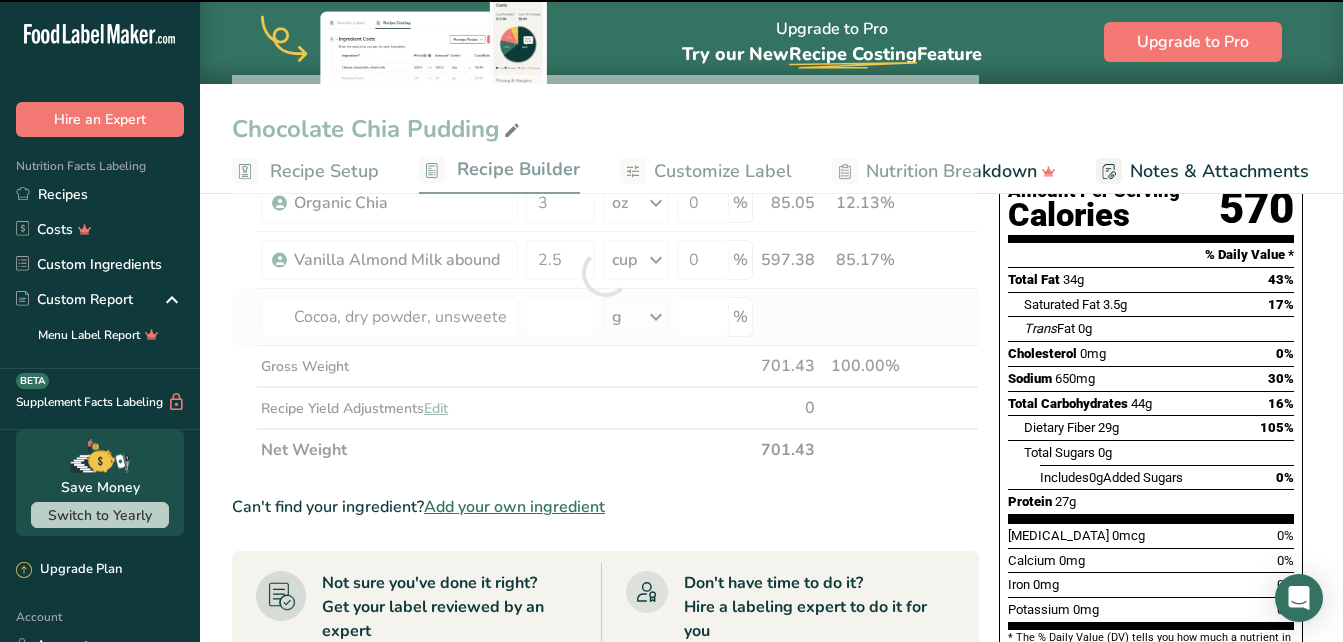 type on "0" 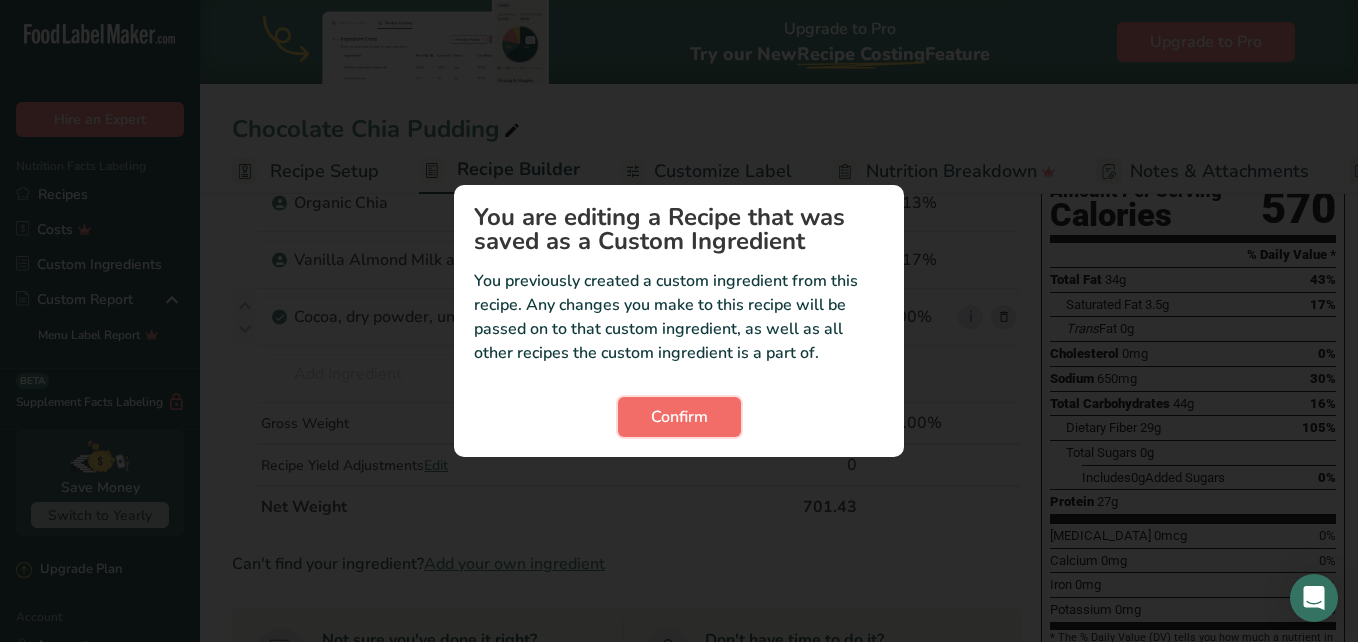 click on "Confirm" at bounding box center [679, 417] 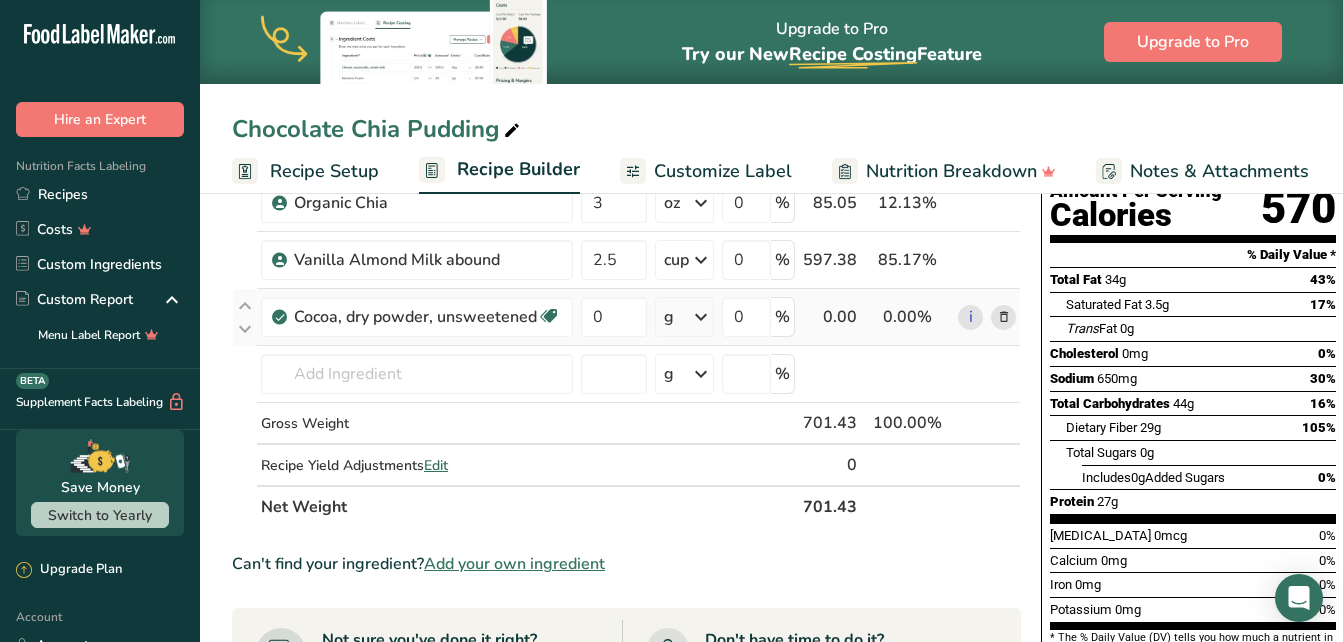 click on "g" at bounding box center [684, 317] 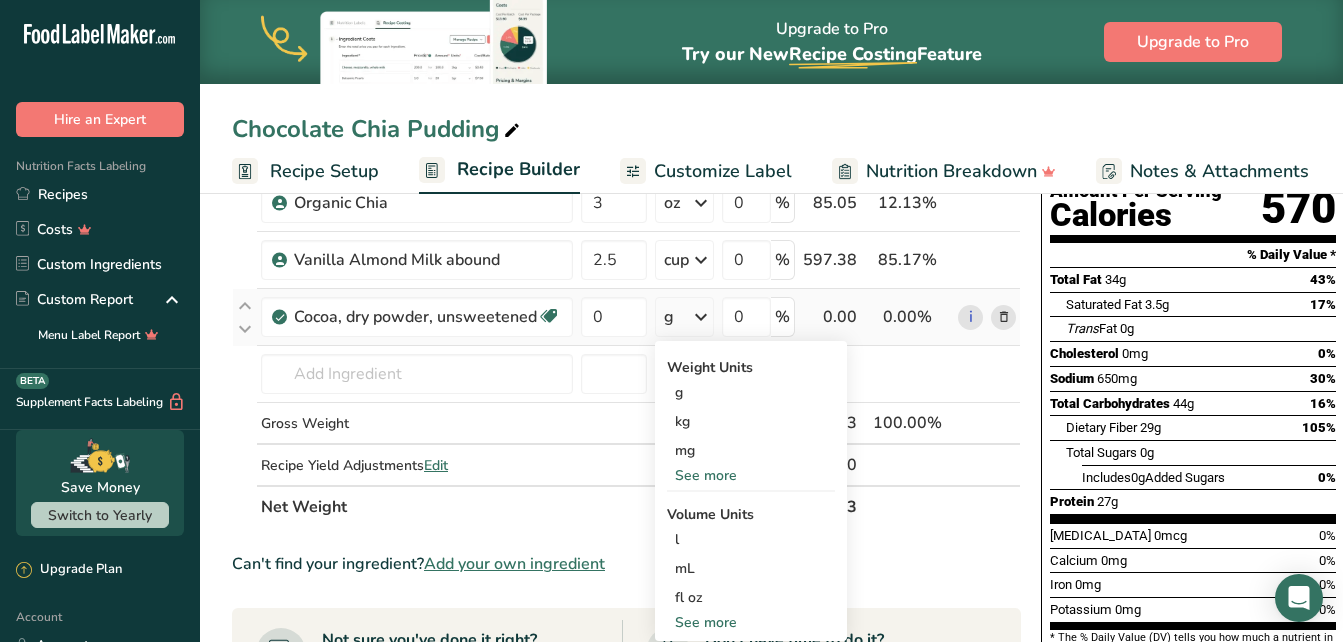 click on "See more" at bounding box center [751, 475] 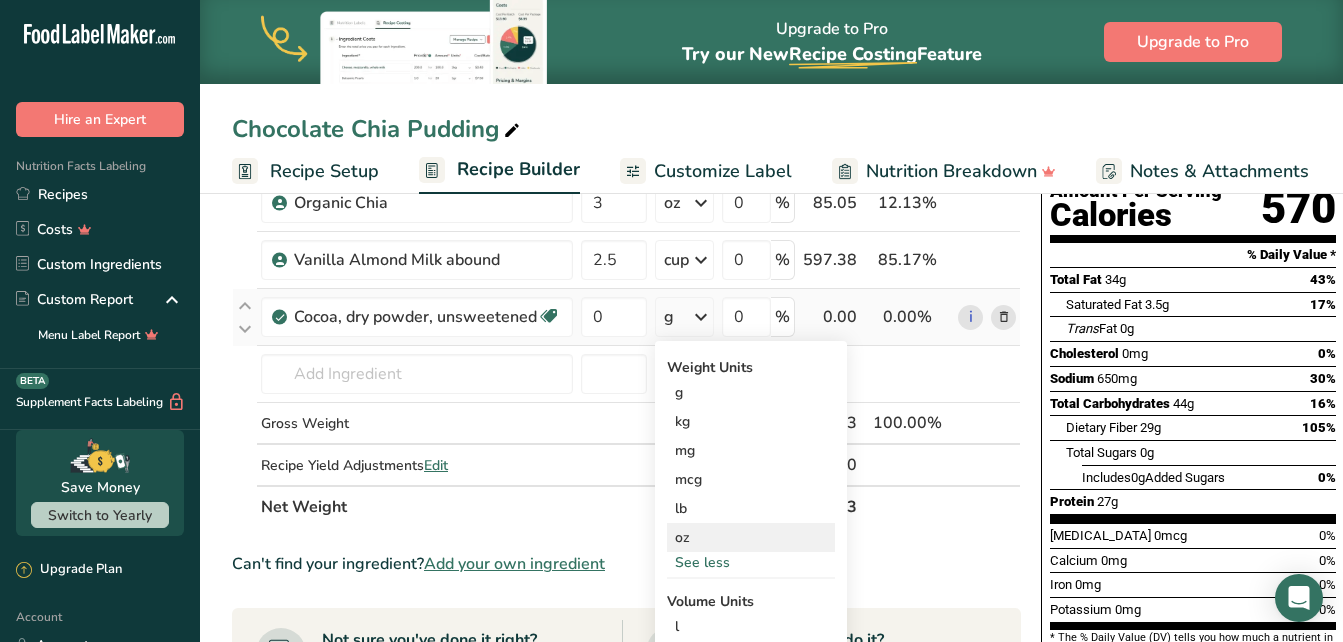 click on "oz" at bounding box center [751, 537] 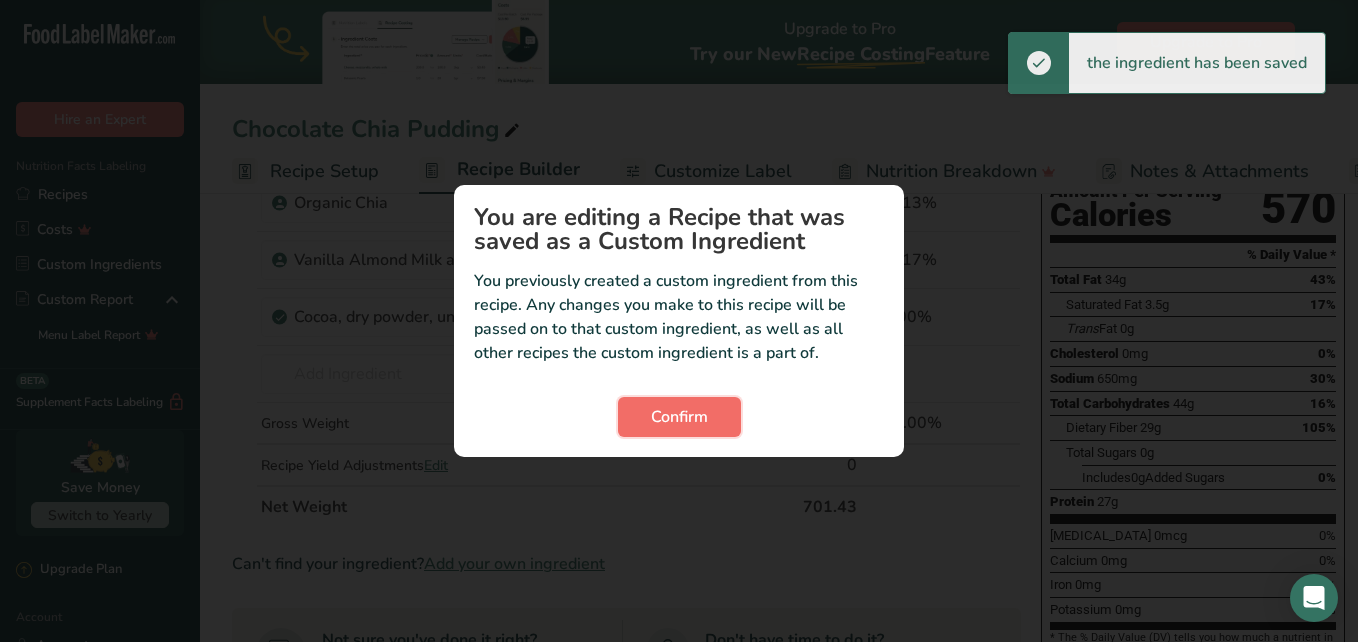 click on "Confirm" at bounding box center (679, 417) 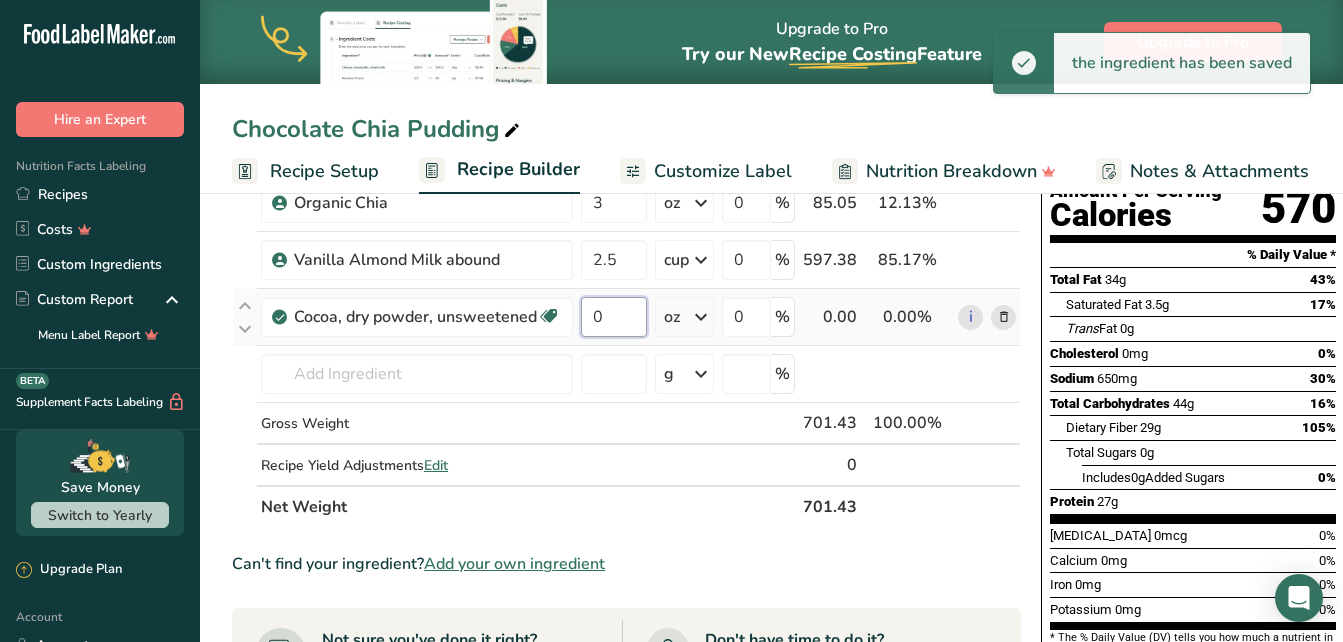 click on "0" at bounding box center (614, 317) 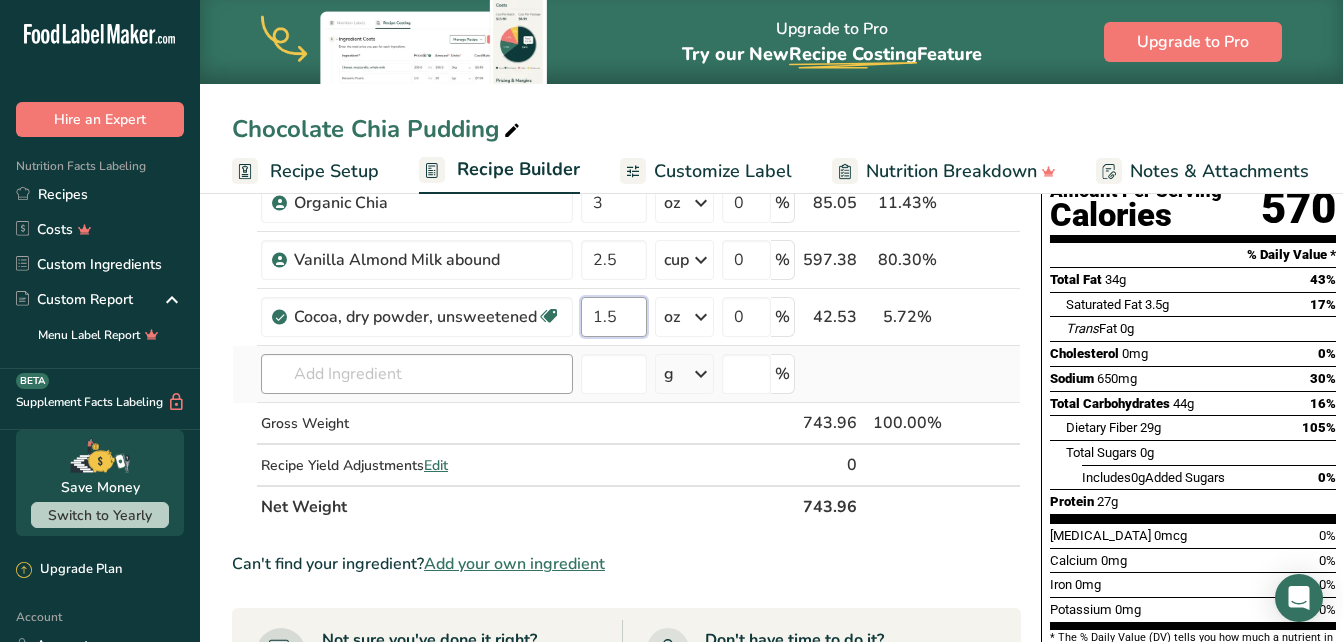 type on "1.5" 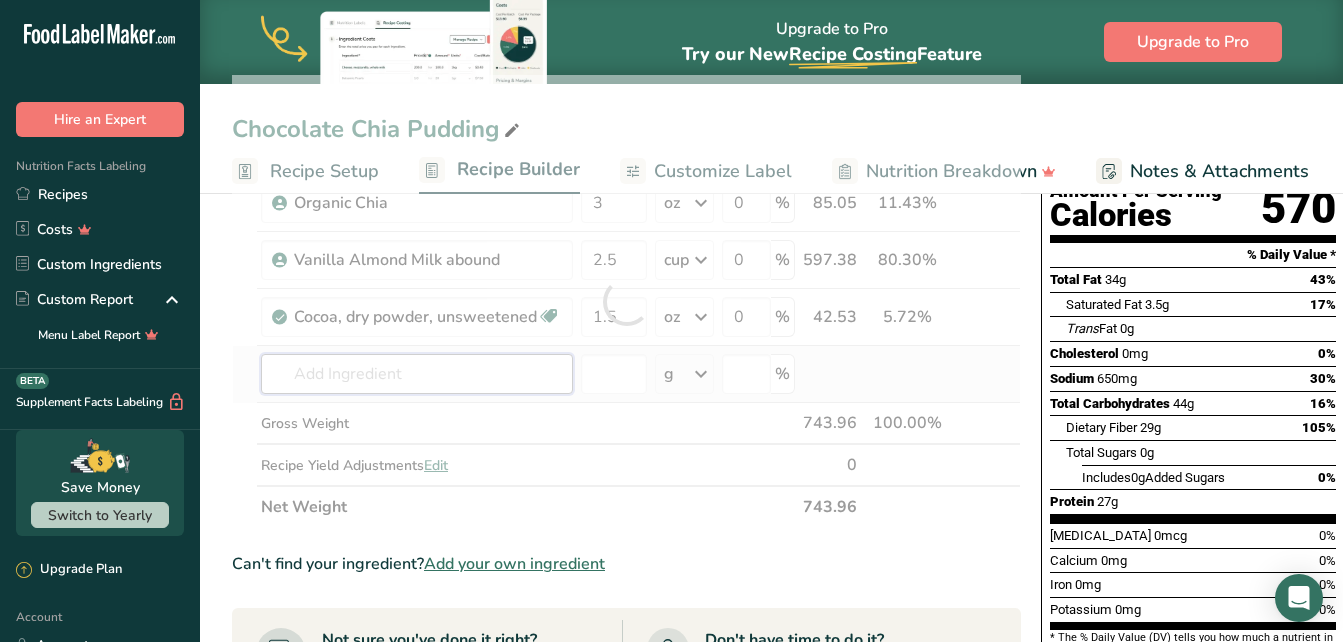 click on "Ingredient *
Amount *
Unit *
Waste *   .a-a{fill:#347362;}.b-a{fill:#fff;}          Grams
Percentage
Vanilla Plant Protein Powder
19
g
Weight Units
g
kg
mg
See more
Volume Units
l
mL
fl oz
See more
0
%
19.00
2.55%
i
Organic Chia
3
oz
Weight Units
g
kg
mg
mcg
lb
oz
See less
Volume Units
l
mL
fl oz
See more
0
%
85.05
11.43%" at bounding box center [626, 301] 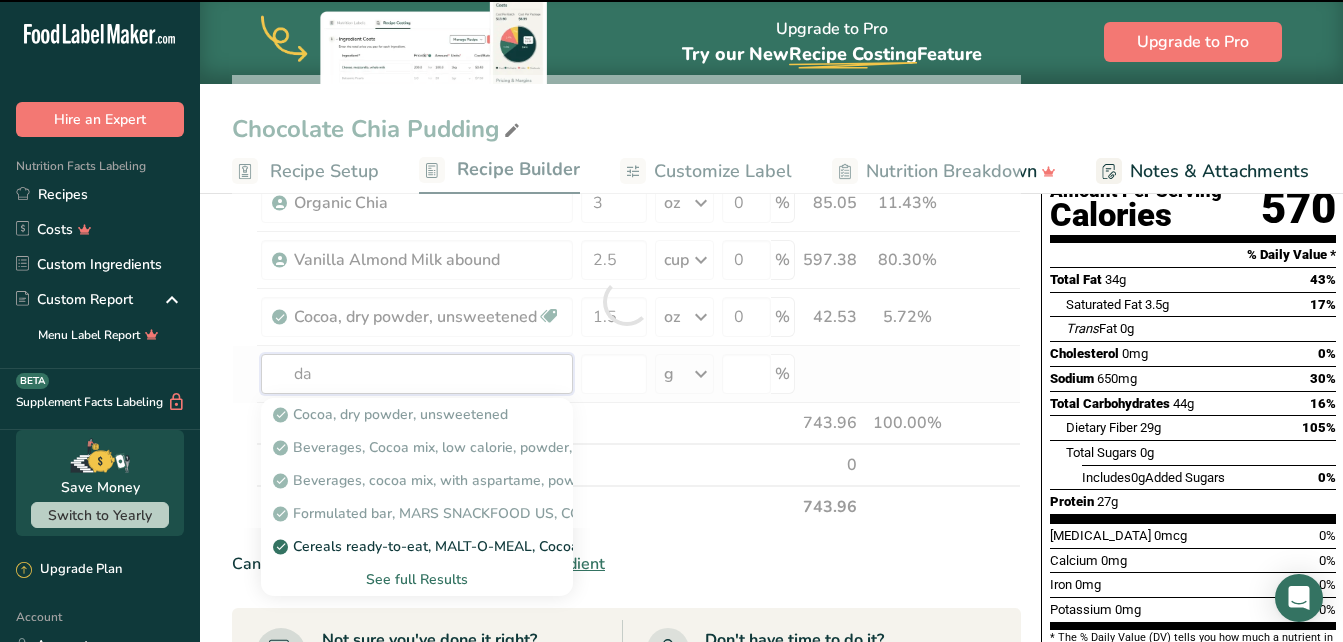 type on "dat" 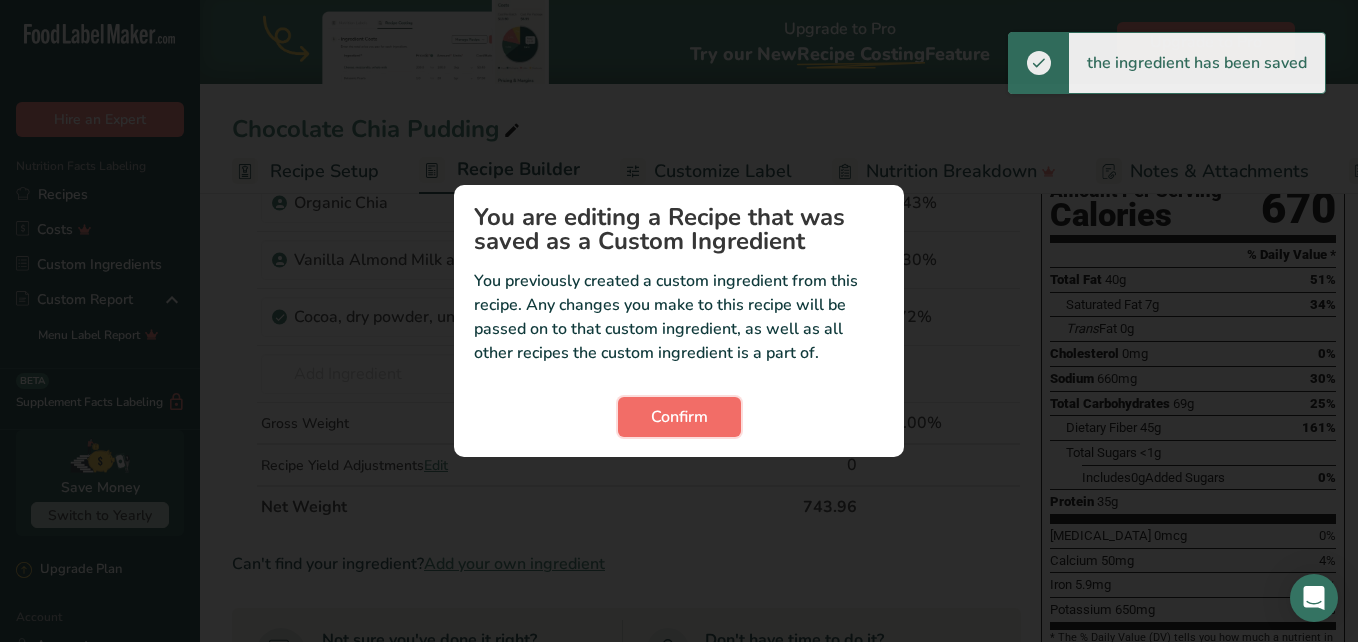 click on "Confirm" at bounding box center [679, 417] 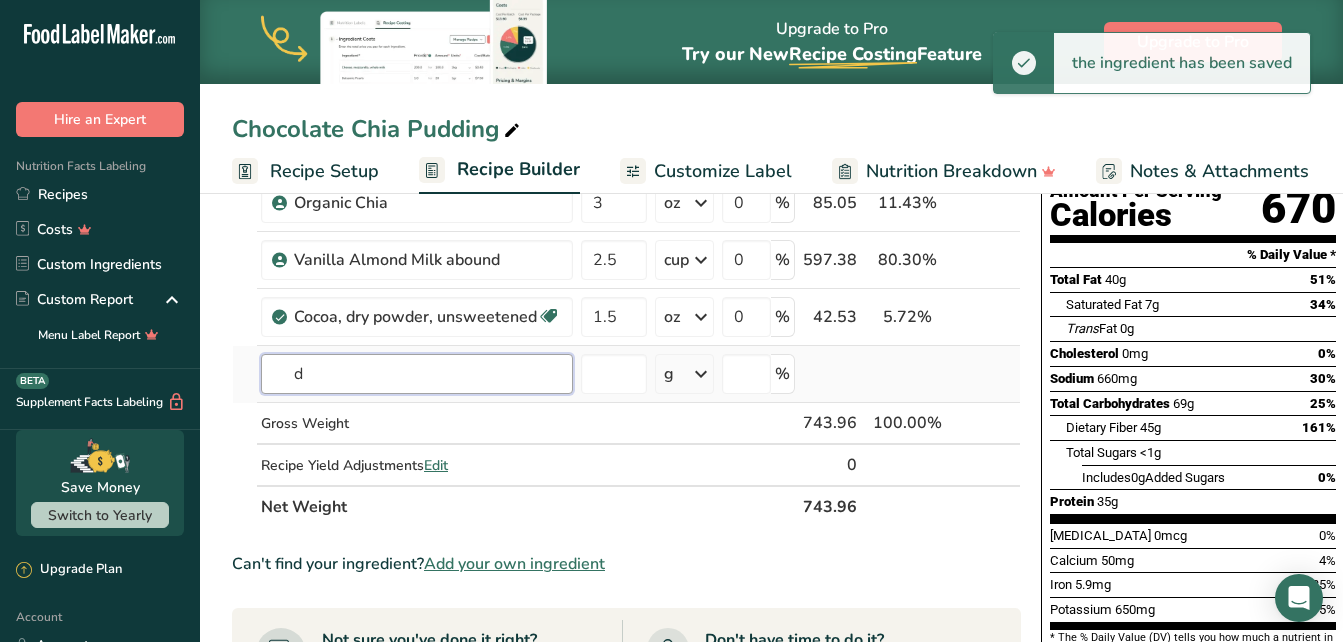 click on "d" at bounding box center (417, 374) 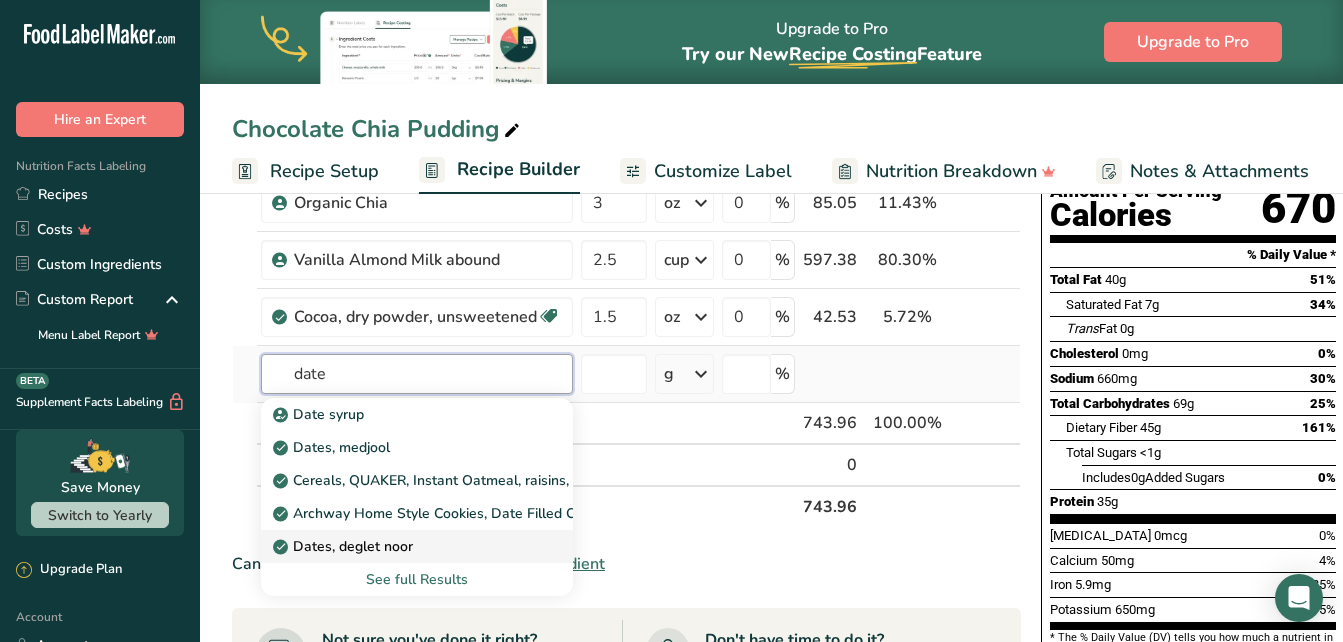type on "date" 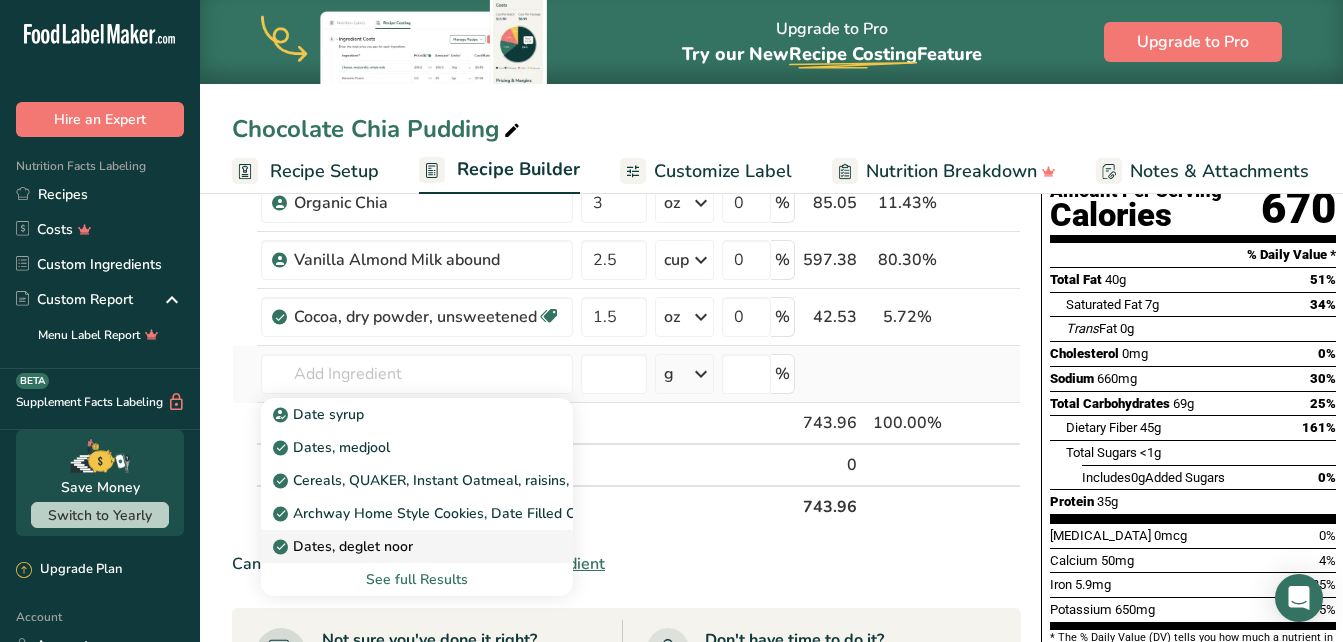 click on "Dates, deglet noor" at bounding box center (345, 546) 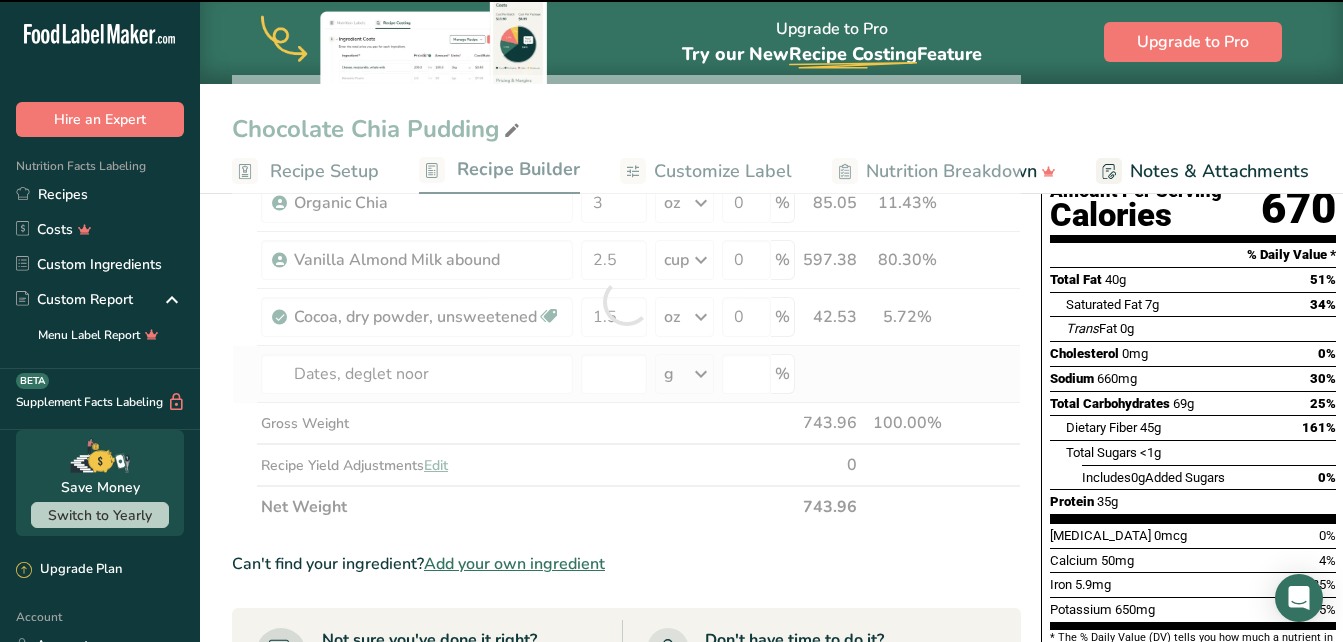 type on "0" 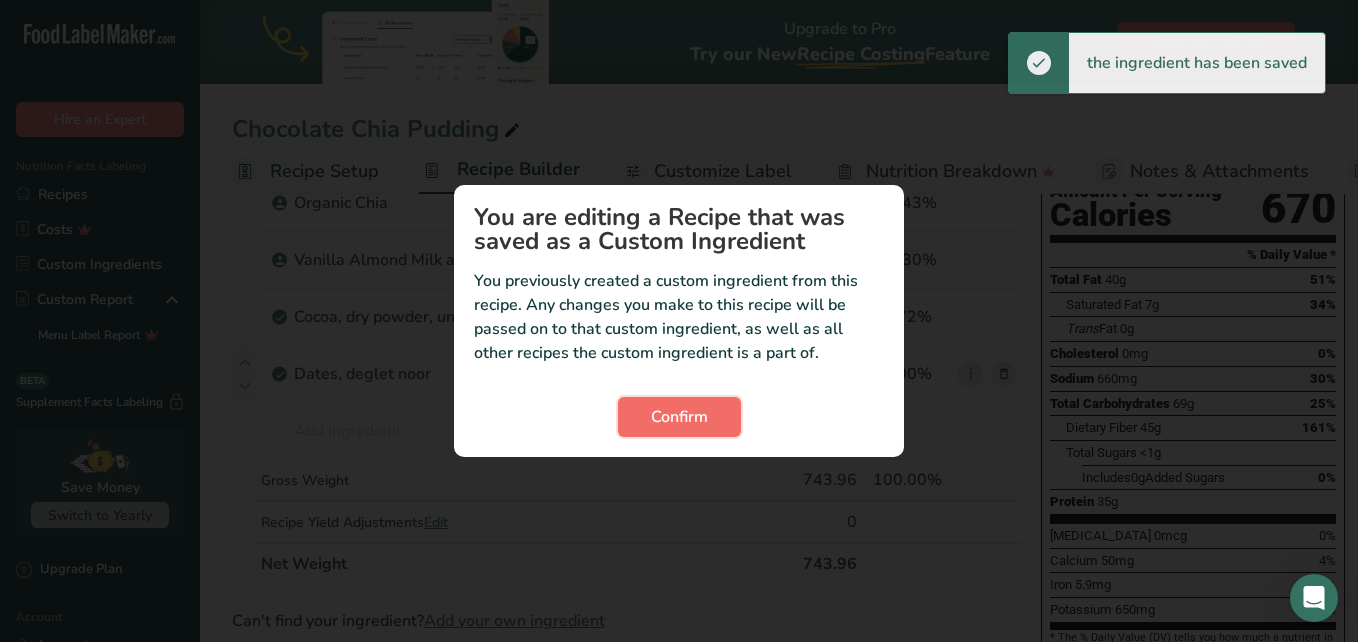 click on "Confirm" at bounding box center (679, 417) 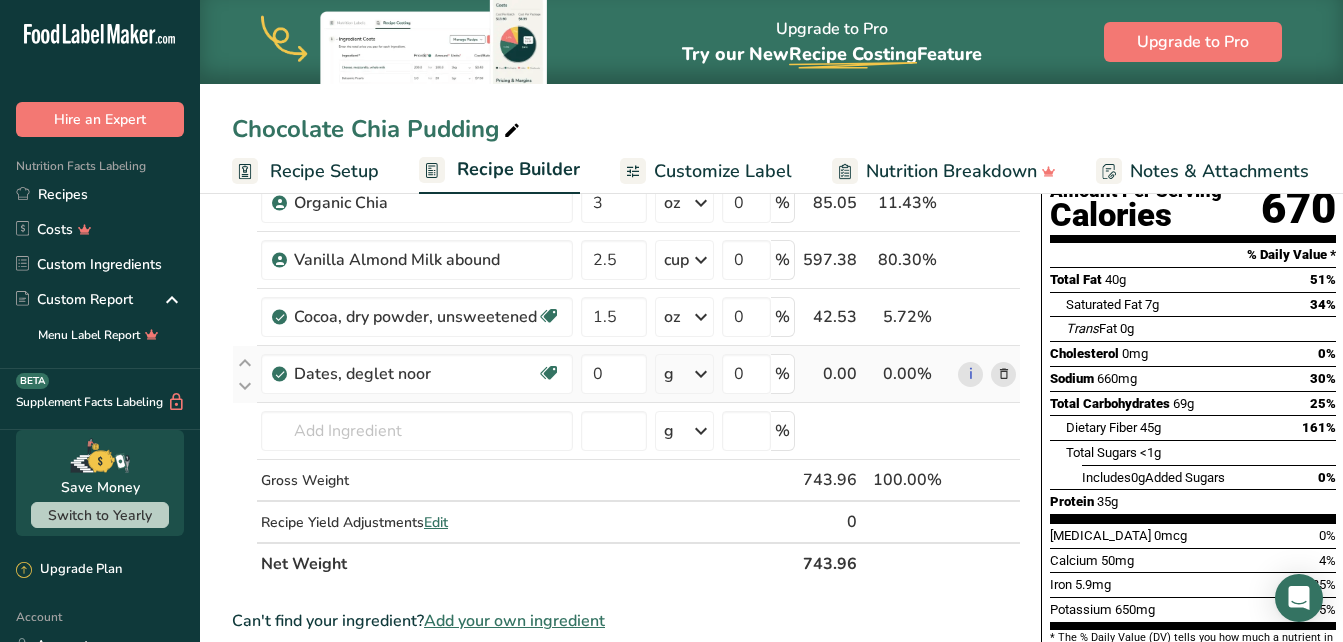 click at bounding box center (701, 374) 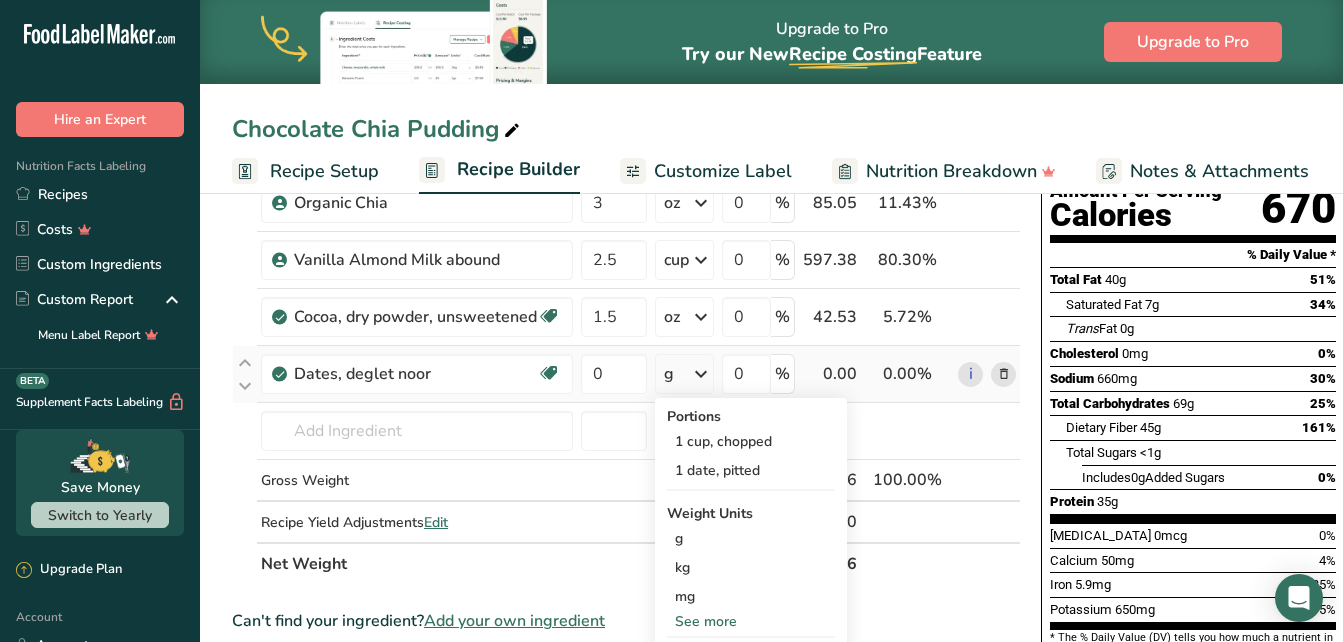 click on "See more" at bounding box center [751, 621] 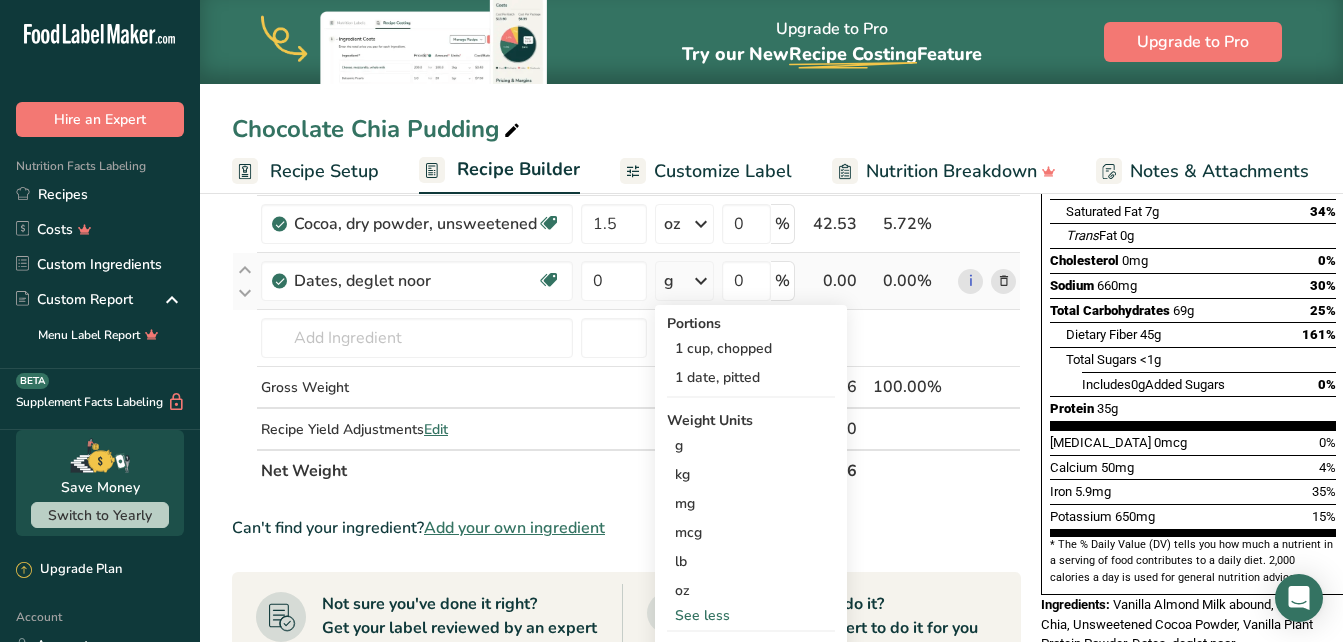scroll, scrollTop: 318, scrollLeft: 0, axis: vertical 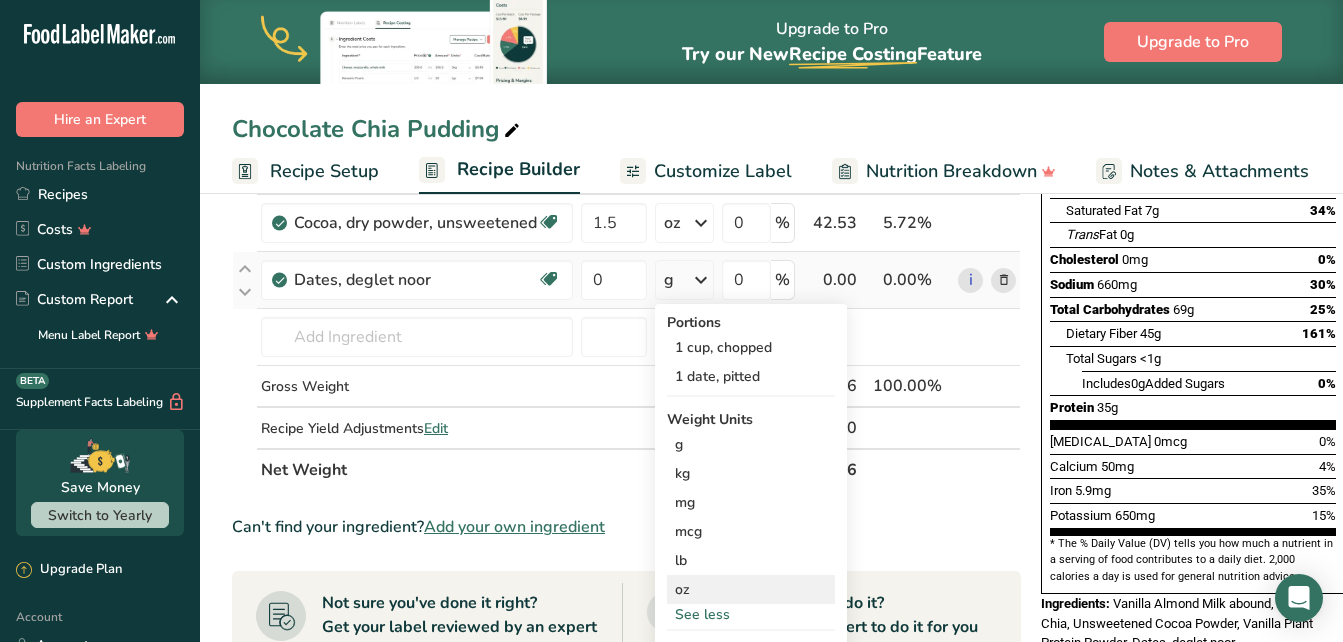 click on "oz" at bounding box center (751, 589) 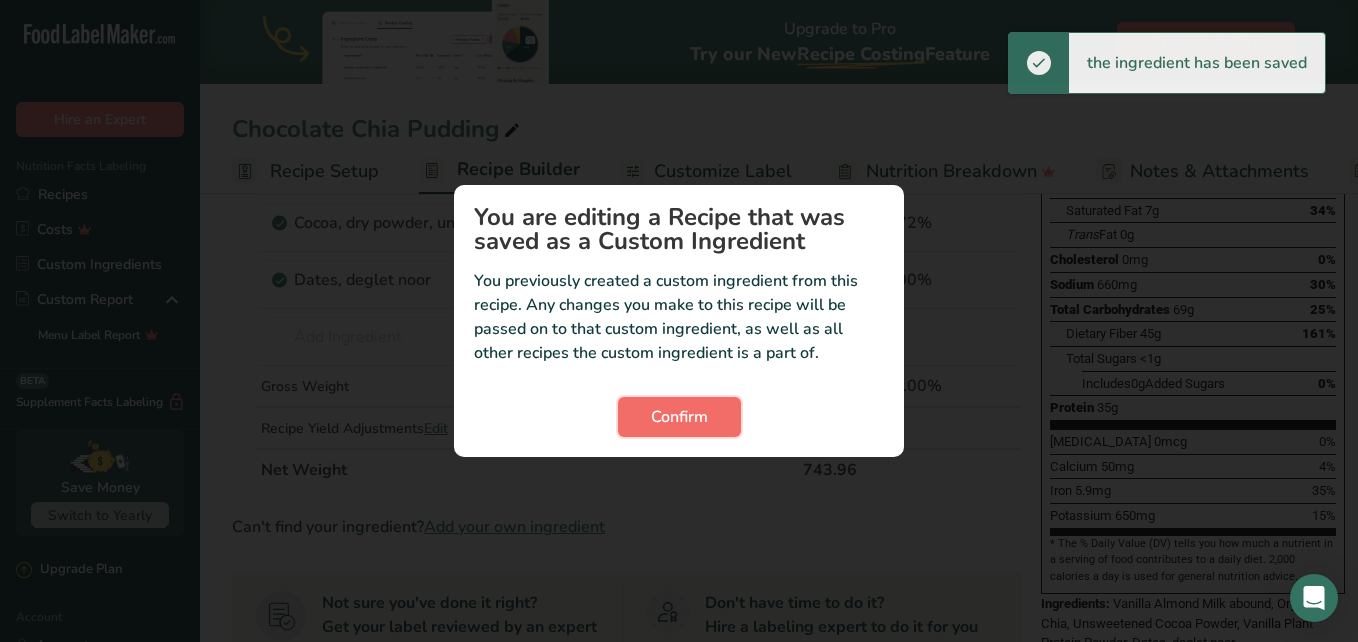 click on "Confirm" at bounding box center (679, 417) 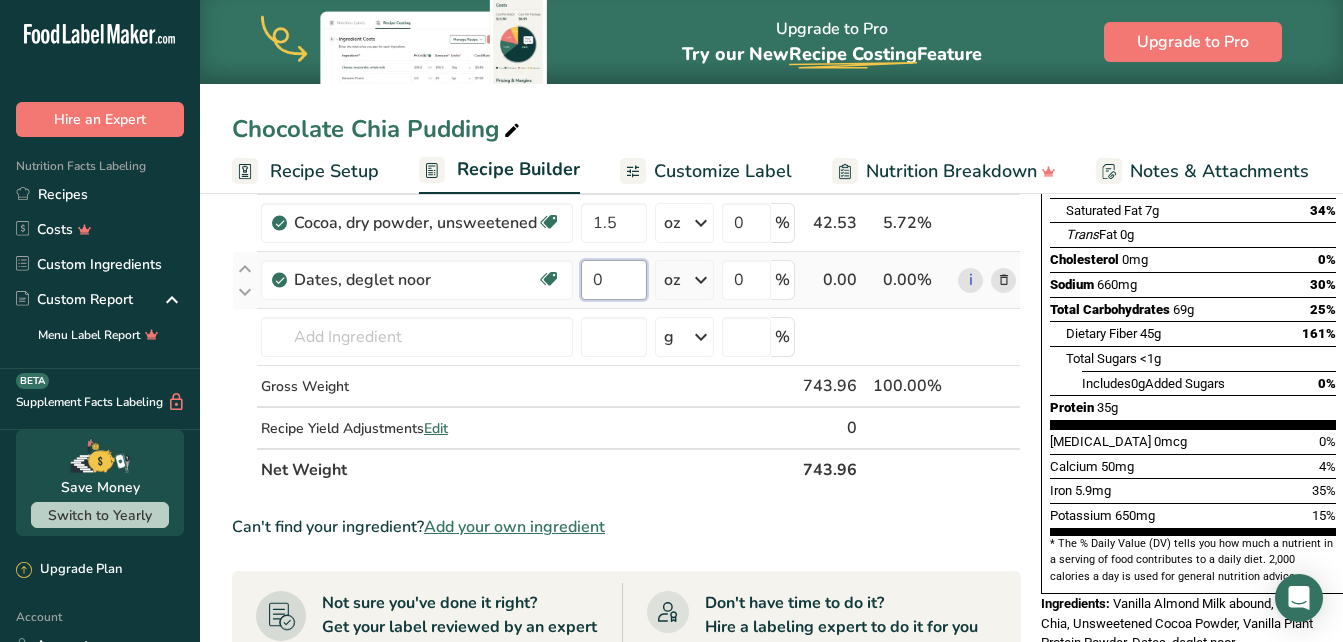 click on "0" at bounding box center [614, 280] 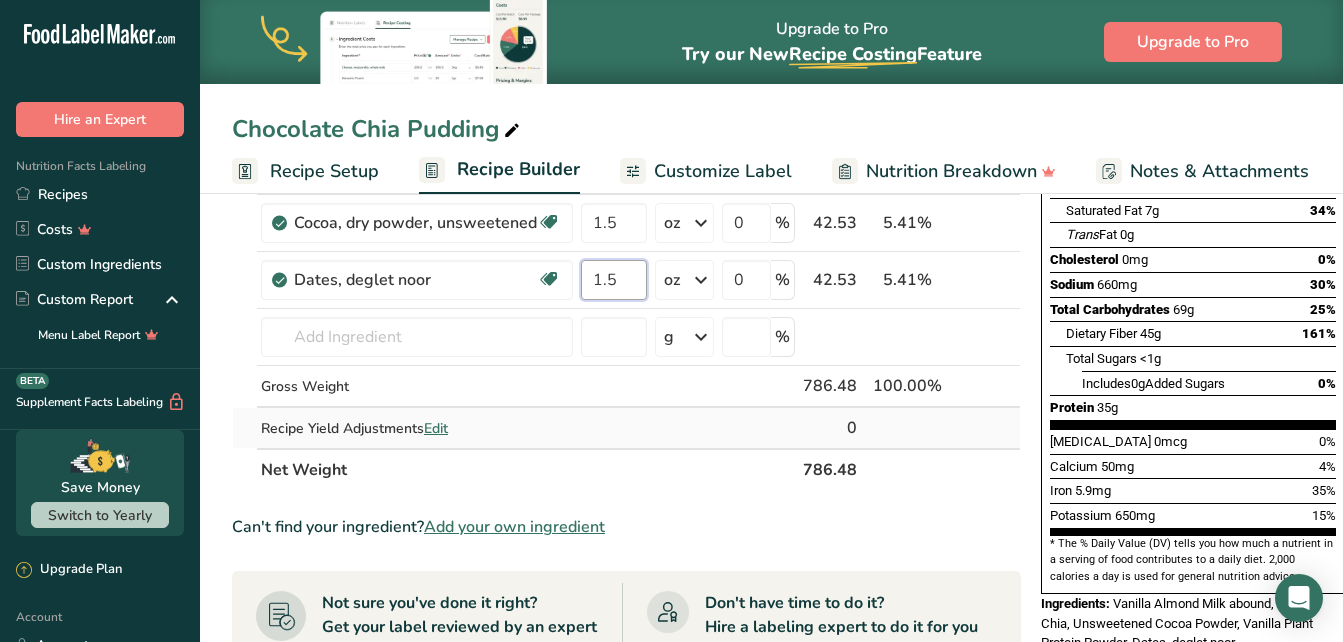 type on "1.5" 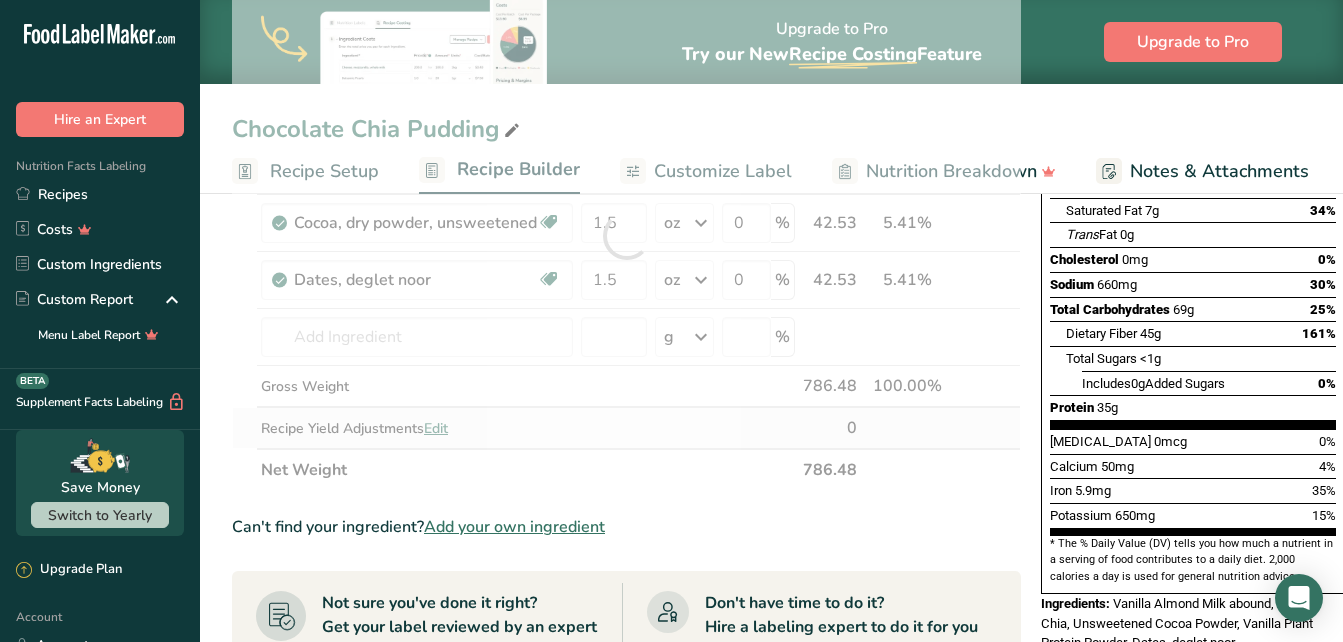 click on "Ingredient *
Amount *
Unit *
Waste *   .a-a{fill:#347362;}.b-a{fill:#fff;}          Grams
Percentage
Vanilla Plant Protein Powder
19
g
Weight Units
g
kg
mg
See more
Volume Units
l
mL
fl oz
See more
0
%
19.00
2.42%
i
Organic Chia
3
oz
Weight Units
g
kg
mg
mcg
lb
oz
See less
Volume Units
l
mL
fl oz
See more
0
%
85.05
10.81%" at bounding box center (626, 236) 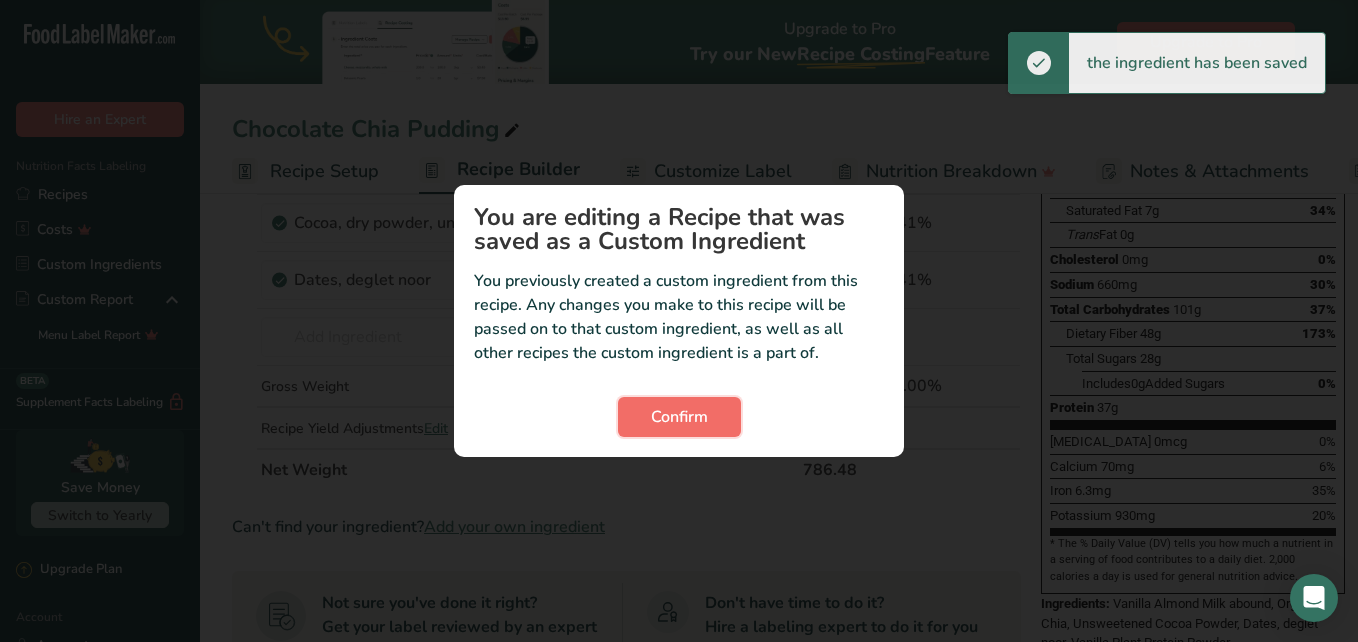 click on "Confirm" at bounding box center (679, 417) 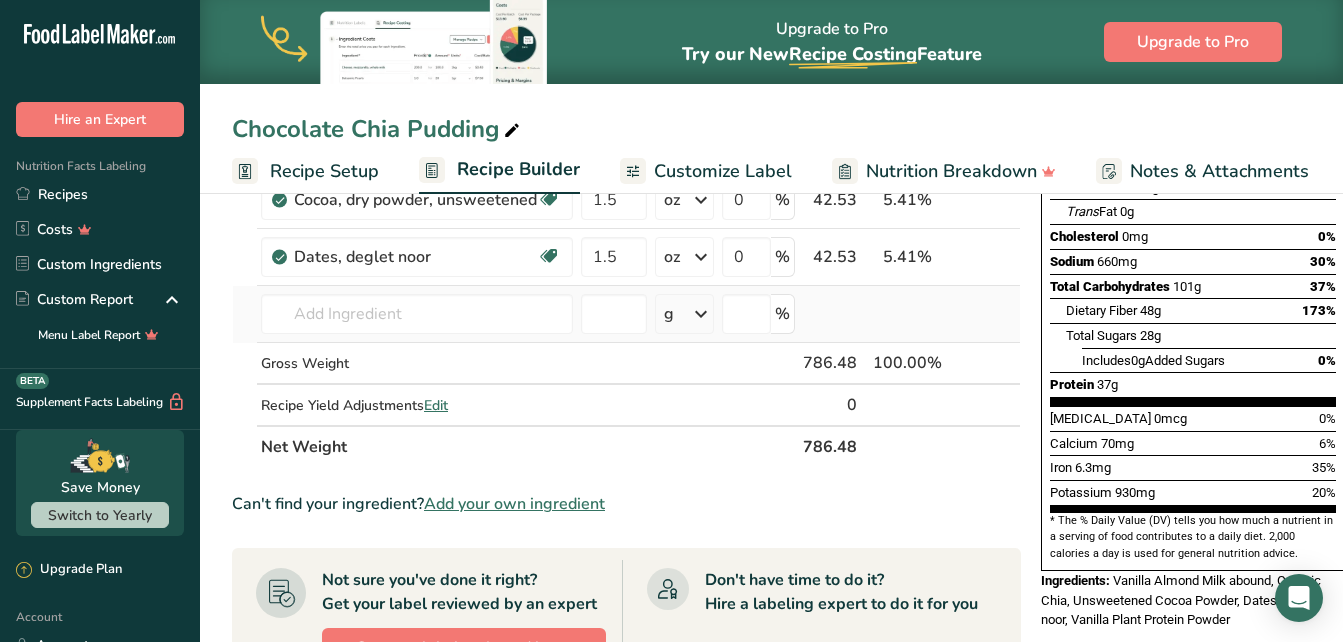 scroll, scrollTop: 348, scrollLeft: 0, axis: vertical 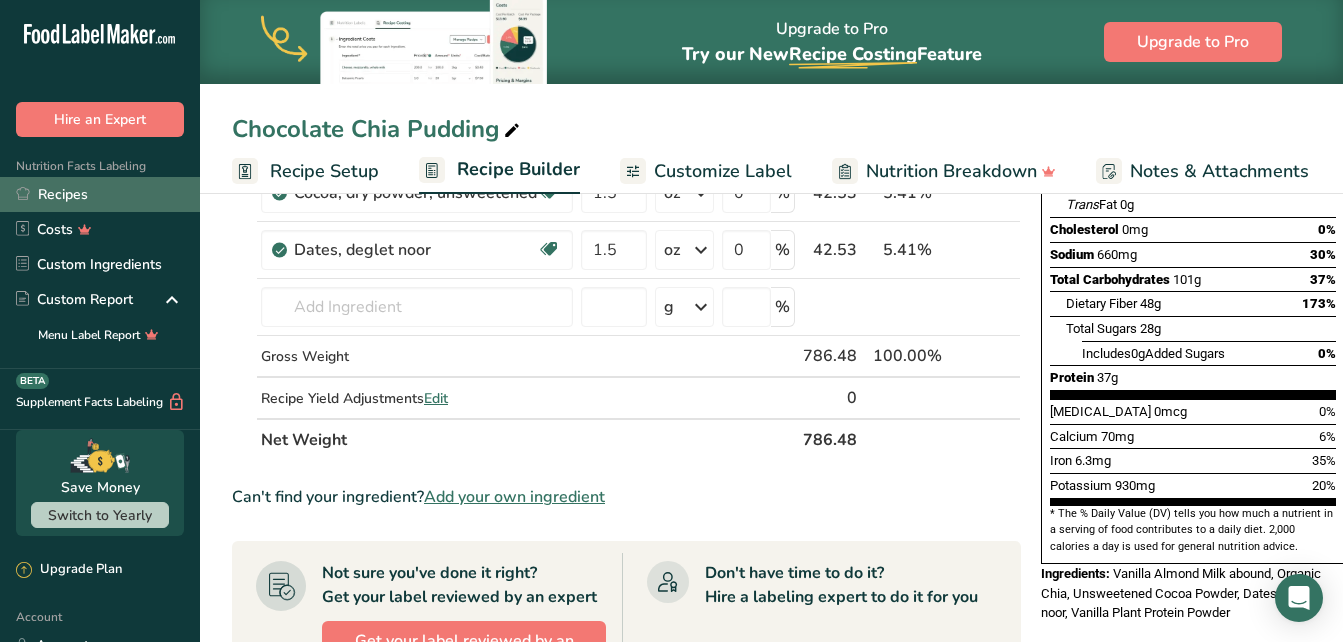 click on "Recipes" at bounding box center (100, 194) 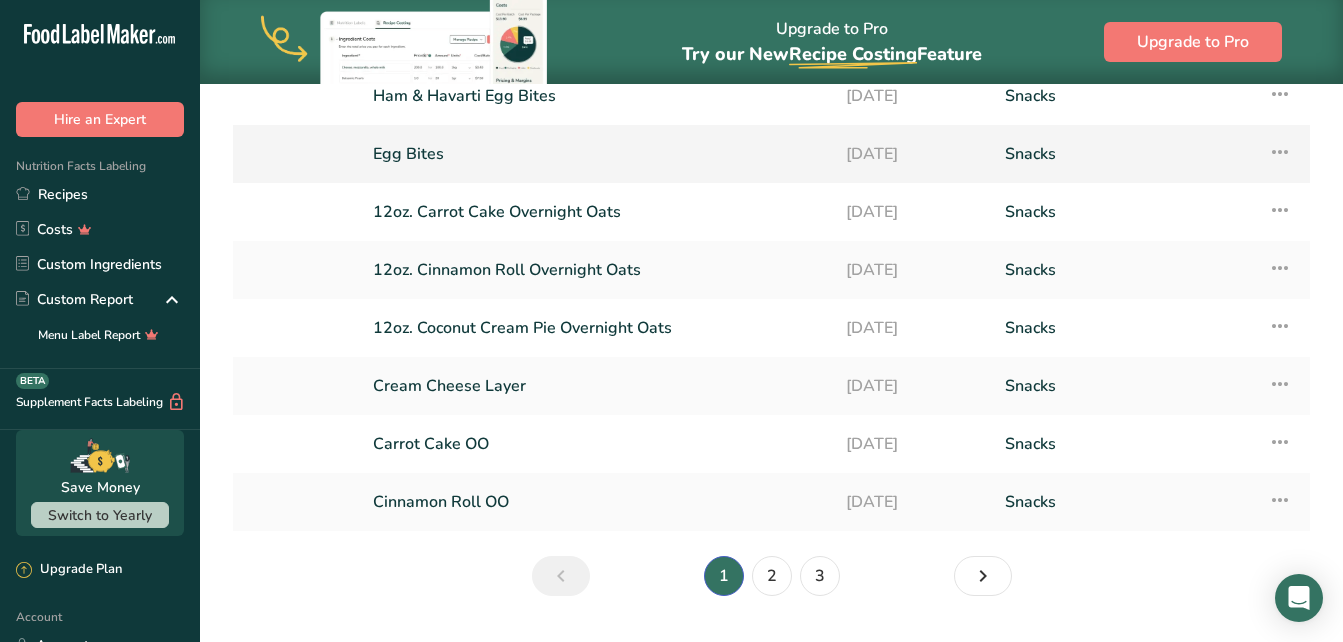 scroll, scrollTop: 273, scrollLeft: 0, axis: vertical 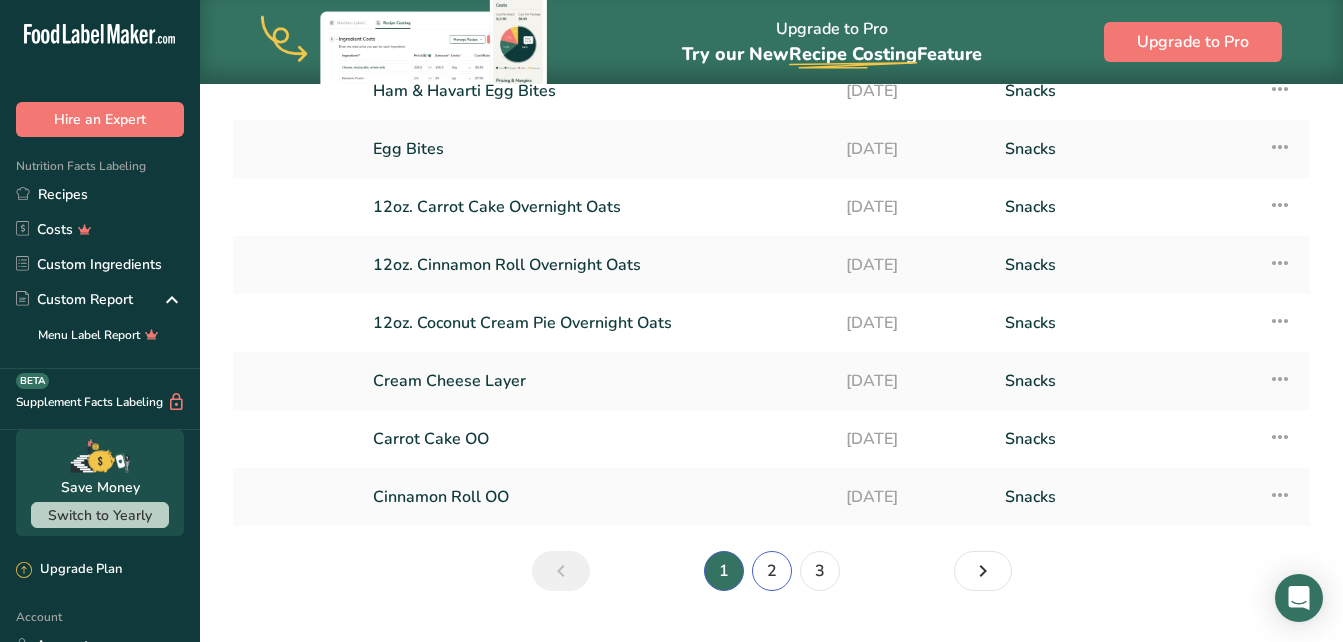 click on "2" at bounding box center [772, 571] 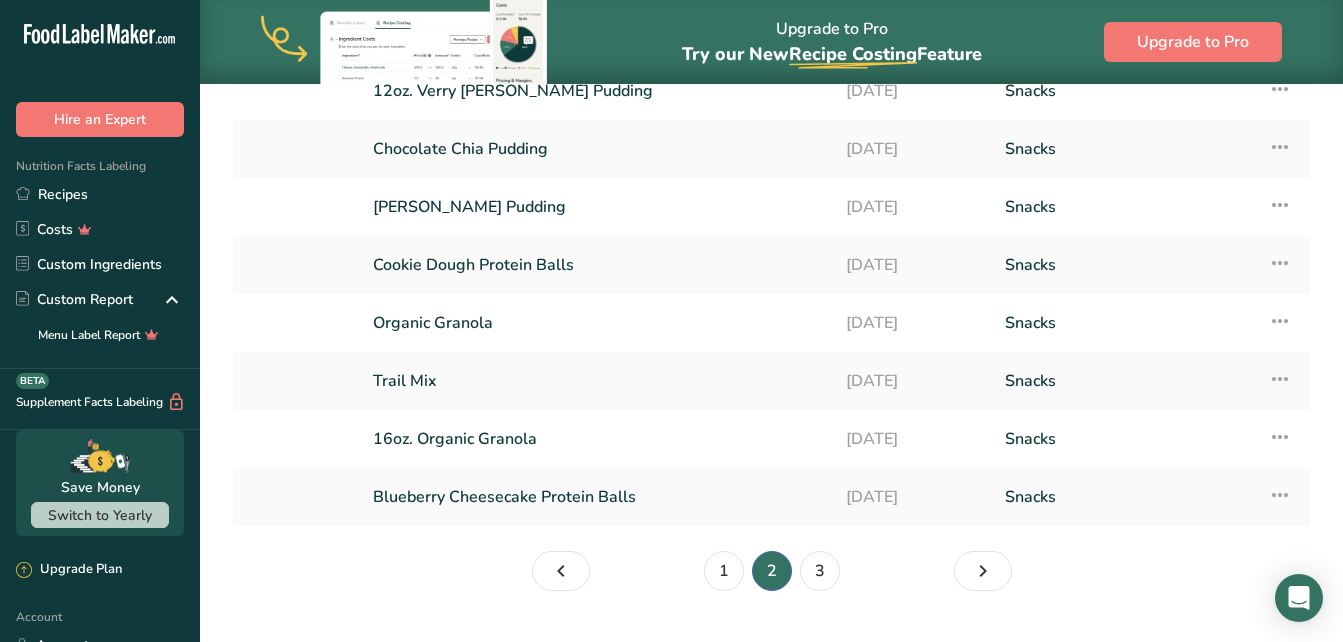 click on "2" at bounding box center (772, 571) 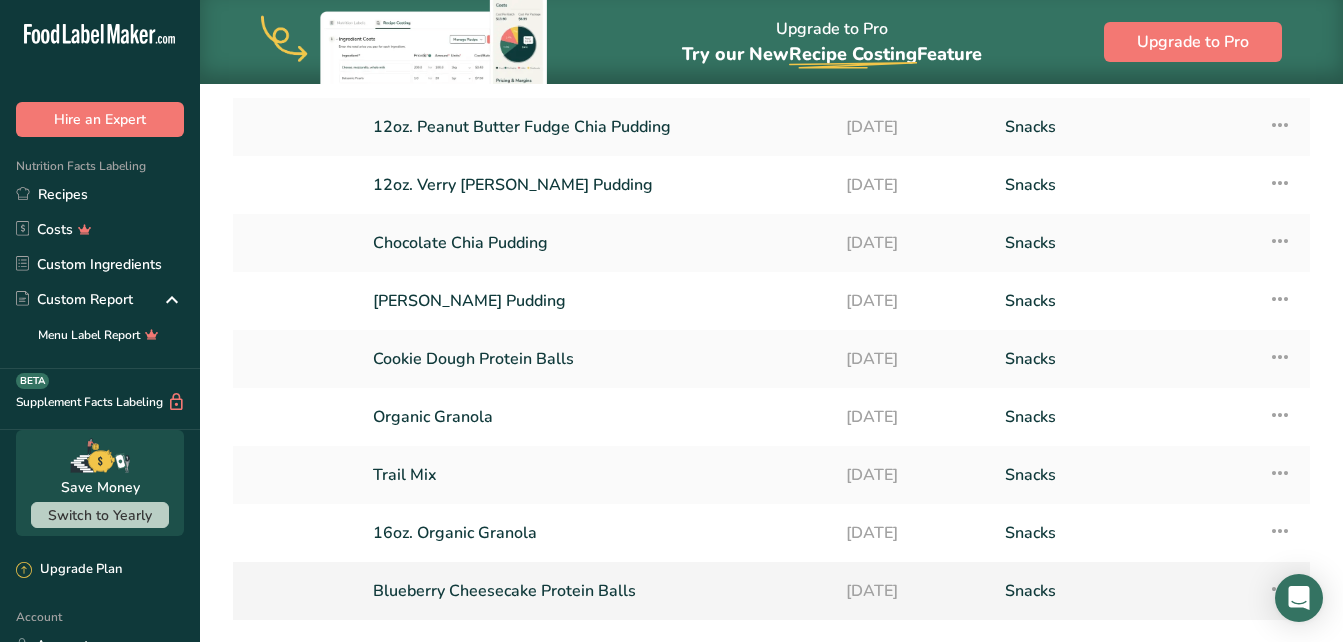 scroll, scrollTop: 119, scrollLeft: 0, axis: vertical 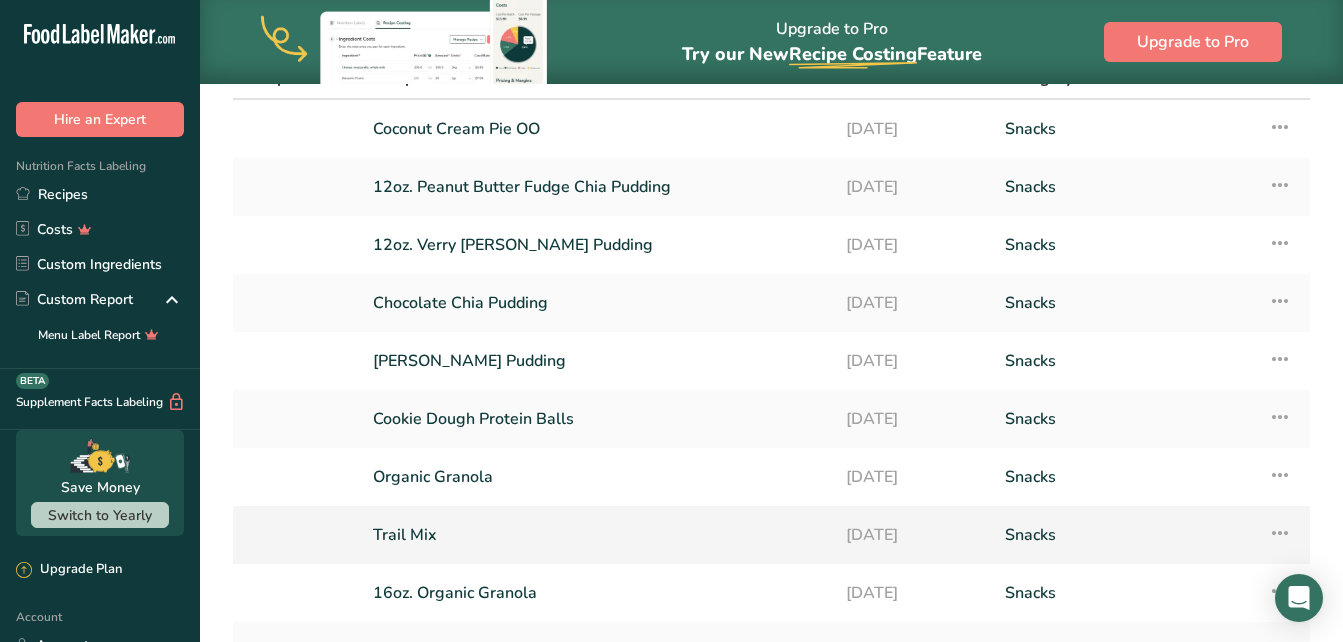 click on "Trail Mix" at bounding box center [597, 535] 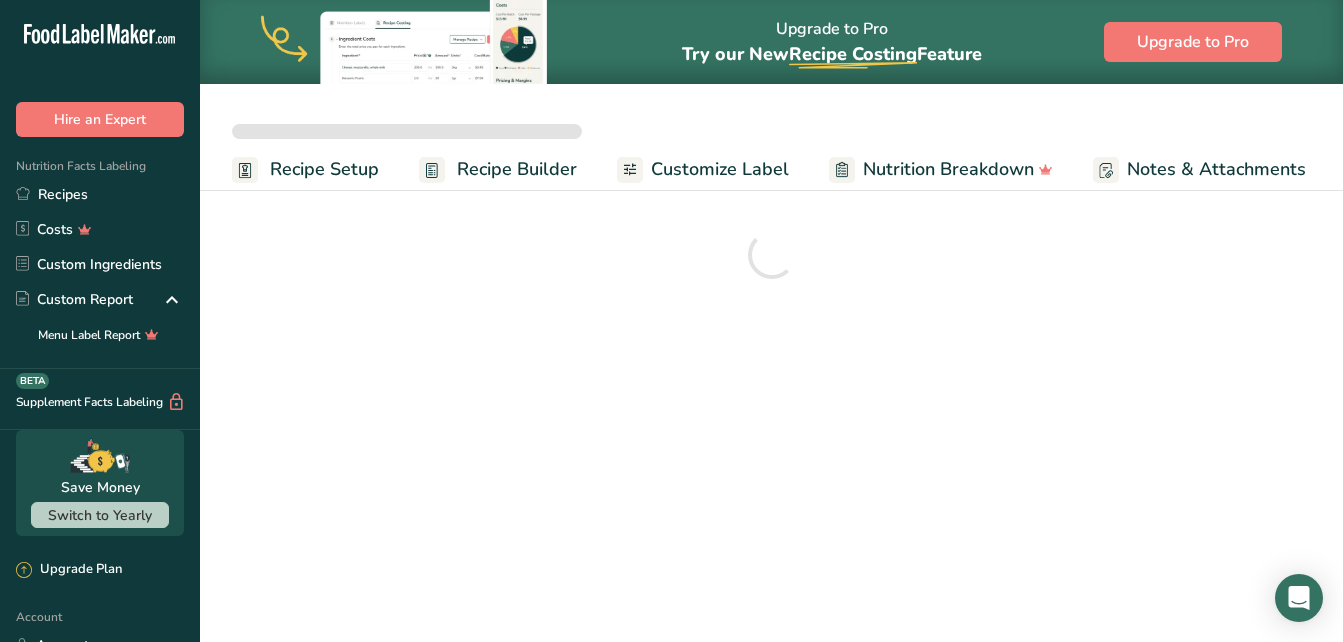 scroll, scrollTop: 0, scrollLeft: 0, axis: both 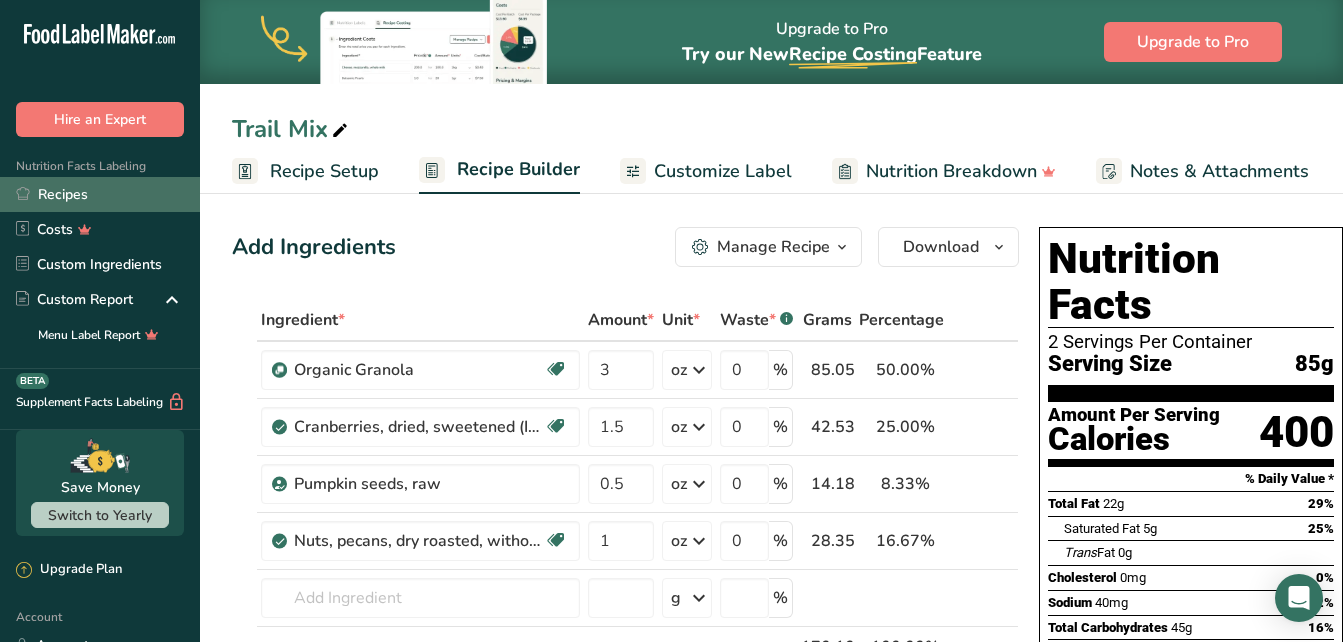 click on "Recipes" at bounding box center (100, 194) 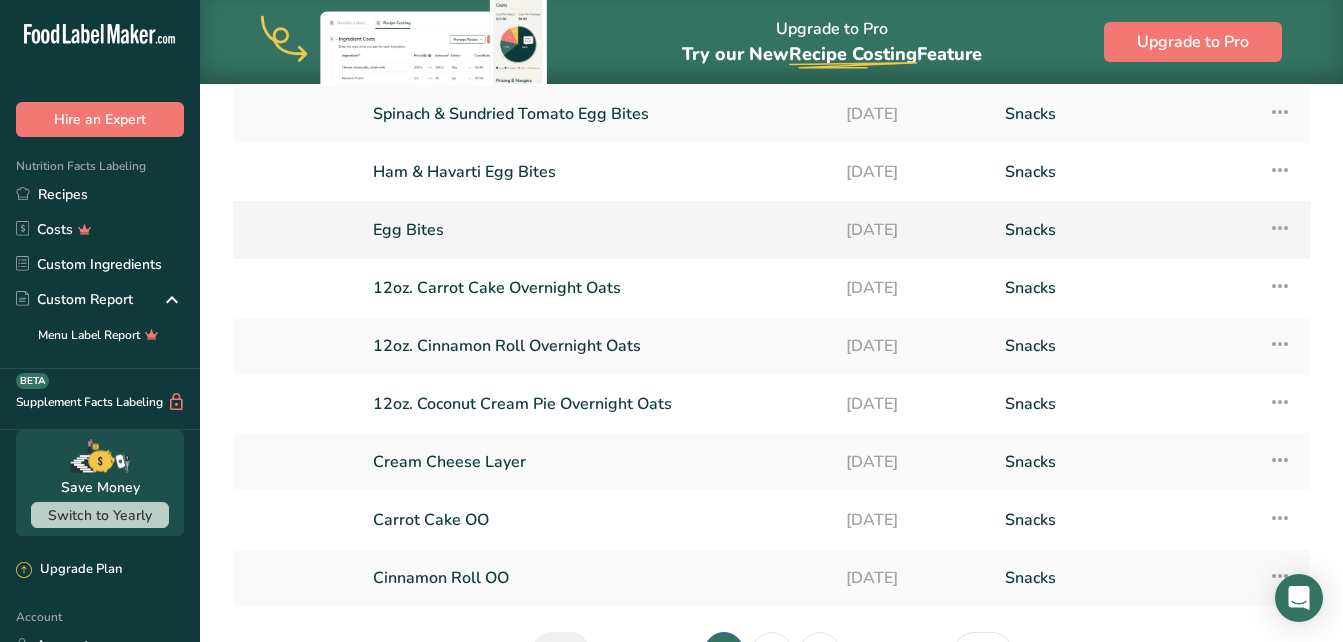 scroll, scrollTop: 260, scrollLeft: 0, axis: vertical 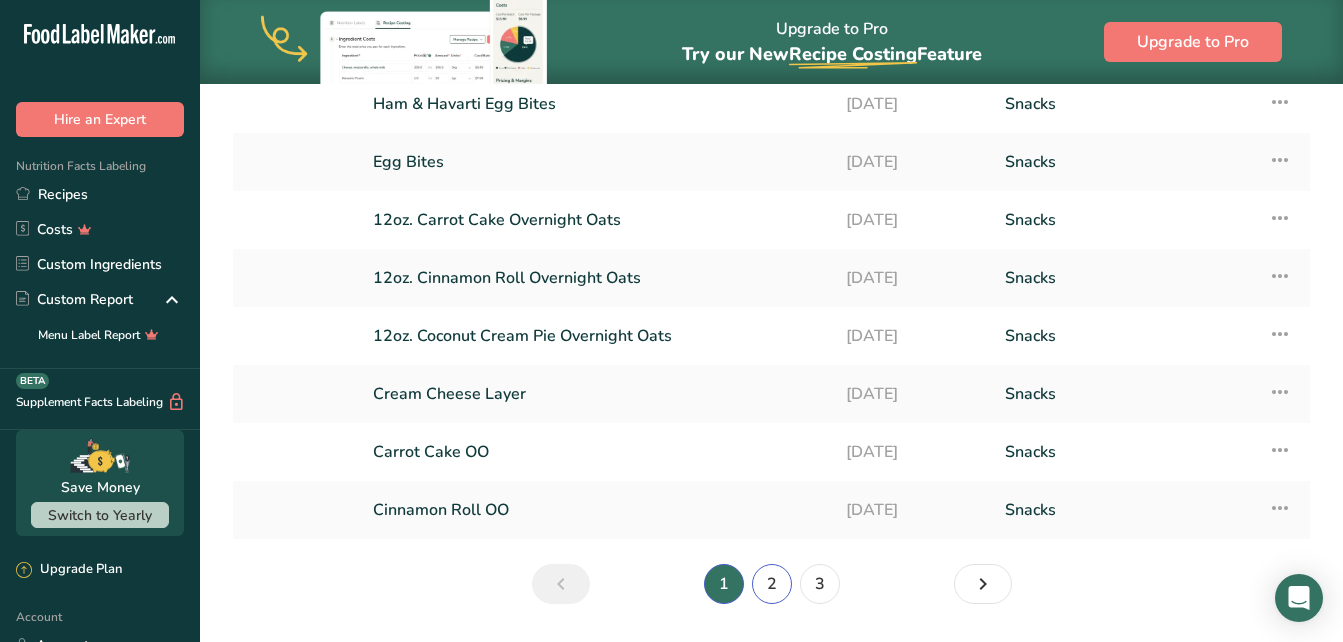 click on "2" at bounding box center (772, 584) 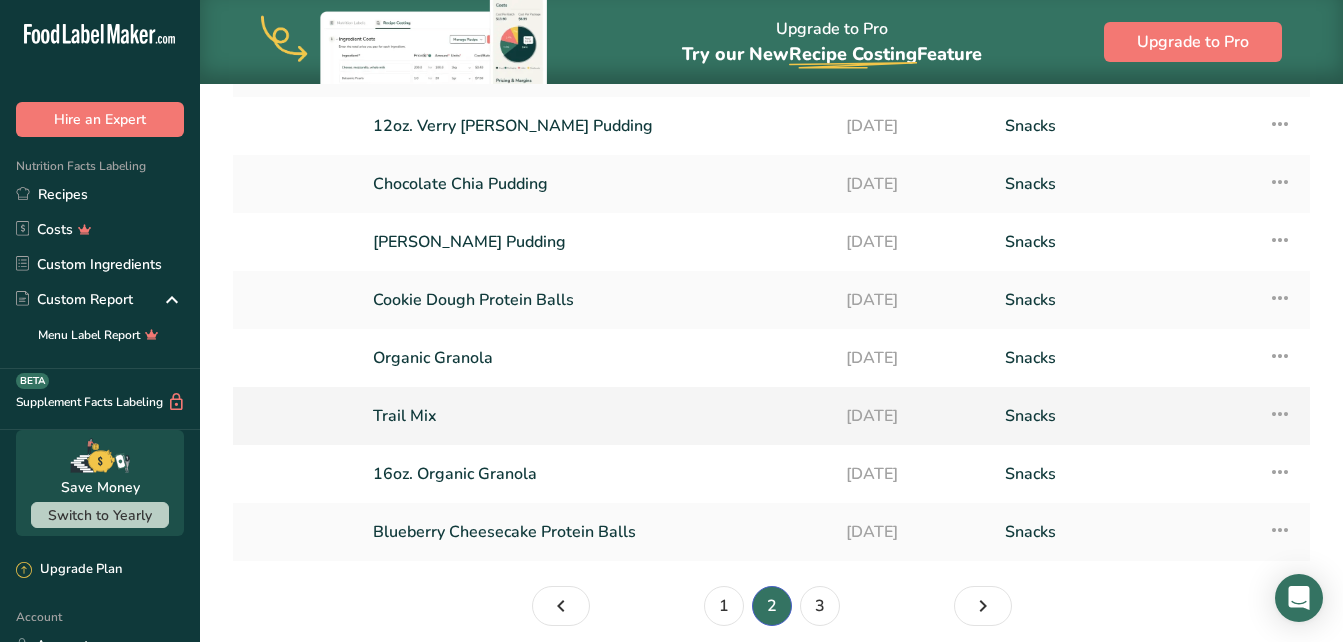 scroll, scrollTop: 259, scrollLeft: 0, axis: vertical 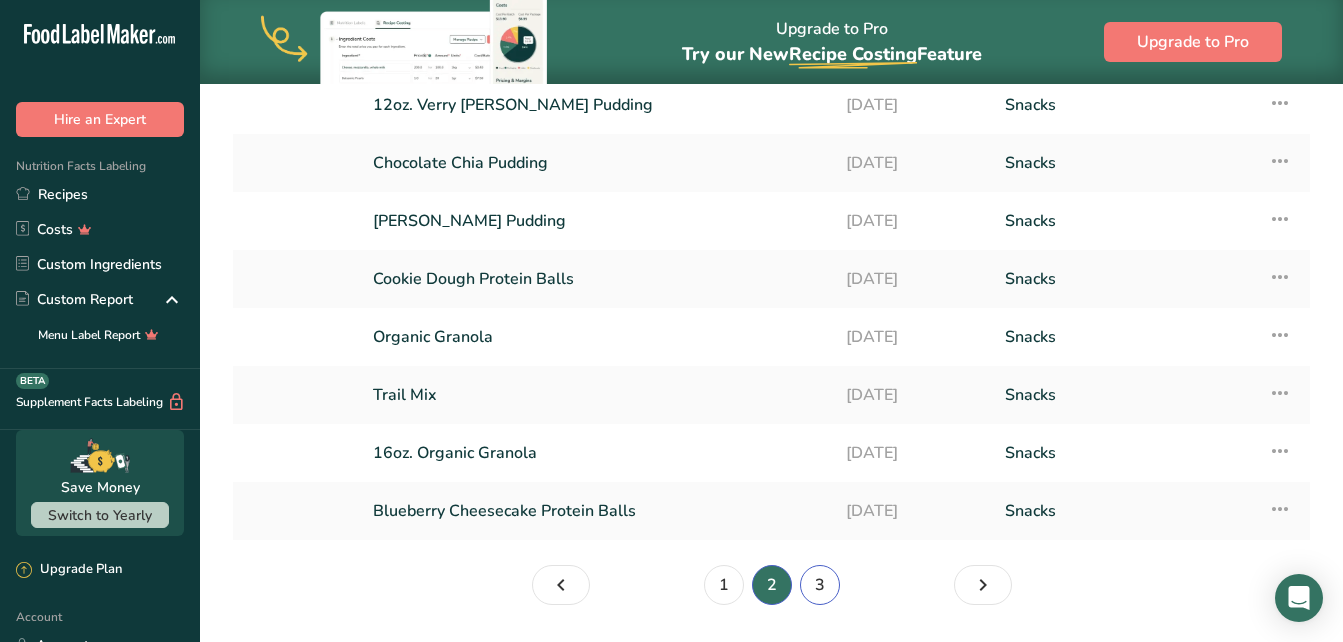 click on "3" at bounding box center [820, 585] 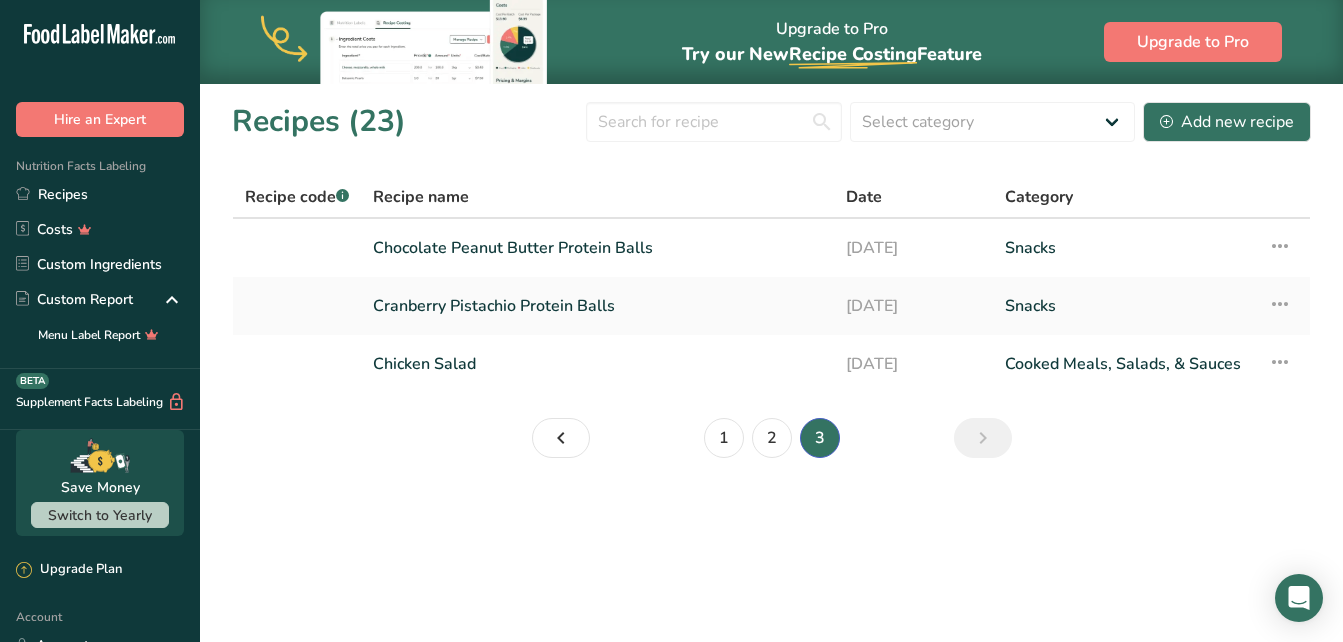 scroll, scrollTop: 0, scrollLeft: 0, axis: both 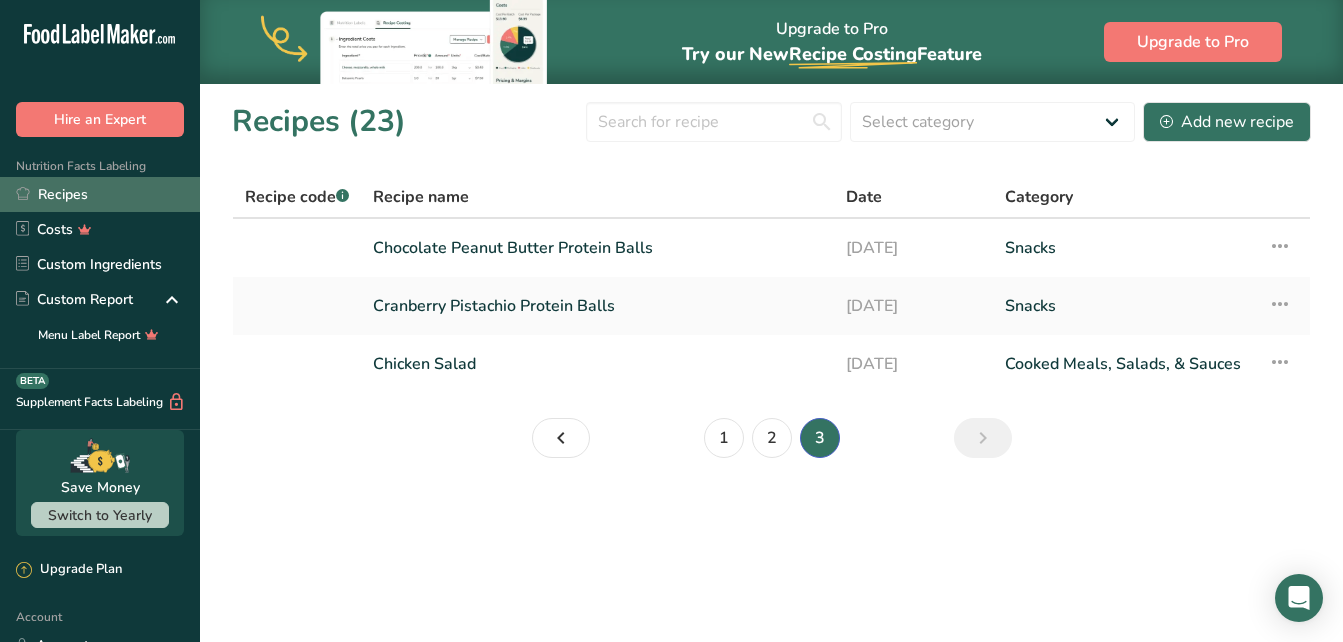 click on "Recipes" at bounding box center [100, 194] 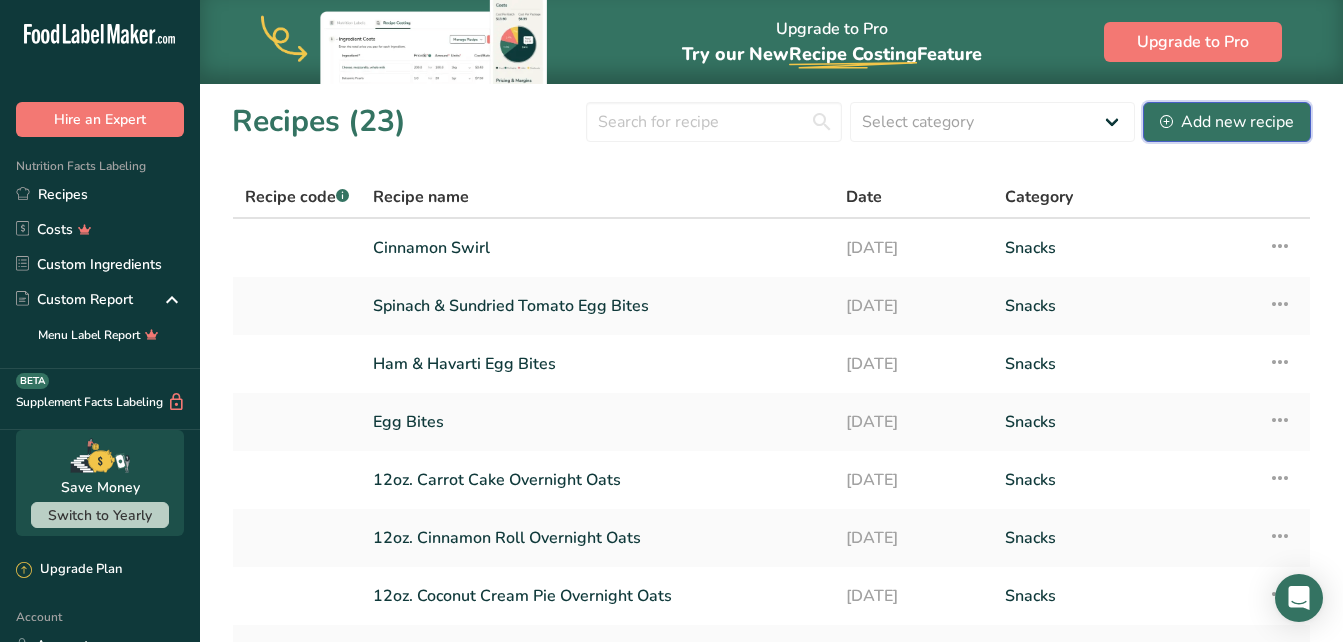 click on "Add new recipe" at bounding box center (1227, 122) 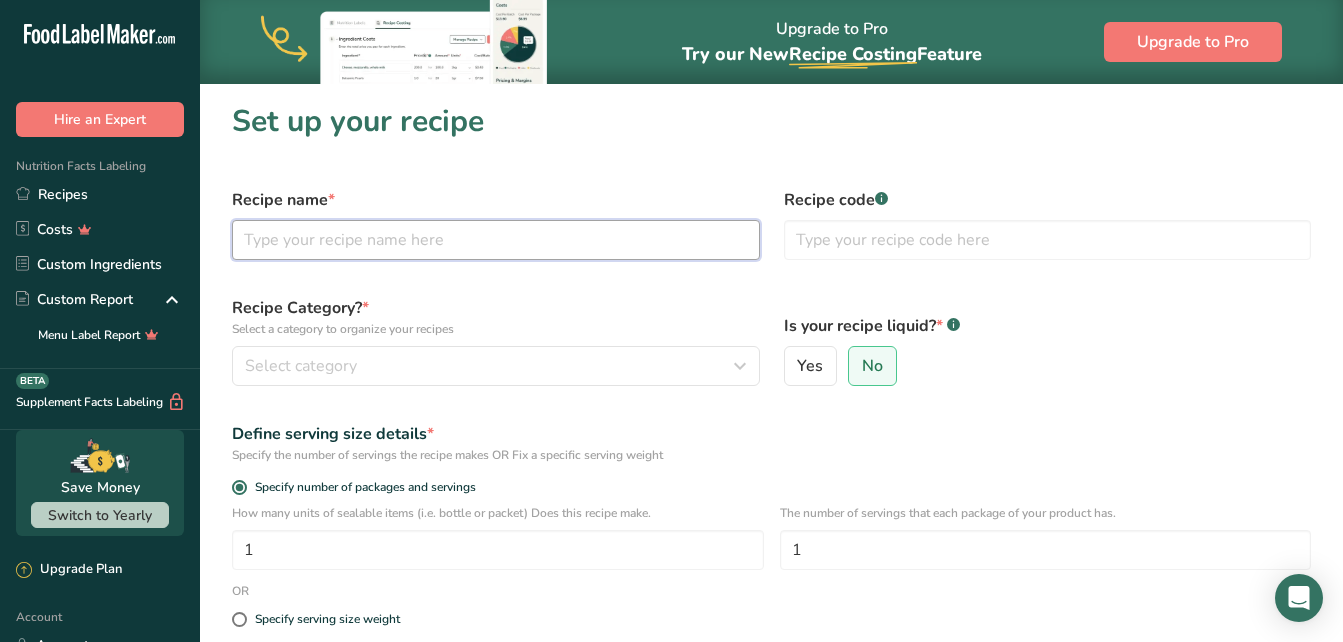 click at bounding box center [496, 240] 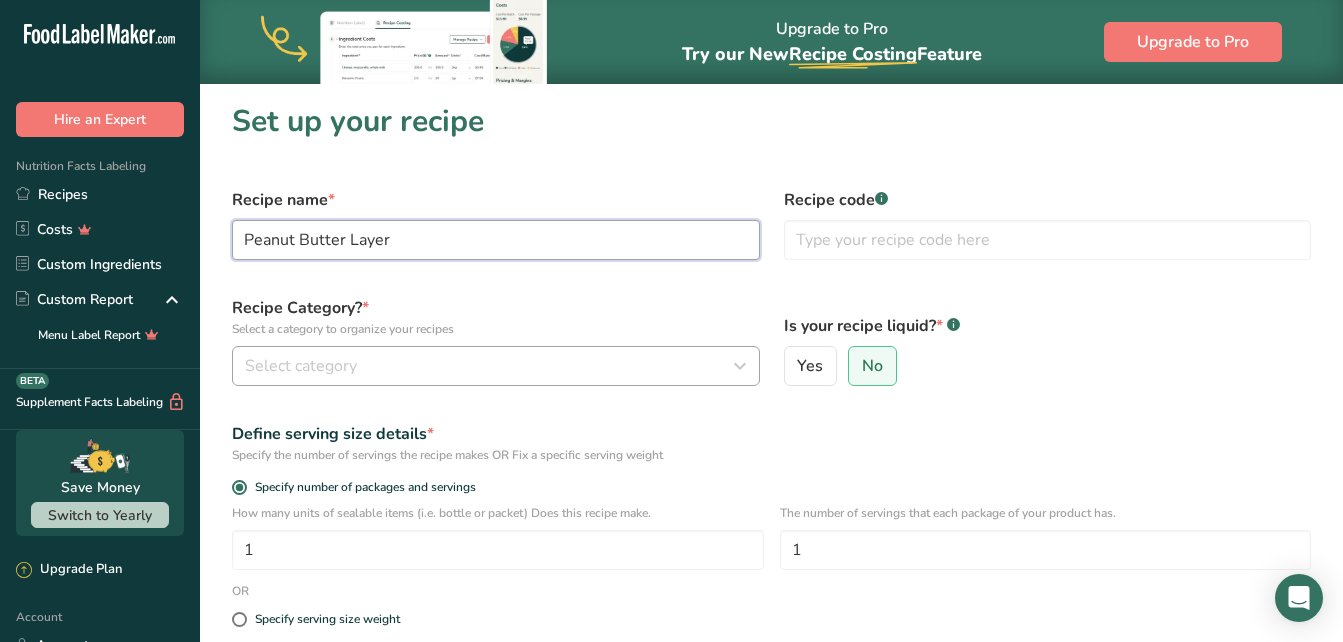 type on "Peanut Butter Layer" 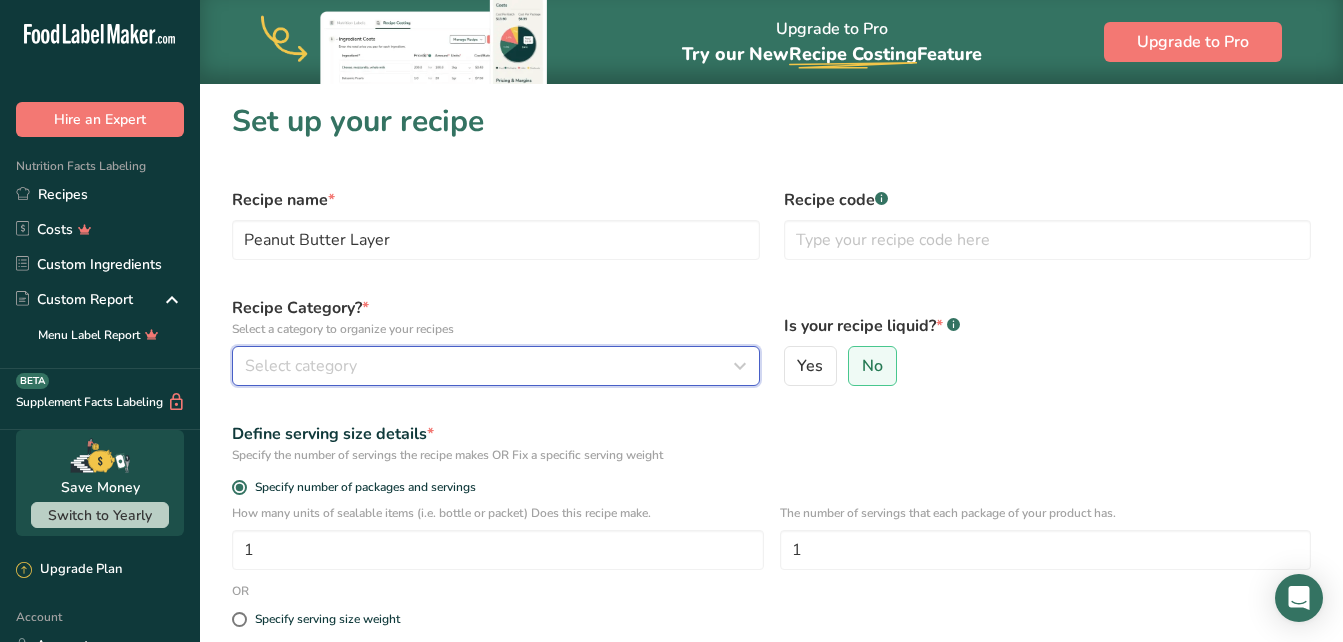 click on "Select category" at bounding box center (490, 366) 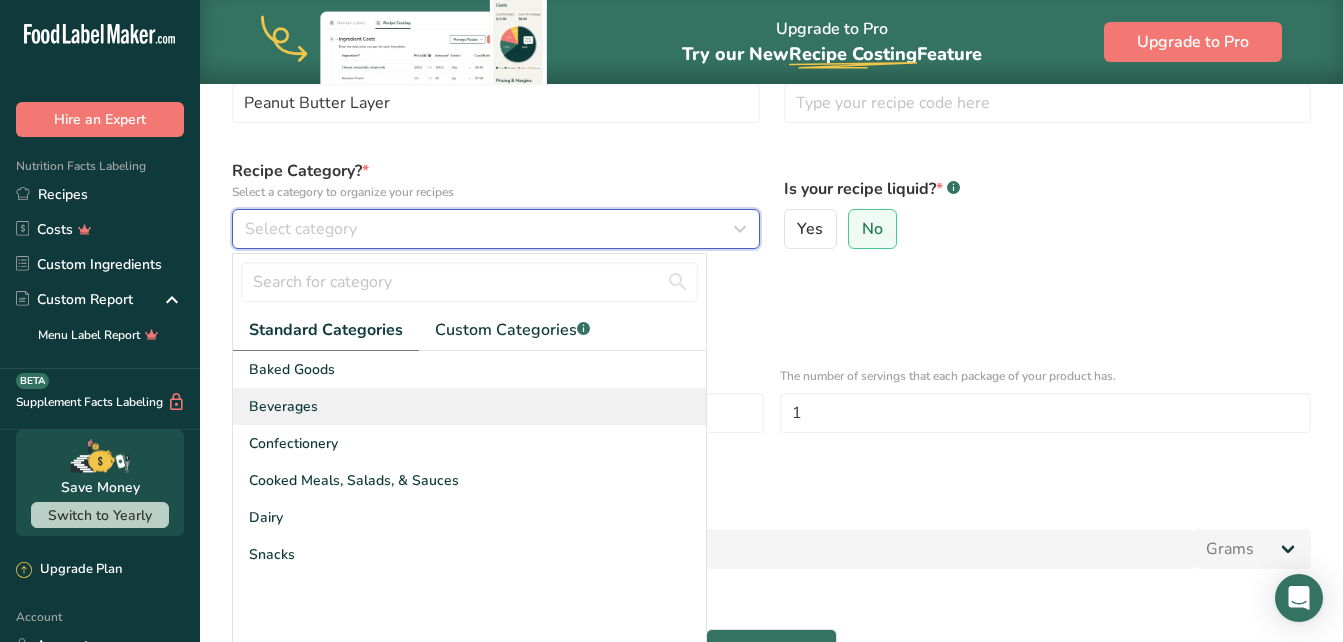 scroll, scrollTop: 138, scrollLeft: 0, axis: vertical 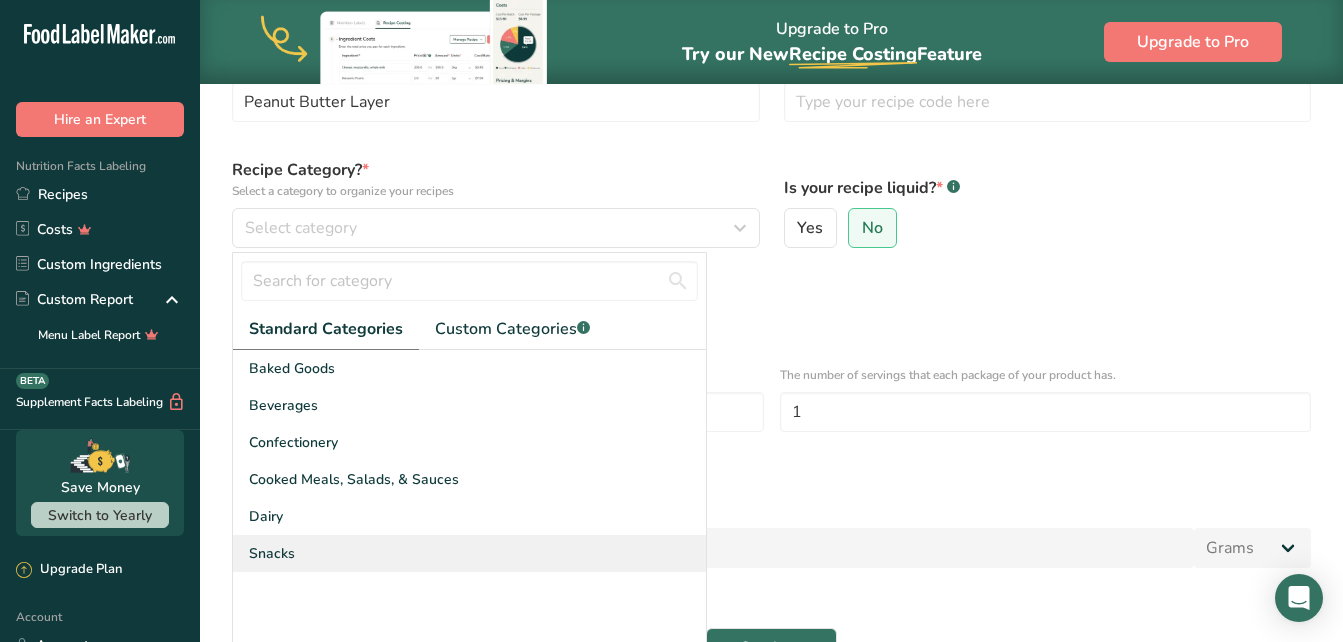 click on "Snacks" at bounding box center (469, 553) 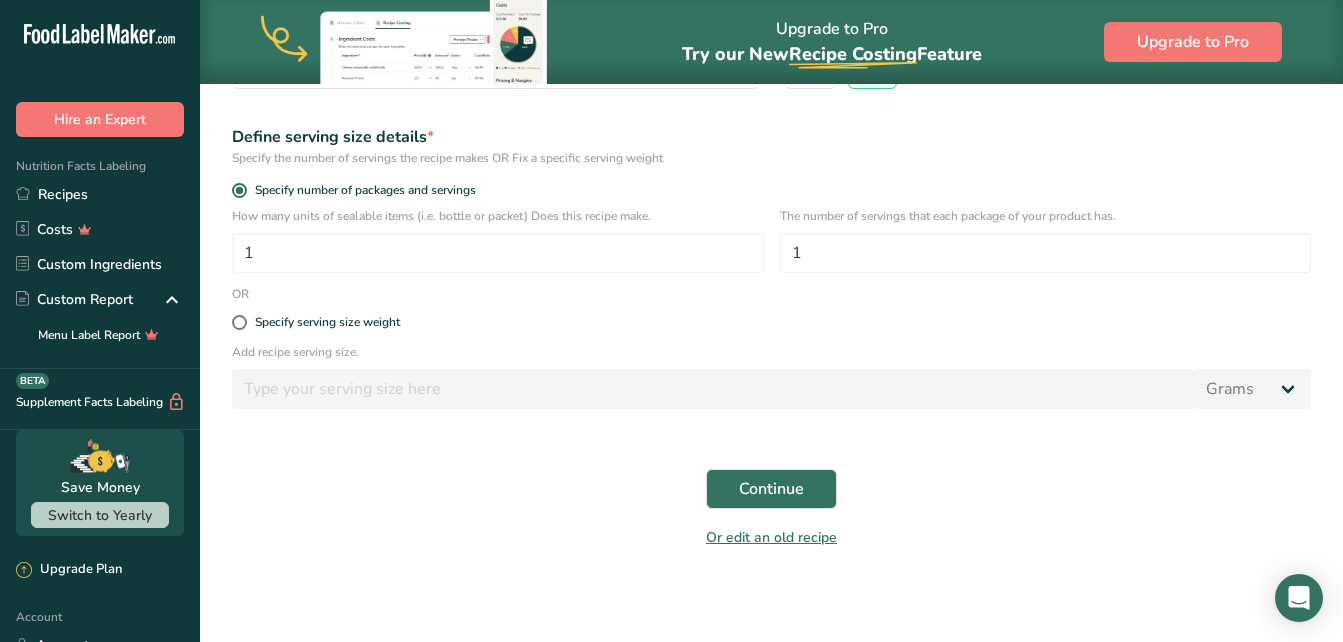 scroll, scrollTop: 300, scrollLeft: 0, axis: vertical 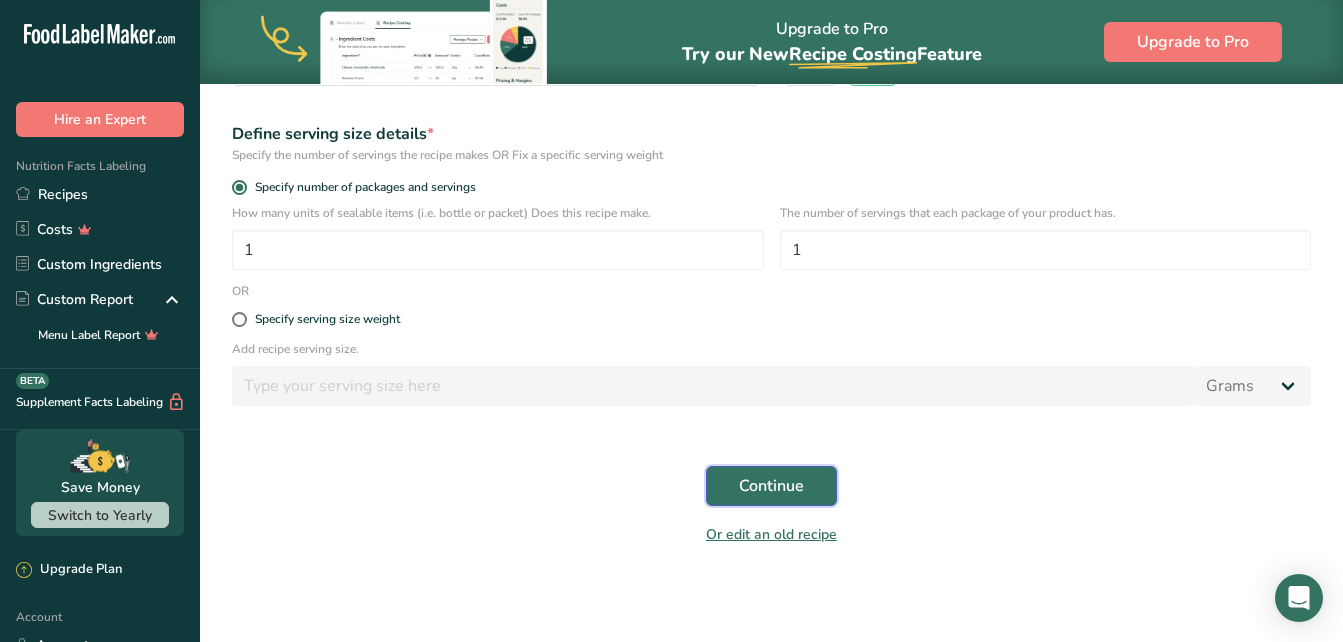 click on "Continue" at bounding box center [771, 486] 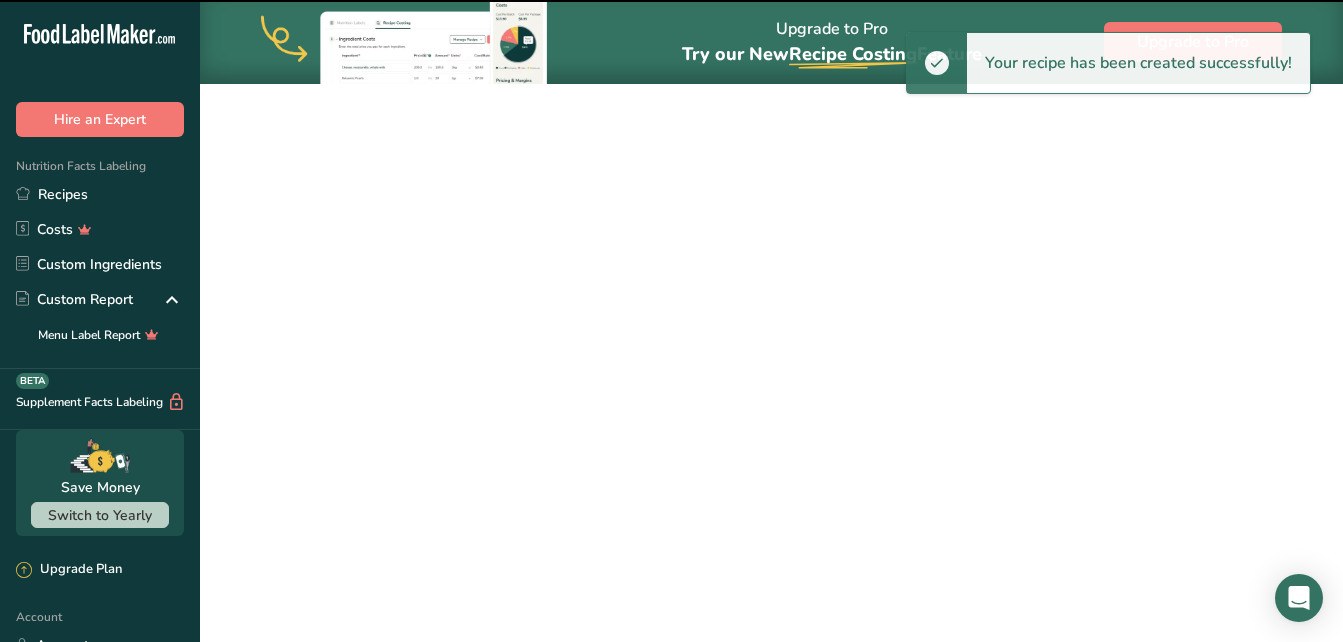 scroll, scrollTop: 0, scrollLeft: 0, axis: both 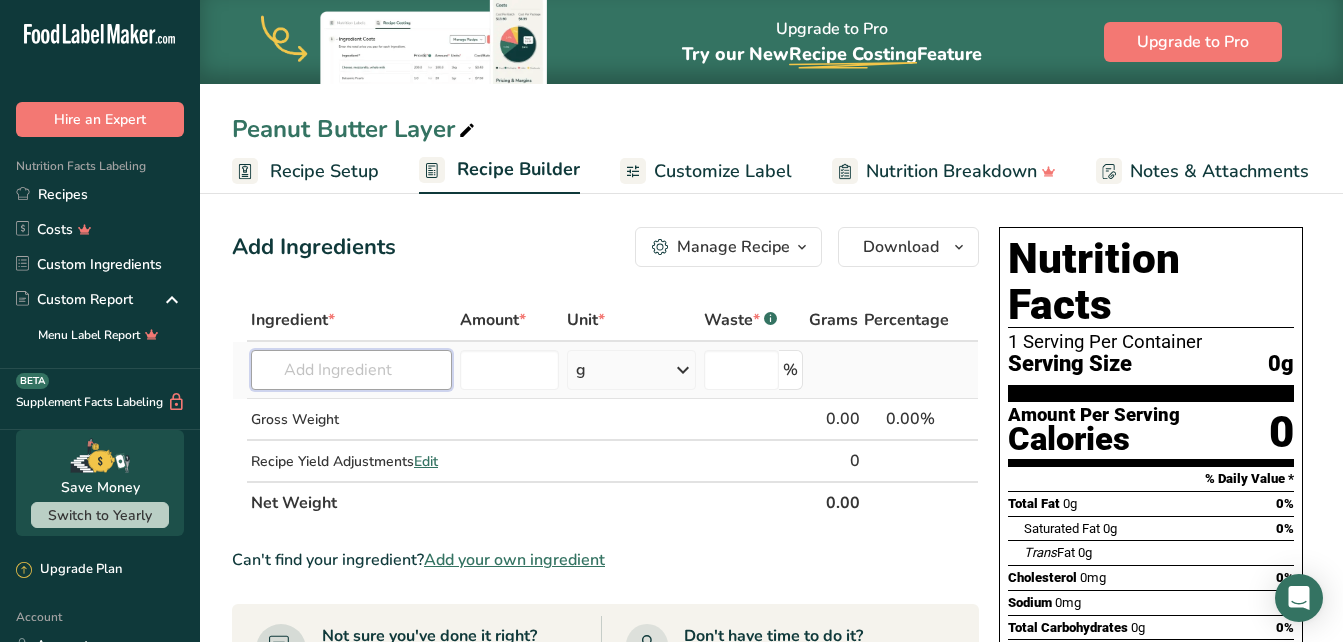 click at bounding box center (351, 370) 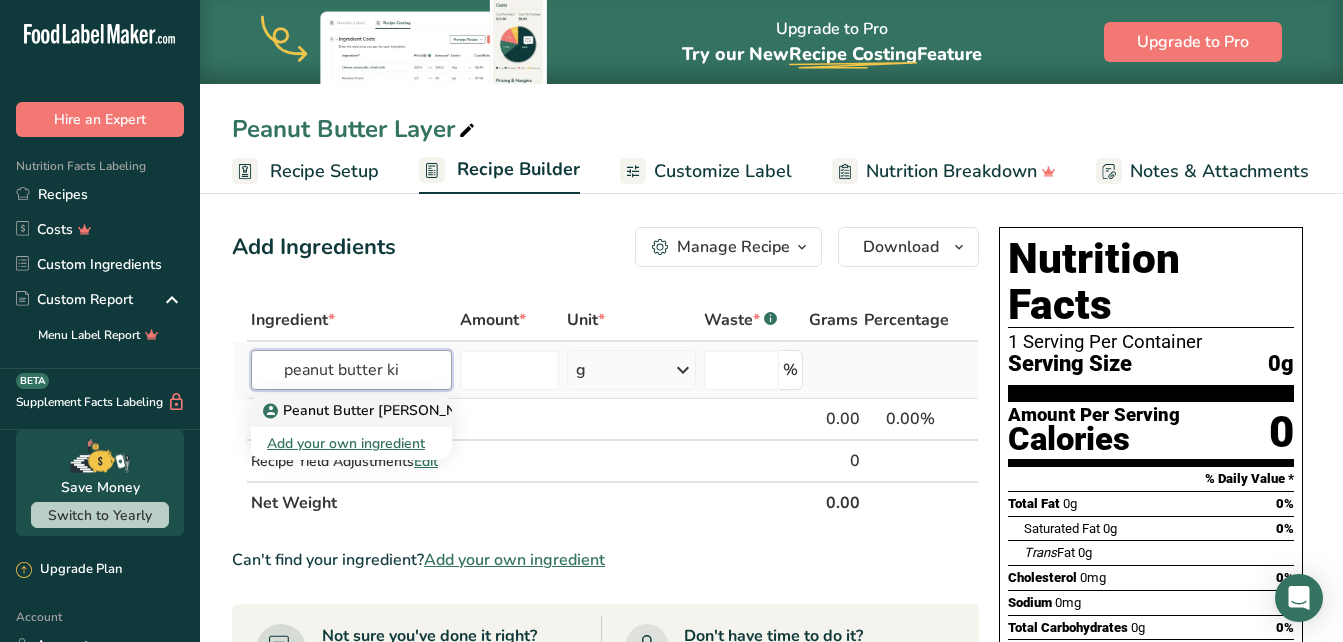 type on "peanut butter ki" 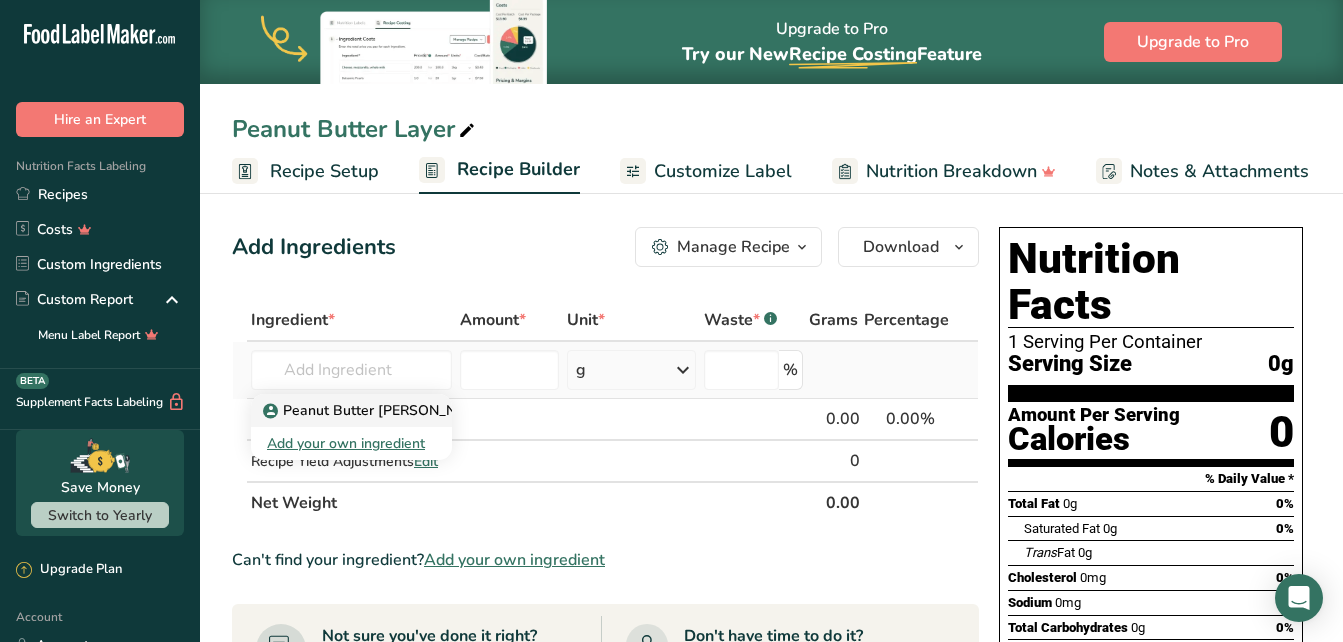 click on "Peanut Butter [PERSON_NAME]" at bounding box center (379, 410) 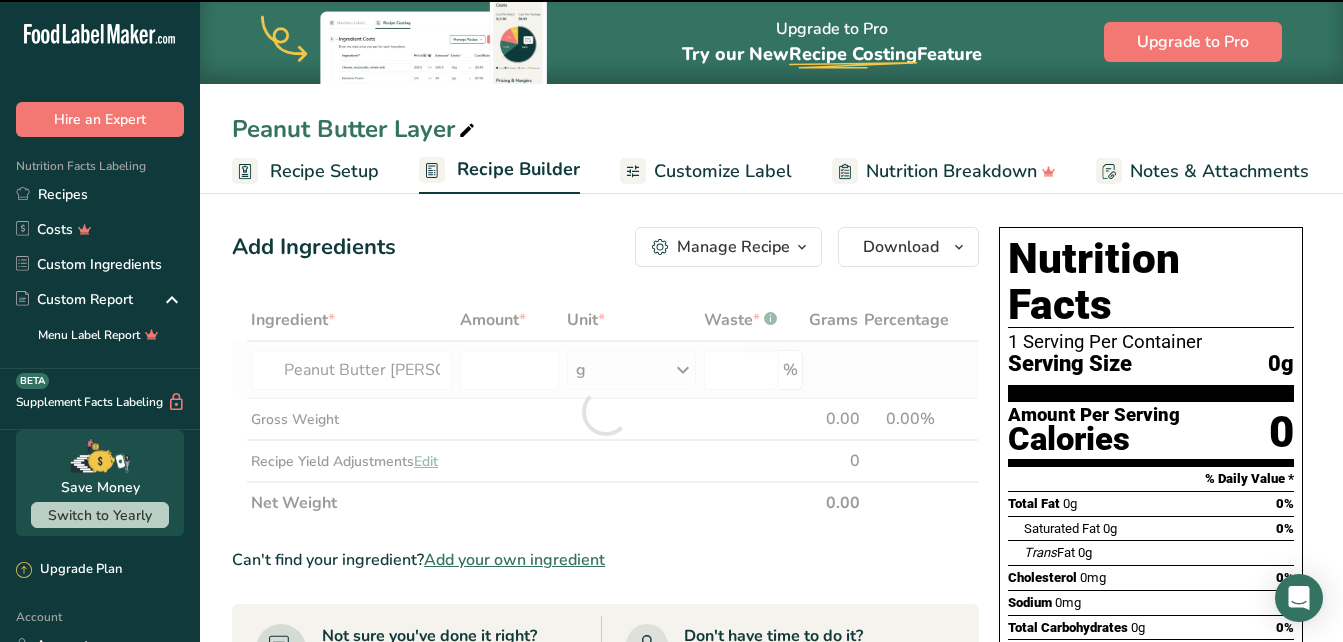 type on "0" 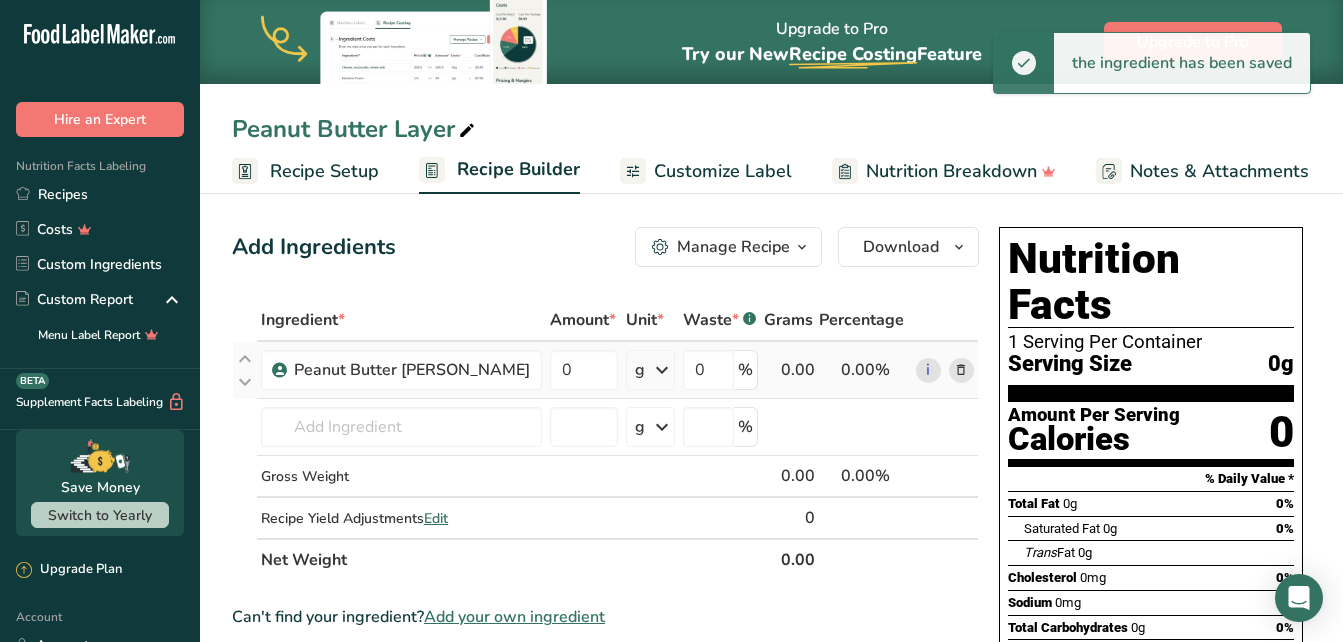 click on "g" at bounding box center [650, 370] 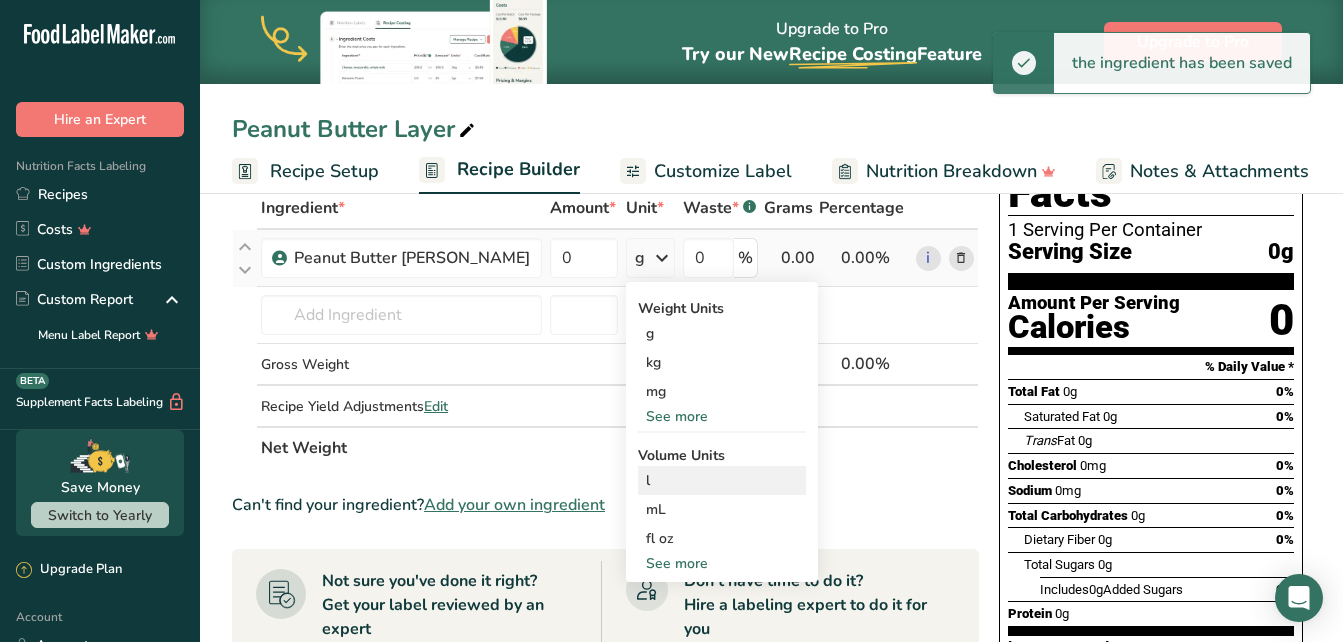 scroll, scrollTop: 113, scrollLeft: 0, axis: vertical 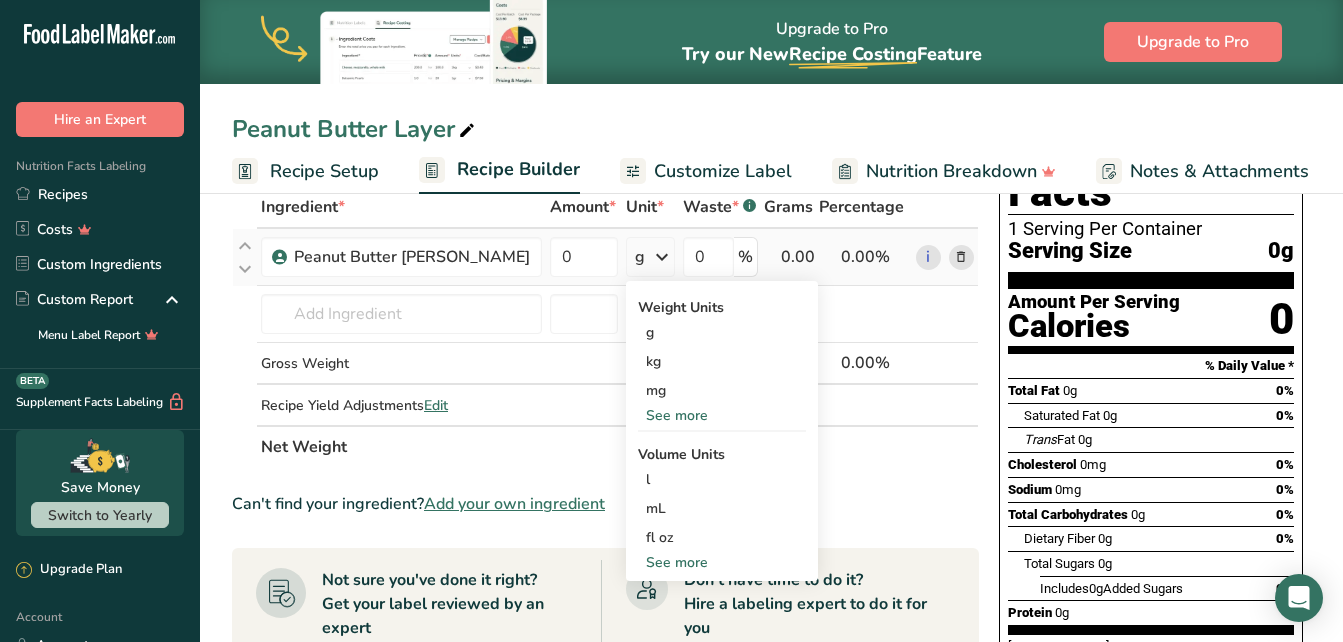 click on "See more" at bounding box center (722, 415) 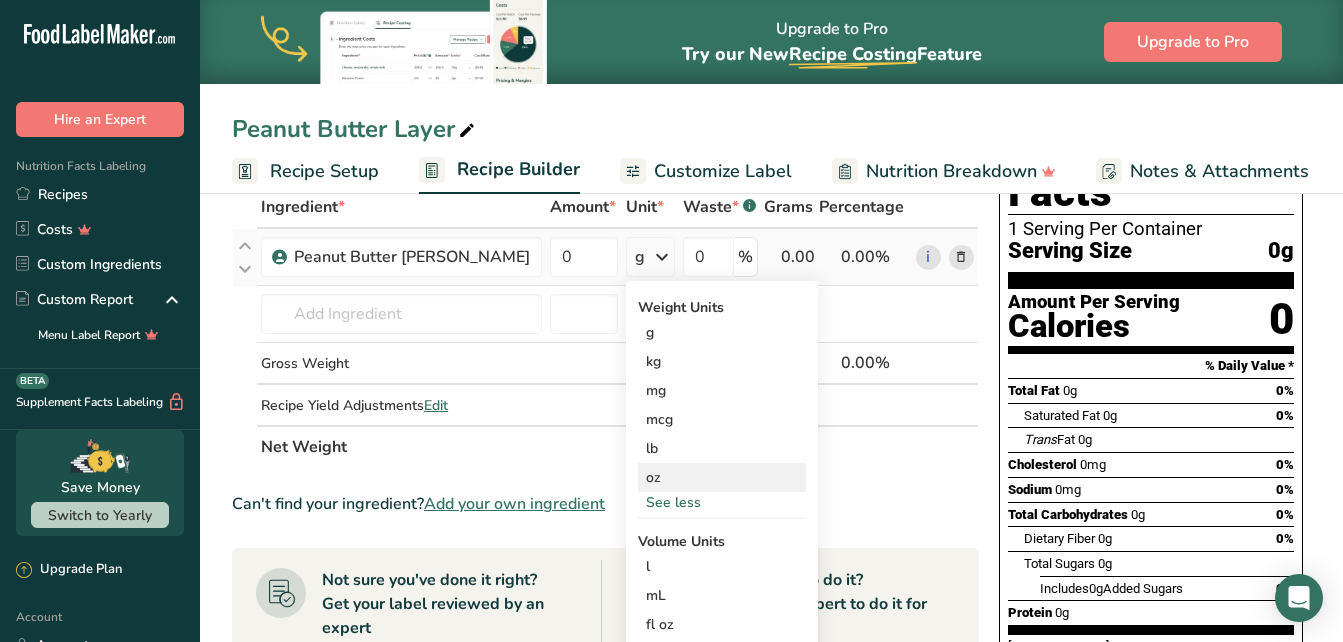 click on "oz" at bounding box center [722, 477] 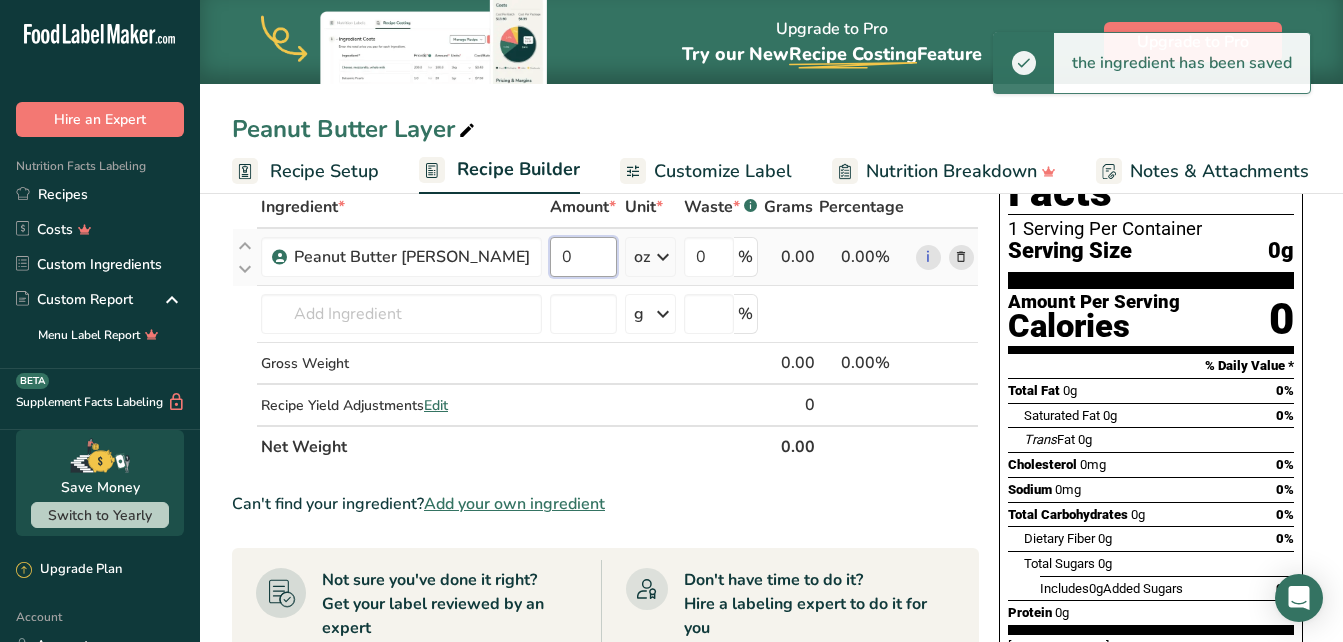 click on "0" at bounding box center (583, 257) 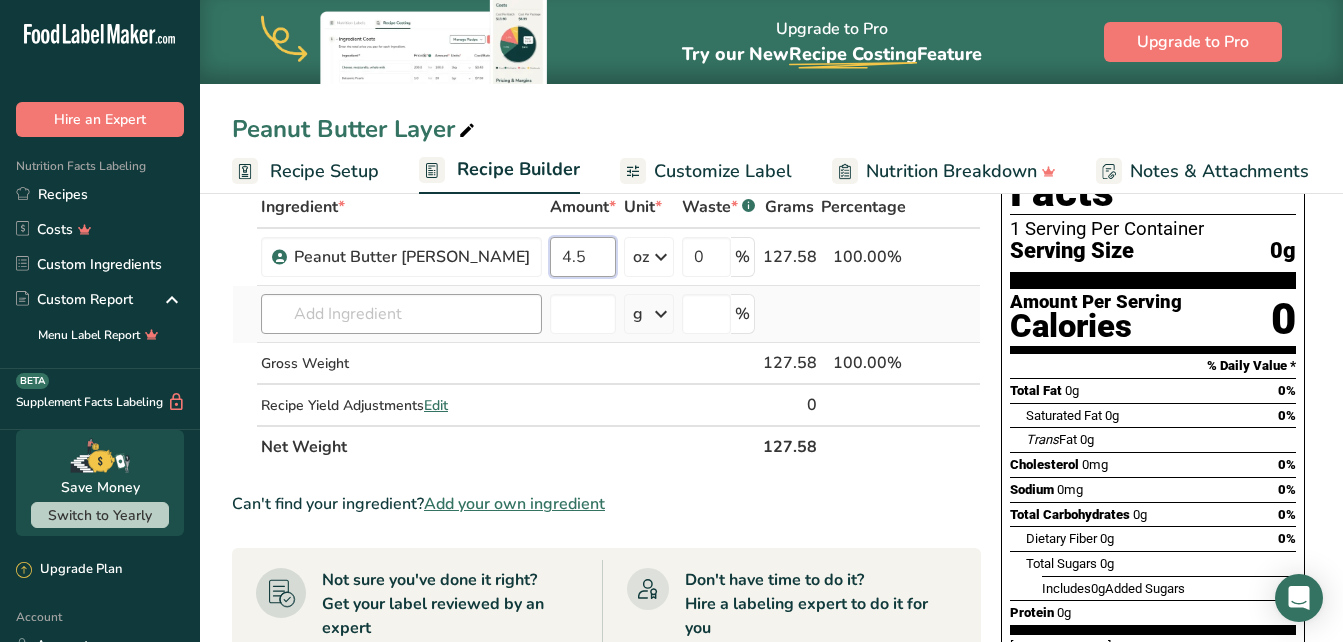 type on "4.5" 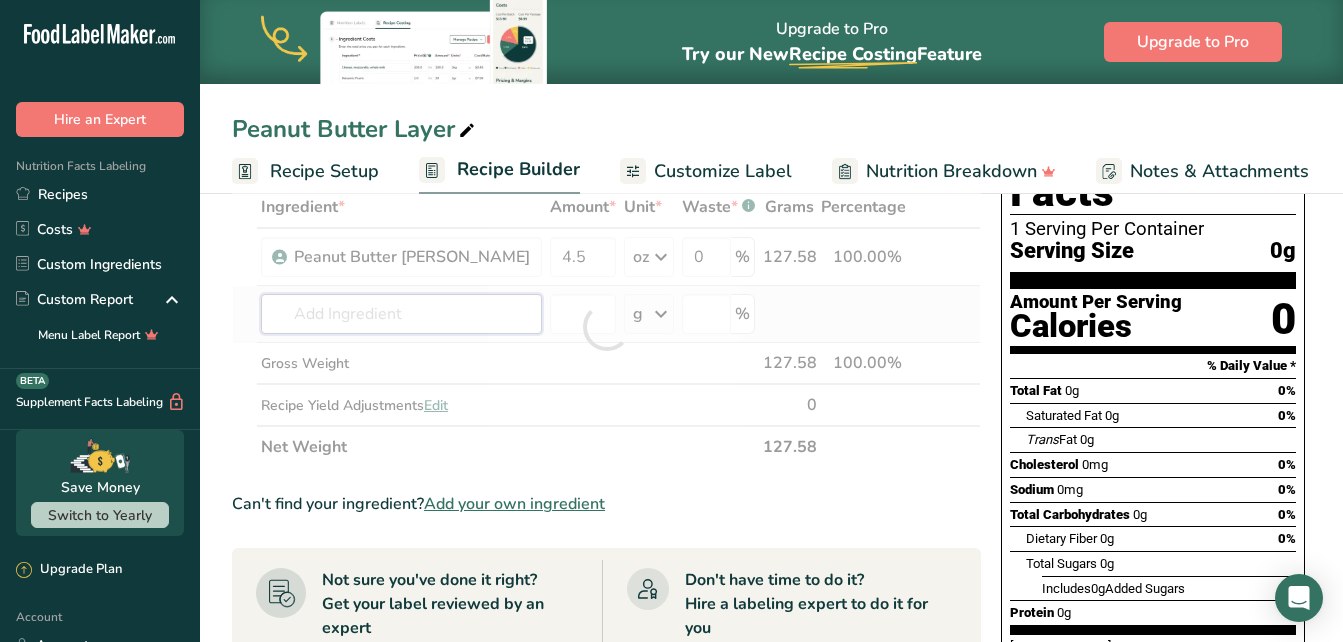 click on "Ingredient *
Amount *
Unit *
Waste *   .a-a{fill:#347362;}.b-a{fill:#fff;}          Grams
Percentage
Peanut Butter [PERSON_NAME]
4.5
oz
Weight Units
g
kg
mg
mcg
lb
oz
See less
Volume Units
l
mL
fl oz
See more
0
%
127.58
100.00%
i
Peanut Butter [PERSON_NAME]
Add your own ingredient
g
Weight Units
g
kg
mg
See more
Volume Units
l
mL
fl oz
See more
%" at bounding box center (606, 327) 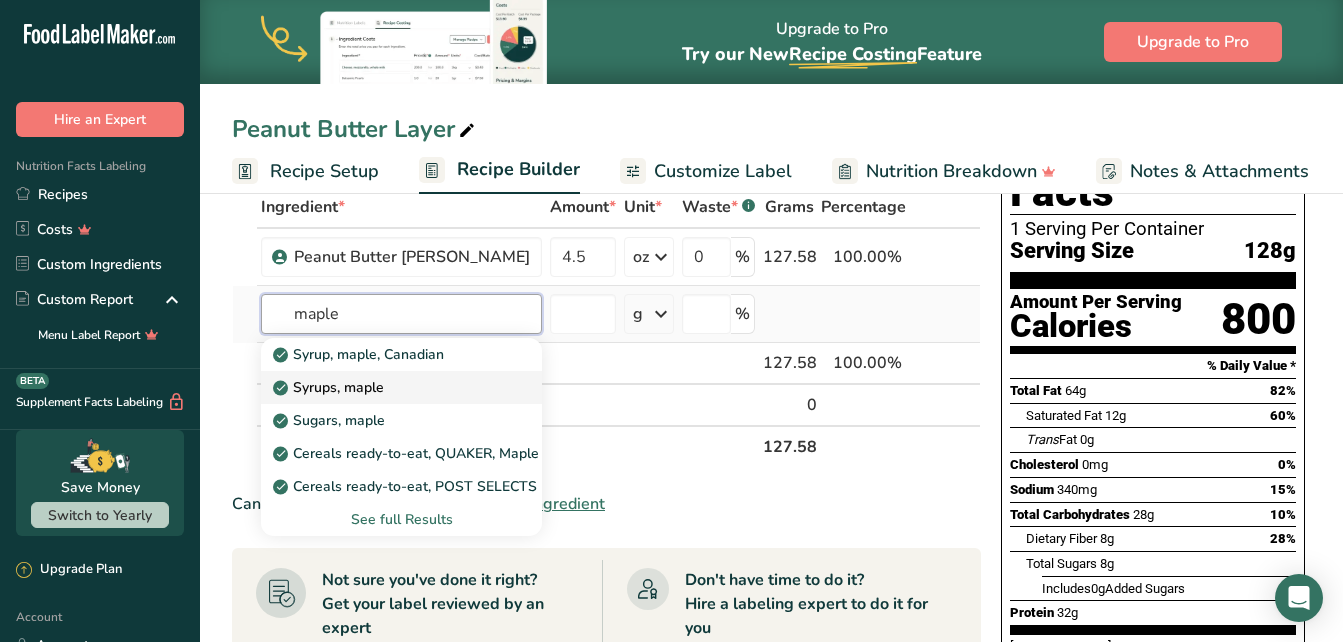 type on "maple" 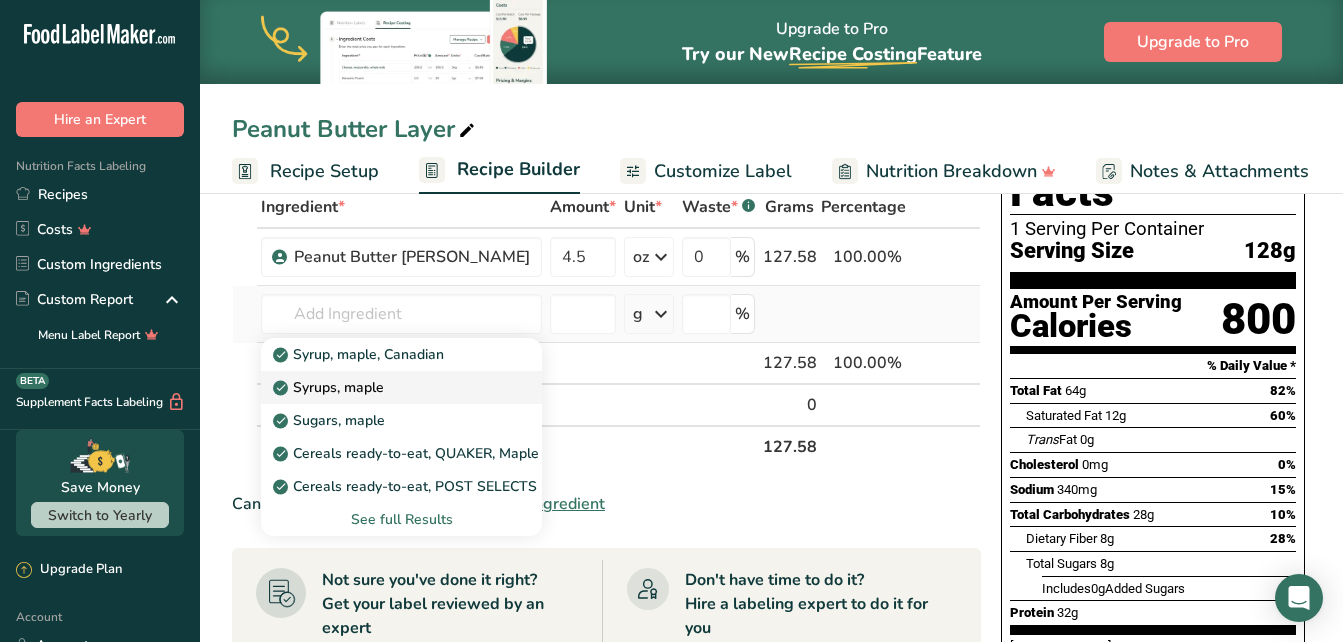 click on "Syrups, maple" at bounding box center [330, 387] 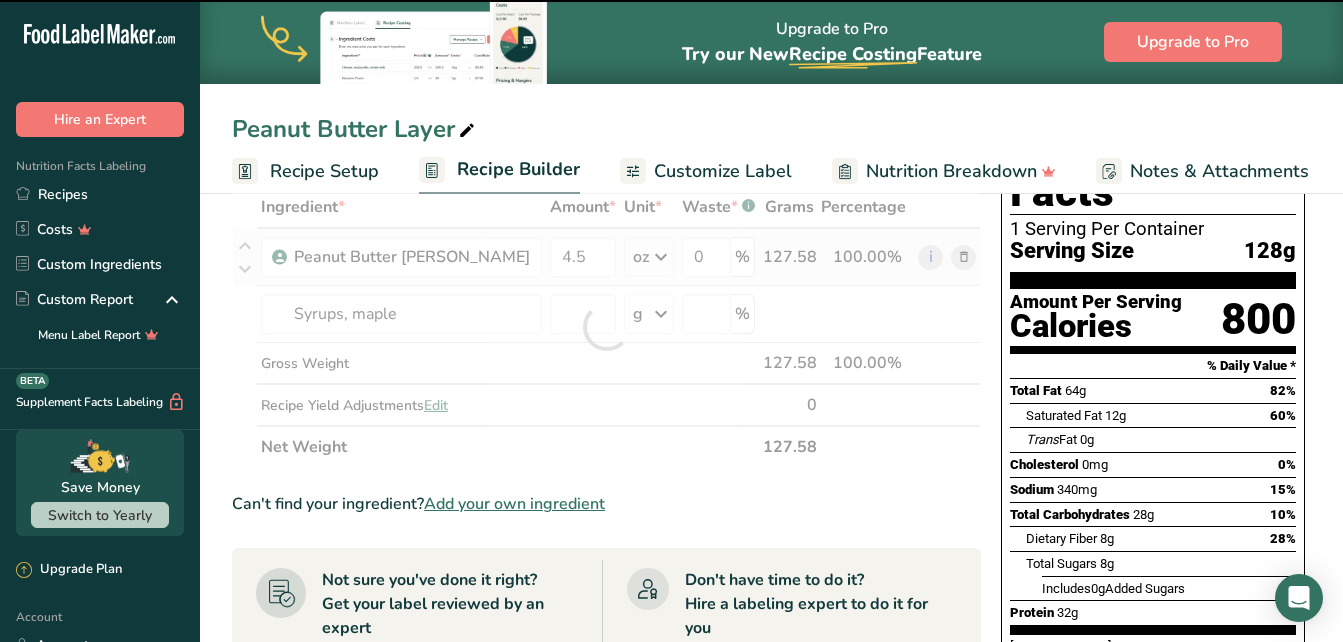 type on "0" 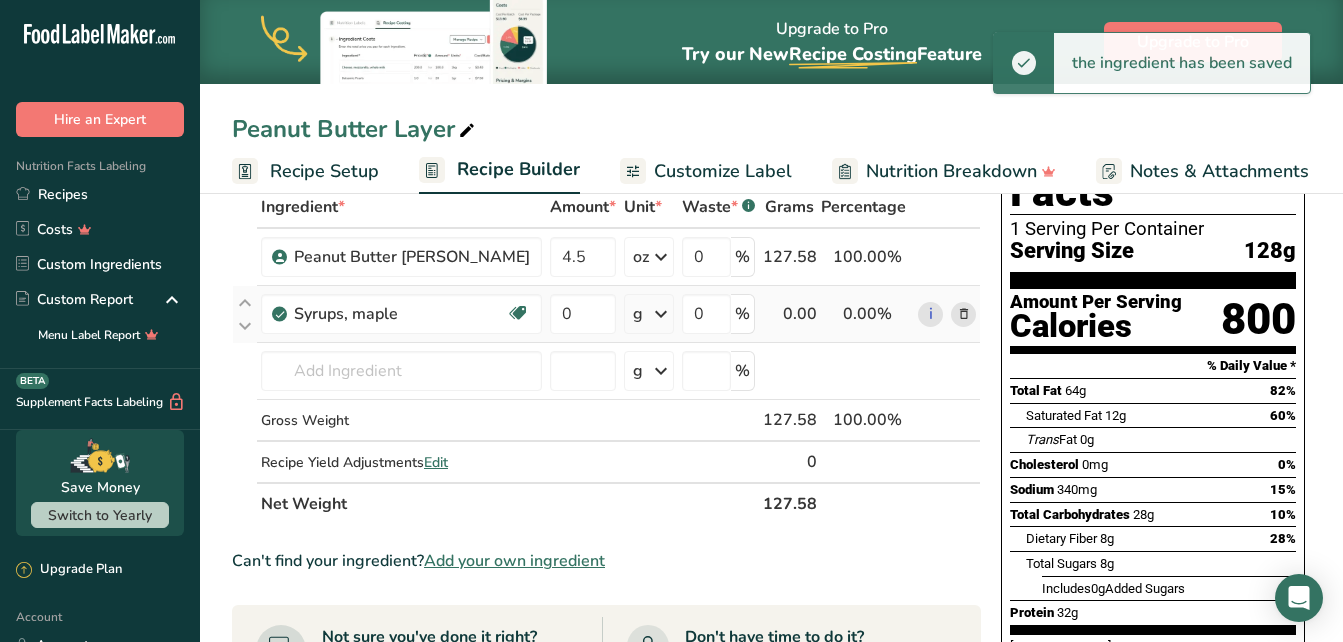 click on "g" at bounding box center [649, 314] 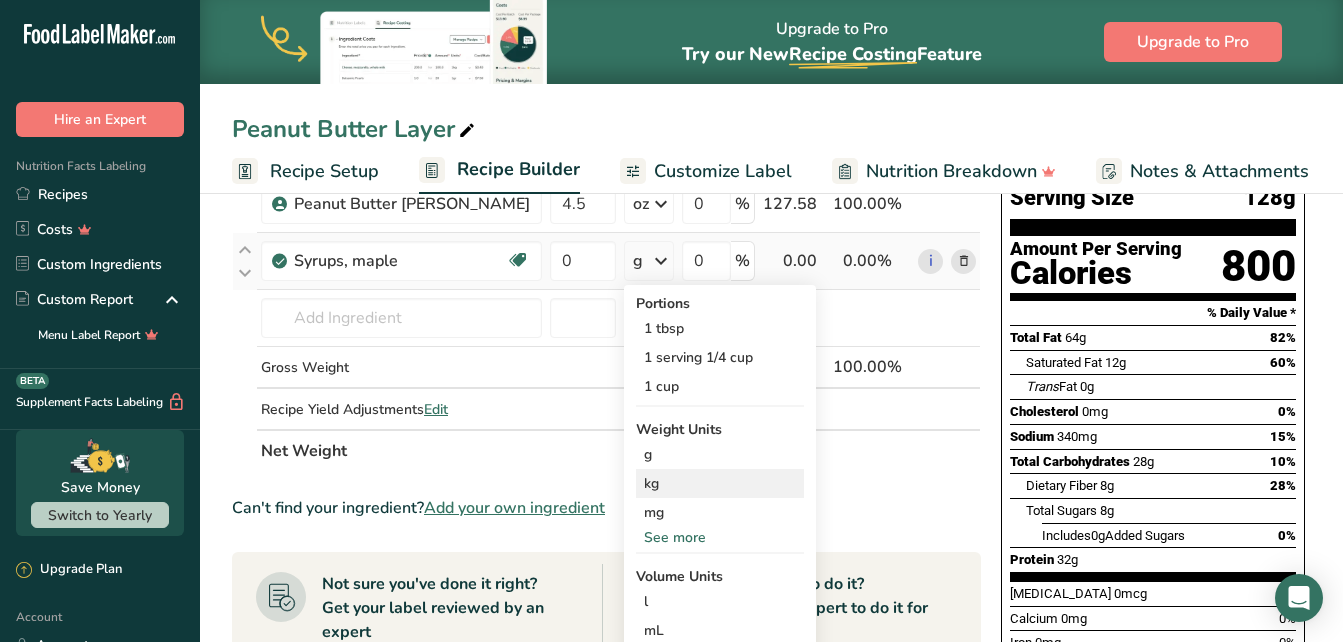 scroll, scrollTop: 169, scrollLeft: 0, axis: vertical 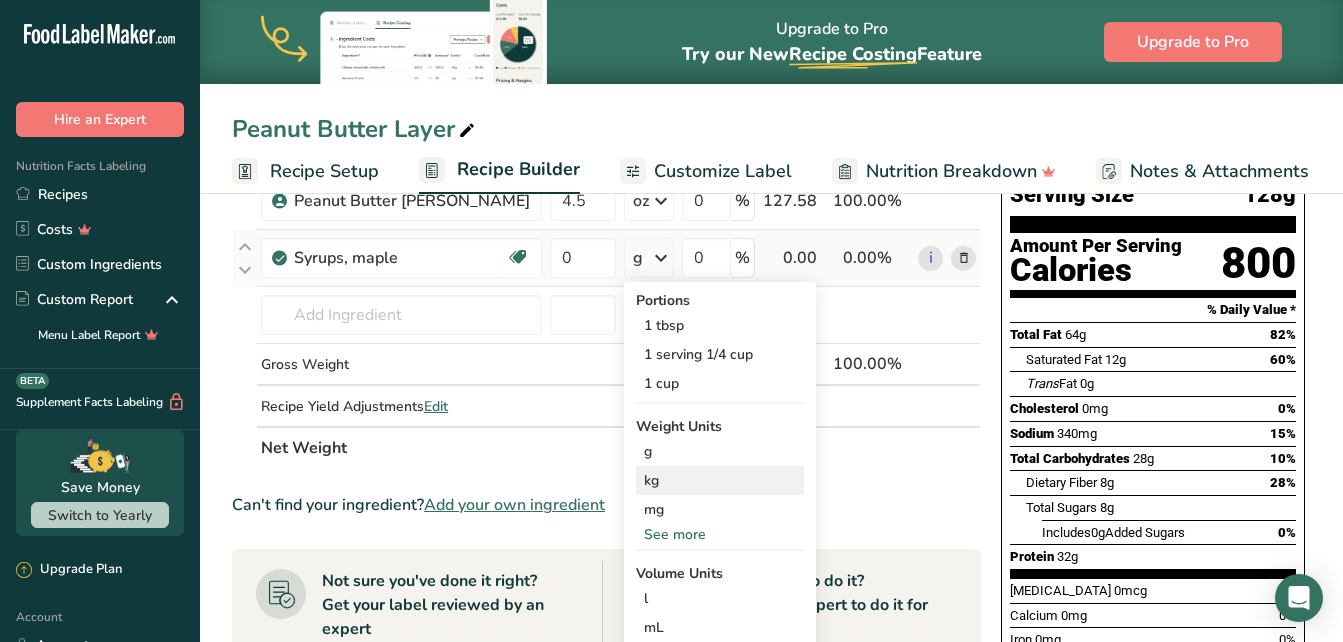 click on "See more" at bounding box center [720, 534] 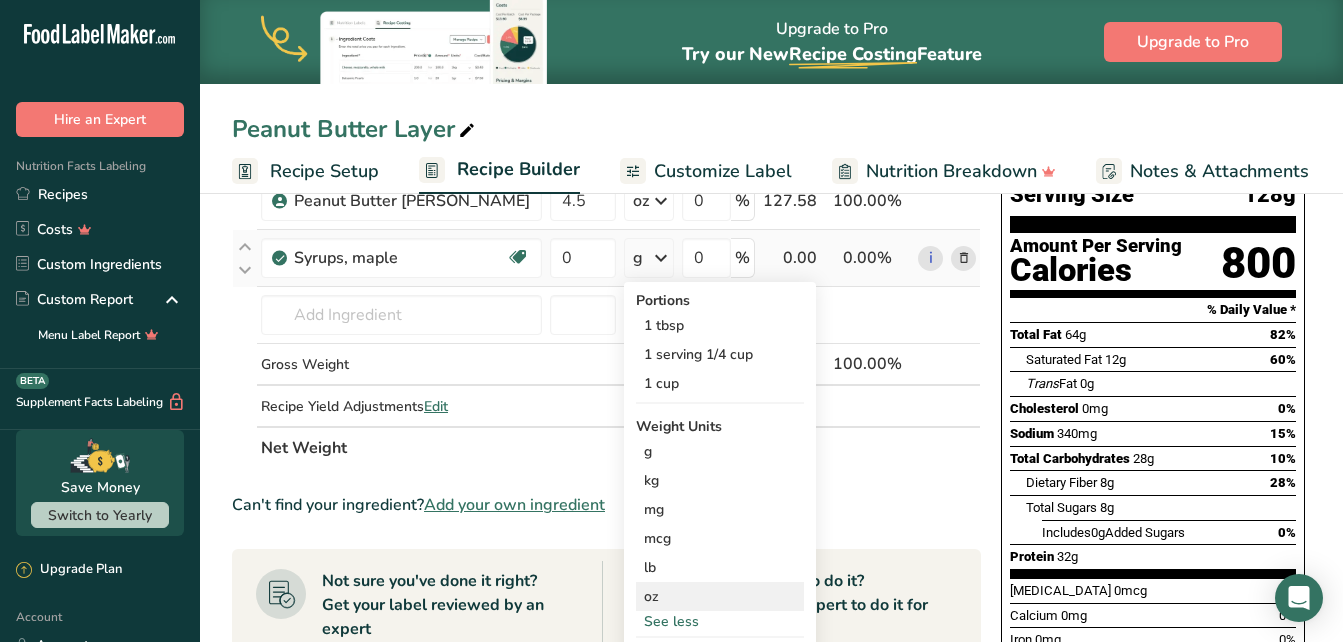 click on "oz" at bounding box center (720, 596) 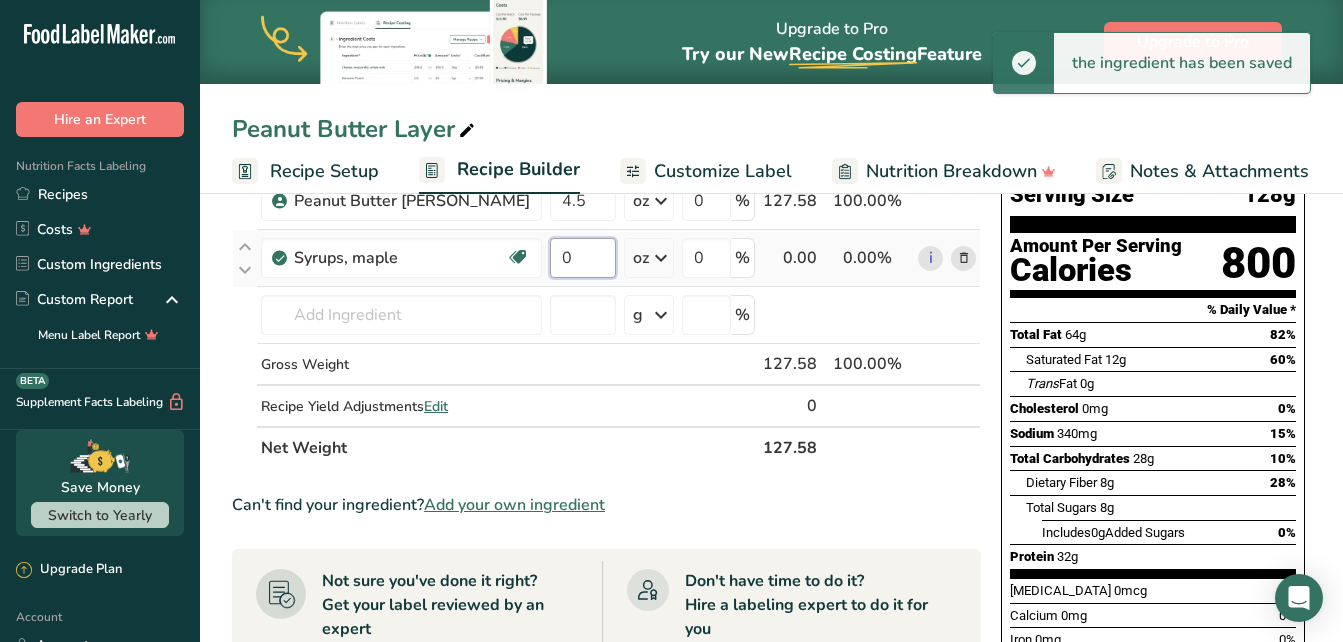 click on "0" at bounding box center [583, 258] 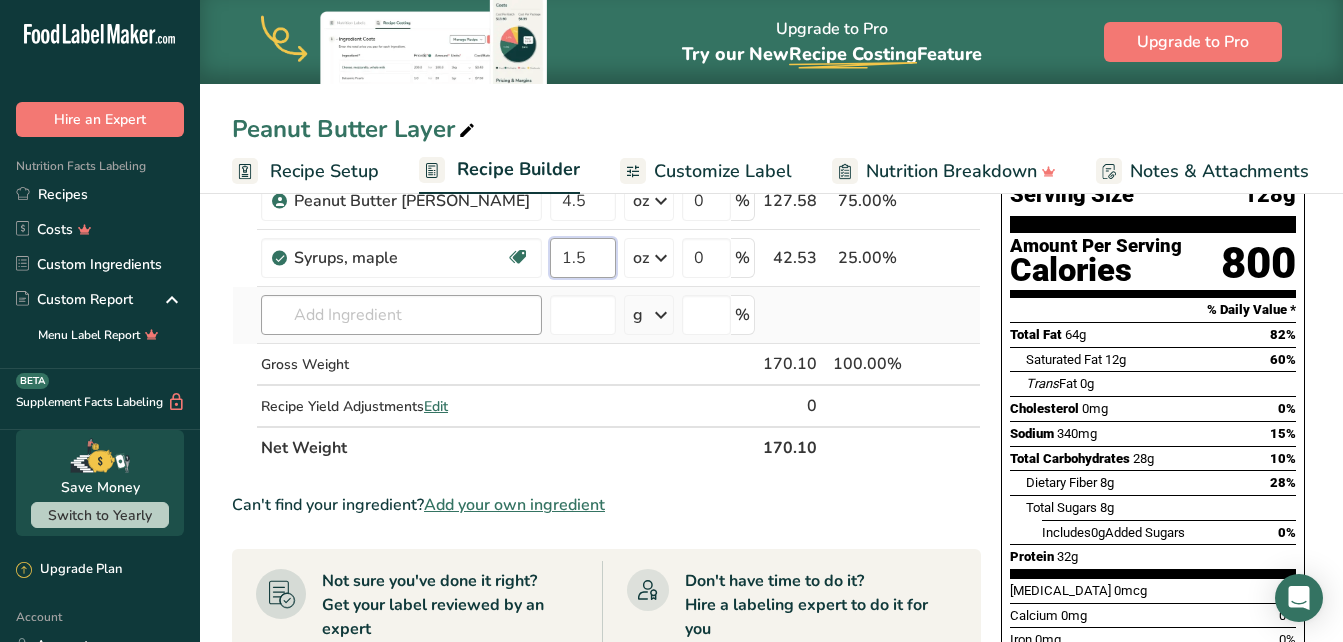 type on "1.5" 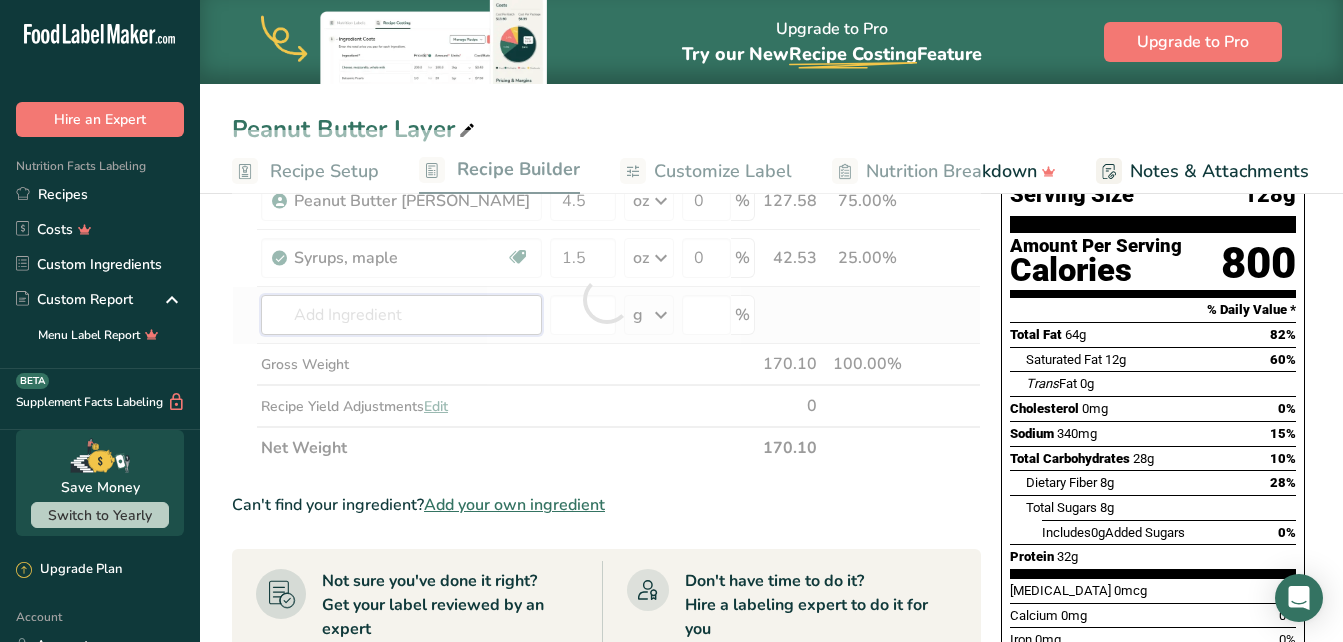 click on "Ingredient *
Amount *
Unit *
Waste *   .a-a{fill:#347362;}.b-a{fill:#fff;}          Grams
Percentage
Peanut Butter [PERSON_NAME]
4.5
oz
Weight Units
g
kg
mg
mcg
lb
oz
See less
Volume Units
l
mL
fl oz
See more
0
%
127.58
75.00%
i
Syrups, maple
Dairy free
Gluten free
Vegan
Vegetarian
Soy free
1.5
oz
Portions
1 tbsp
1 serving 1/4 cup
1 cup
Weight Units
g
kg
mg" at bounding box center [606, 299] 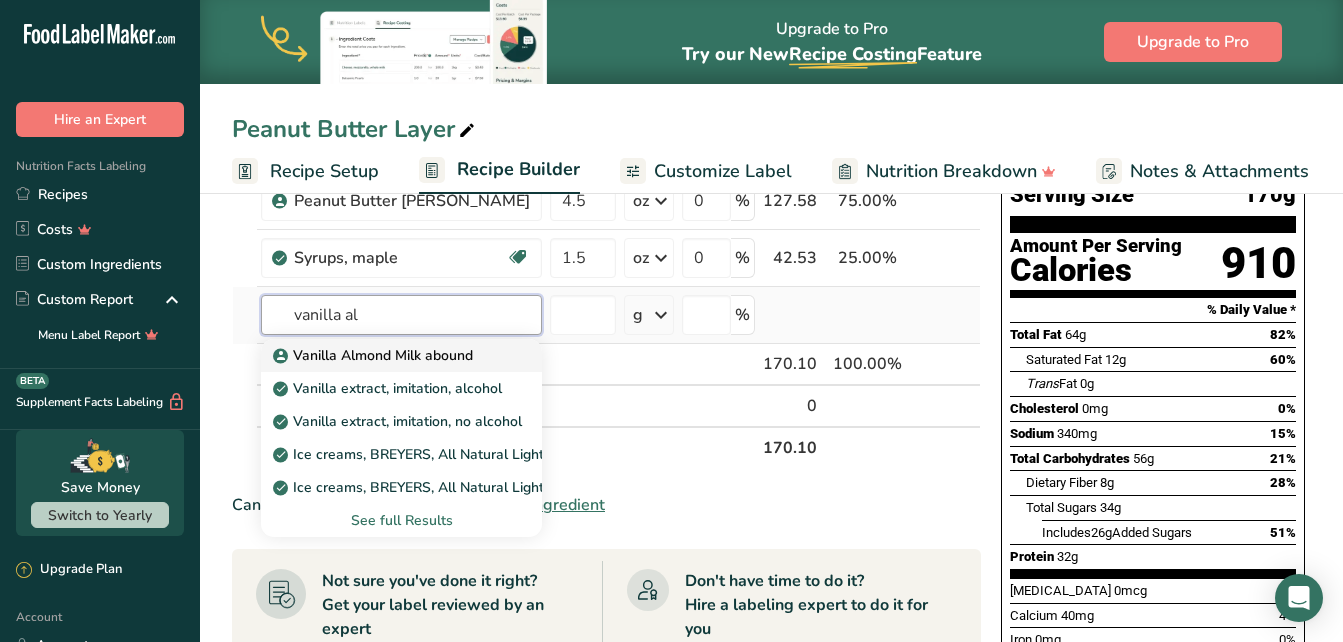 type on "vanilla al" 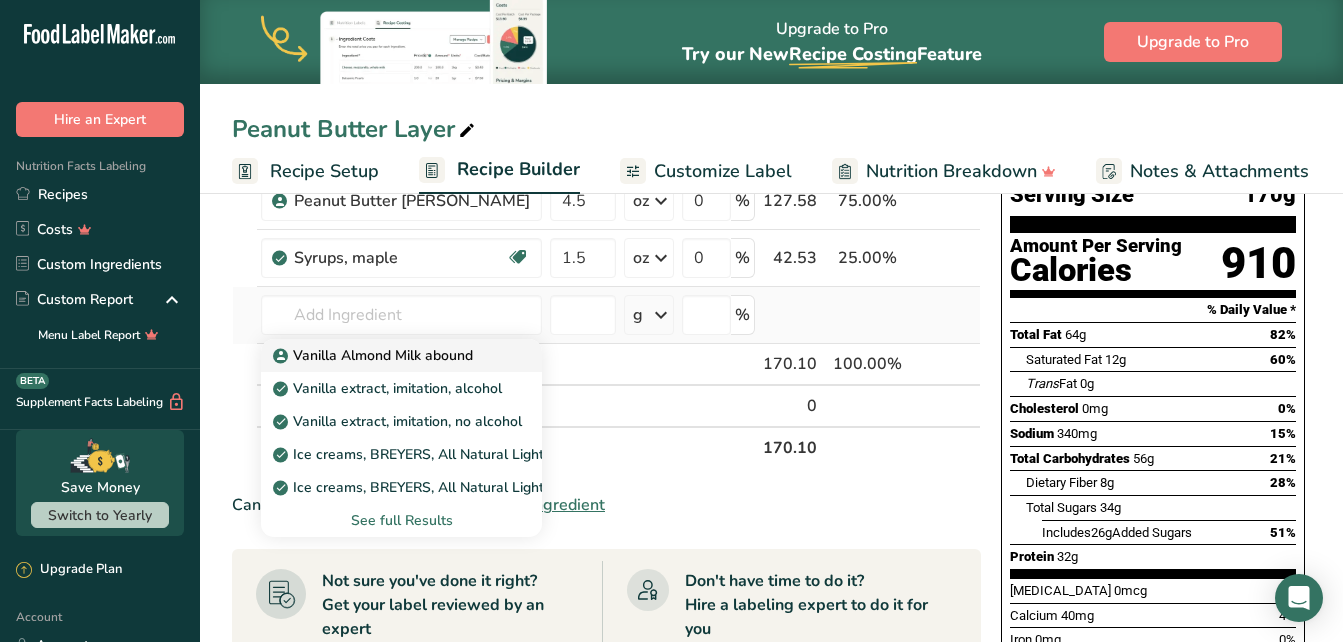 click on "Vanilla Almond Milk abound" at bounding box center [375, 355] 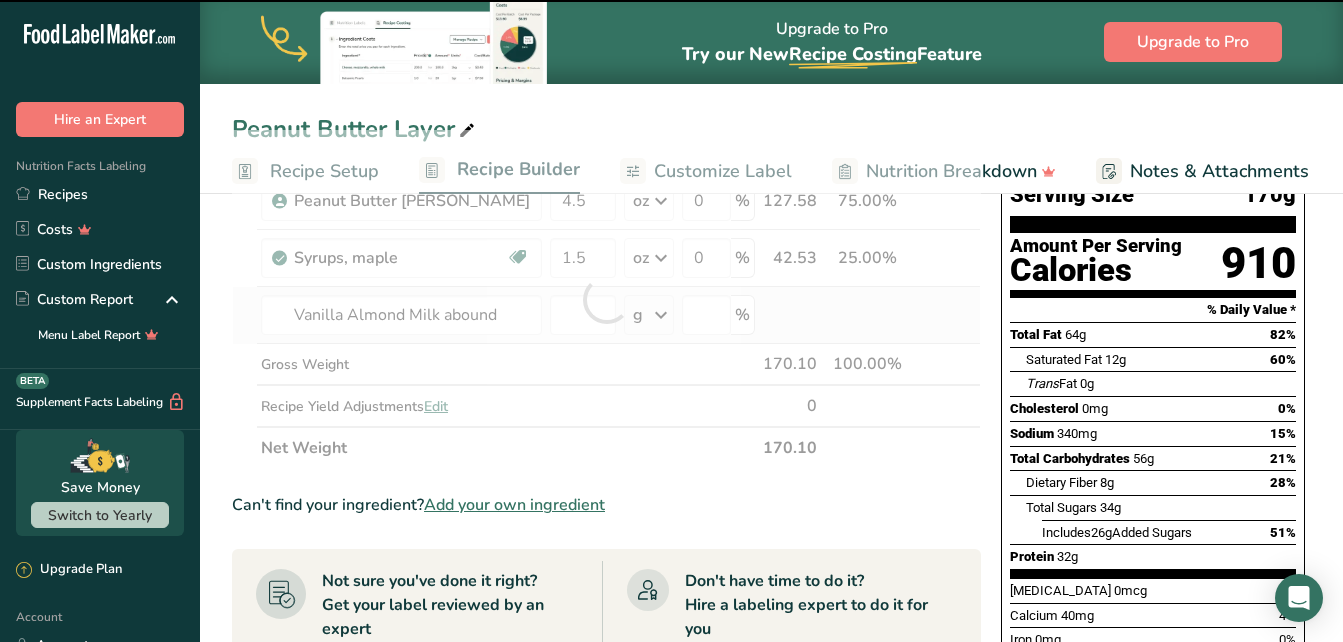 type on "0" 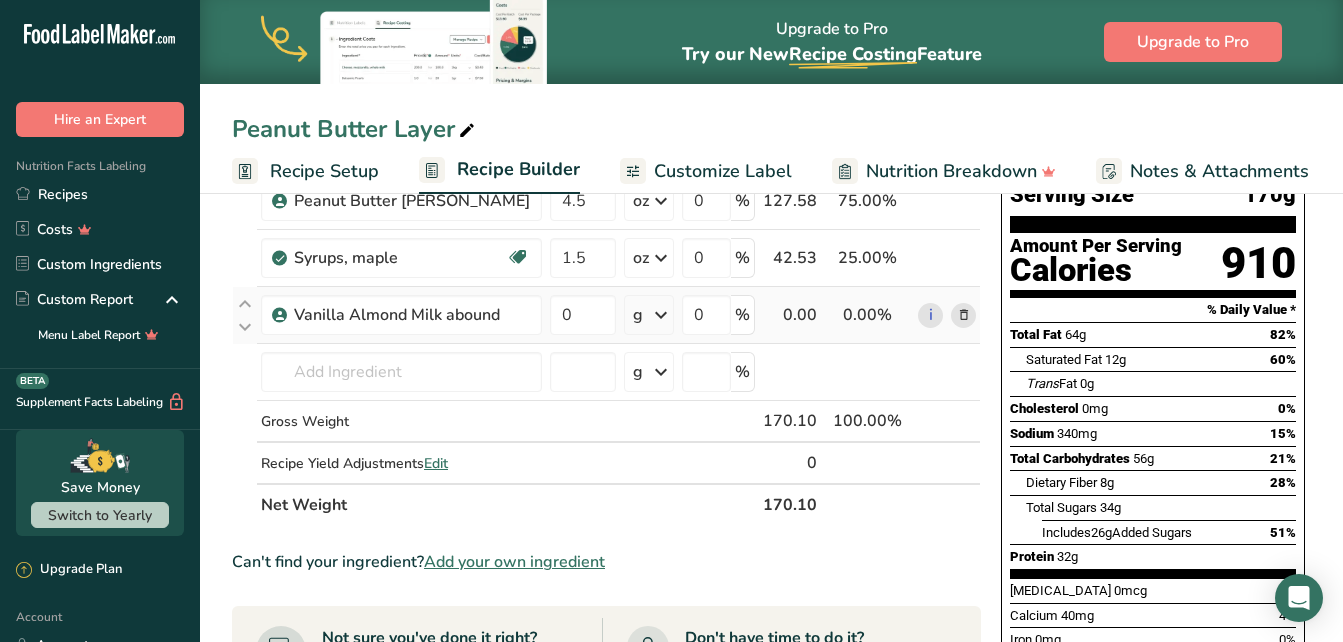 click on "g" at bounding box center [649, 315] 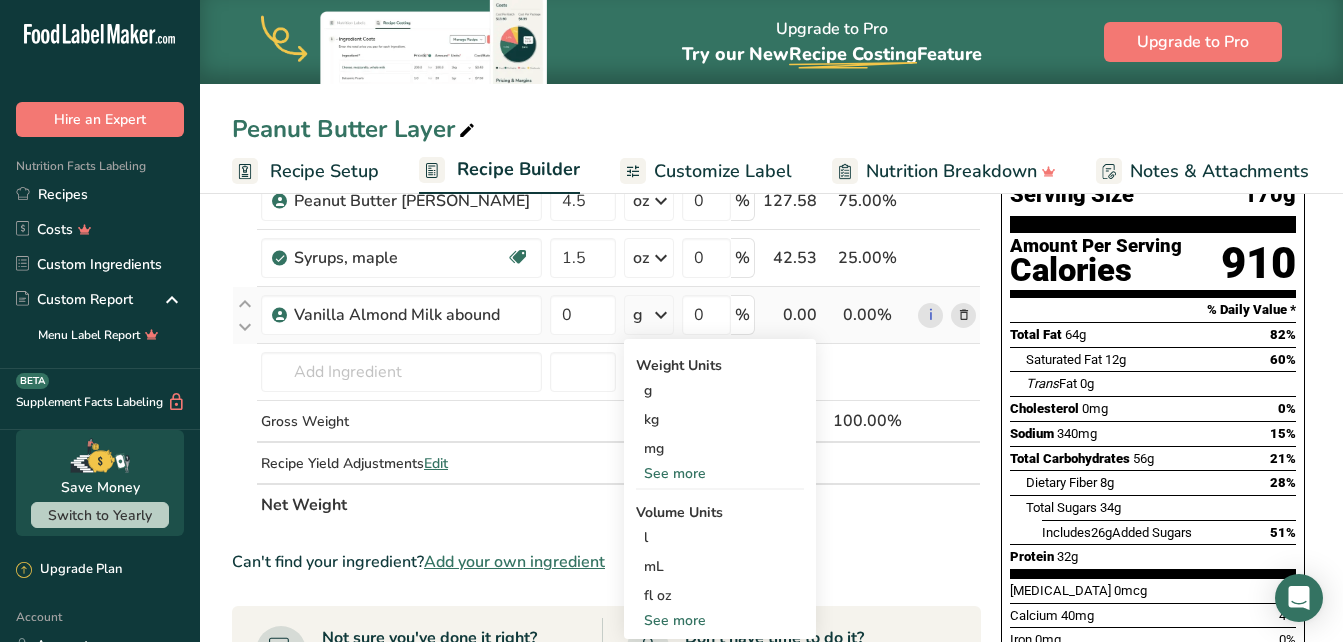 click on "See more" at bounding box center [720, 473] 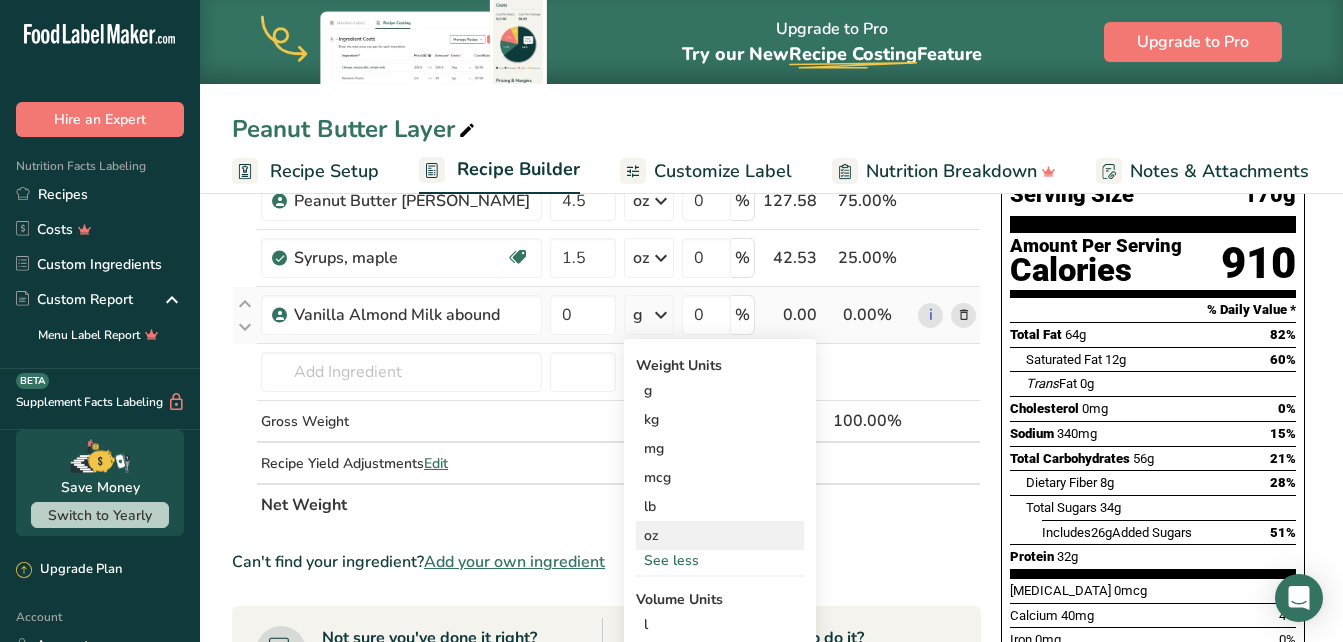 click on "oz" at bounding box center (720, 535) 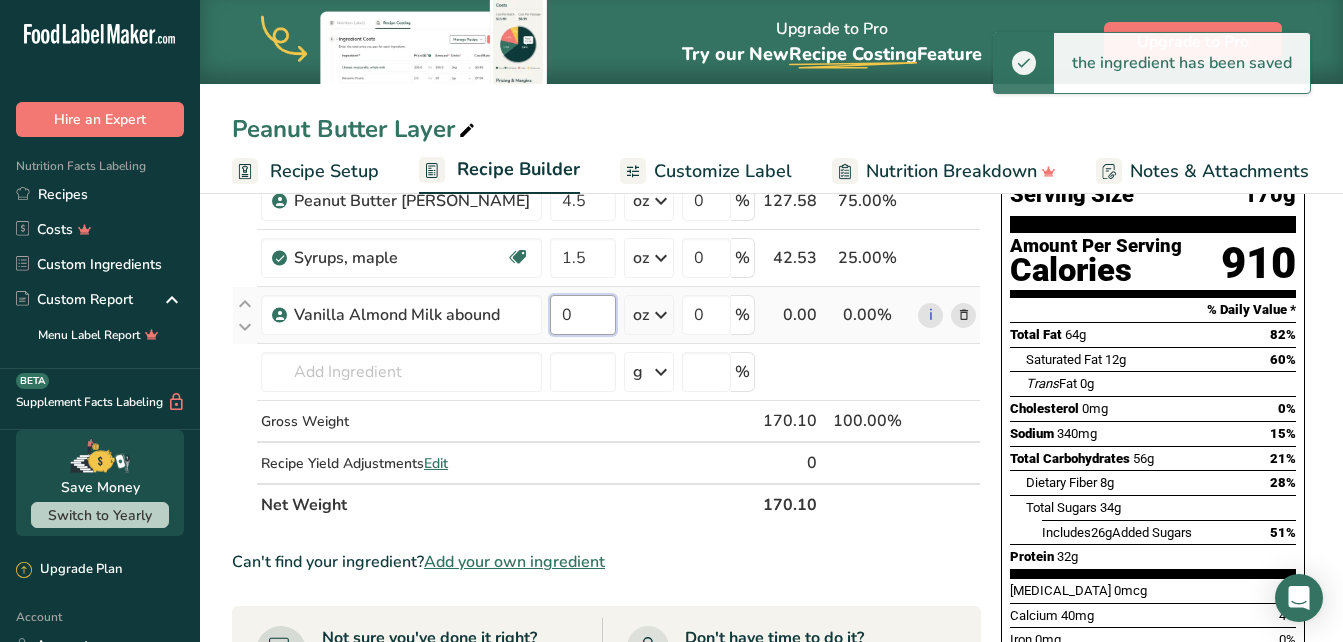 click on "0" at bounding box center [583, 315] 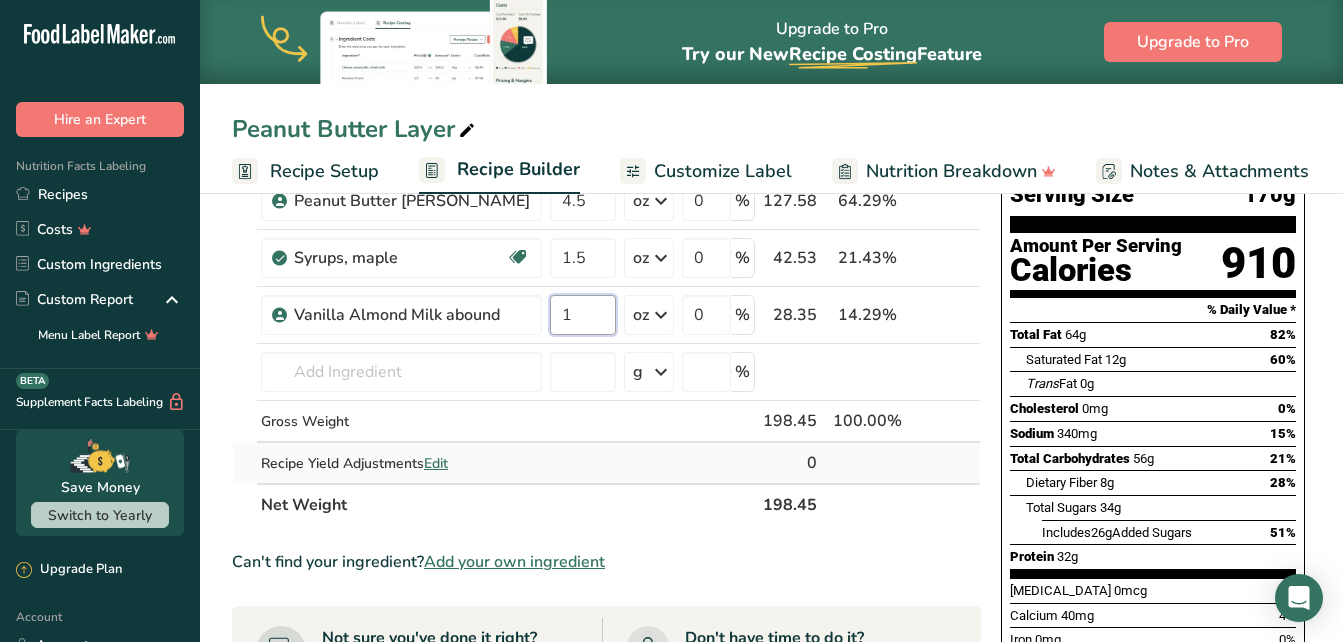 type on "1" 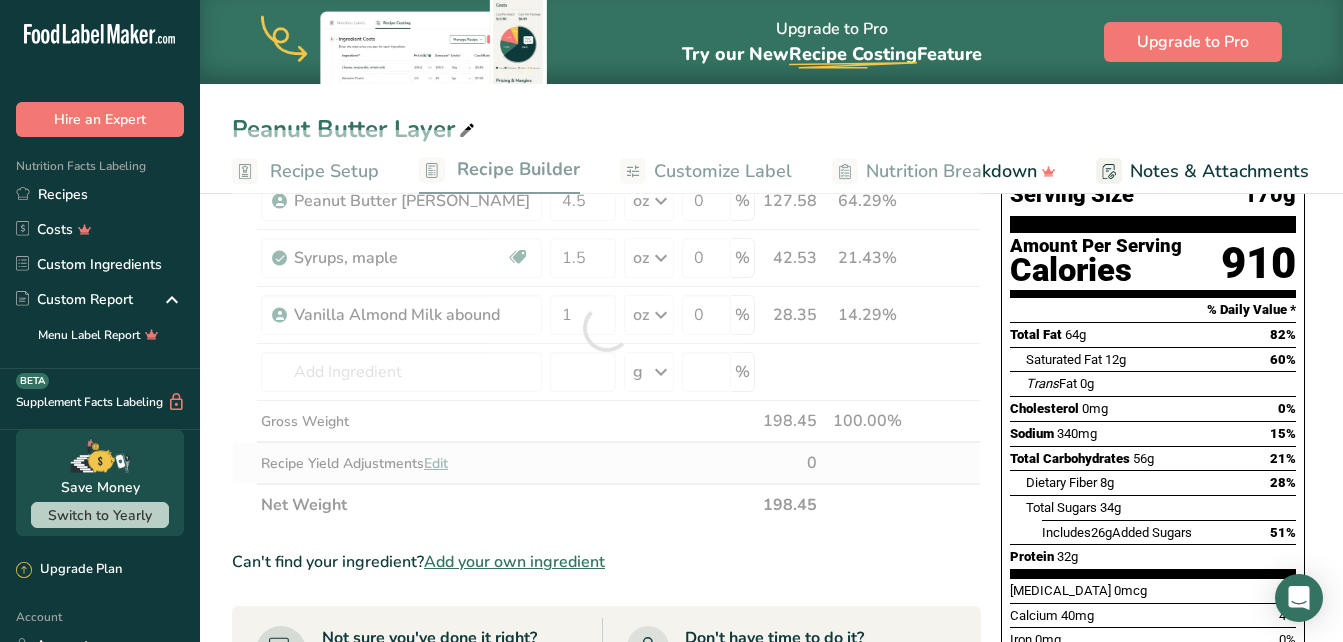 click on "Ingredient *
Amount *
Unit *
Waste *   .a-a{fill:#347362;}.b-a{fill:#fff;}          Grams
Percentage
Peanut Butter [PERSON_NAME]
4.5
oz
Weight Units
g
kg
mg
mcg
lb
oz
See less
Volume Units
l
mL
fl oz
See more
0
%
127.58
64.29%
i
Syrups, maple
Dairy free
Gluten free
Vegan
Vegetarian
Soy free
1.5
oz
Portions
1 tbsp
1 serving 1/4 cup
1 cup
Weight Units
g
kg
mg" at bounding box center (606, 328) 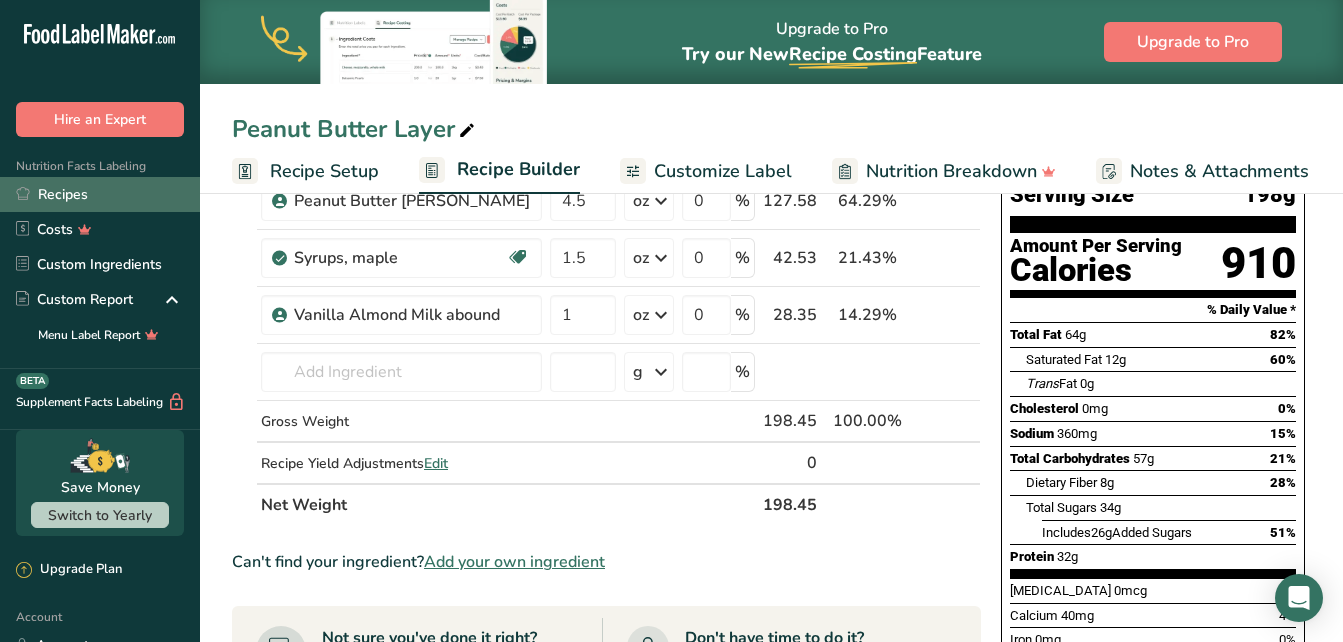 click on "Recipes" at bounding box center [100, 194] 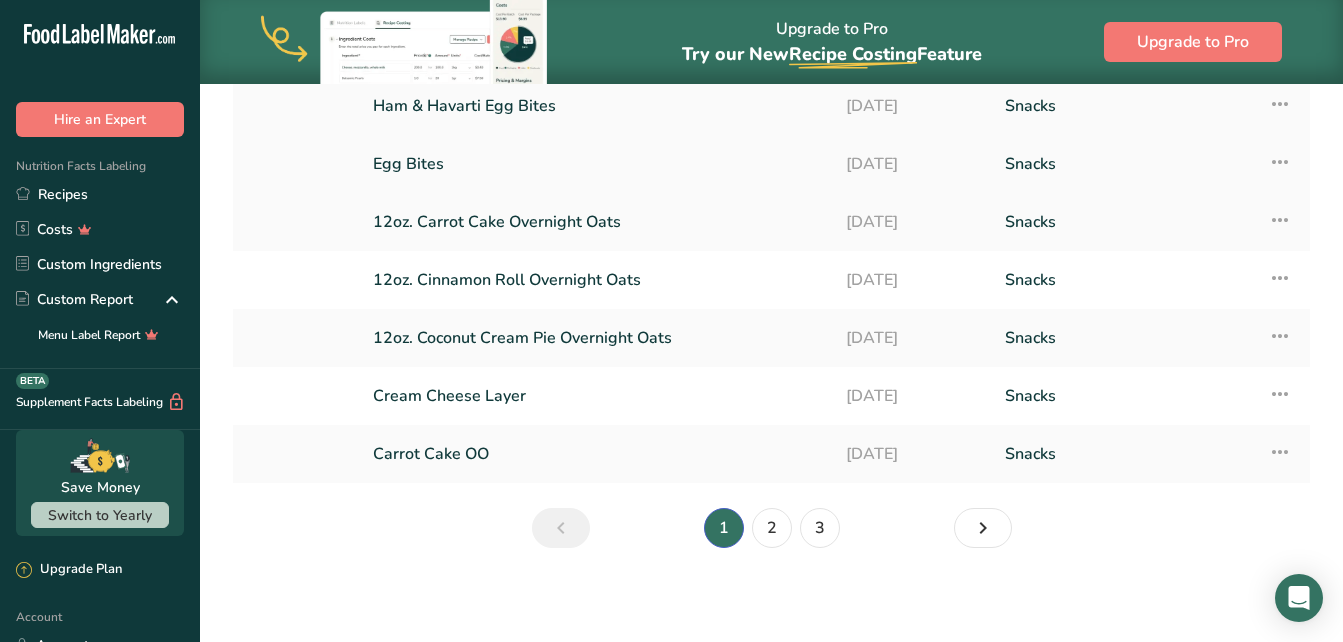 scroll, scrollTop: 318, scrollLeft: 0, axis: vertical 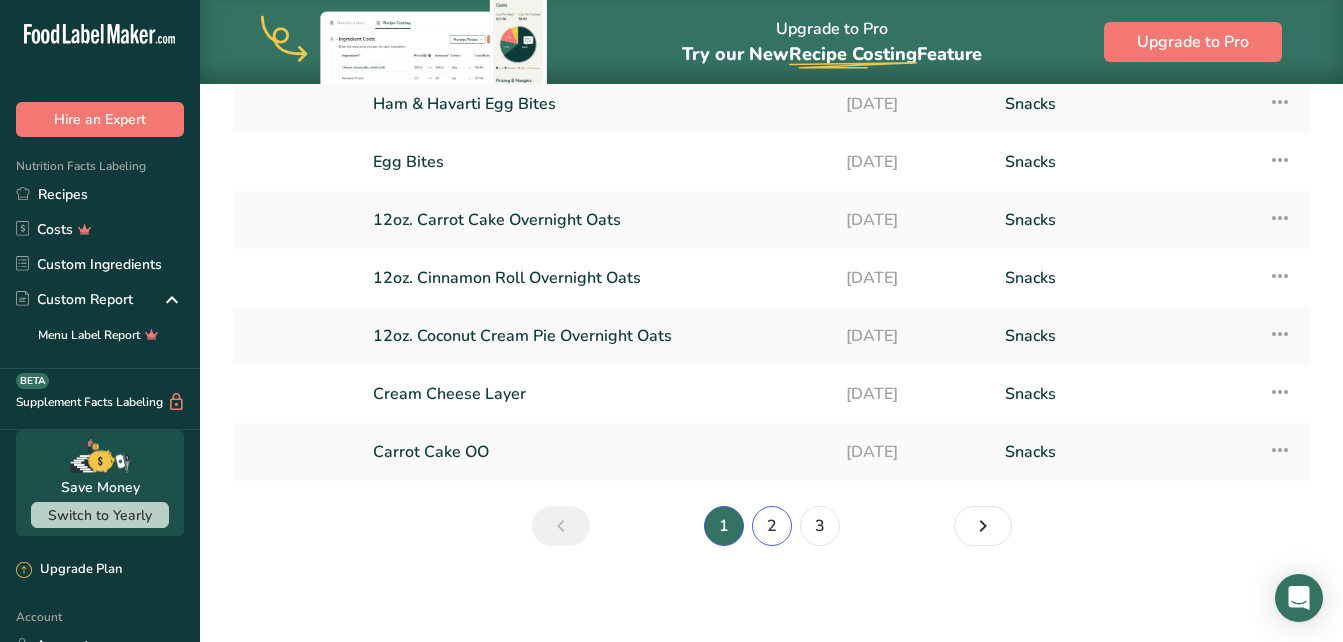 click on "2" at bounding box center (772, 526) 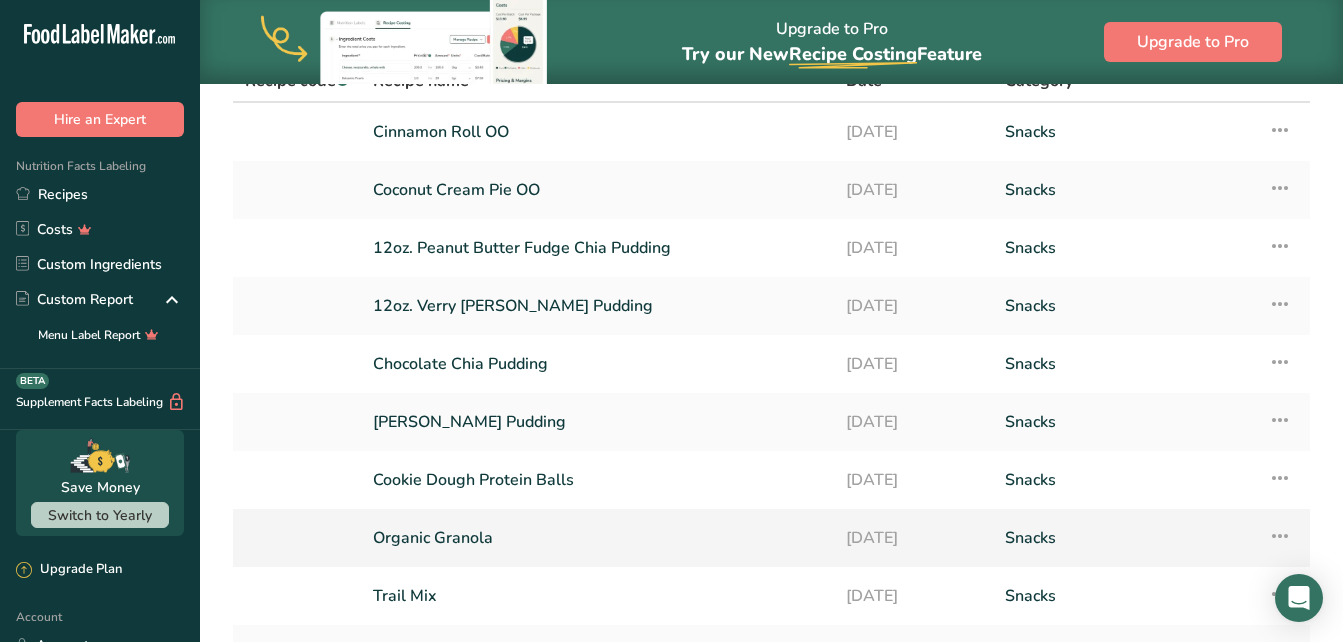 scroll, scrollTop: 114, scrollLeft: 0, axis: vertical 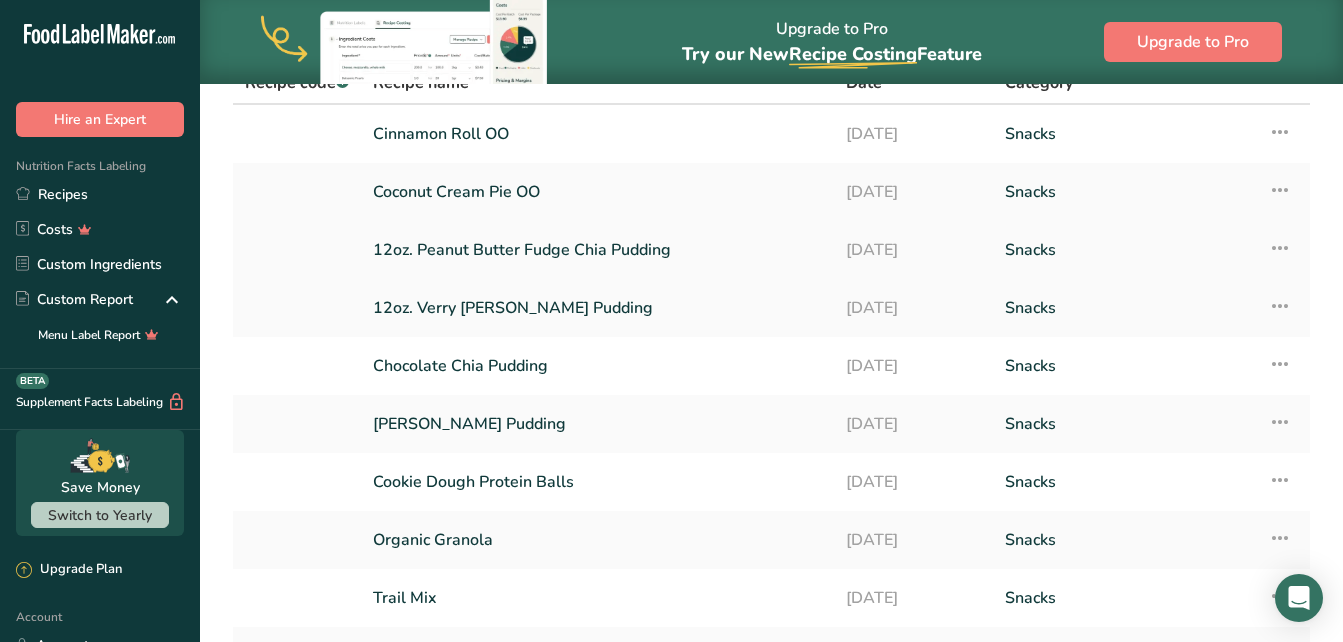 click on "12oz. Peanut Butter Fudge Chia Pudding" at bounding box center (597, 250) 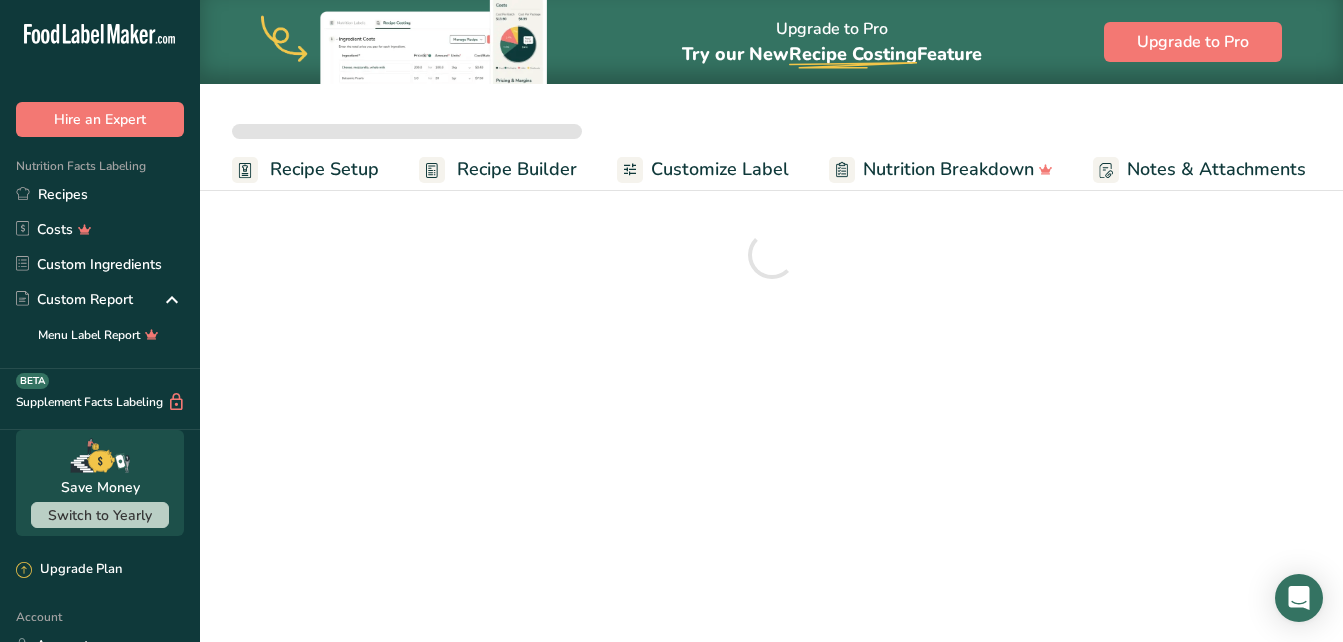 scroll, scrollTop: 0, scrollLeft: 0, axis: both 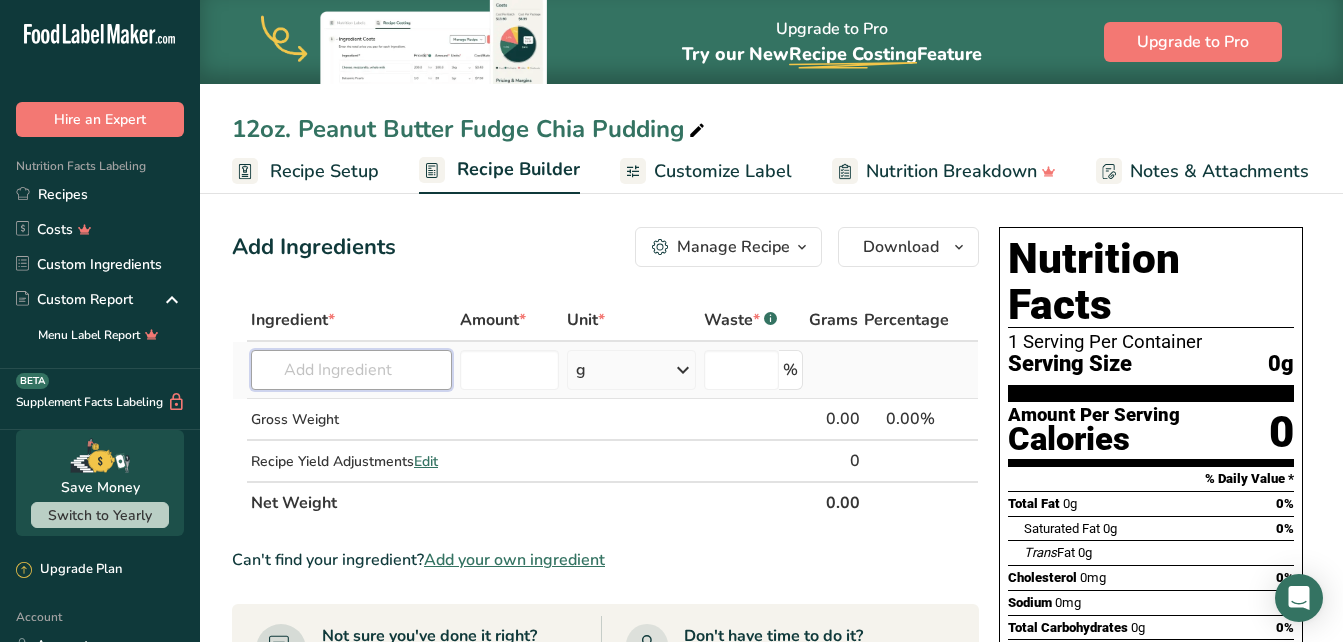 click at bounding box center (351, 370) 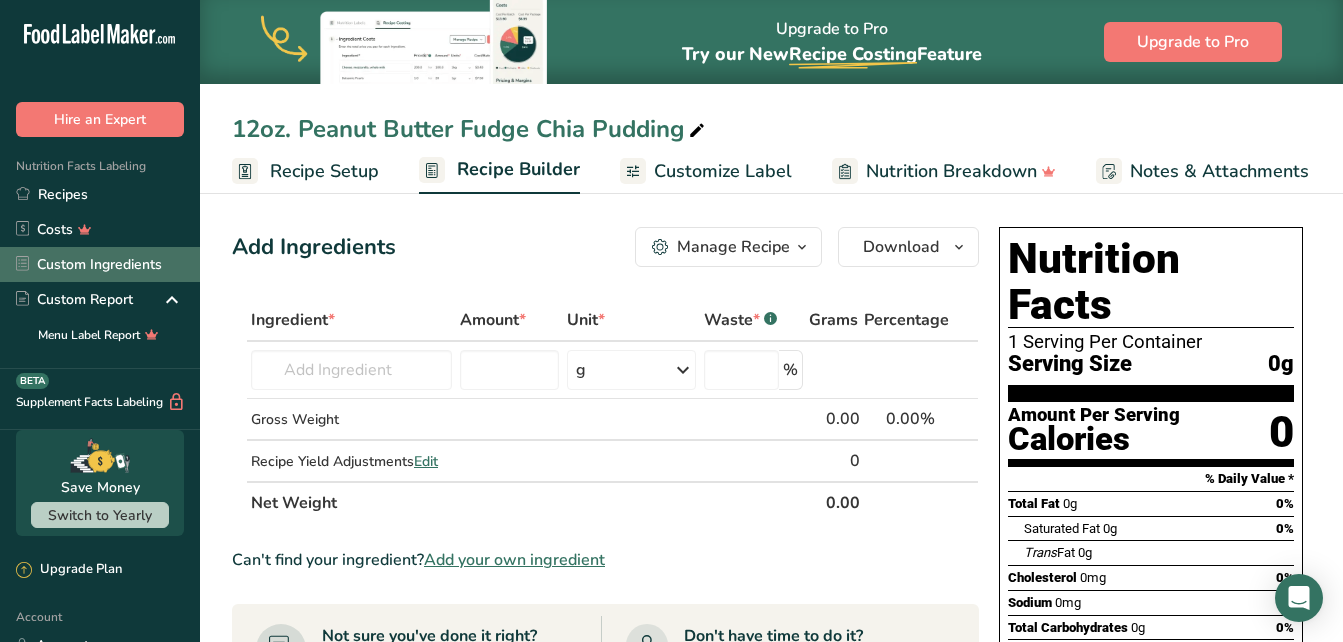 click on "Custom Ingredients" at bounding box center [100, 264] 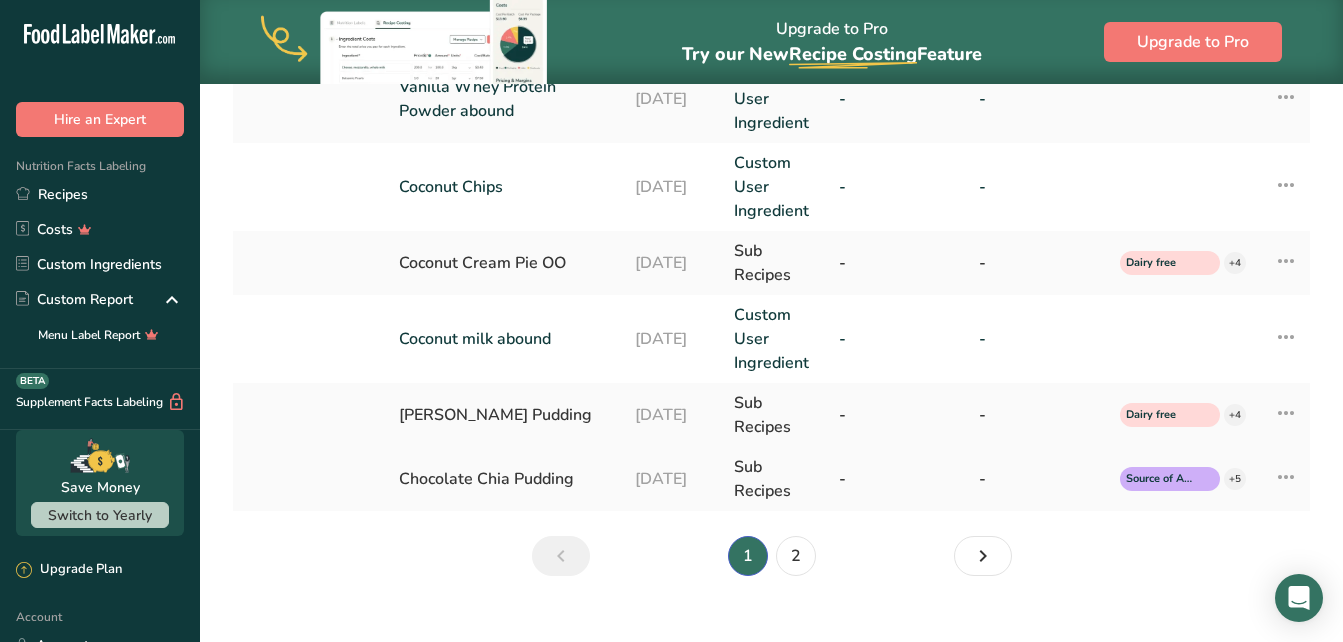 scroll, scrollTop: 910, scrollLeft: 0, axis: vertical 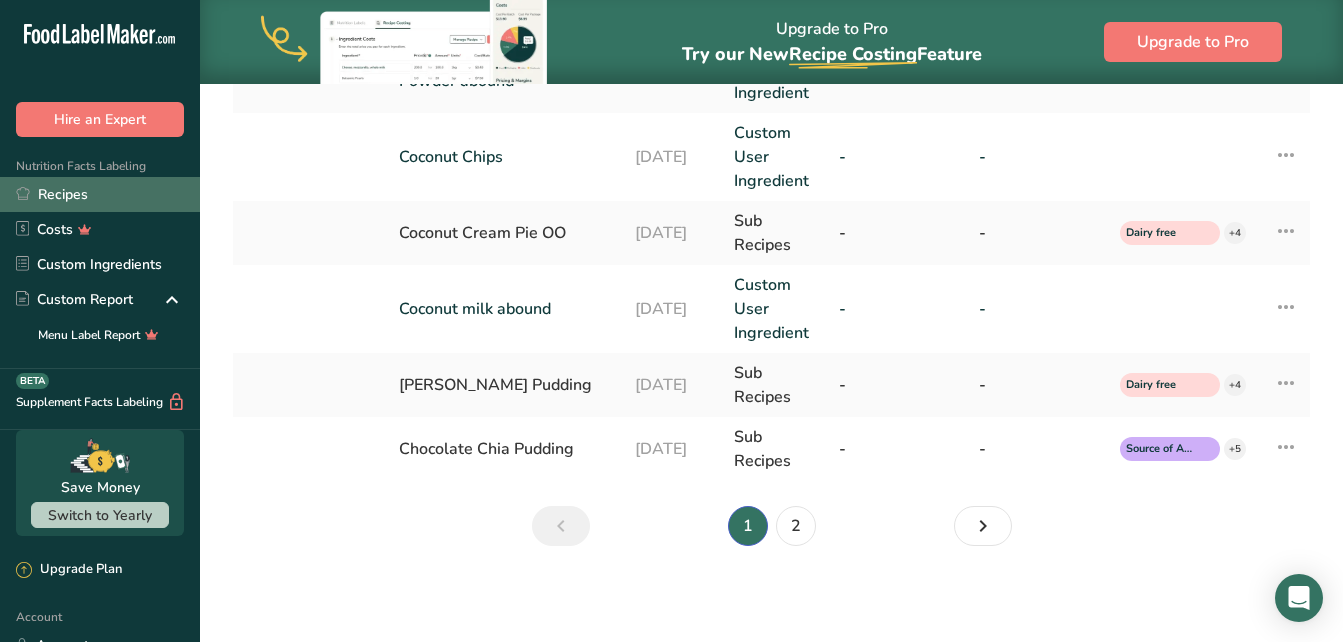 click on "Recipes" at bounding box center [100, 194] 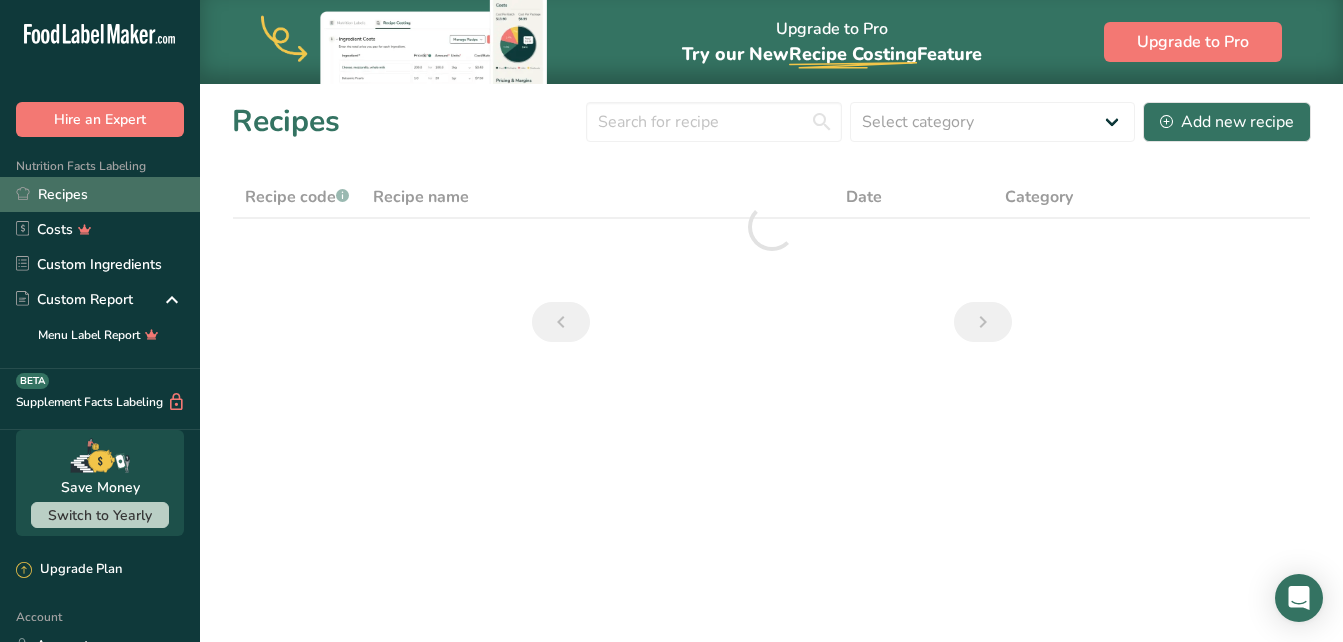 scroll, scrollTop: 0, scrollLeft: 0, axis: both 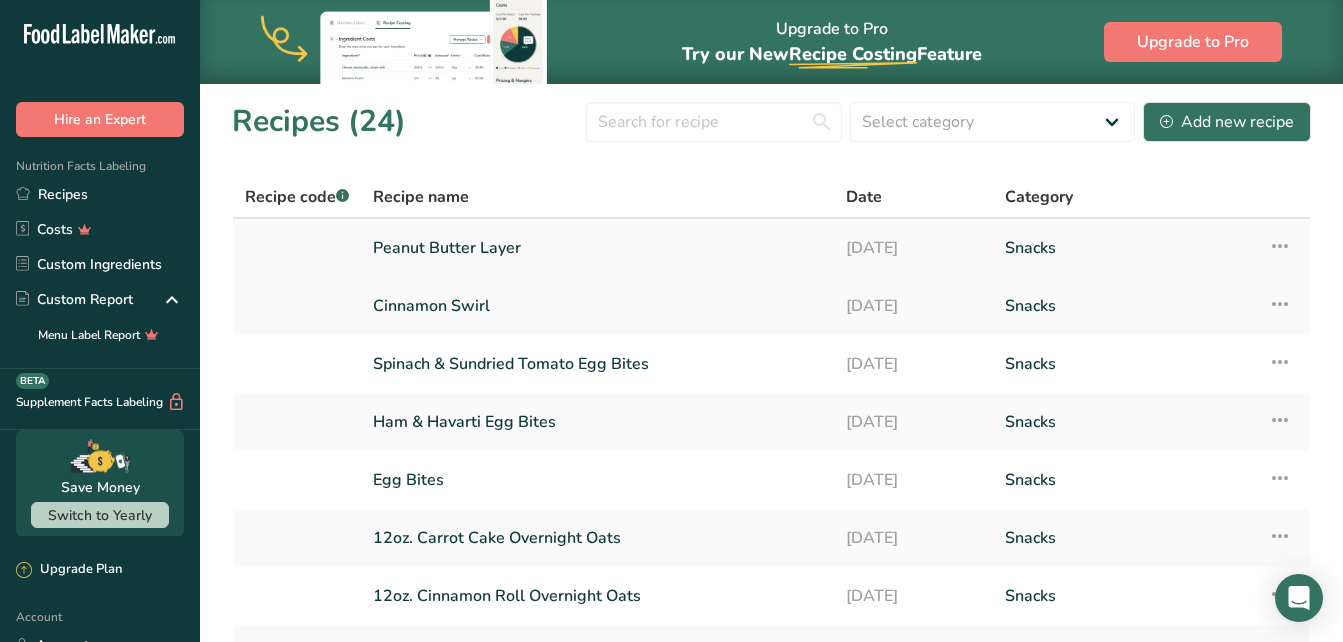 click at bounding box center [1280, 246] 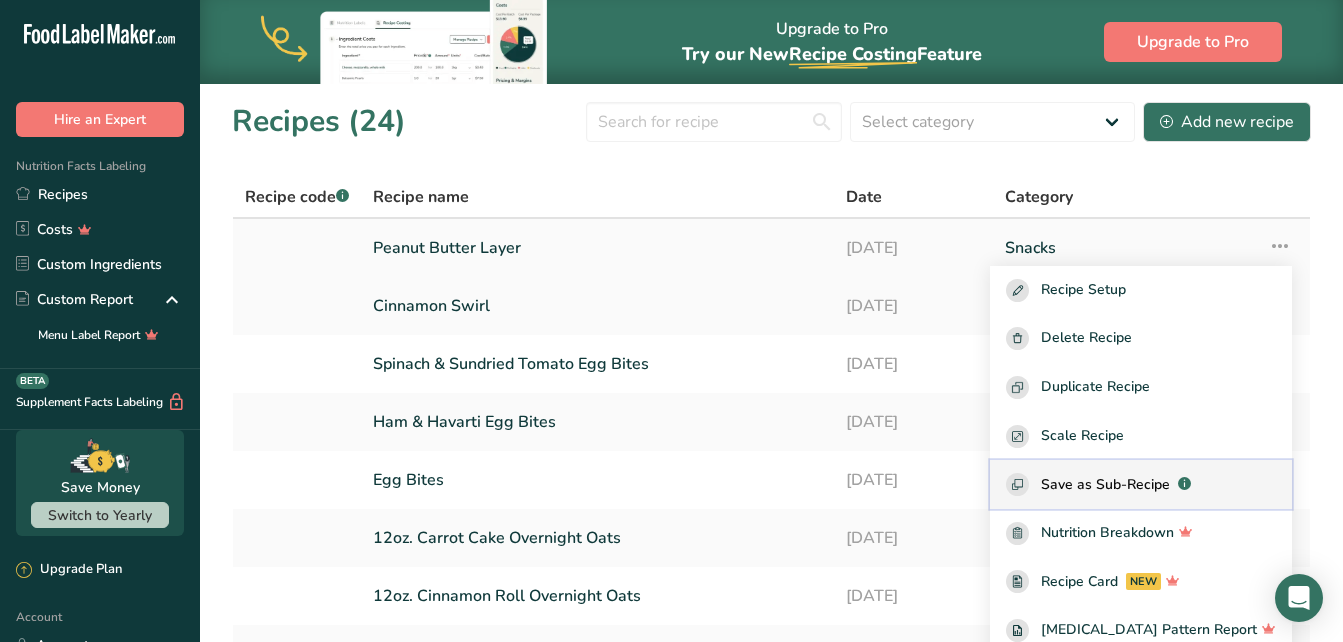 click on "Save as Sub-Recipe" at bounding box center [1105, 484] 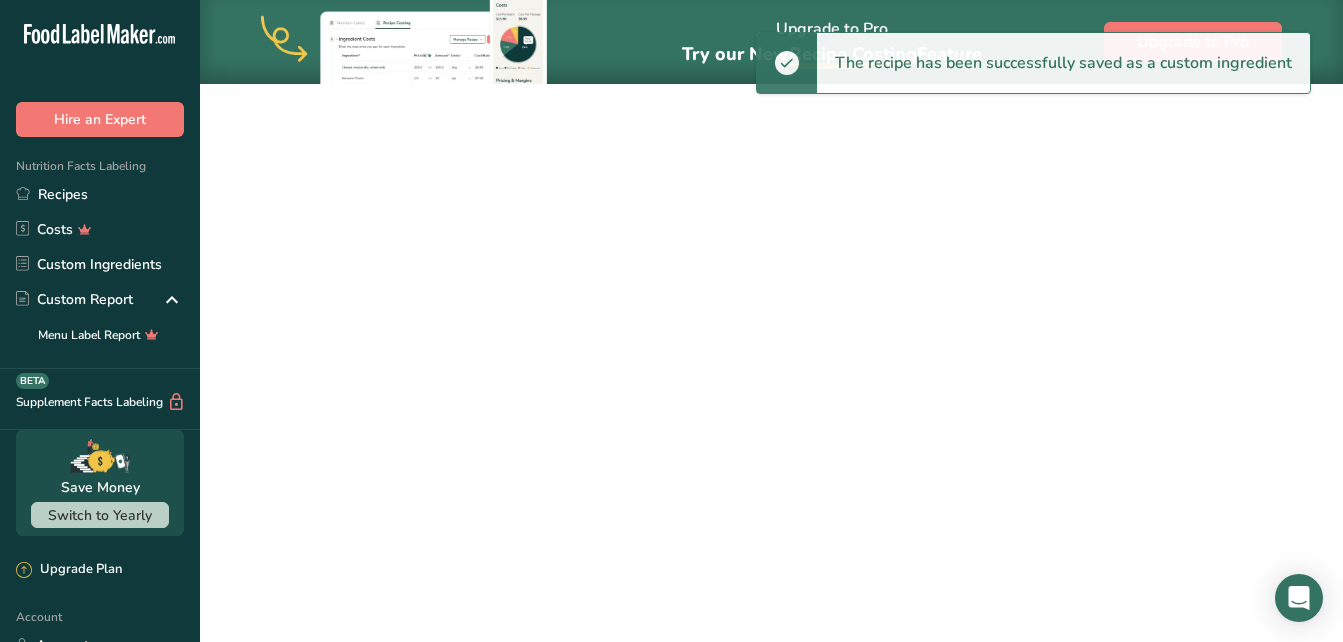 select on "30" 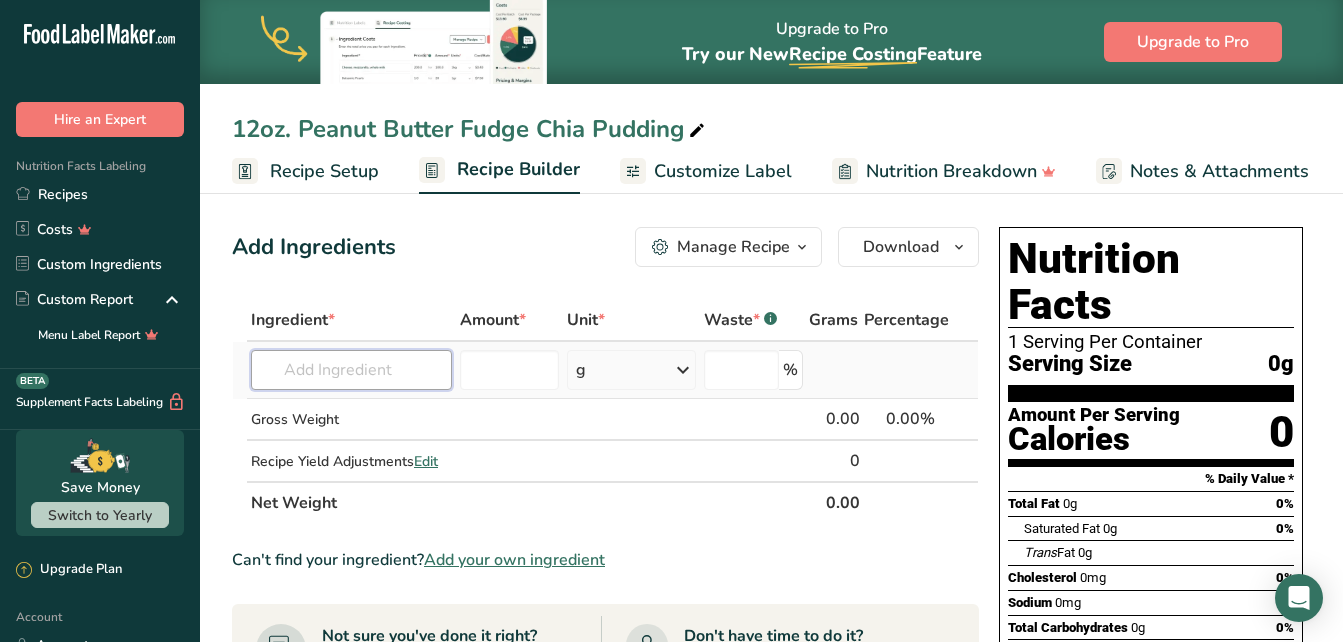 click at bounding box center (351, 370) 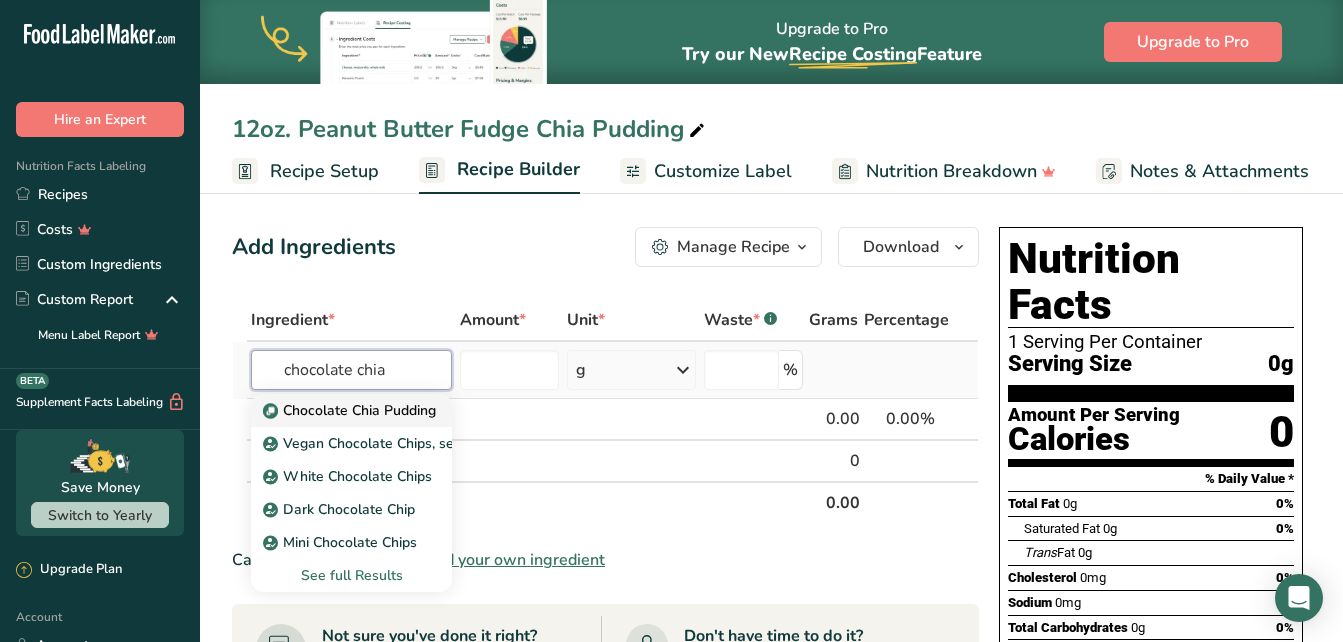 type on "chocolate chia" 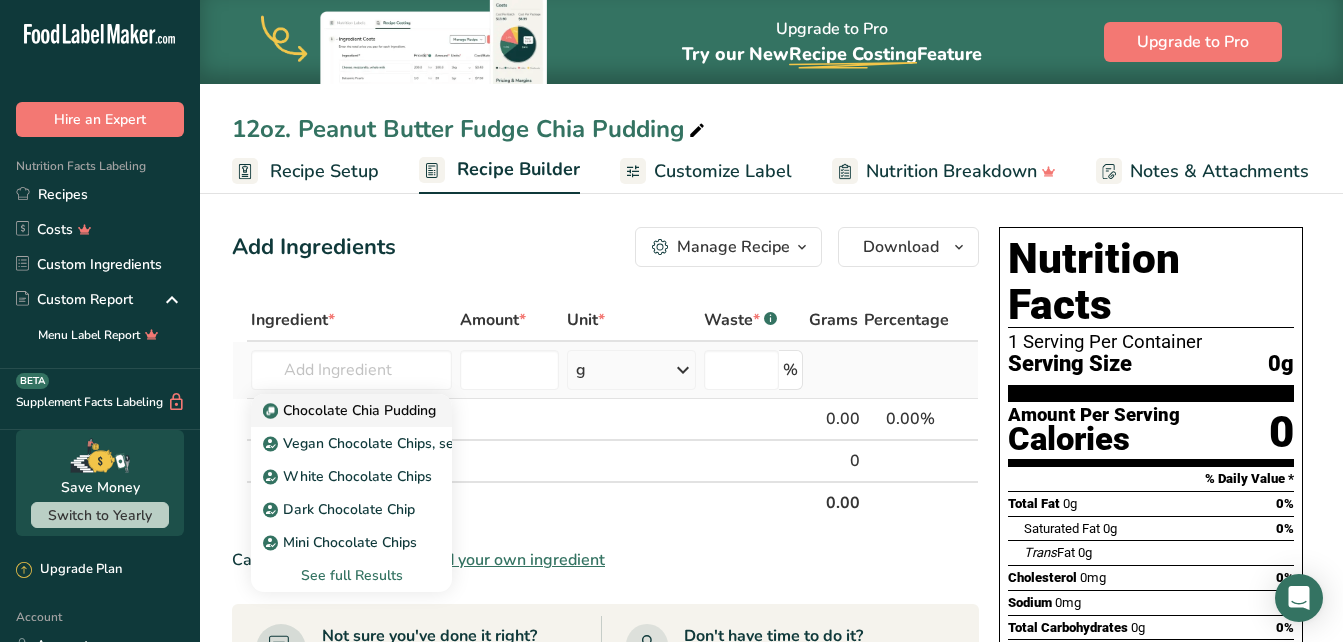 click on "Chocolate Chia Pudding" at bounding box center (351, 410) 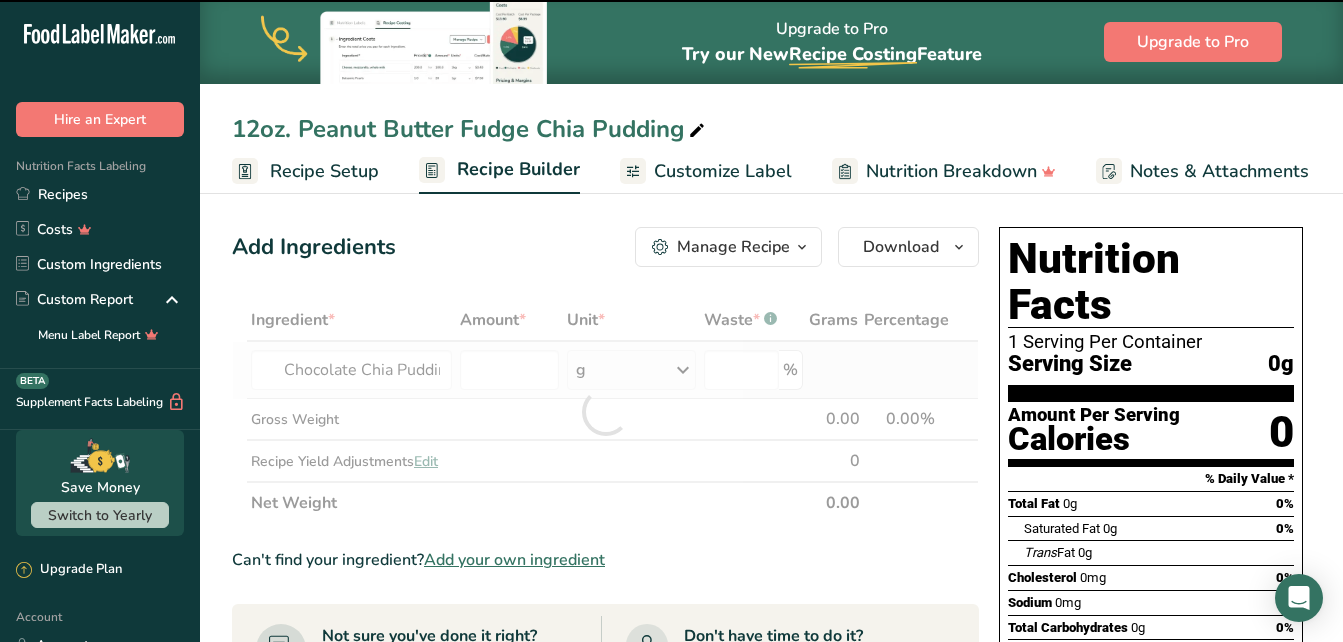 type on "0" 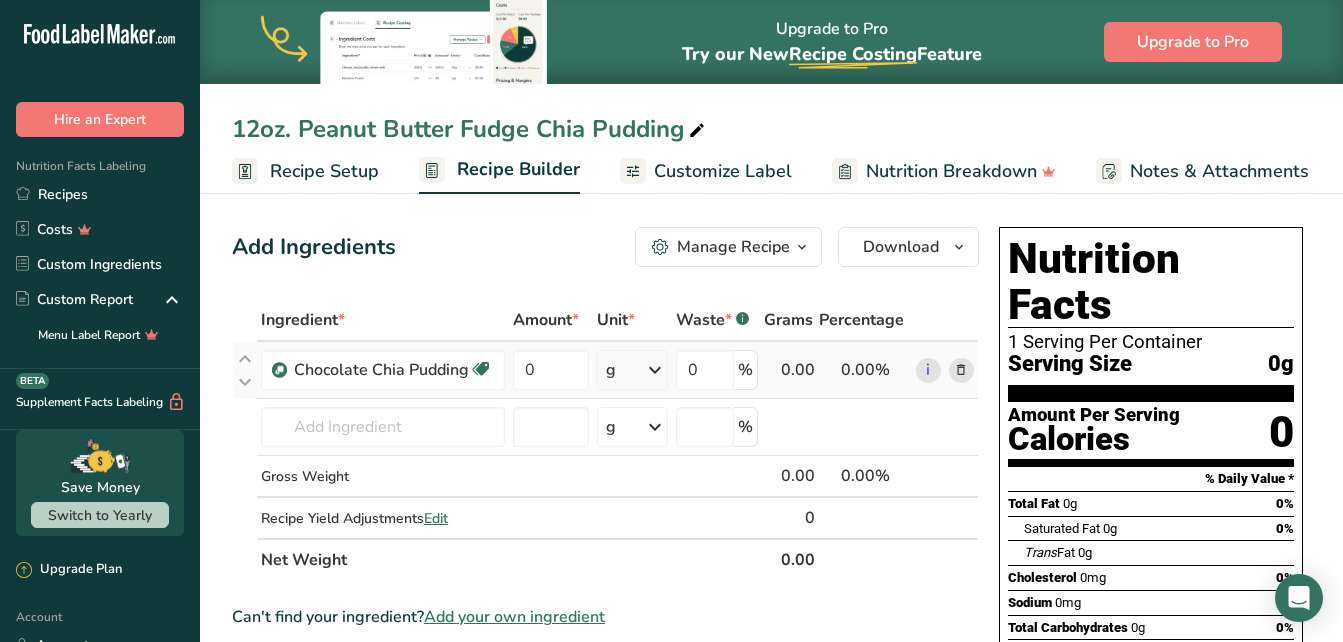 click on "g" at bounding box center [632, 370] 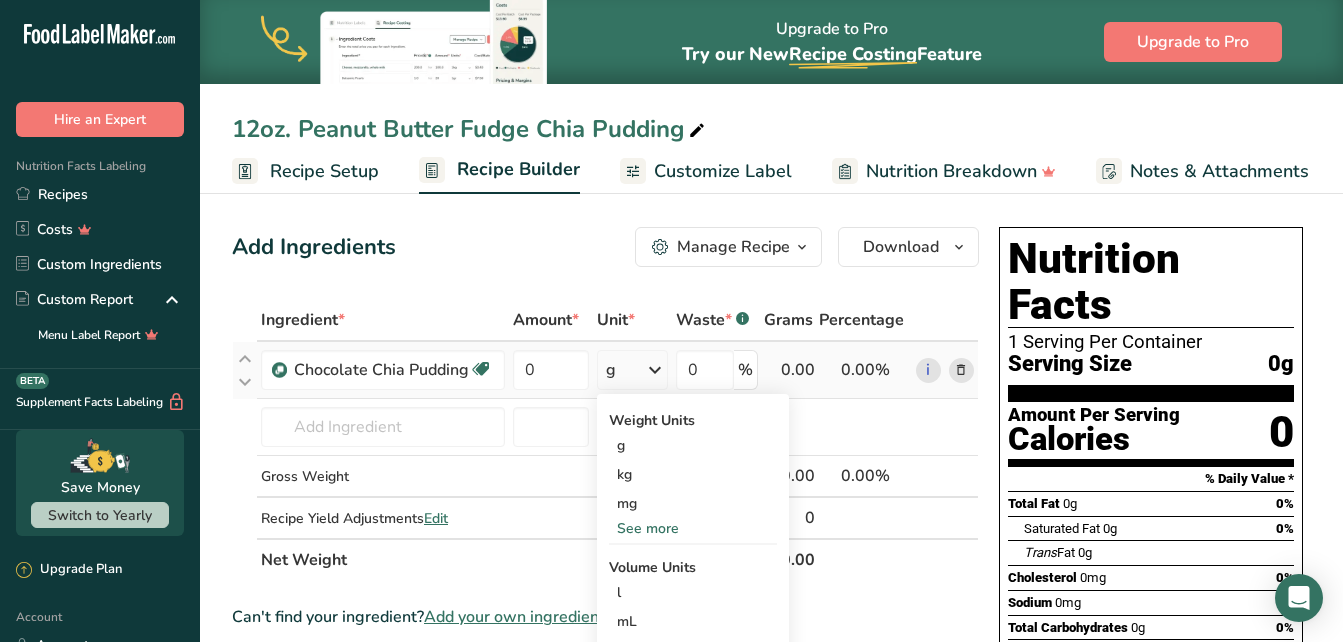 click on "See more" at bounding box center (693, 528) 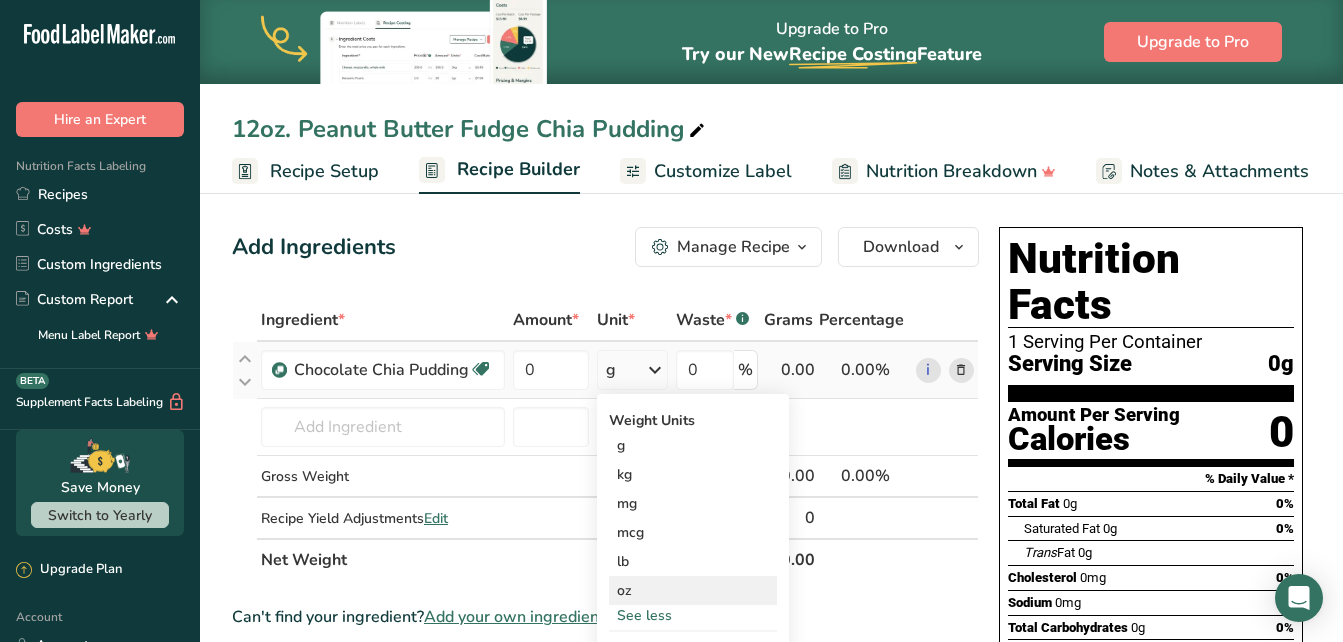 click on "oz" at bounding box center [693, 590] 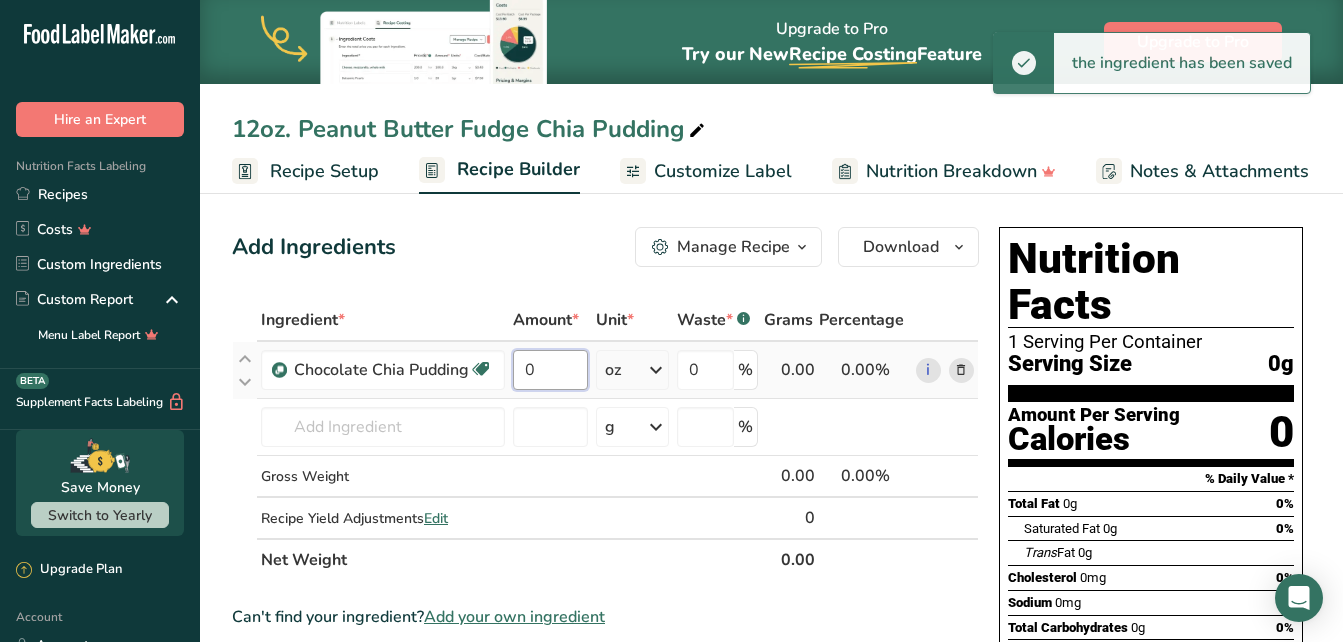 click on "0" at bounding box center (550, 370) 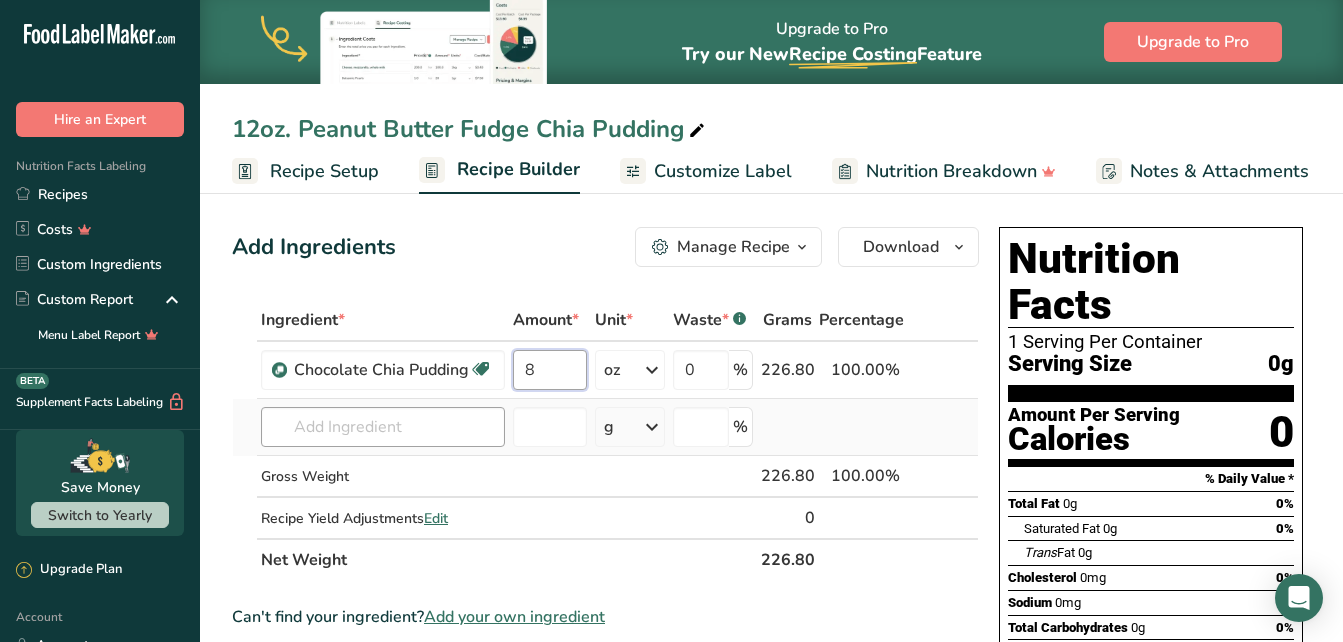 type on "8" 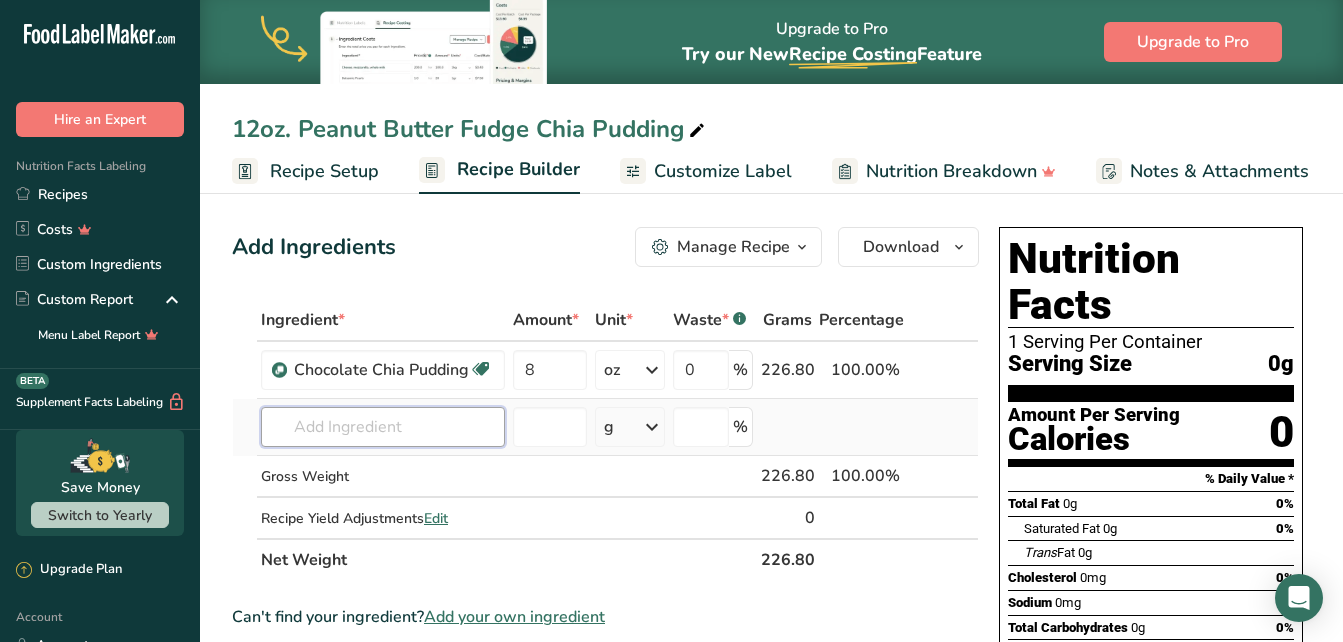 click on "Ingredient *
Amount *
Unit *
Waste *   .a-a{fill:#347362;}.b-a{fill:#fff;}          Grams
Percentage
Chocolate Chia Pudding
Source of Antioxidants
Dairy free
Gluten free
Vegan
Vegetarian
Soy free
8
oz
Weight Units
g
kg
mg
mcg
lb
oz
See less
Volume Units
l
mL
fl oz
See more
0
%
226.80
100.00%
i
Chocolate Chia Pudding
Vegan Chocolate Chips, semi-sweet
White Chocolate Chips" at bounding box center (605, 440) 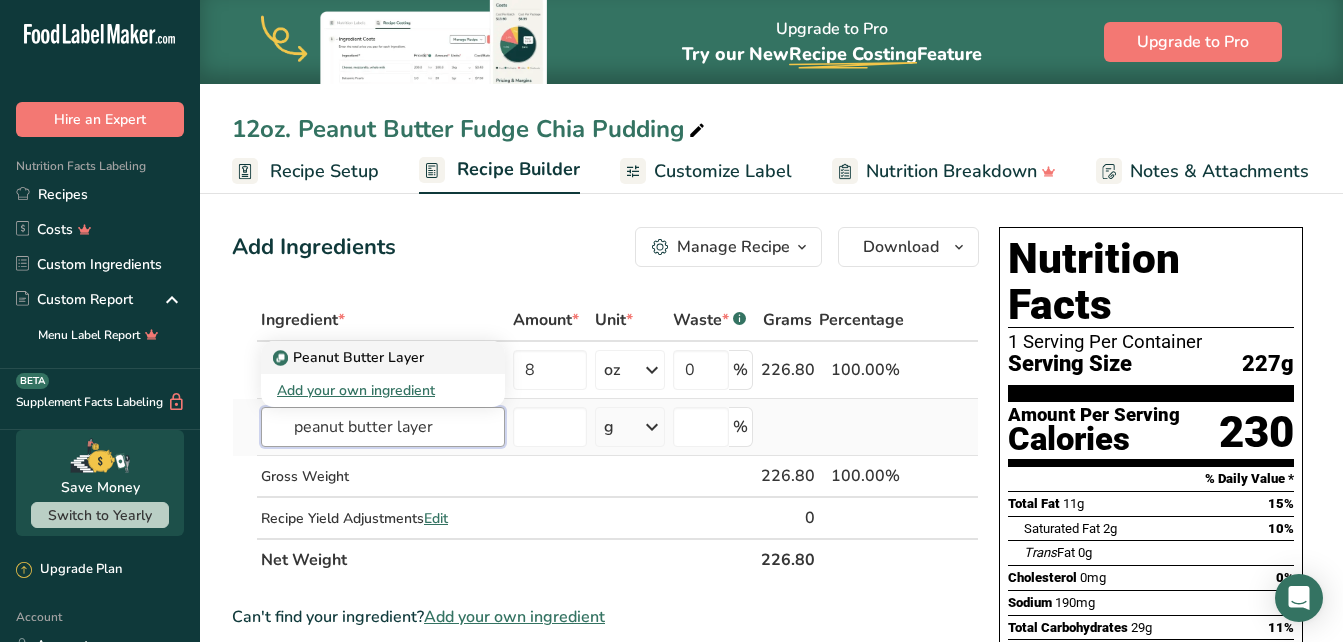 type on "peanut butter layer" 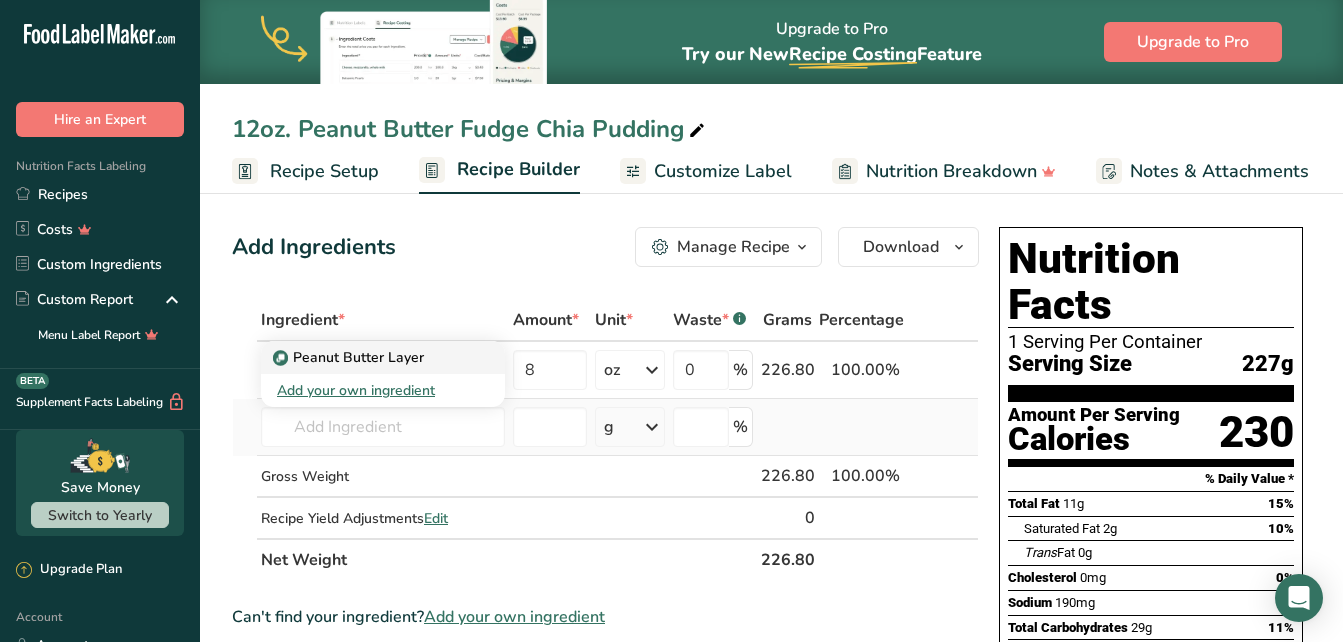 click on "Peanut Butter Layer" at bounding box center (350, 357) 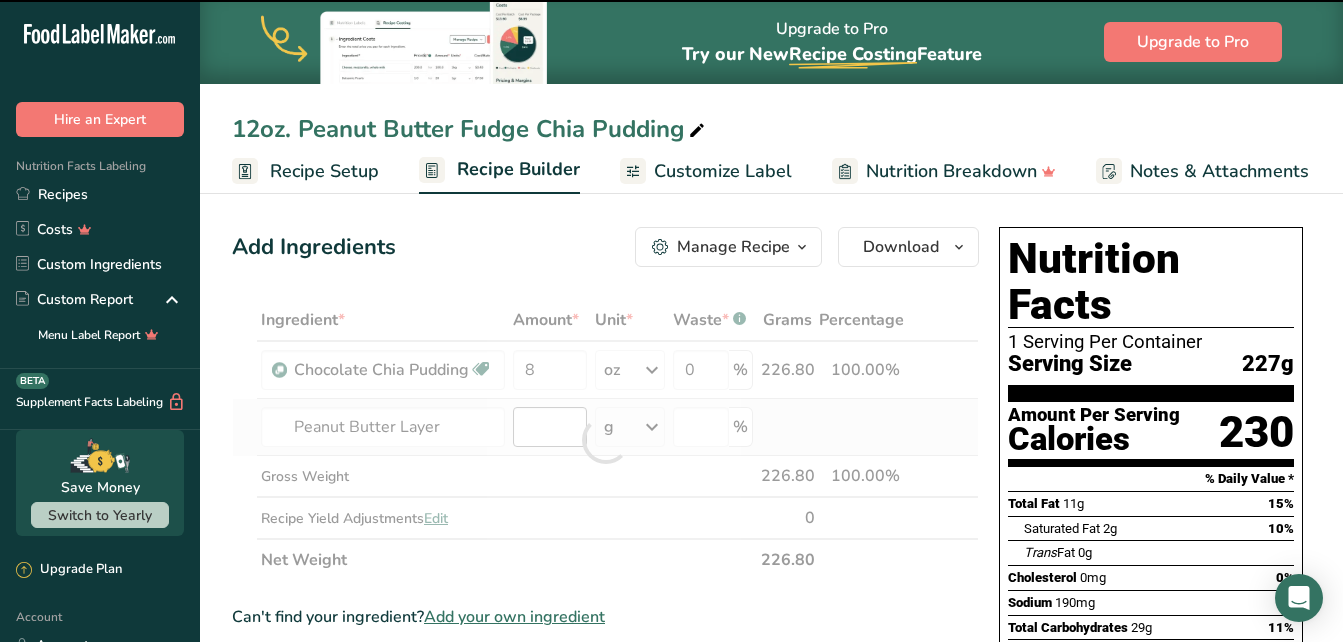 type on "0" 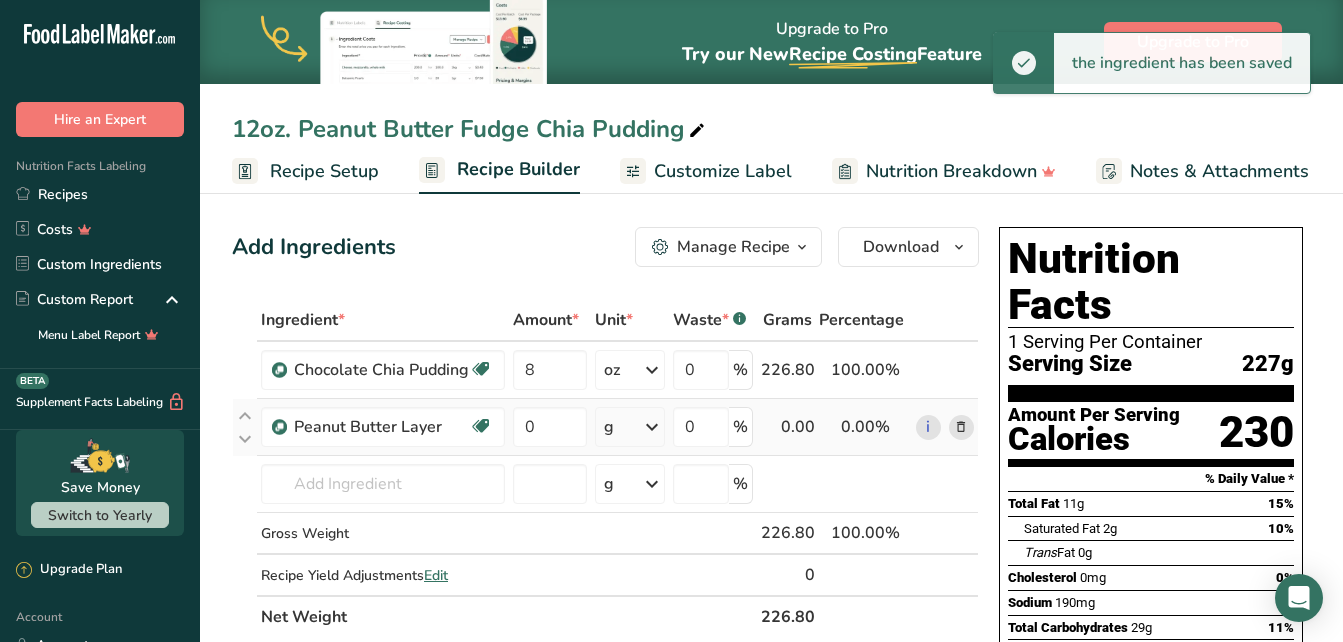 click on "g" at bounding box center [630, 427] 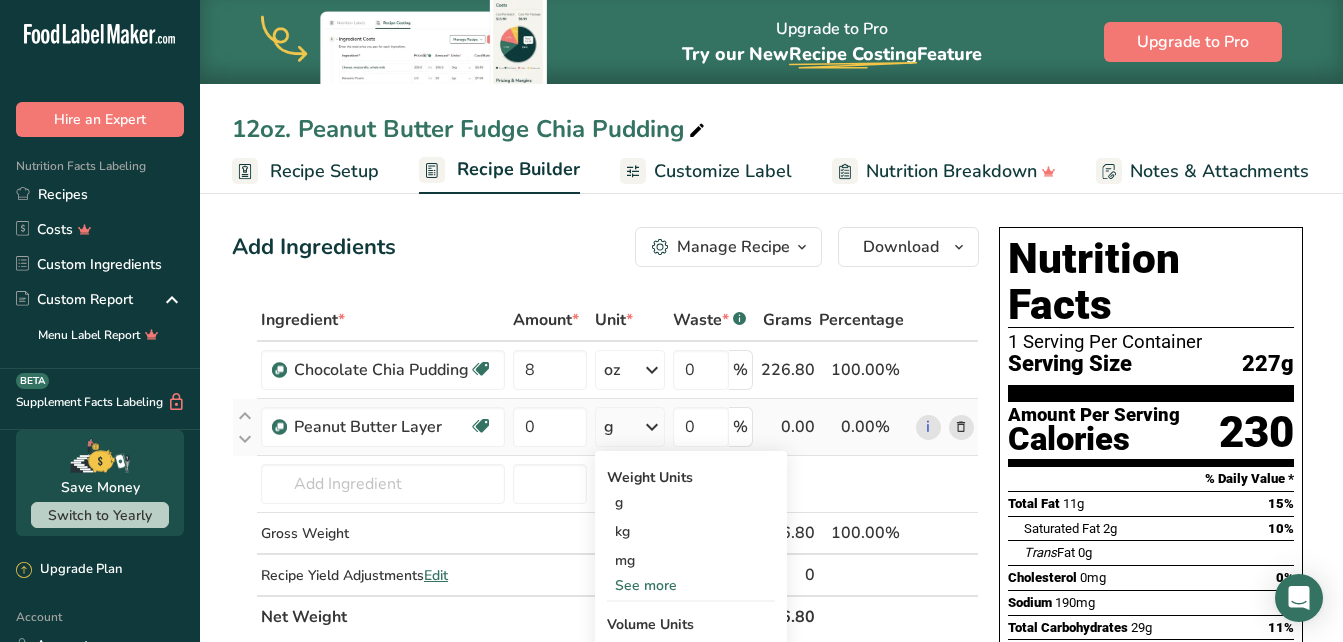 click on "See more" at bounding box center (691, 585) 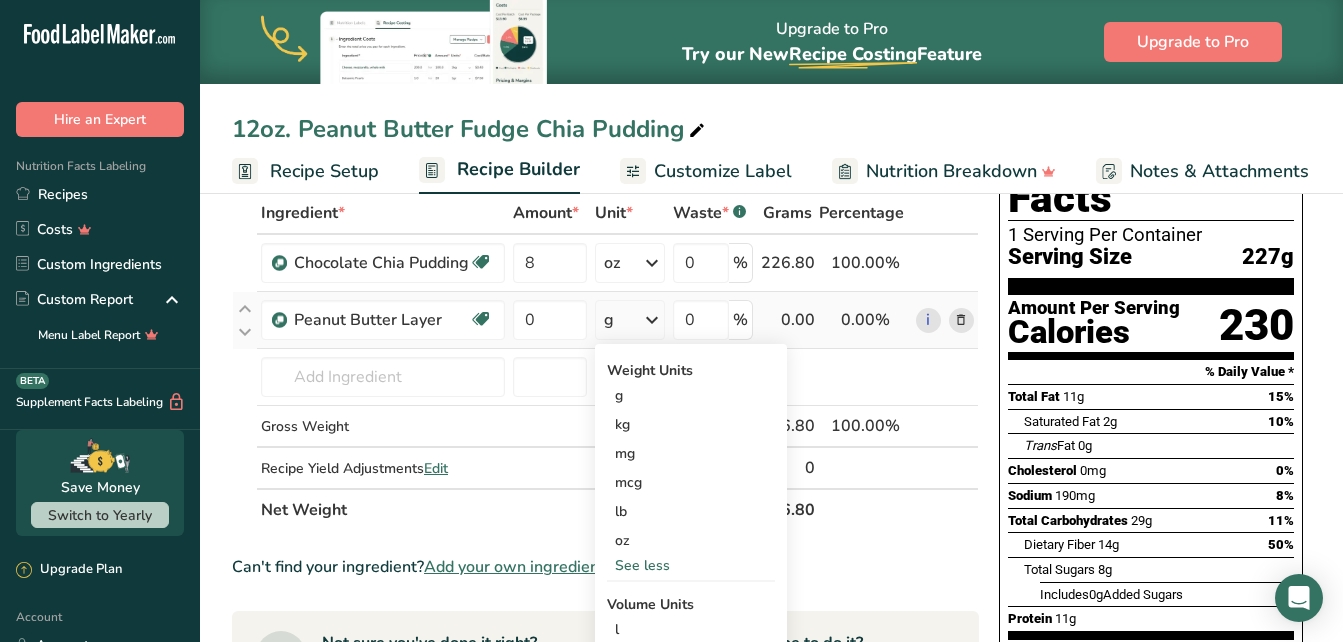 scroll, scrollTop: 108, scrollLeft: 0, axis: vertical 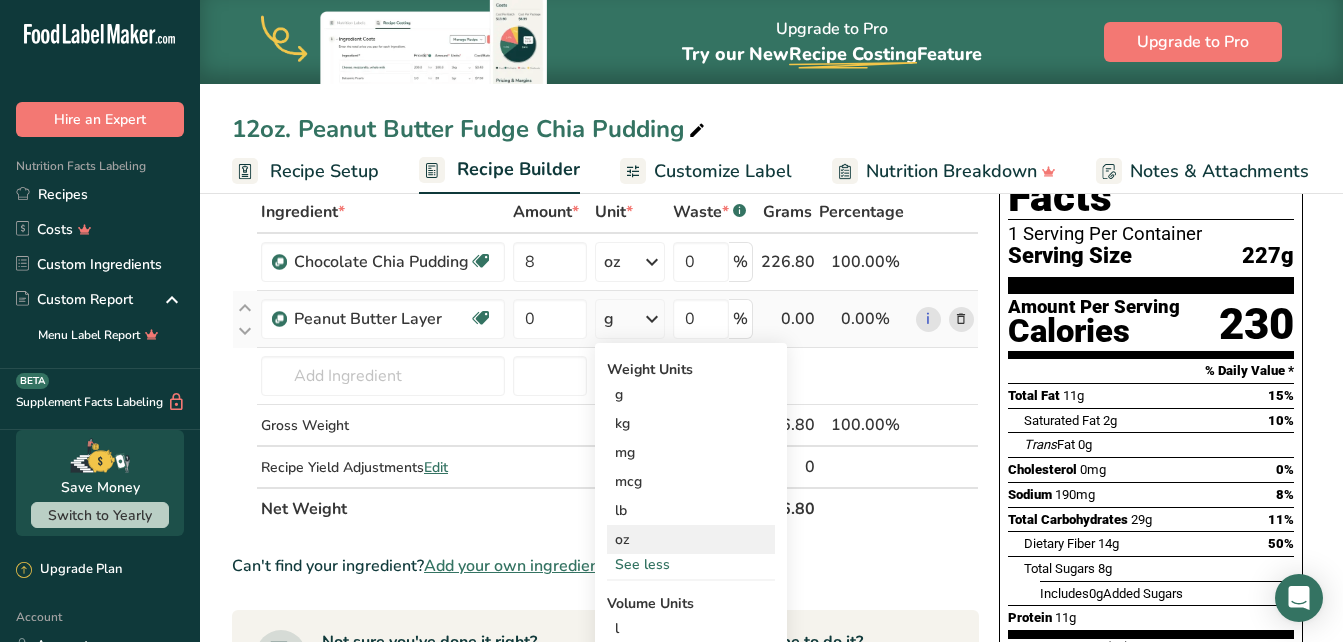 click on "oz" at bounding box center [691, 539] 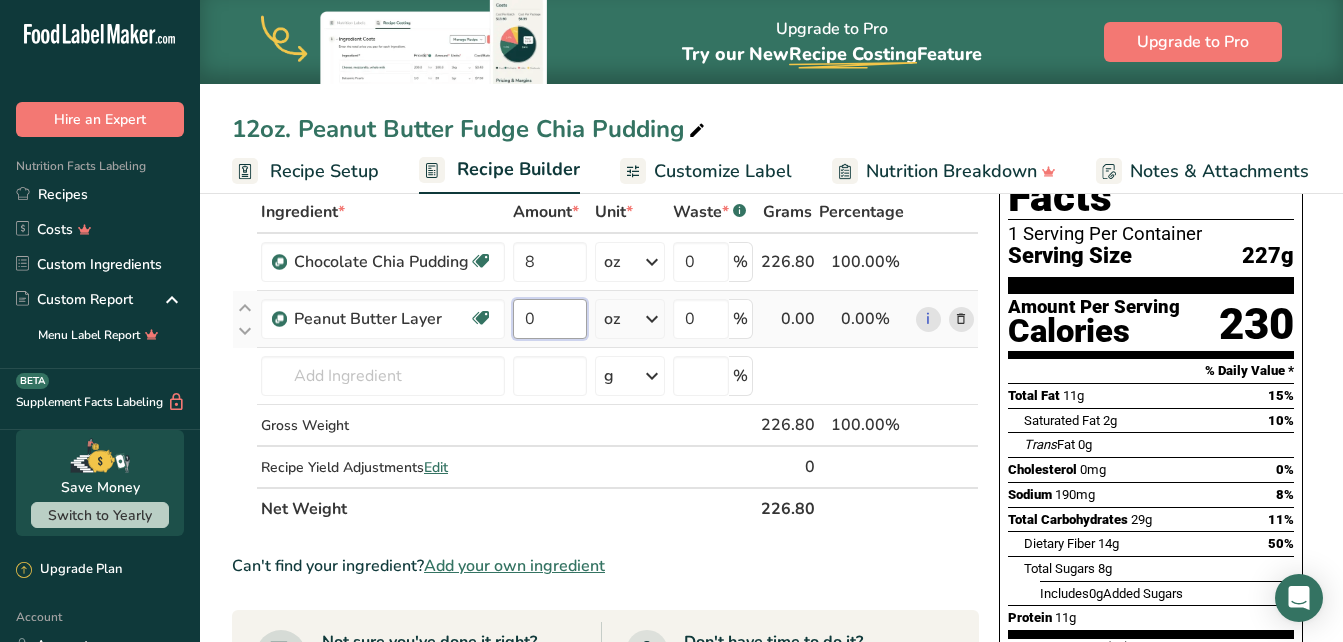 click on "0" at bounding box center (550, 319) 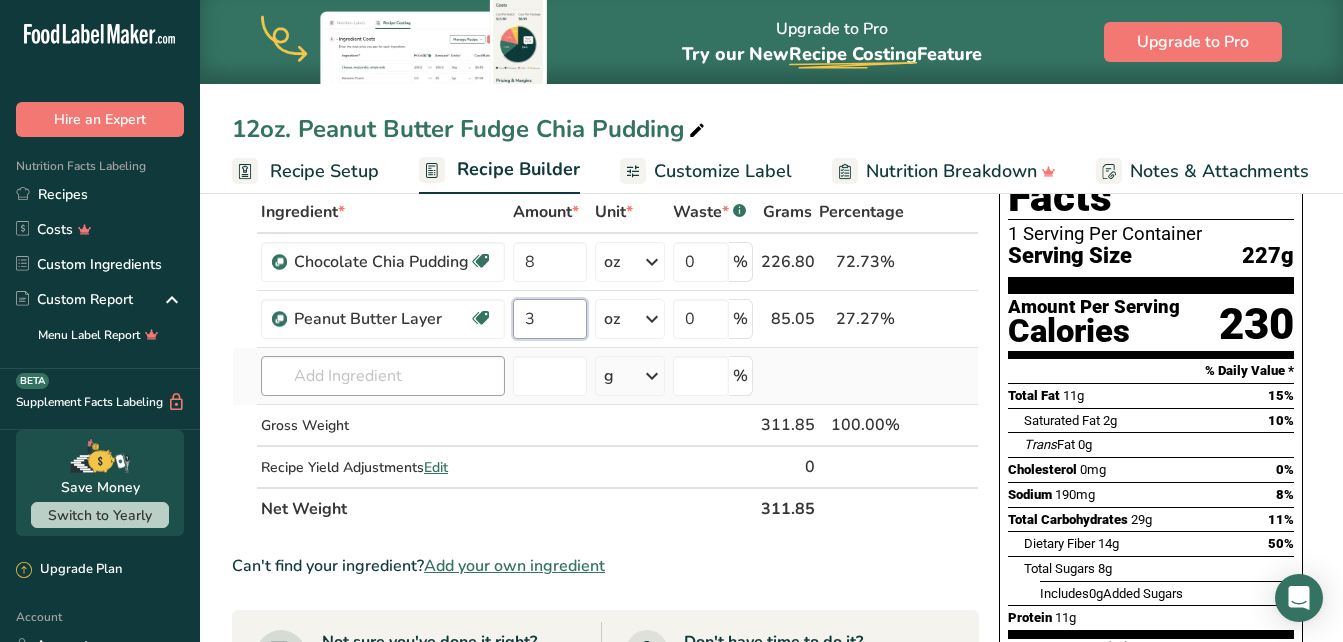 type on "3" 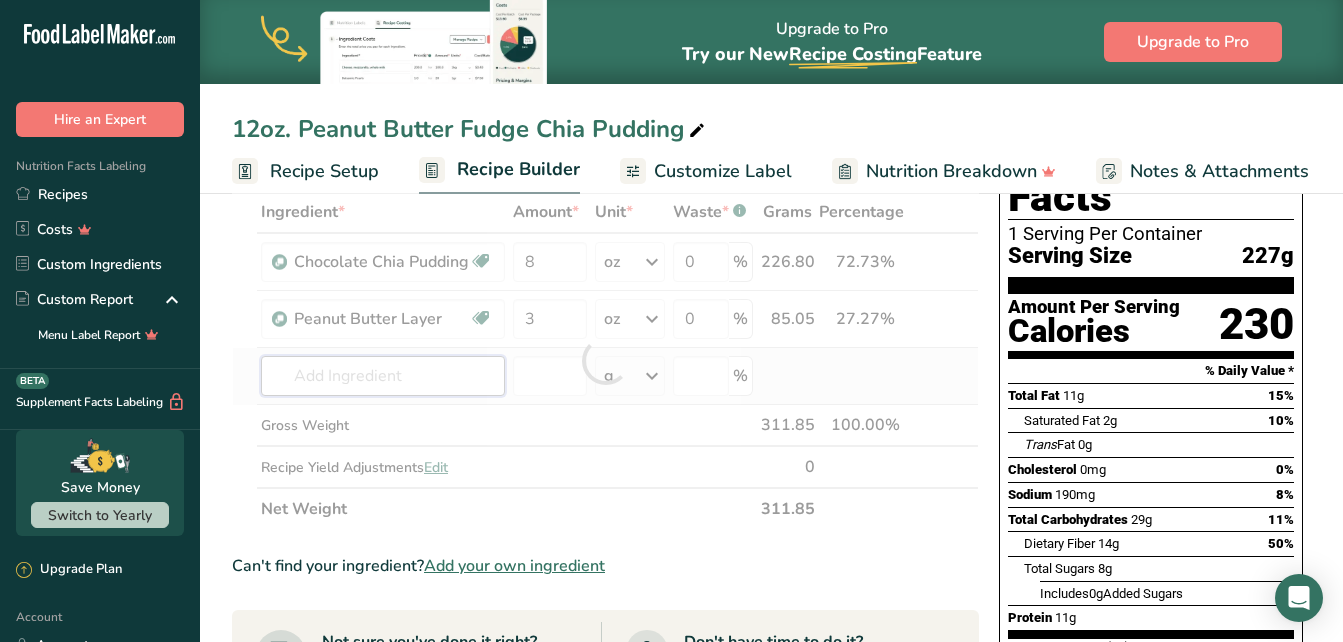 click on "Ingredient *
Amount *
Unit *
Waste *   .a-a{fill:#347362;}.b-a{fill:#fff;}          Grams
Percentage
Chocolate Chia Pudding
Source of Antioxidants
Dairy free
Gluten free
Vegan
Vegetarian
Soy free
8
oz
Weight Units
g
kg
mg
mcg
lb
oz
See less
Volume Units
l
mL
fl oz
See more
0
%
226.80
72.73%
i
Peanut Butter Layer
Dairy free
Gluten free
Vegan
Vegetarian
Soy free
3
oz" at bounding box center [605, 360] 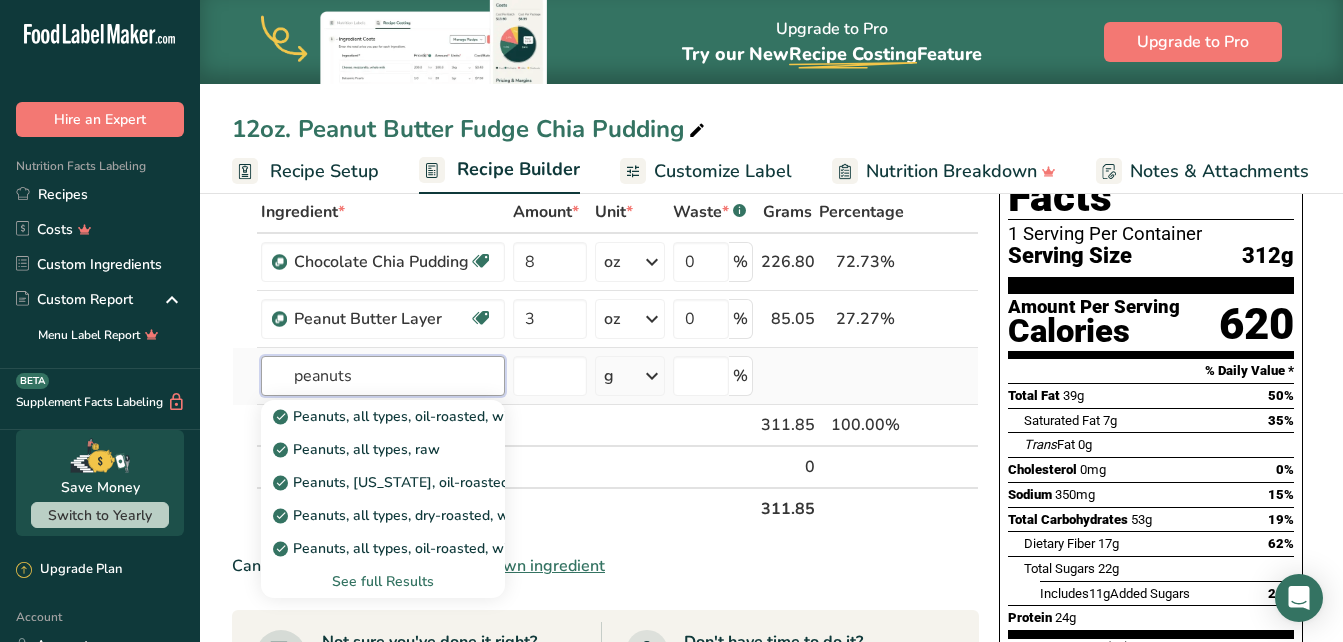 type on "peanuts" 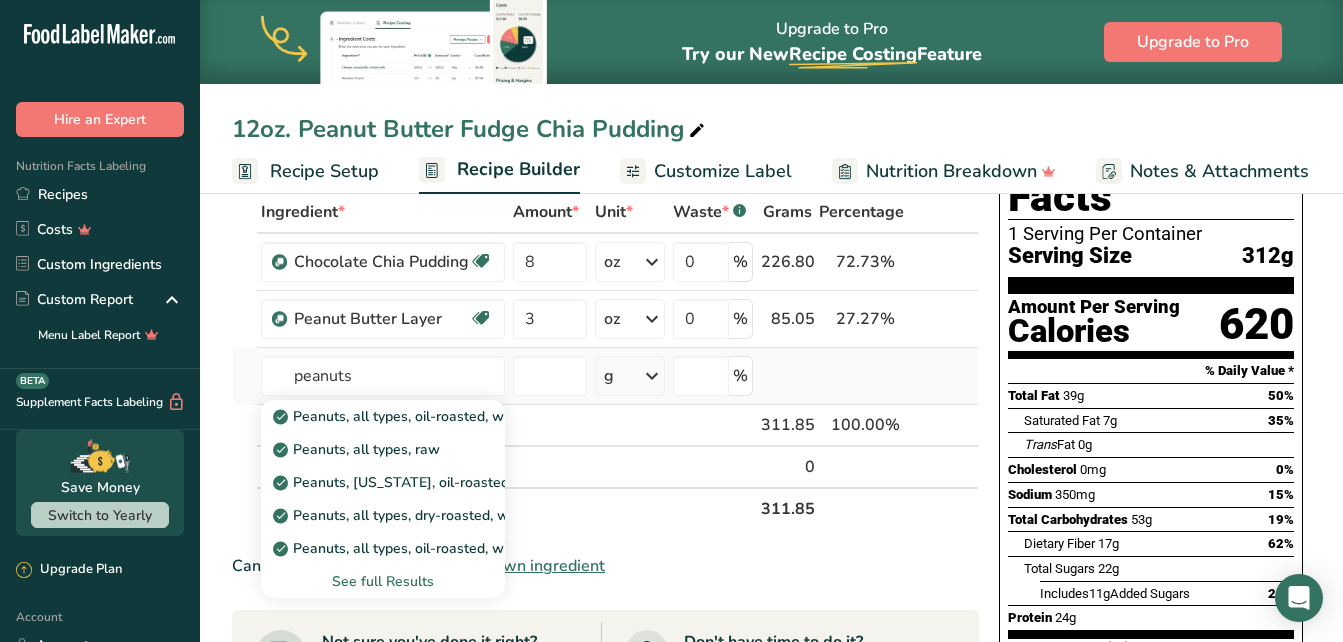 type 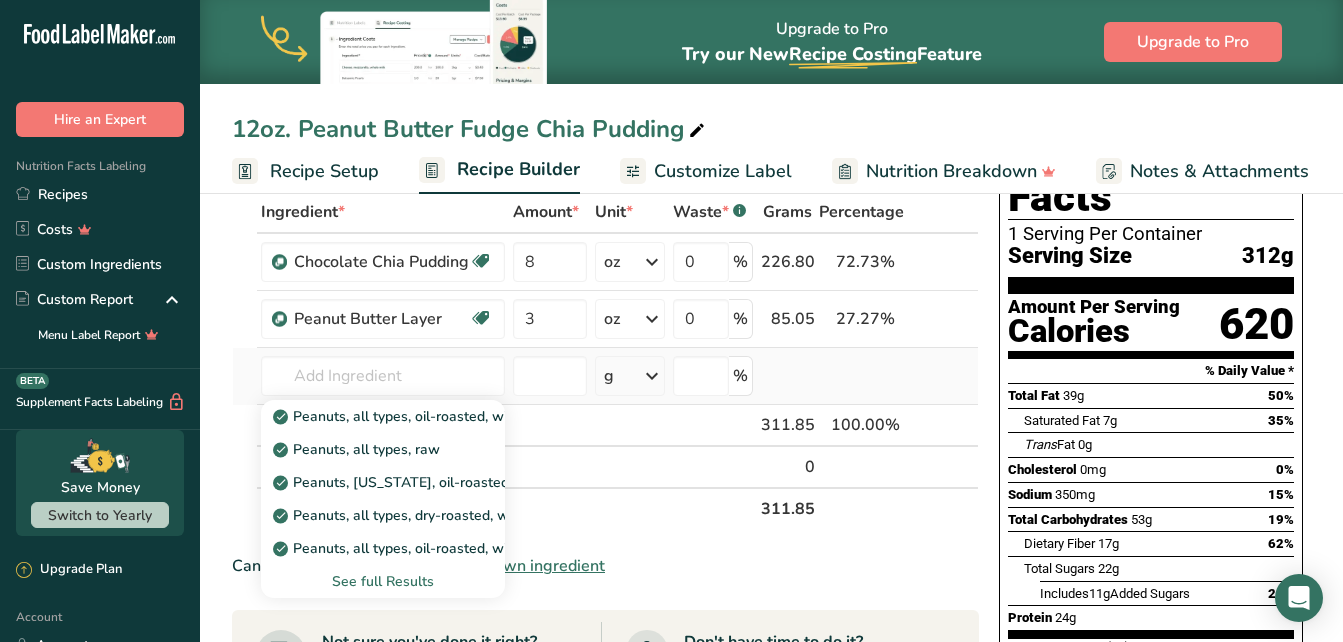 click on "See full Results" at bounding box center [383, 581] 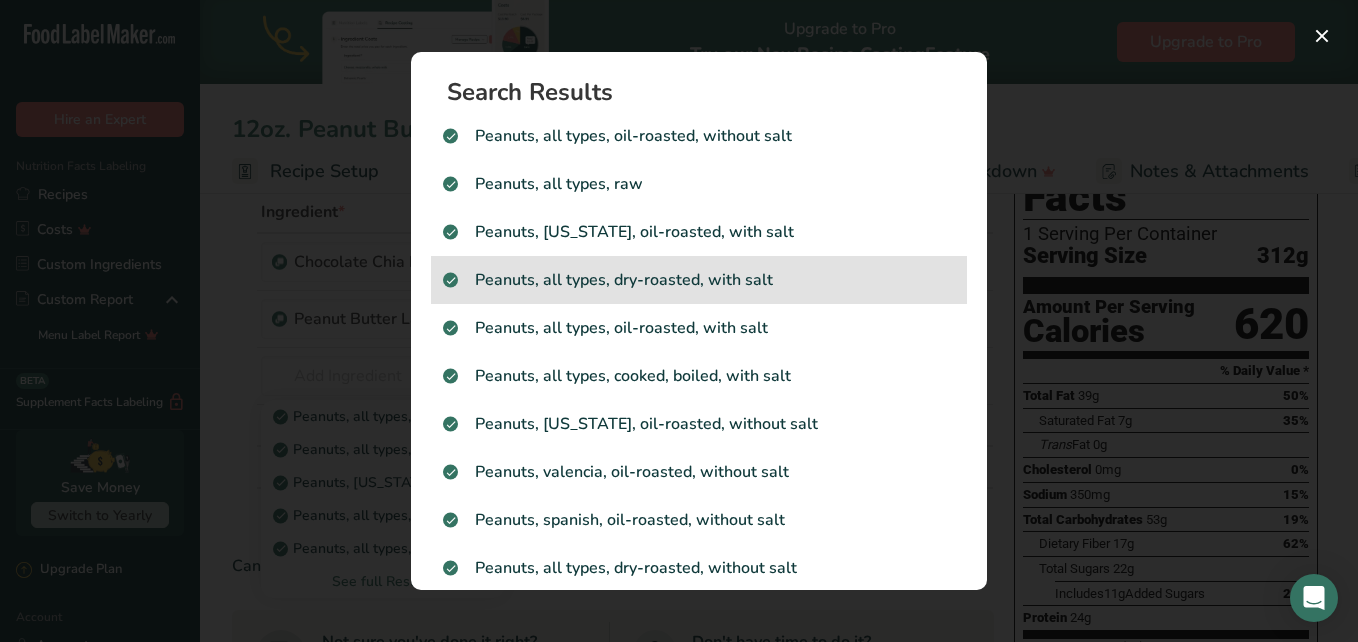 click on "Peanuts, all types, dry-roasted, with salt" at bounding box center (699, 280) 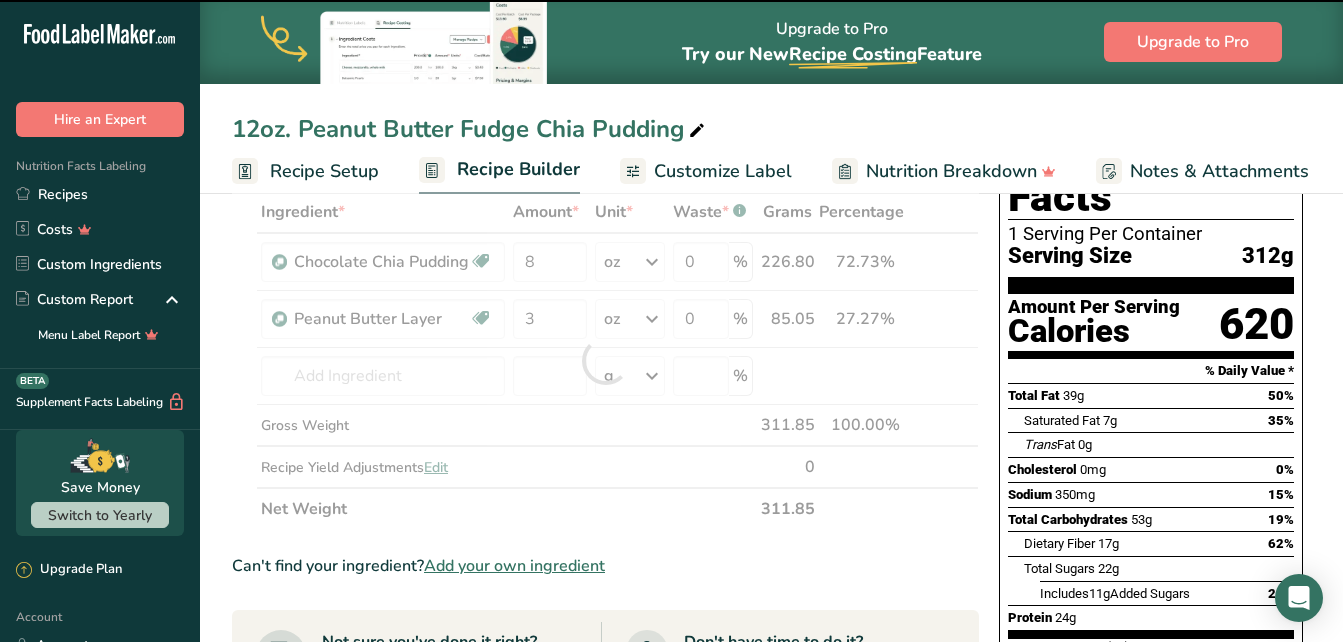 type on "0" 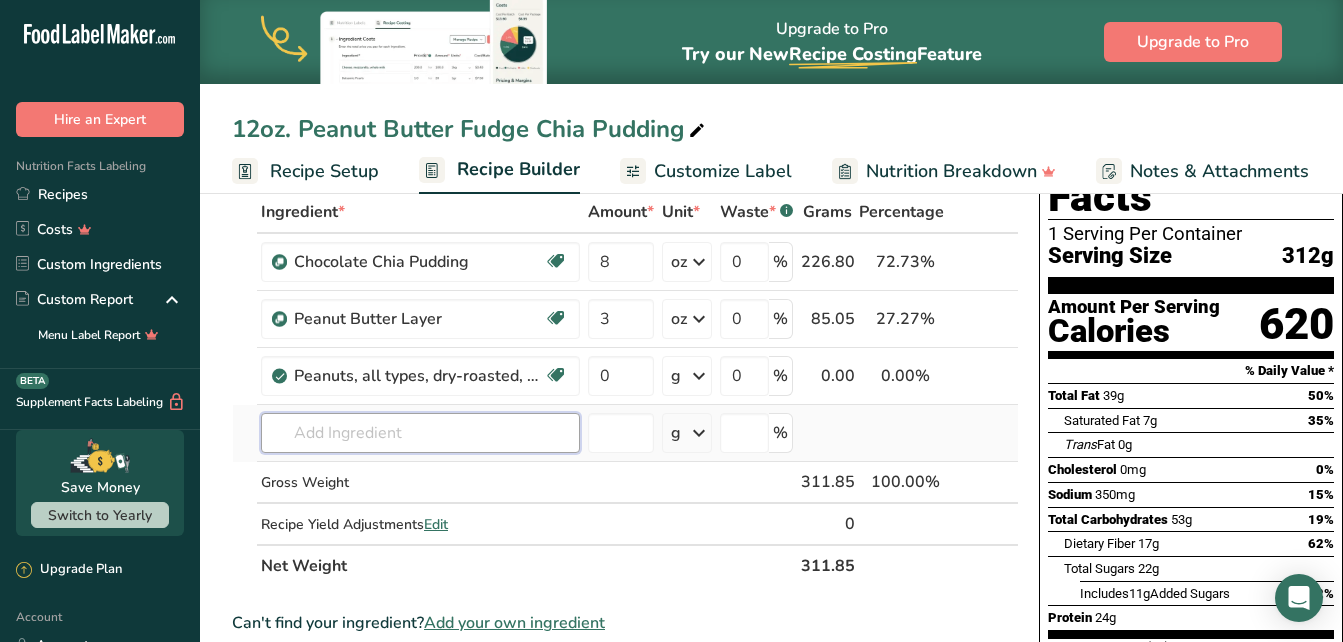 click at bounding box center [420, 433] 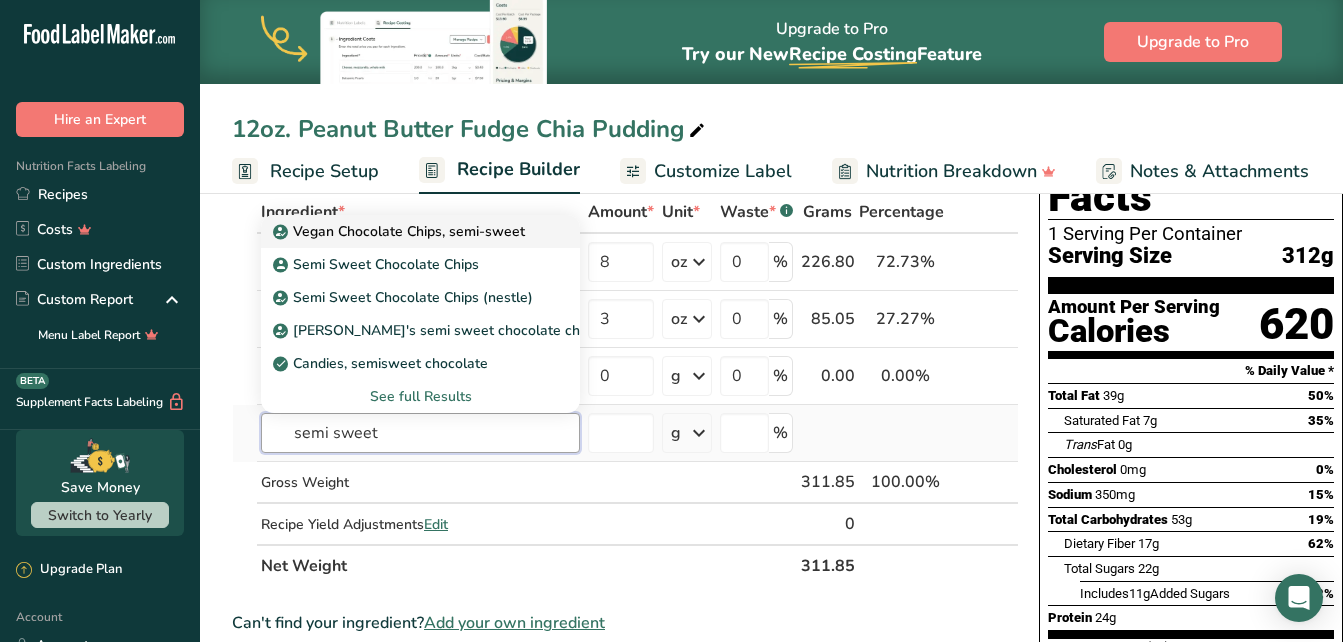type on "semi sweet" 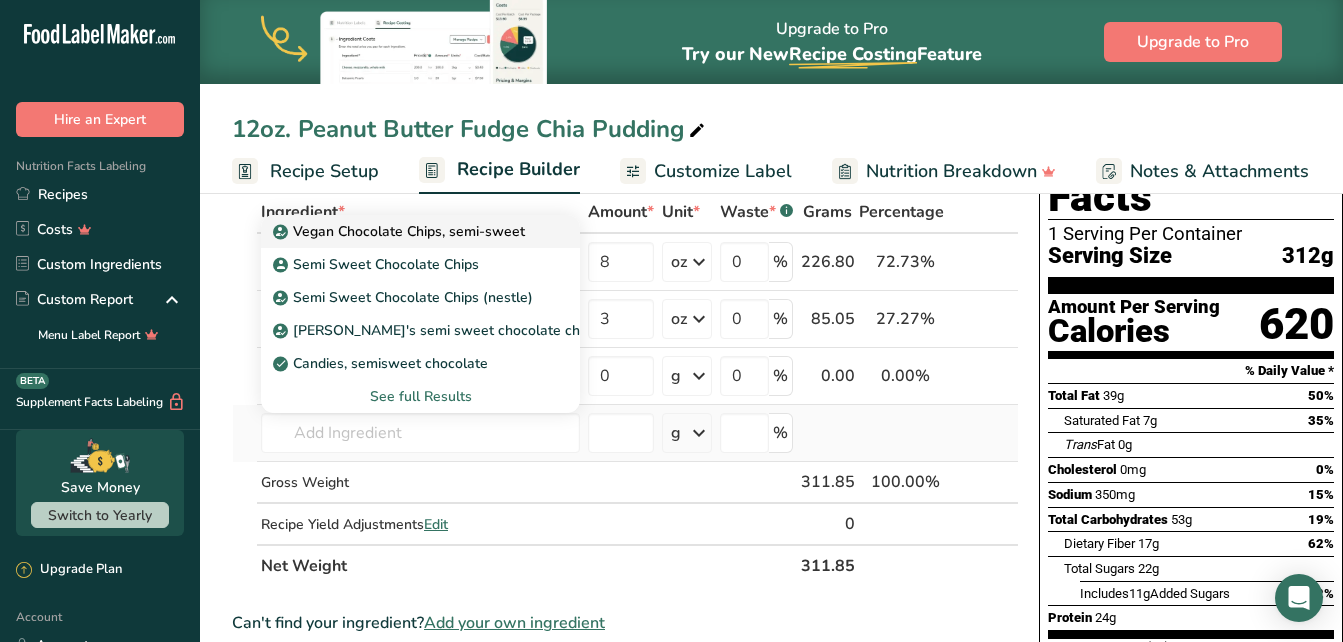 click on "Vegan Chocolate Chips, semi-sweet" at bounding box center (401, 231) 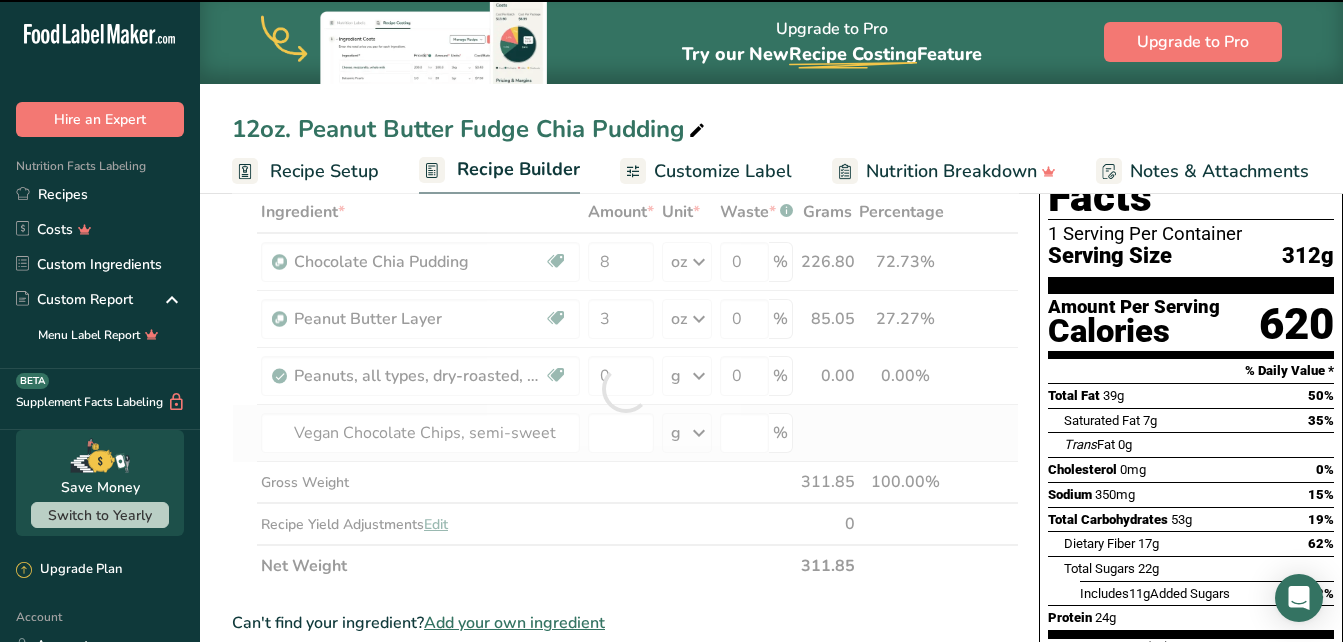 type on "0" 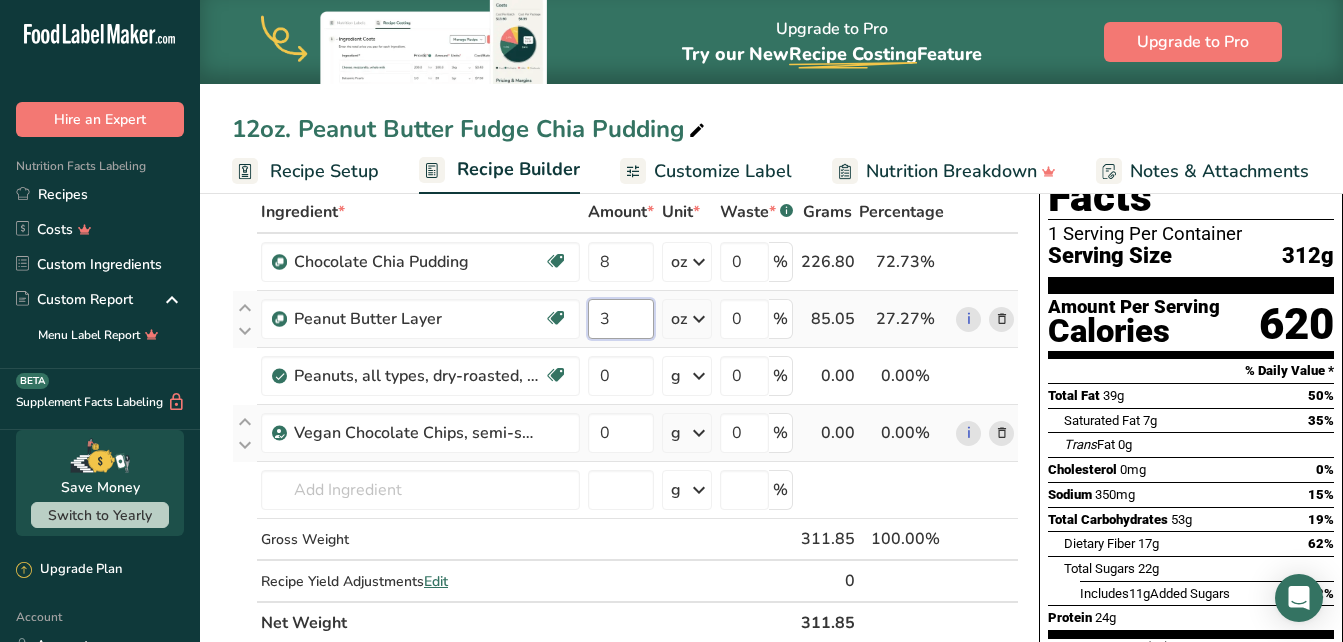 click on "3" at bounding box center (621, 319) 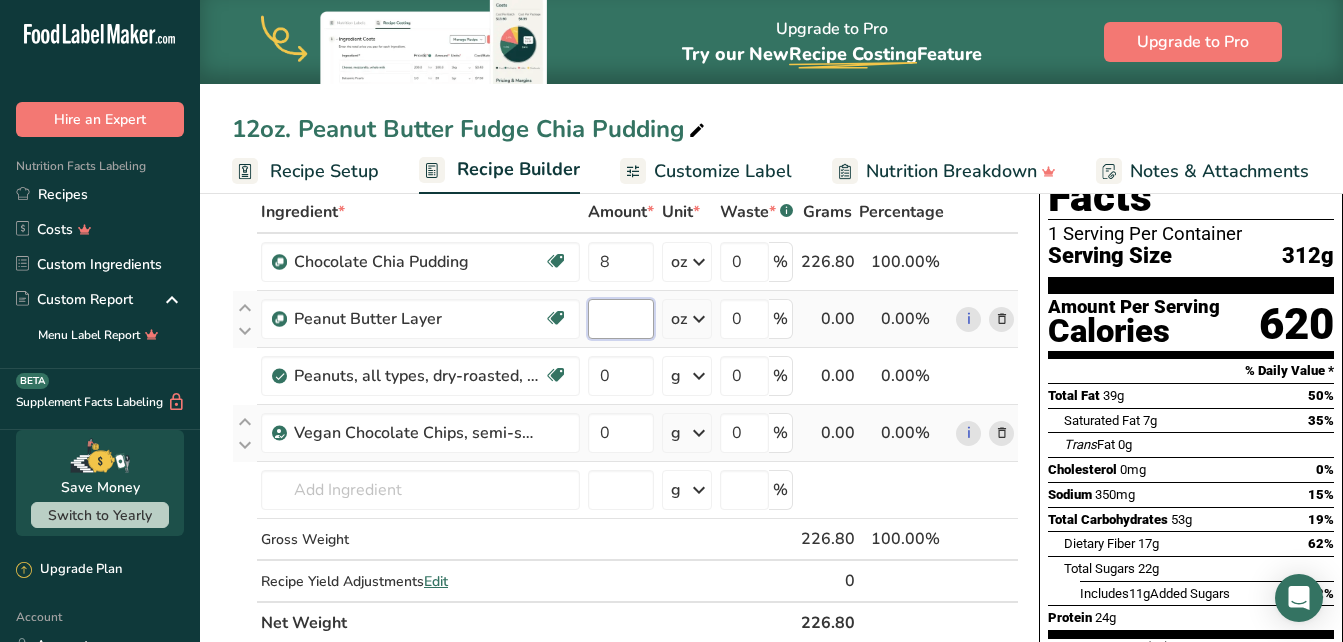 type on "3" 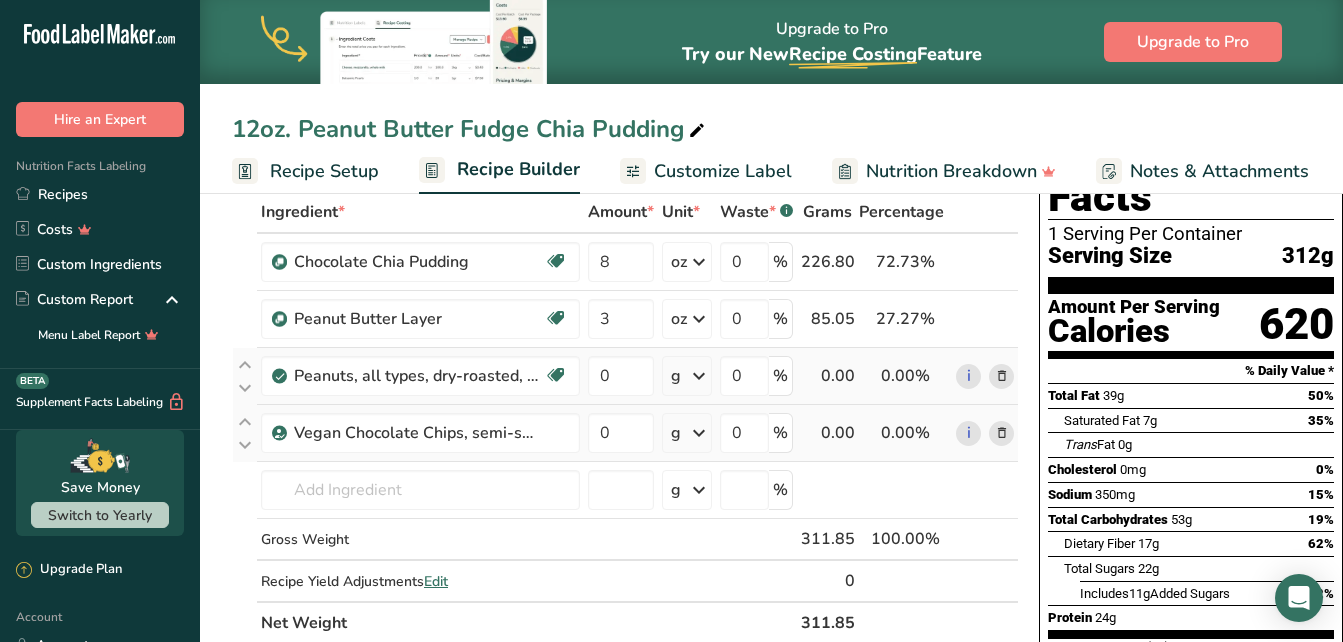 click on "Ingredient *
Amount *
Unit *
Waste *   .a-a{fill:#347362;}.b-a{fill:#fff;}          Grams
Percentage
Chocolate Chia Pudding
Source of Antioxidants
Dairy free
Gluten free
Vegan
Vegetarian
Soy free
8
oz
Weight Units
g
kg
mg
mcg
lb
oz
See less
Volume Units
l
mL
fl oz
See more
0
%
226.80
72.73%
i
Peanut Butter Layer
Dairy free
Gluten free
Vegan
Vegetarian
Soy free
3
oz" at bounding box center [625, 417] 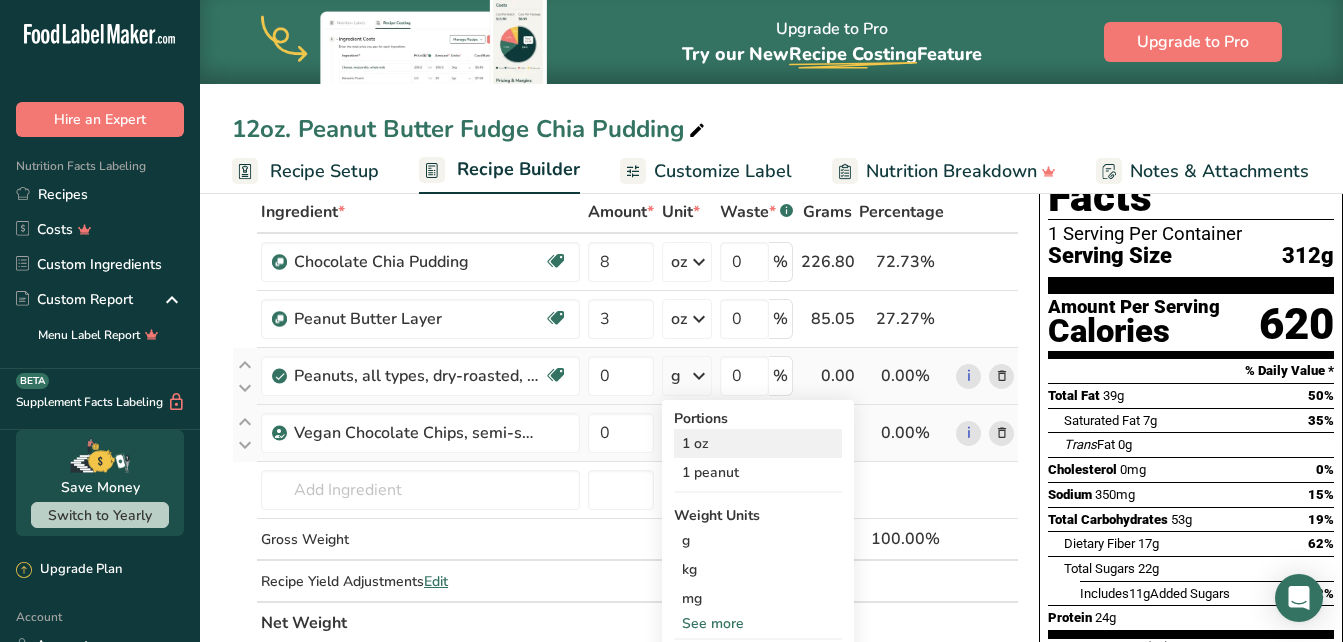click on "1 oz" at bounding box center [758, 443] 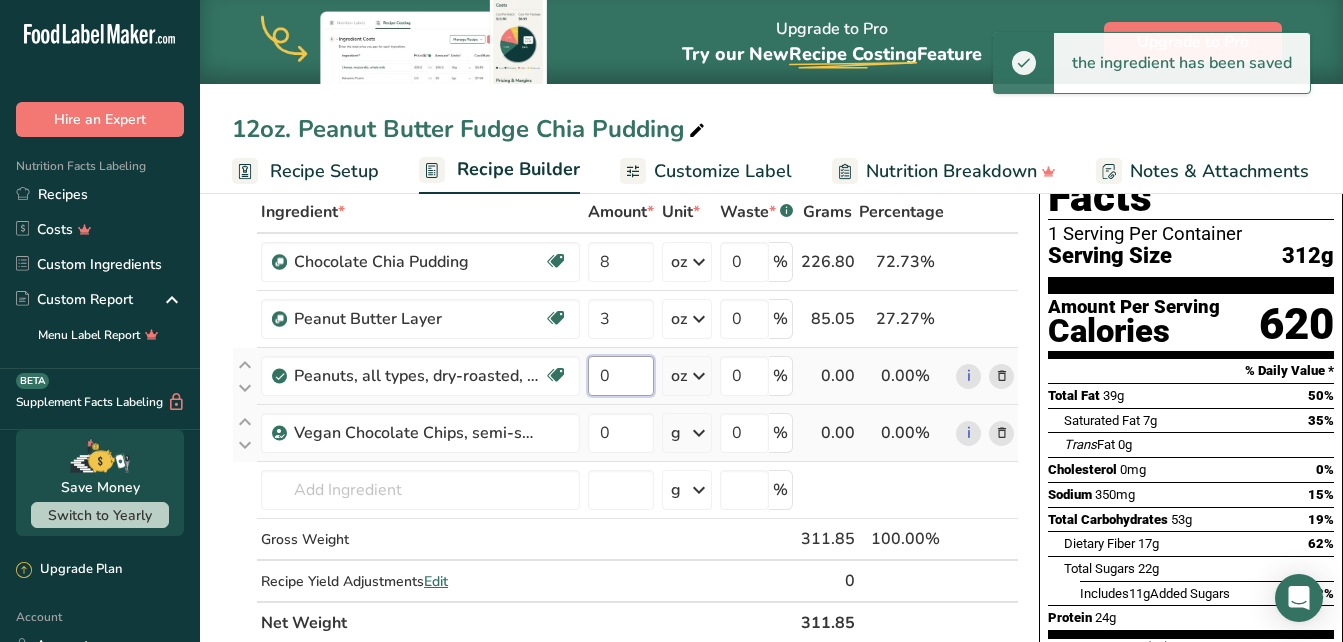 click on "0" at bounding box center [621, 376] 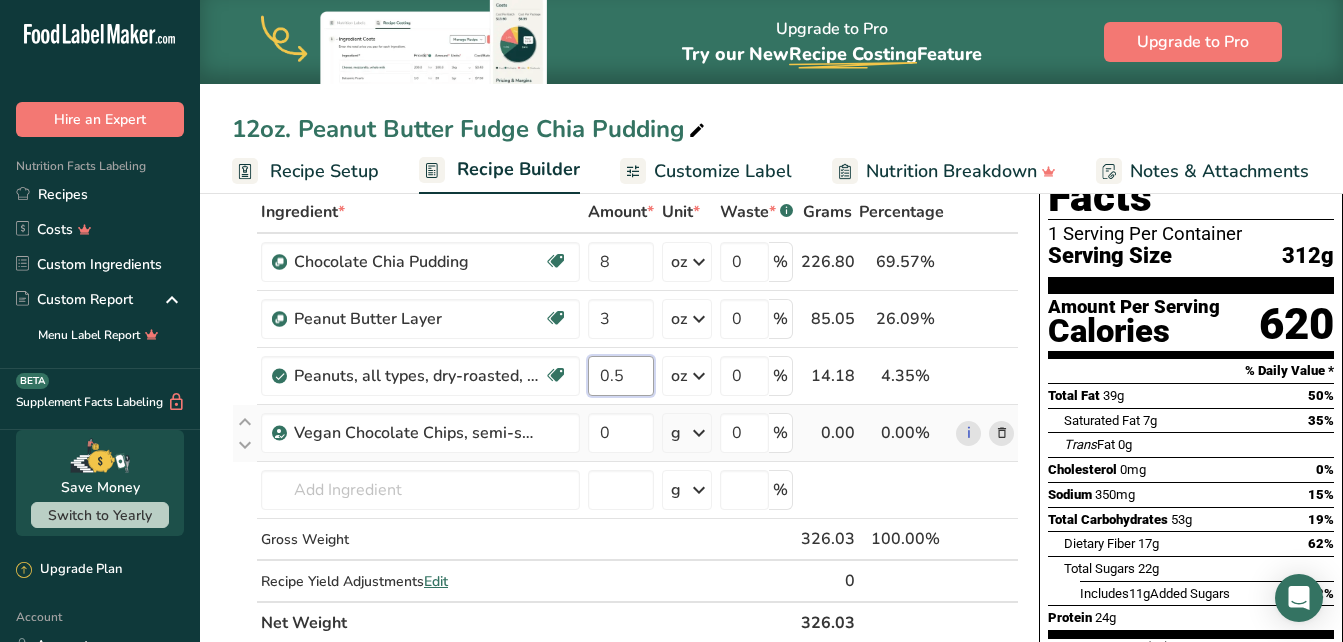 type on "0.5" 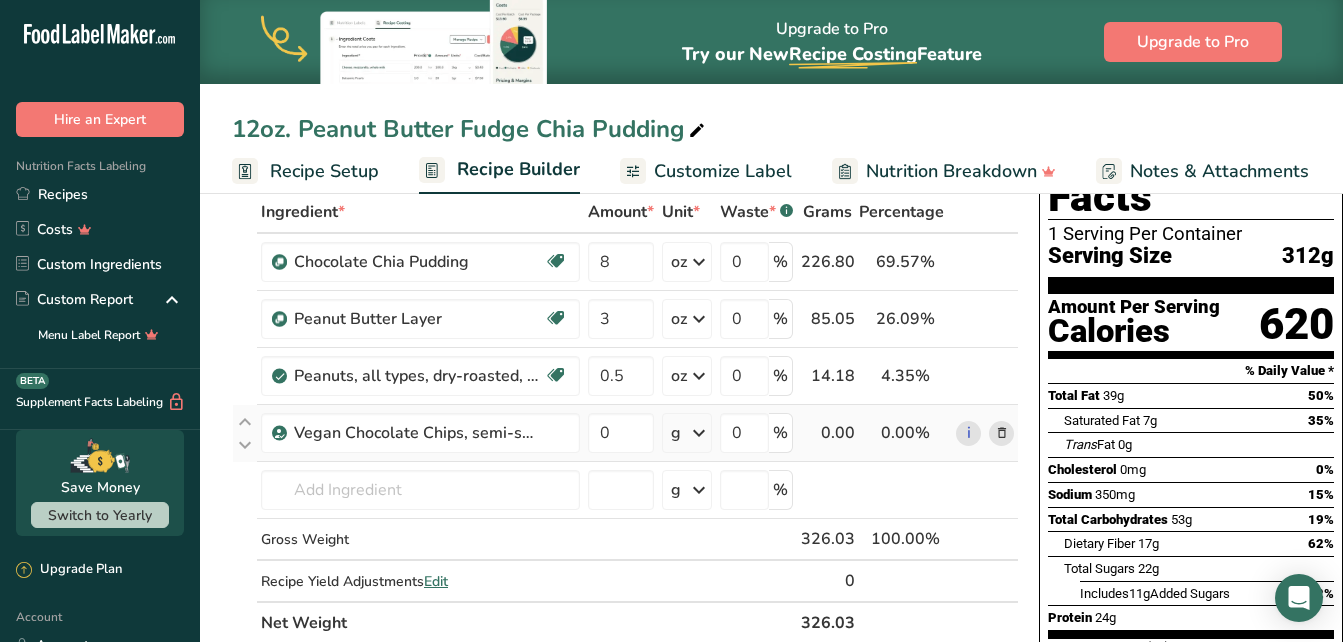 click on "Ingredient *
Amount *
Unit *
Waste *   .a-a{fill:#347362;}.b-a{fill:#fff;}          Grams
Percentage
Chocolate Chia Pudding
Source of Antioxidants
Dairy free
Gluten free
Vegan
Vegetarian
Soy free
8
oz
Weight Units
g
kg
mg
mcg
lb
oz
See less
Volume Units
l
mL
fl oz
See more
0
%
226.80
69.57%
i
Peanut Butter Layer
Dairy free
Gluten free
Vegan
Vegetarian
Soy free
3
oz" at bounding box center [625, 417] 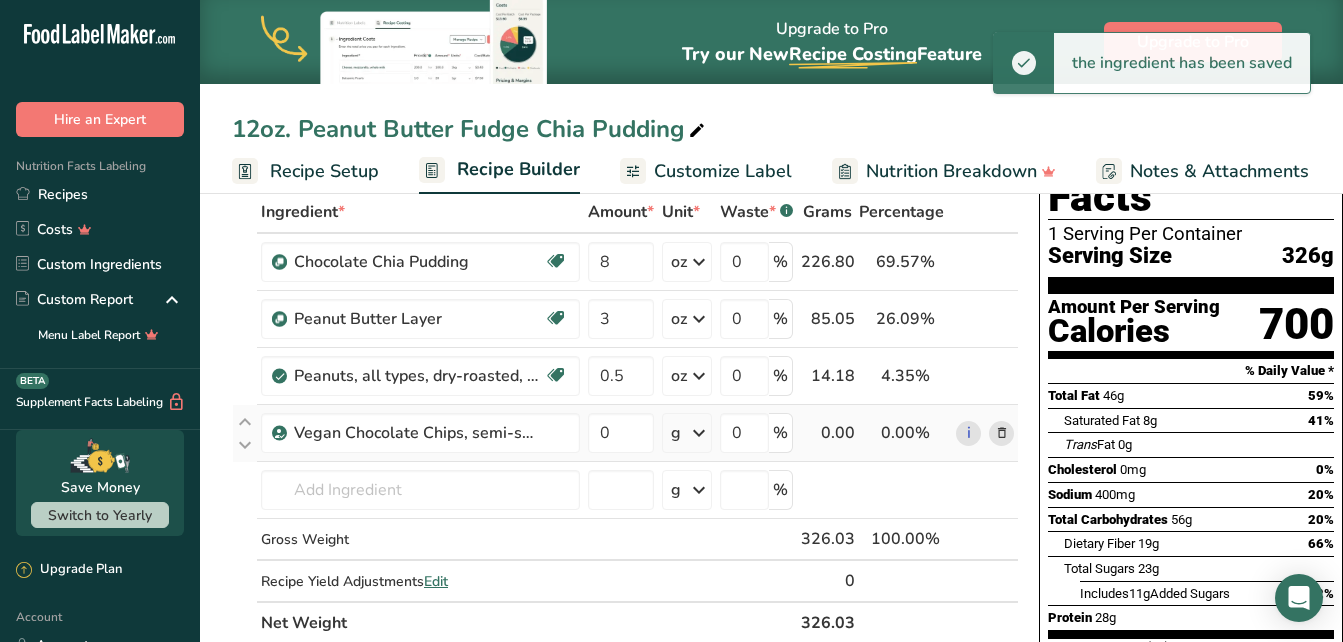 click at bounding box center [699, 433] 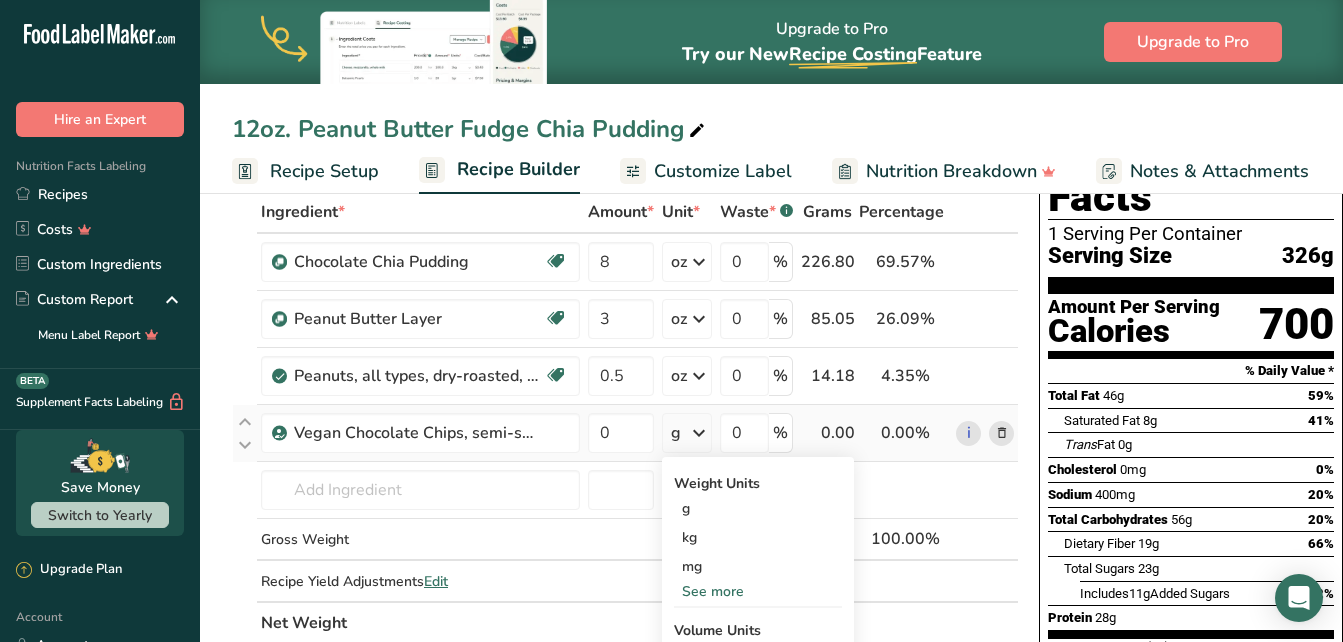 click on "See more" at bounding box center (758, 591) 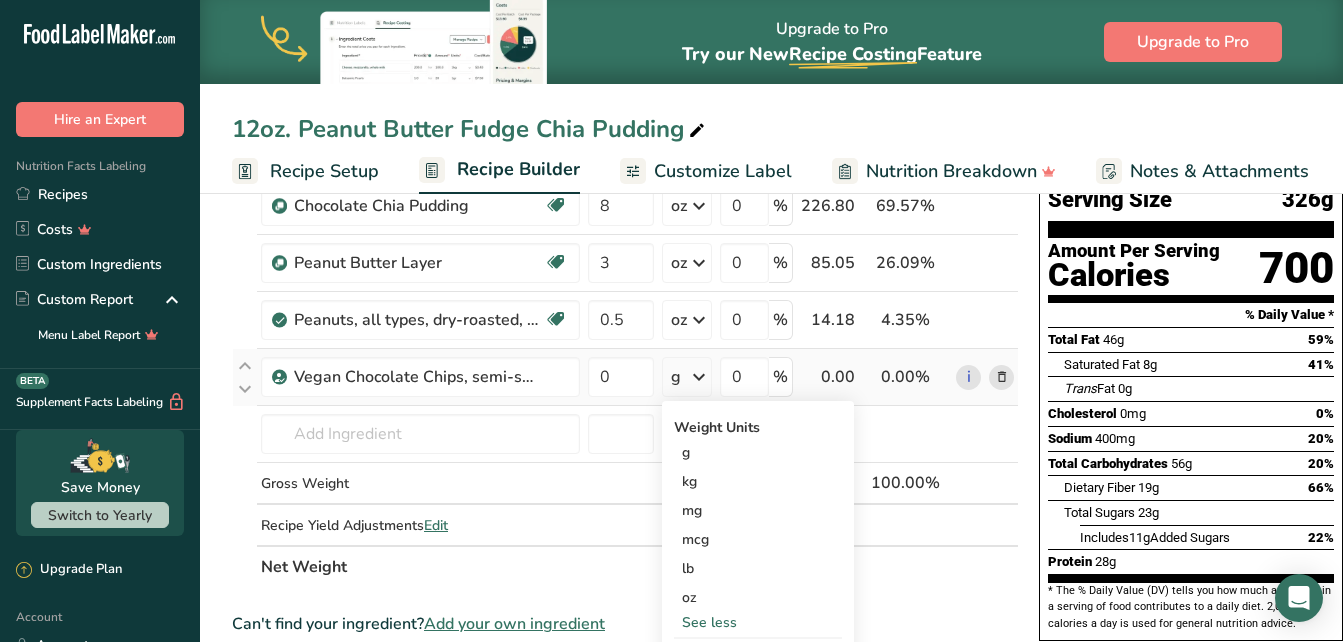 scroll, scrollTop: 172, scrollLeft: 0, axis: vertical 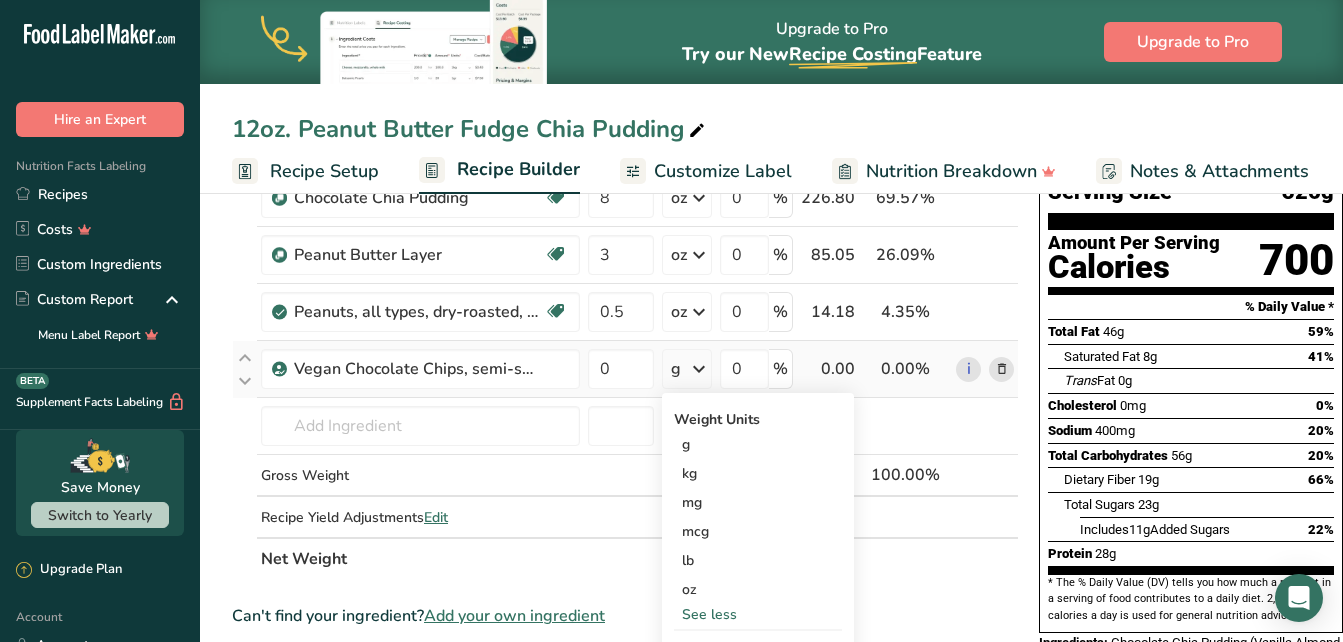 click on "oz" at bounding box center (758, 589) 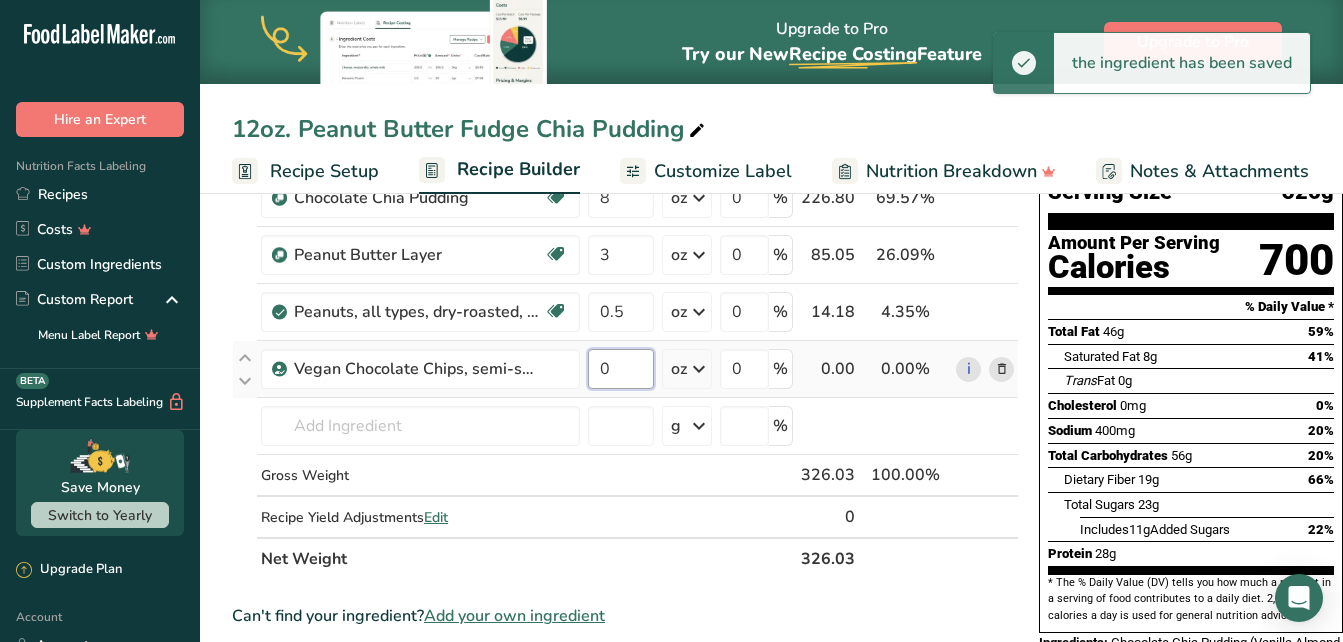 click on "0" at bounding box center [621, 369] 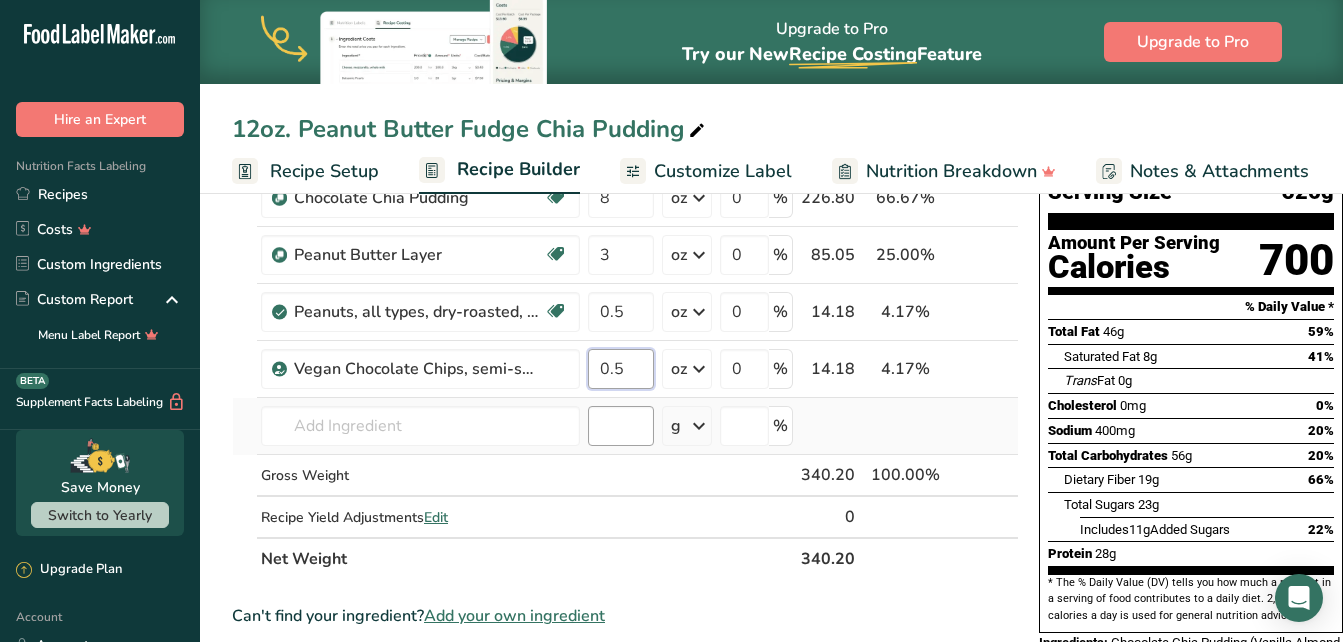 type on "0.5" 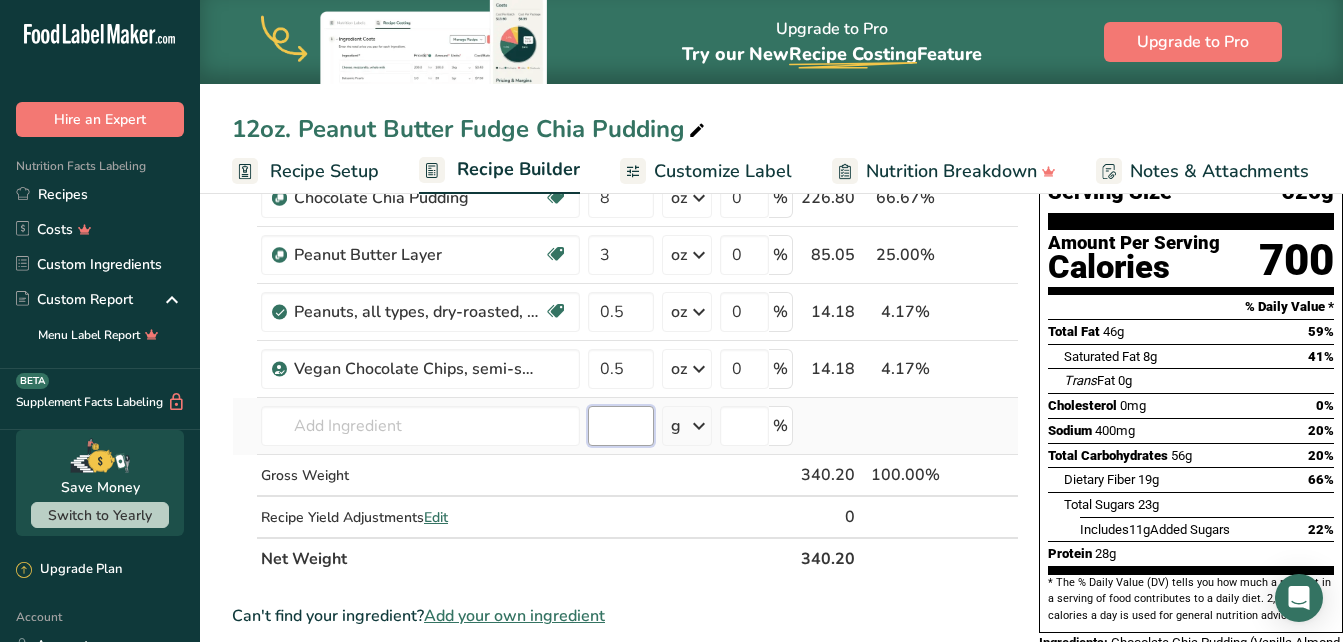 click on "Ingredient *
Amount *
Unit *
Waste *   .a-a{fill:#347362;}.b-a{fill:#fff;}          Grams
Percentage
Chocolate Chia Pudding
Source of Antioxidants
Dairy free
Gluten free
Vegan
Vegetarian
Soy free
8
oz
Weight Units
g
kg
mg
mcg
lb
oz
See less
Volume Units
l
mL
fl oz
See more
0
%
226.80
66.67%
i
Peanut Butter Layer
Dairy free
Gluten free
Vegan
Vegetarian
Soy free
3
oz" at bounding box center (625, 353) 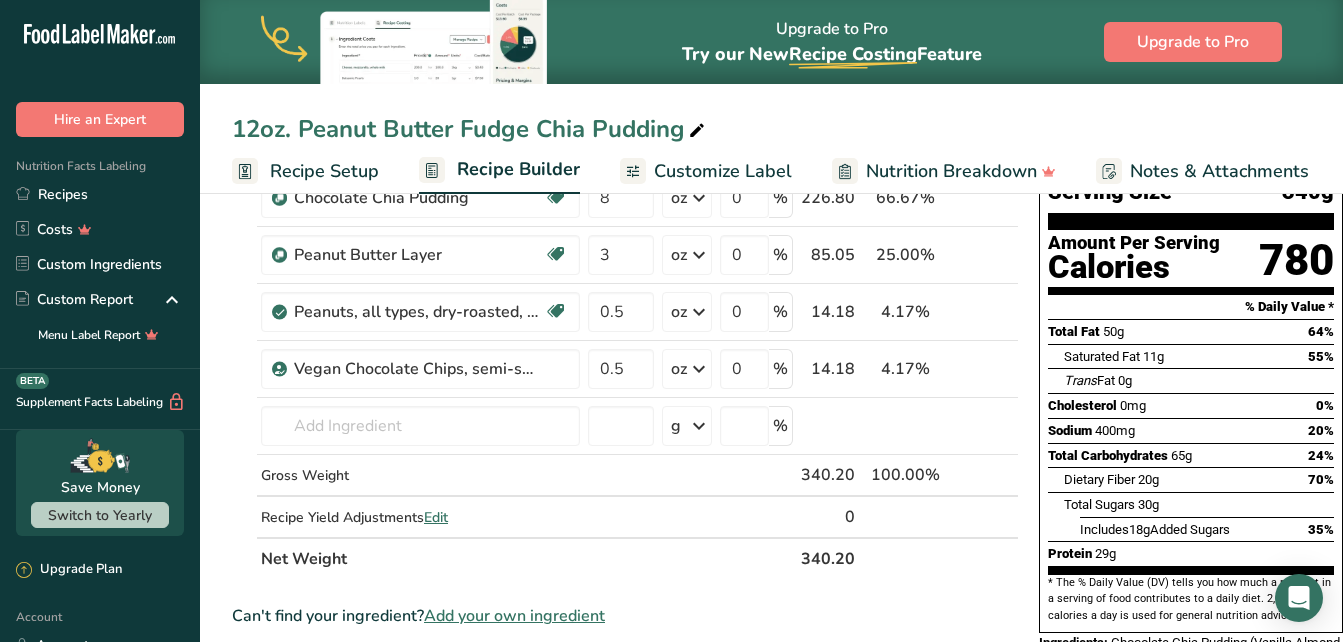 click on "Customize Label" at bounding box center (723, 171) 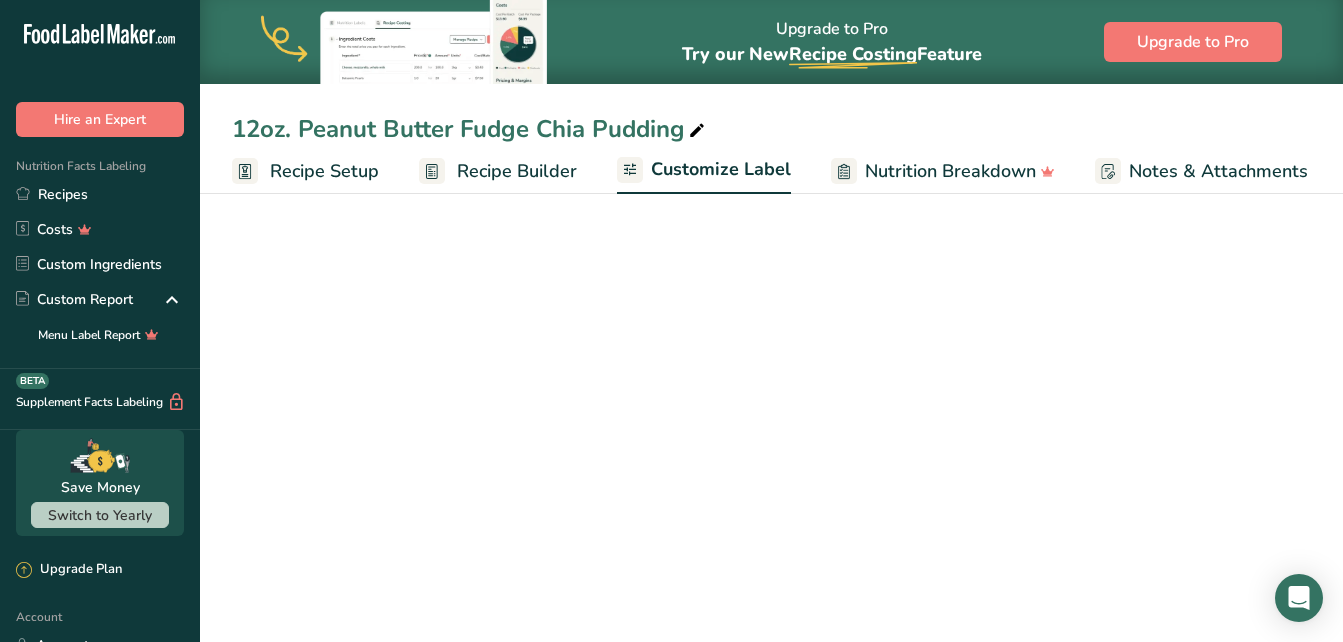 scroll, scrollTop: 0, scrollLeft: 148, axis: horizontal 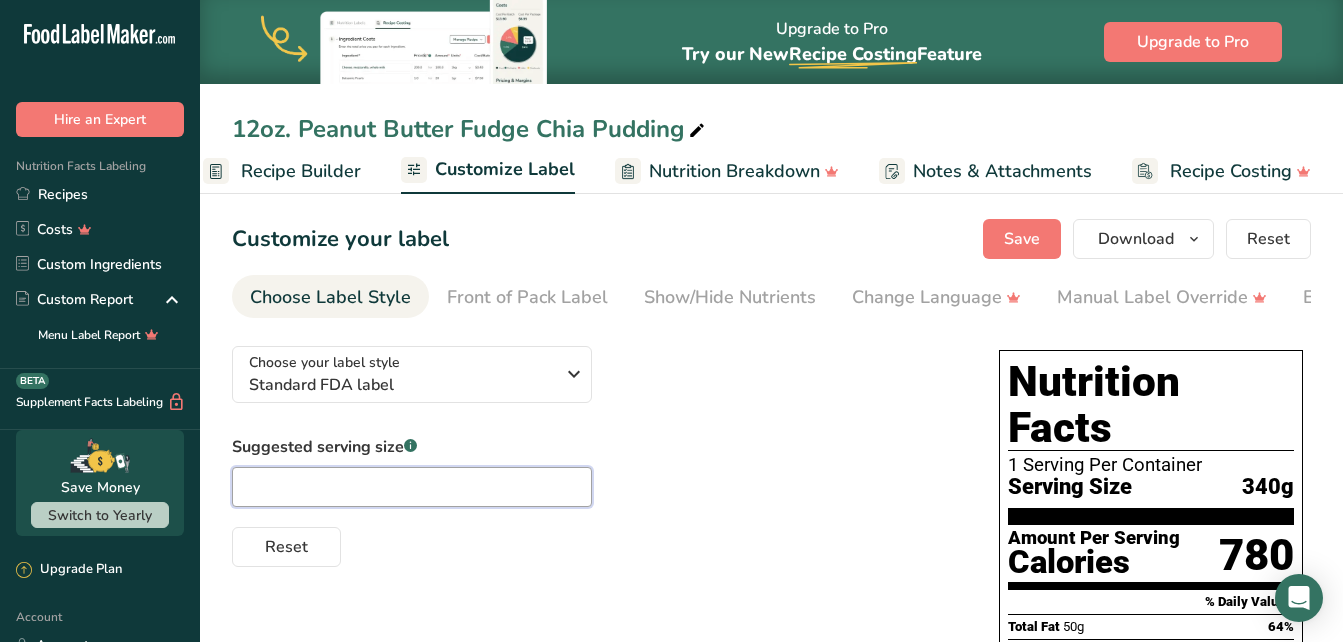click at bounding box center (412, 487) 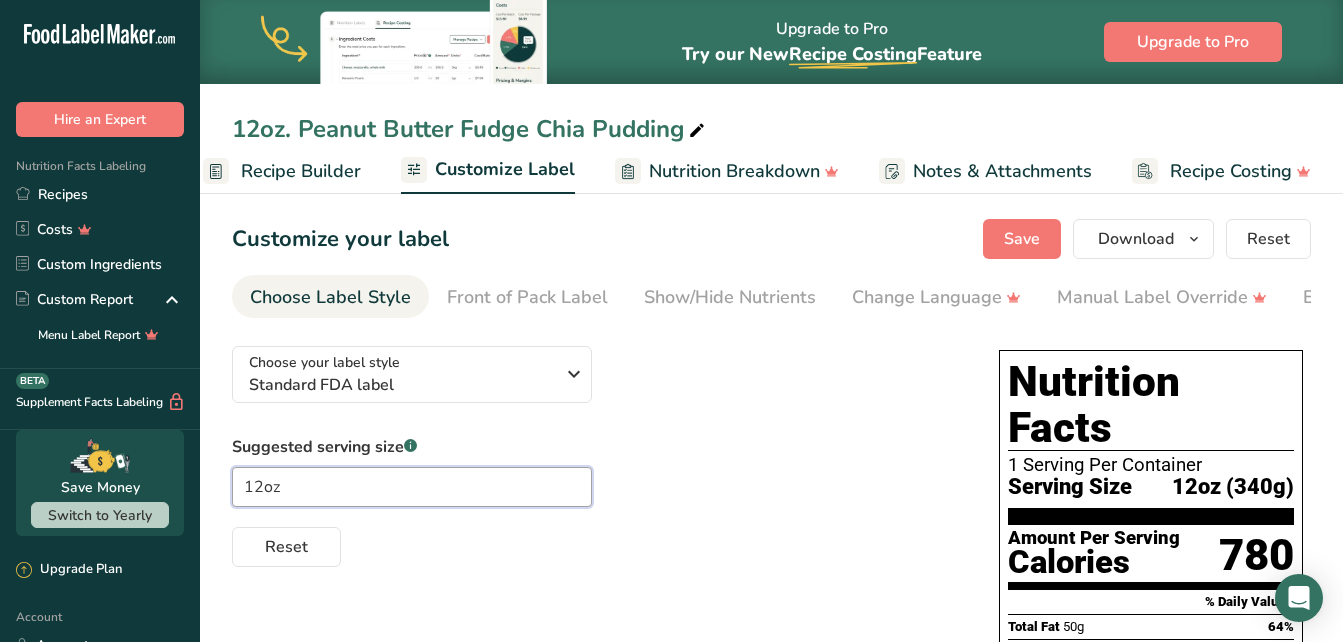 type on "12oz" 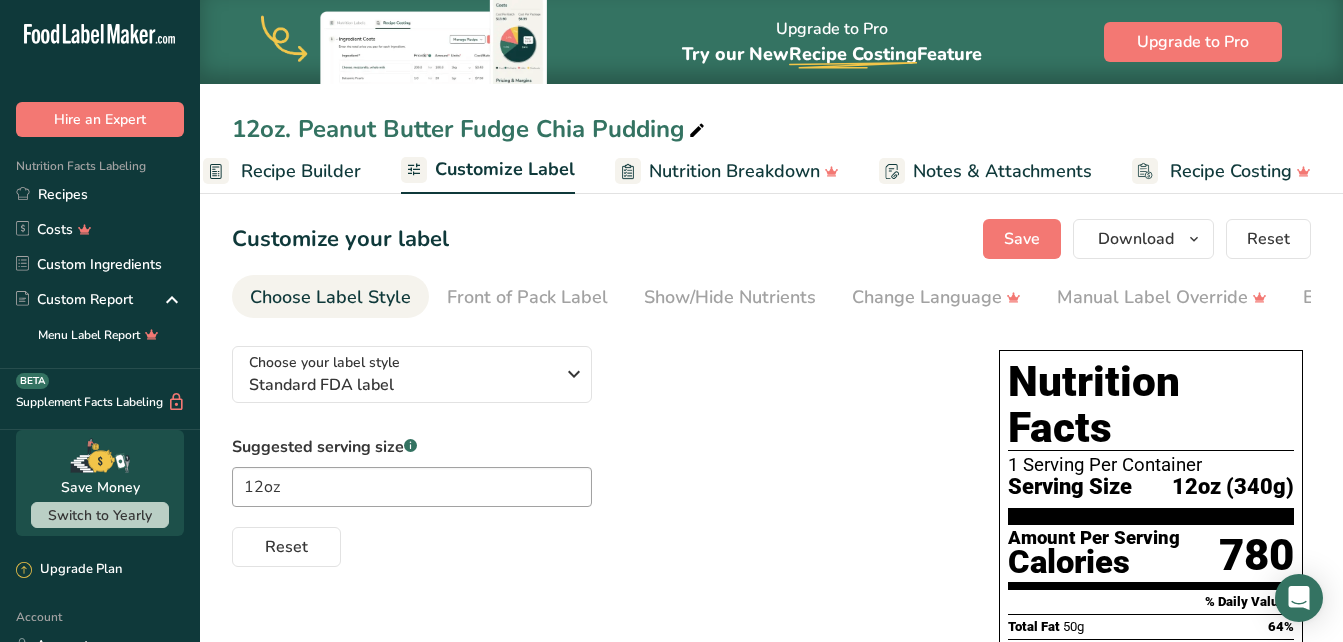 click on "Suggested serving size
.a-a{fill:#347362;}.b-a{fill:#fff;}           12oz
Reset" at bounding box center [595, 501] 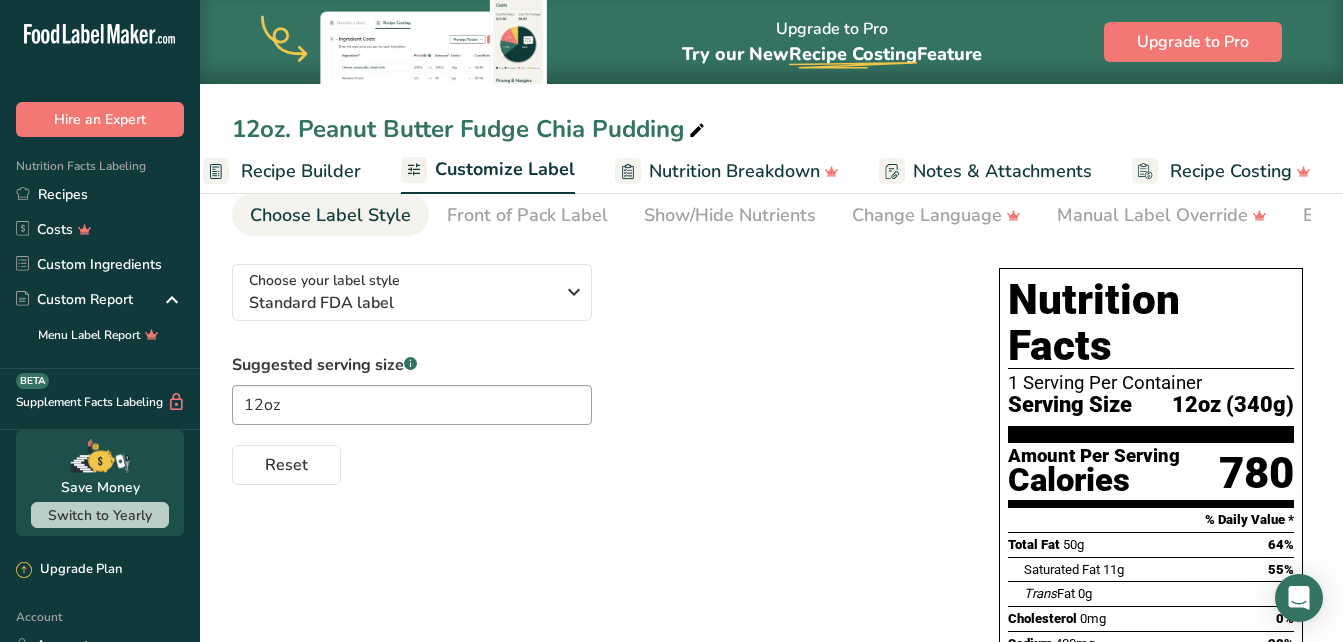 scroll, scrollTop: 83, scrollLeft: 0, axis: vertical 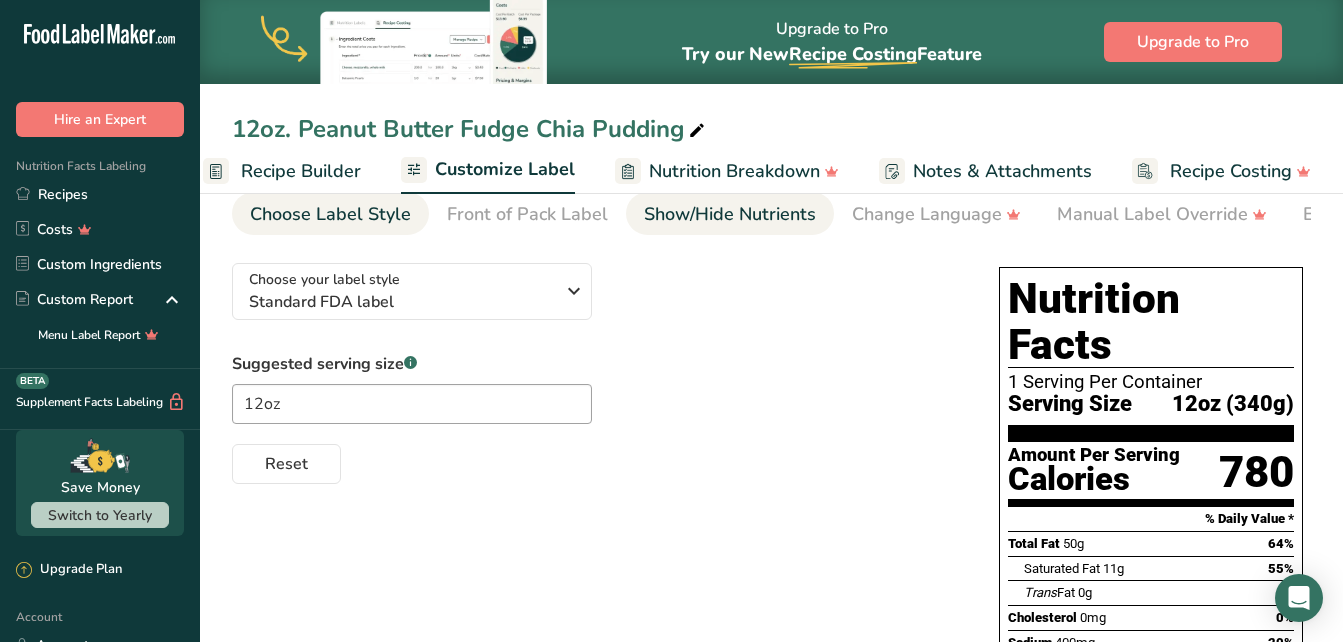 click on "Show/Hide Nutrients" at bounding box center [730, 214] 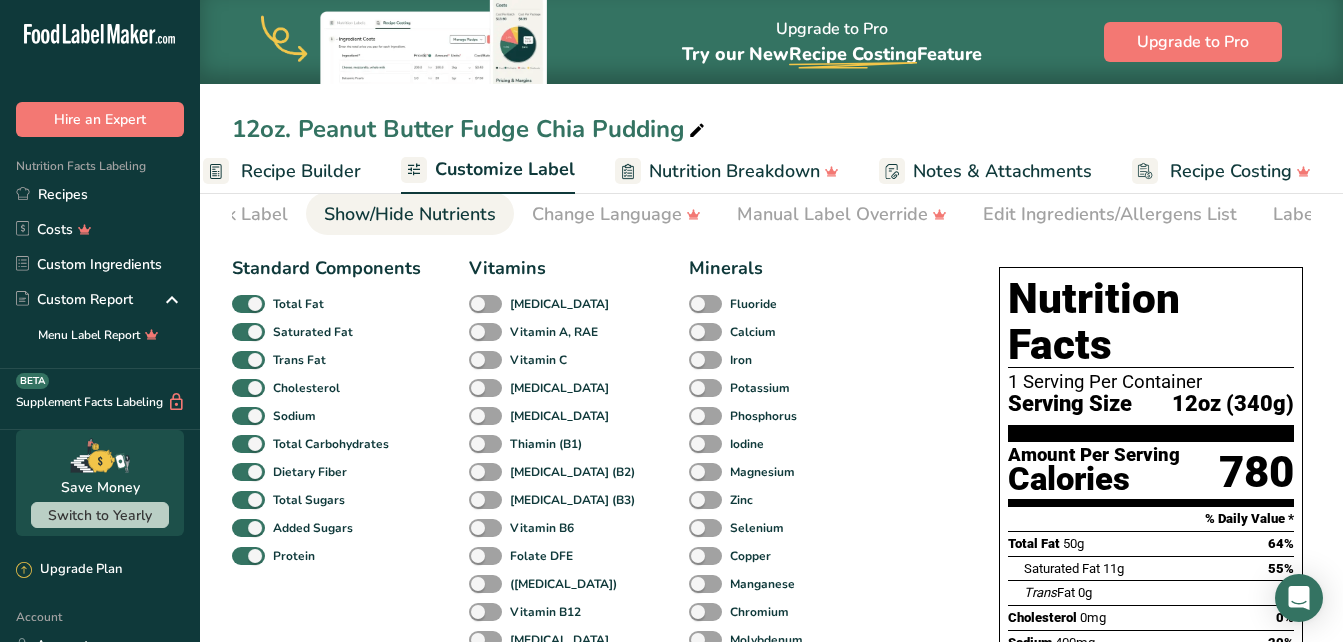 scroll, scrollTop: 0, scrollLeft: 388, axis: horizontal 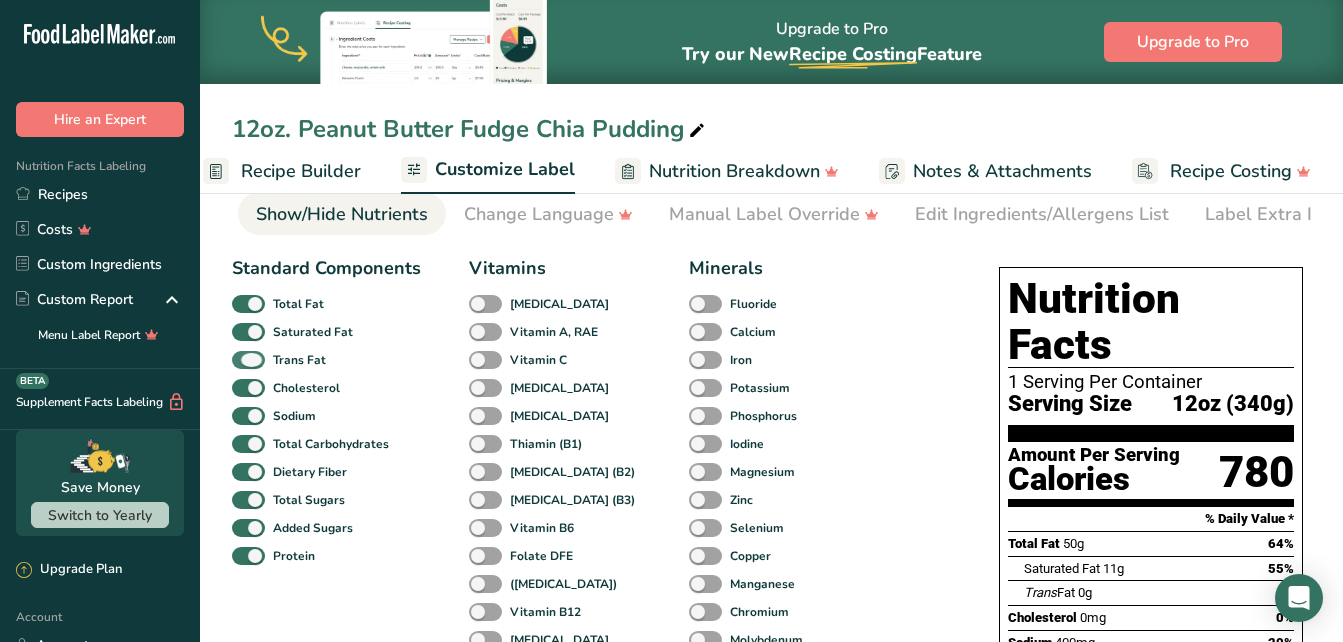 click at bounding box center [248, 360] 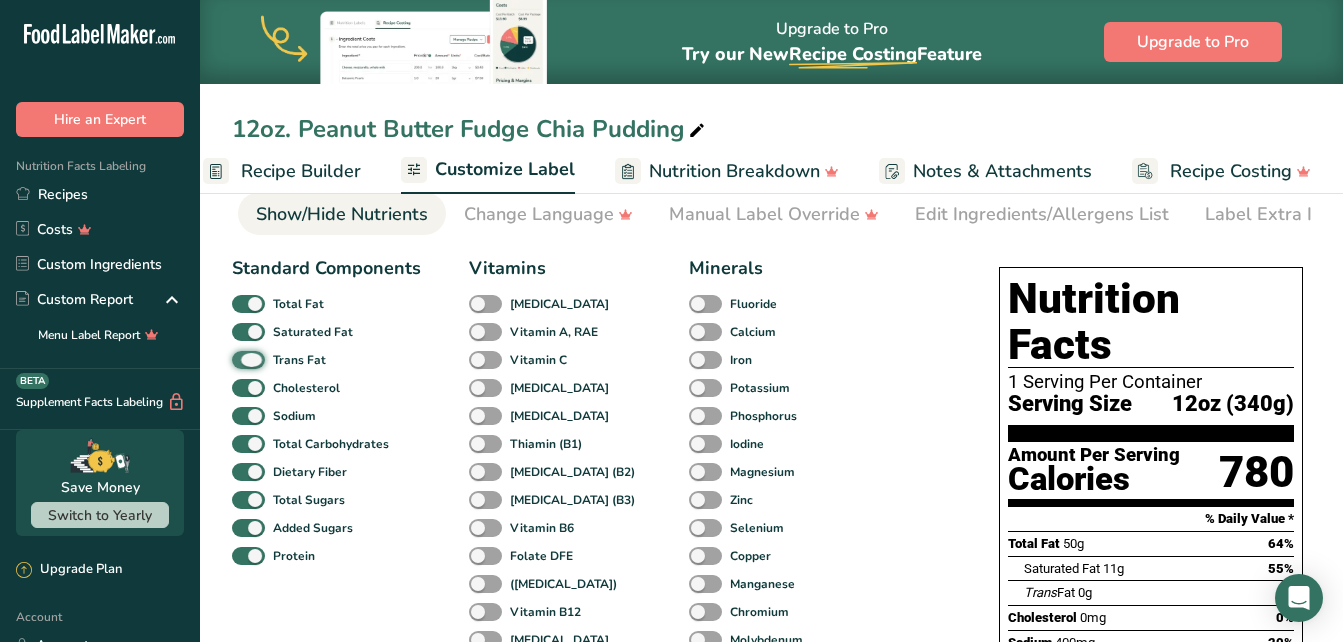 click on "Trans Fat" at bounding box center (238, 359) 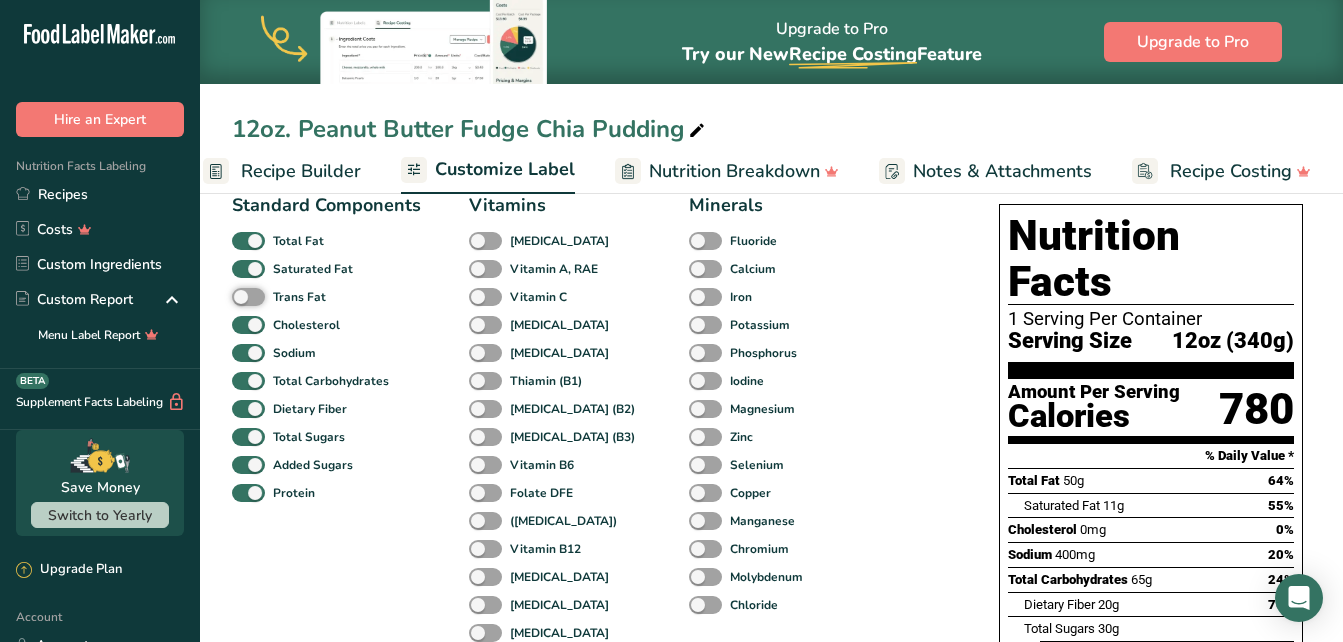 scroll, scrollTop: 0, scrollLeft: 0, axis: both 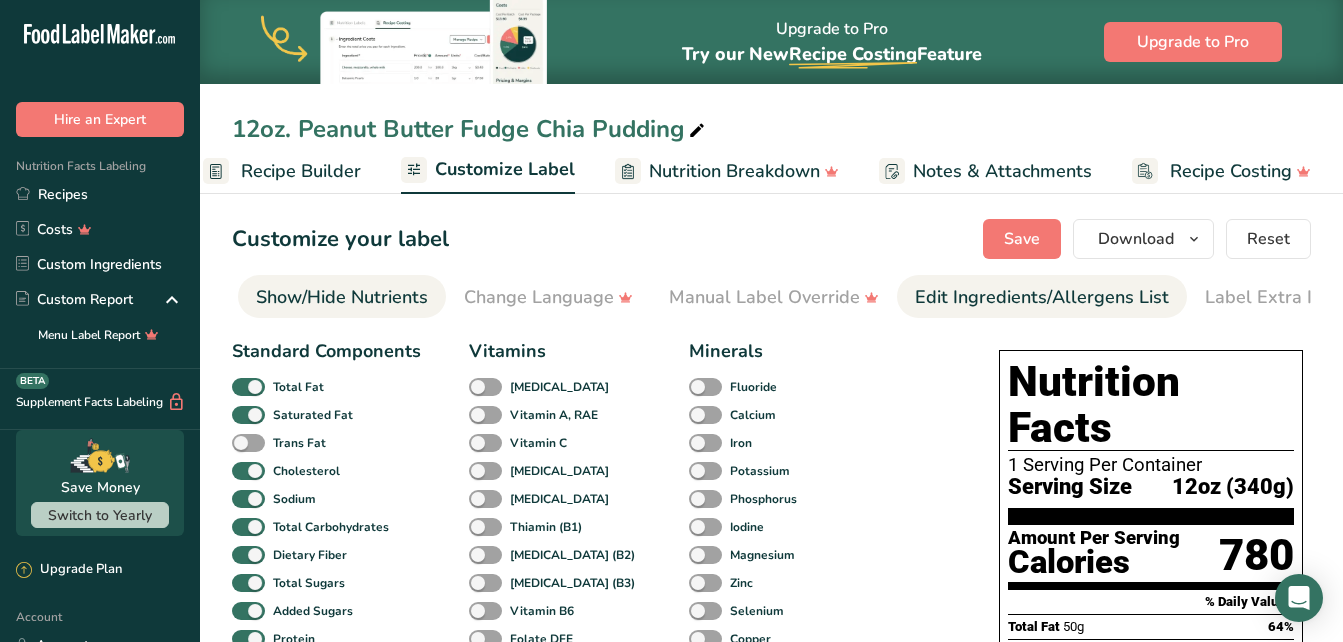 click on "Edit Ingredients/Allergens List" at bounding box center (1042, 297) 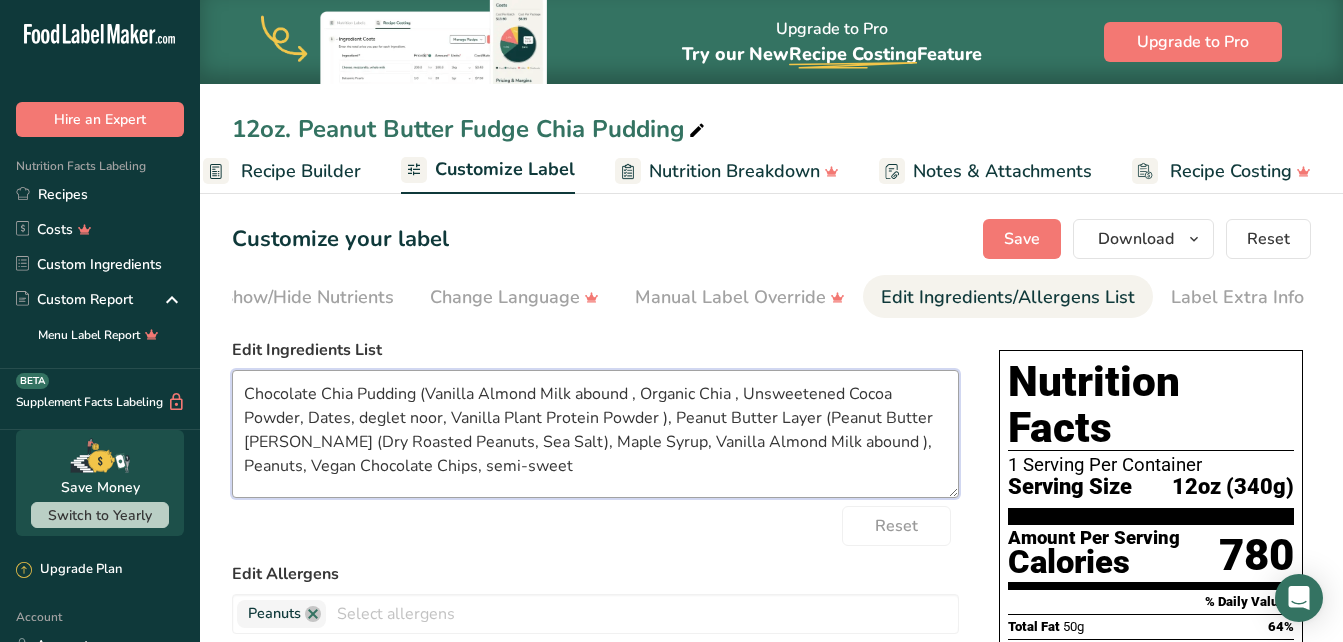 drag, startPoint x: 427, startPoint y: 401, endPoint x: 211, endPoint y: 402, distance: 216.00232 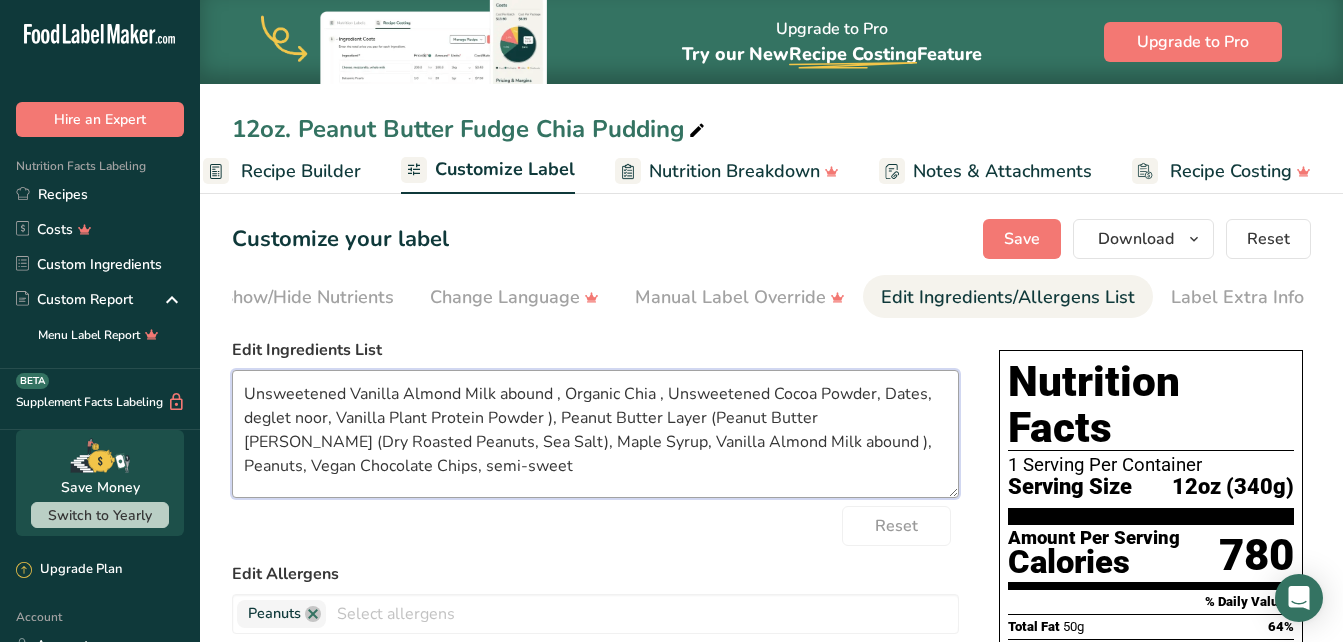 drag, startPoint x: 561, startPoint y: 400, endPoint x: 491, endPoint y: 400, distance: 70 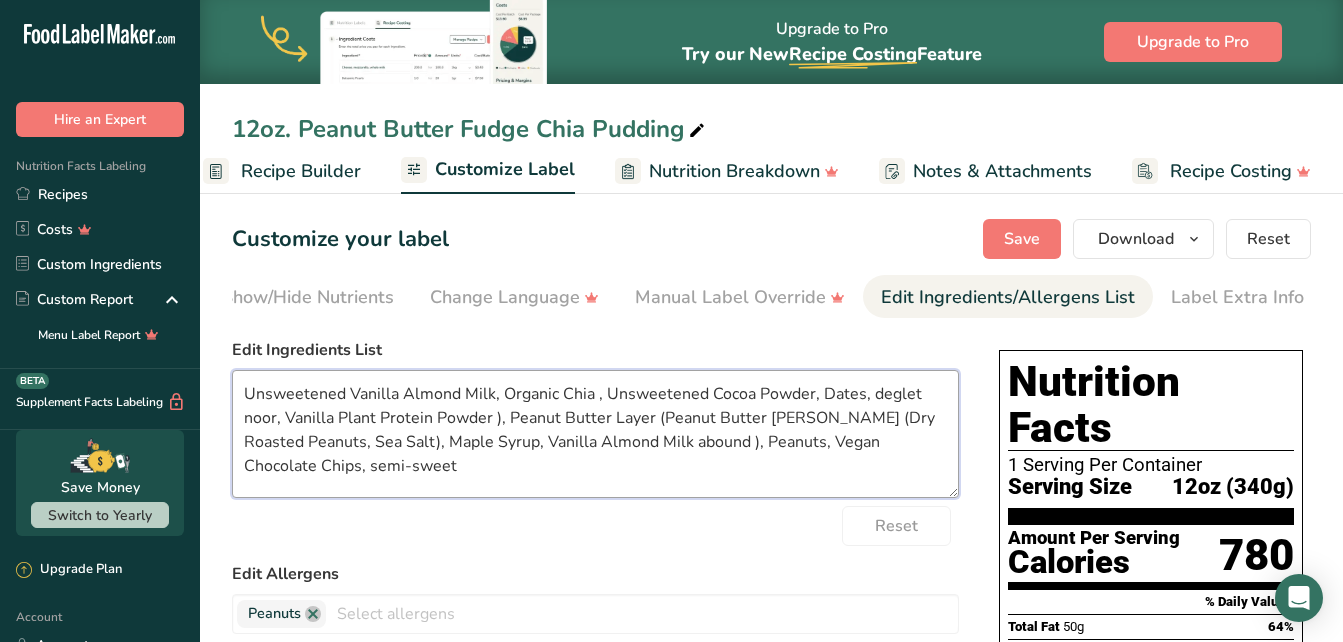 drag, startPoint x: 286, startPoint y: 418, endPoint x: 865, endPoint y: 393, distance: 579.5395 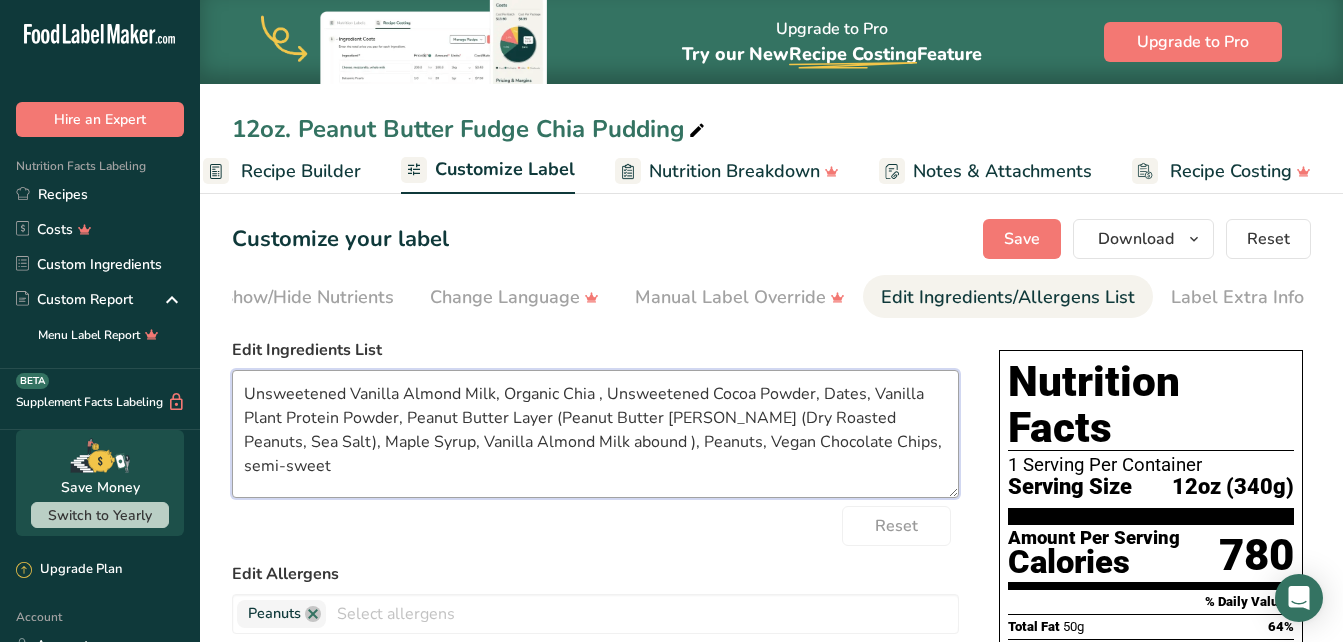 drag, startPoint x: 725, startPoint y: 417, endPoint x: 505, endPoint y: 415, distance: 220.0091 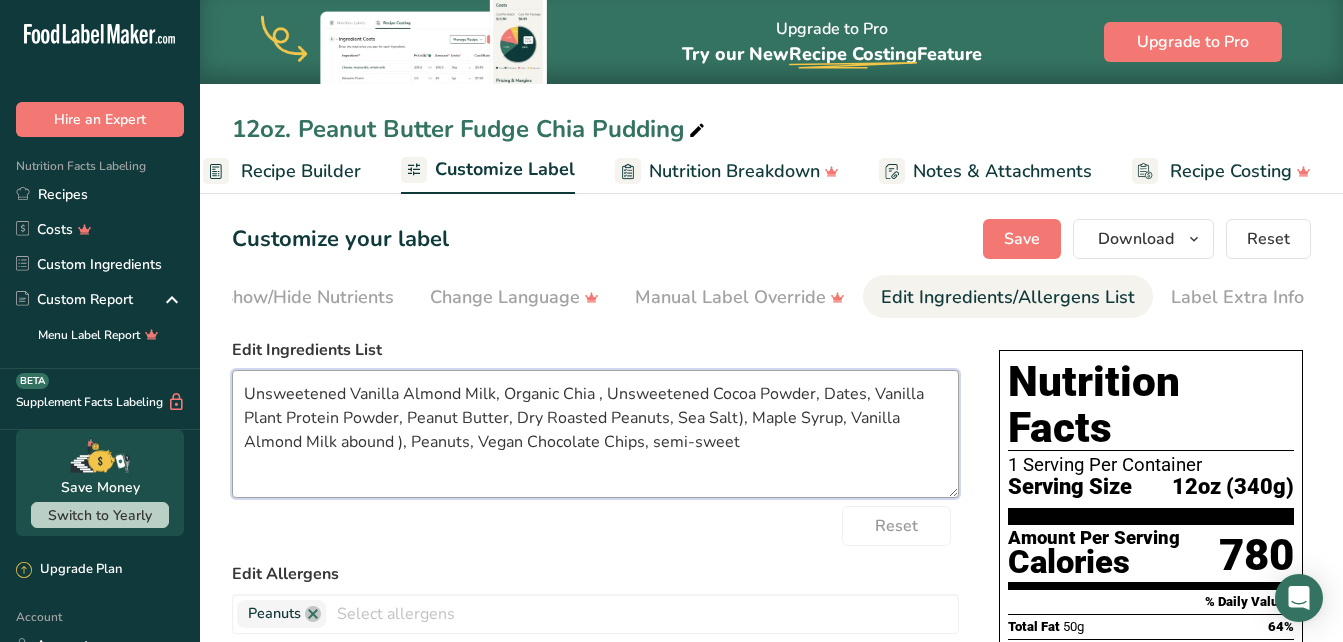 drag, startPoint x: 408, startPoint y: 446, endPoint x: 340, endPoint y: 444, distance: 68.0294 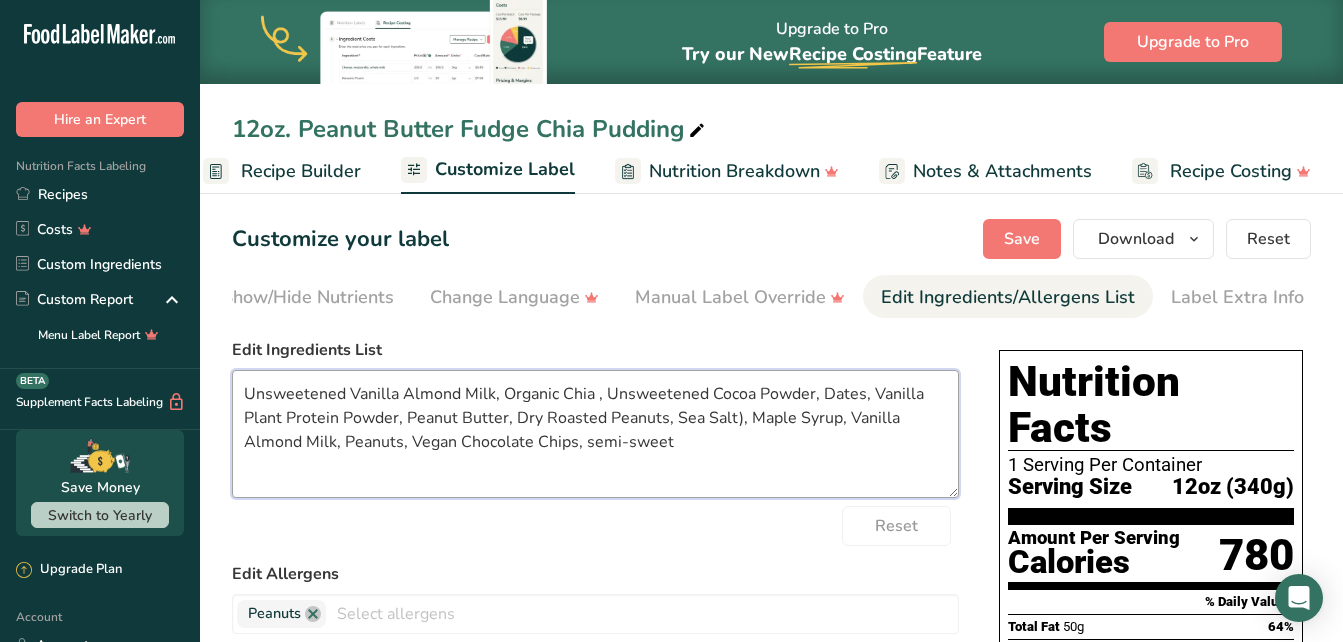 click on "Unsweetened Vanilla Almond Milk, Organic Chia , Unsweetened Cocoa Powder, Dates, Vanilla Plant Protein Powder, Peanut Butter, Dry Roasted Peanuts, Sea Salt), Maple Syrup, Vanilla Almond Milk, Peanuts, Vegan Chocolate Chips, semi-sweet" at bounding box center (595, 434) 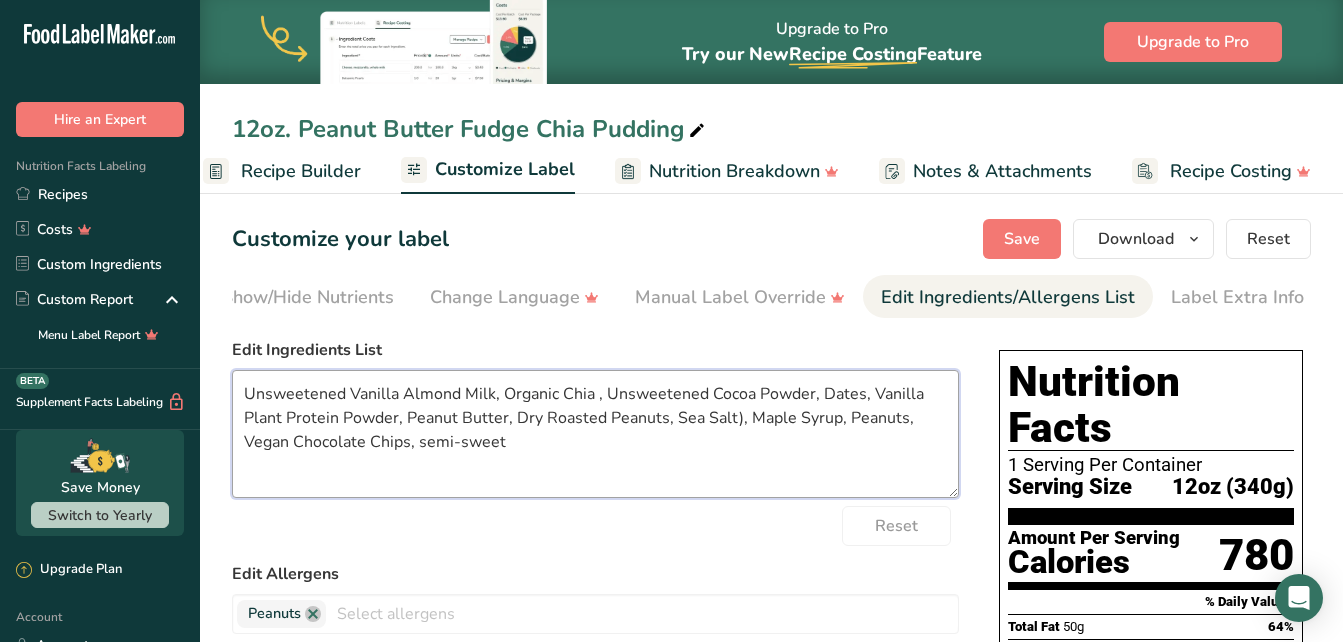 click on "Unsweetened Vanilla Almond Milk, Organic Chia , Unsweetened Cocoa Powder, Dates, Vanilla Plant Protein Powder, Peanut Butter, Dry Roasted Peanuts, Sea Salt), Maple Syrup, Peanuts, Vegan Chocolate Chips, semi-sweet" at bounding box center (595, 434) 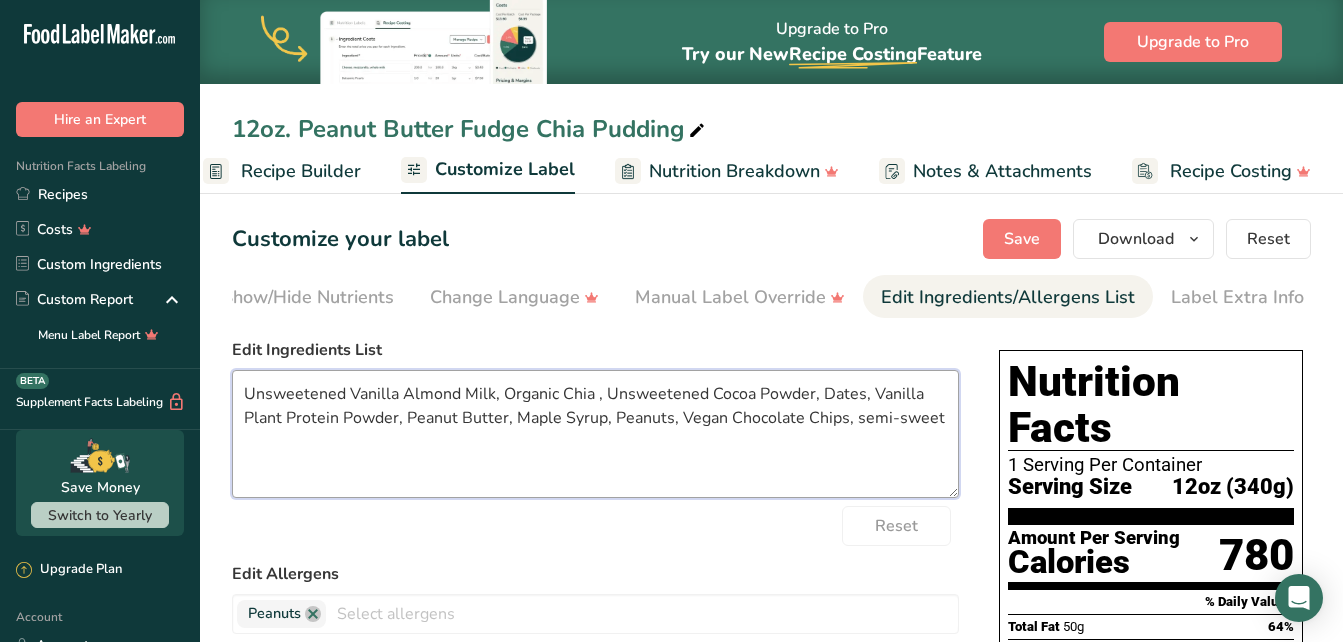 click on "Unsweetened Vanilla Almond Milk, Organic Chia , Unsweetened Cocoa Powder, Dates, Vanilla Plant Protein Powder, Peanut Butter, Maple Syrup, Peanuts, Vegan Chocolate Chips, semi-sweet" at bounding box center [595, 434] 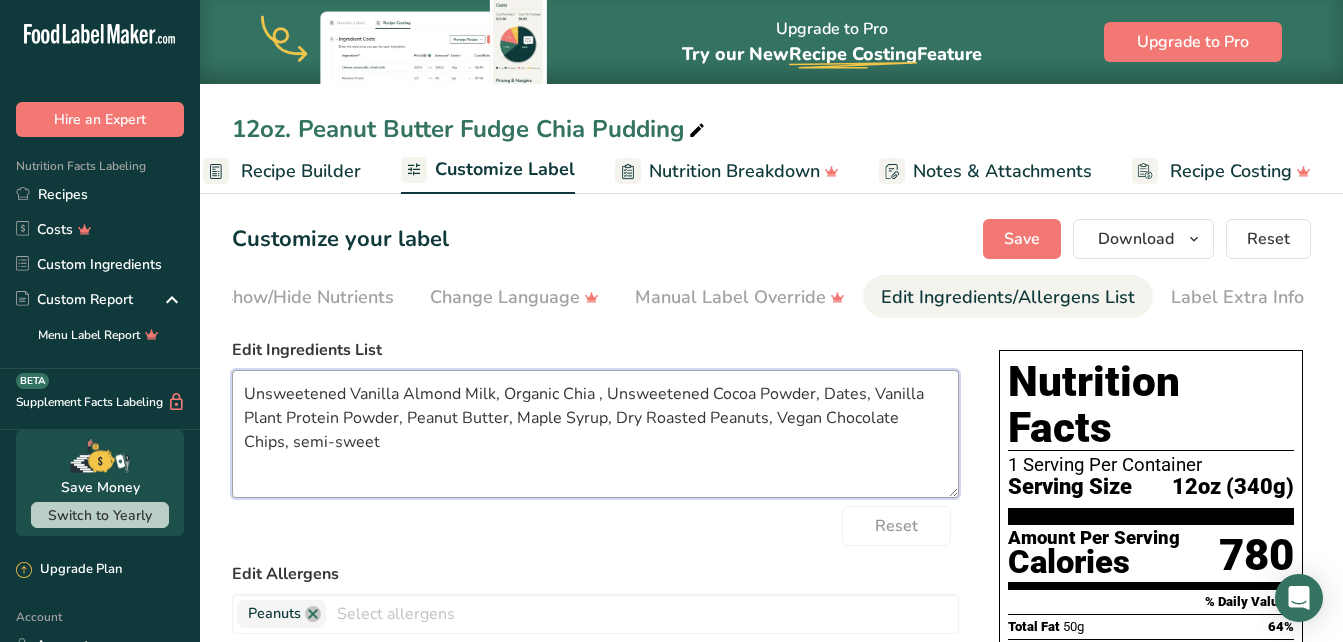 click on "Unsweetened Vanilla Almond Milk, Organic Chia , Unsweetened Cocoa Powder, Dates, Vanilla Plant Protein Powder, Peanut Butter, Maple Syrup, Dry Roasted Peanuts, Vegan Chocolate Chips, semi-sweet" at bounding box center (595, 434) 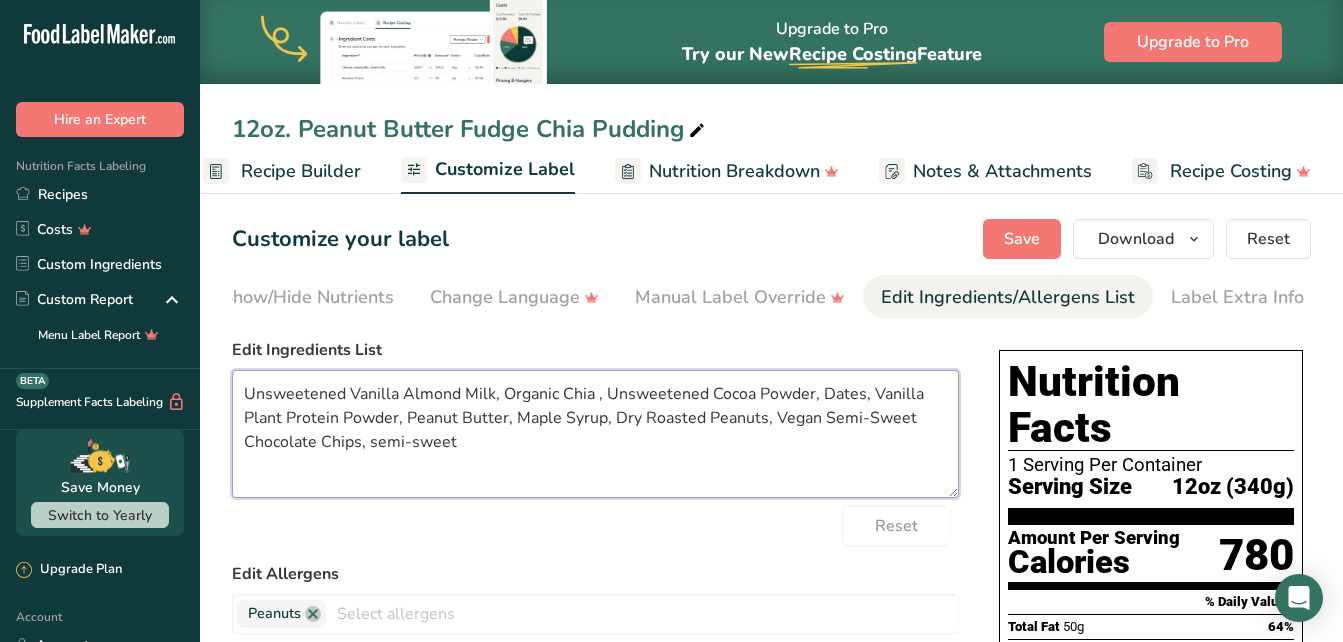 drag, startPoint x: 474, startPoint y: 447, endPoint x: 372, endPoint y: 452, distance: 102.122475 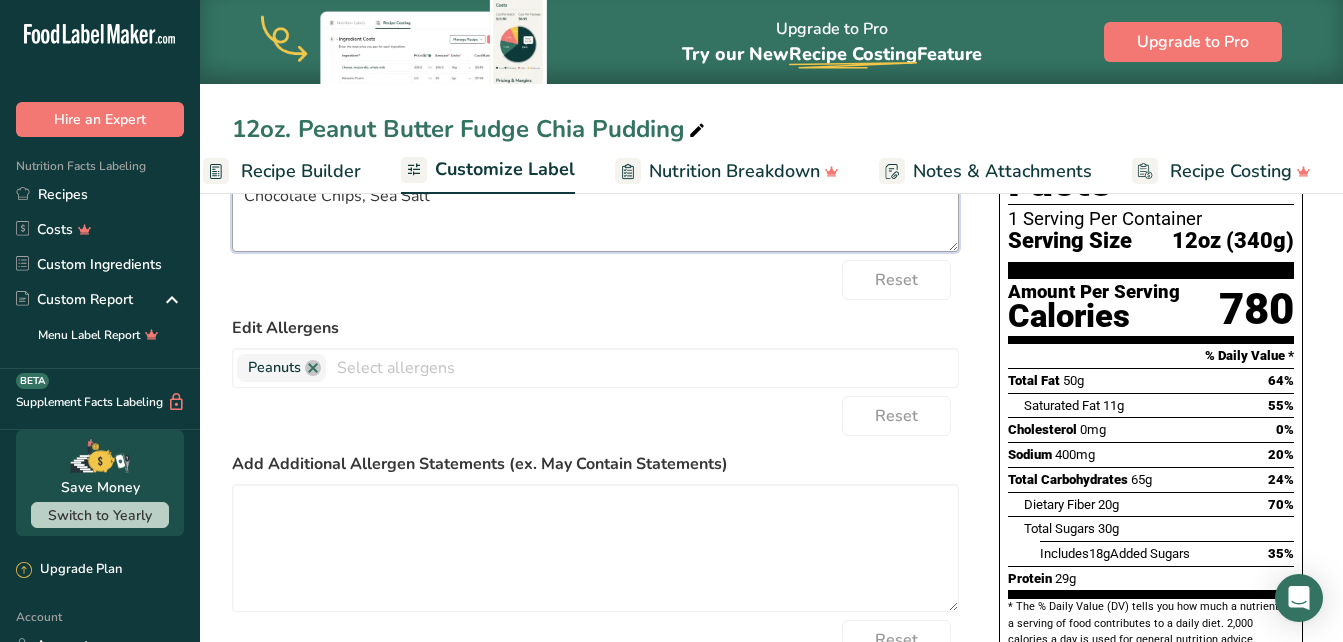 scroll, scrollTop: 243, scrollLeft: 0, axis: vertical 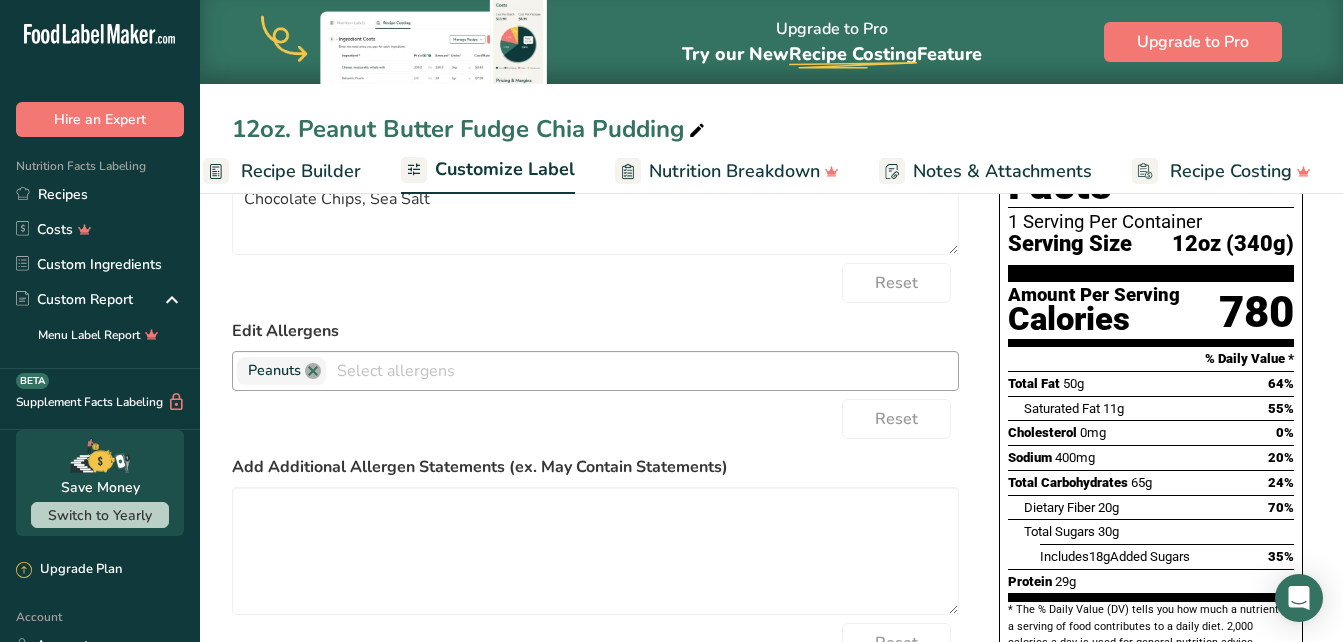 click at bounding box center [313, 371] 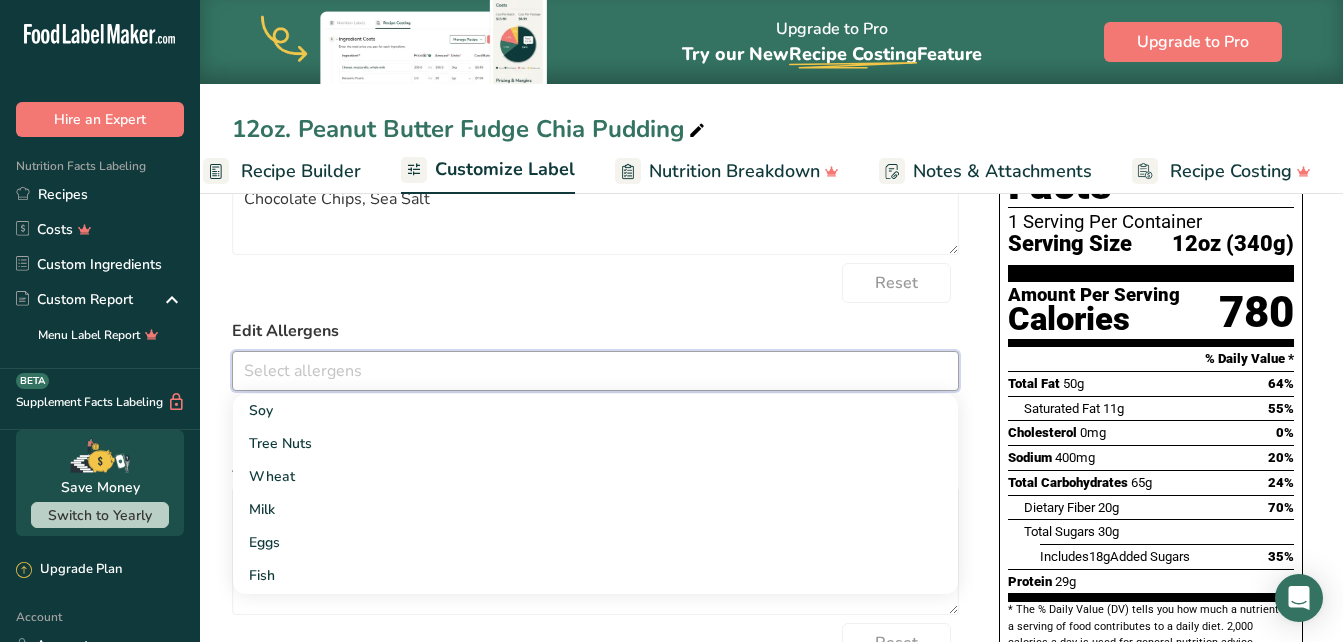 click on "Edit Ingredients List Unsweetened Vanilla Almond Milk, Organic Chia , Unsweetened Cocoa Powder, Dates, Vanilla Plant Protein Powder, Peanut Butter, Maple Syrup, Dry Roasted Peanuts, Vegan Semi-Sweet Chocolate Chips, Sea Salt
Reset
Edit Allergens
Soy
Tree Nuts
Wheat
Milk
Eggs
Fish
Peanuts
Sesame
Crustaceans
Sulphites
Celery
Mustard
Lupins
[GEOGRAPHIC_DATA]
[GEOGRAPHIC_DATA]
[GEOGRAPHIC_DATA]
Beech nut
Brazil nut
Butternut
Cashew
Chestnut
[GEOGRAPHIC_DATA]
[GEOGRAPHIC_DATA]
Hazelnut
Gingko nut
Hickory nut" at bounding box center (595, 429) 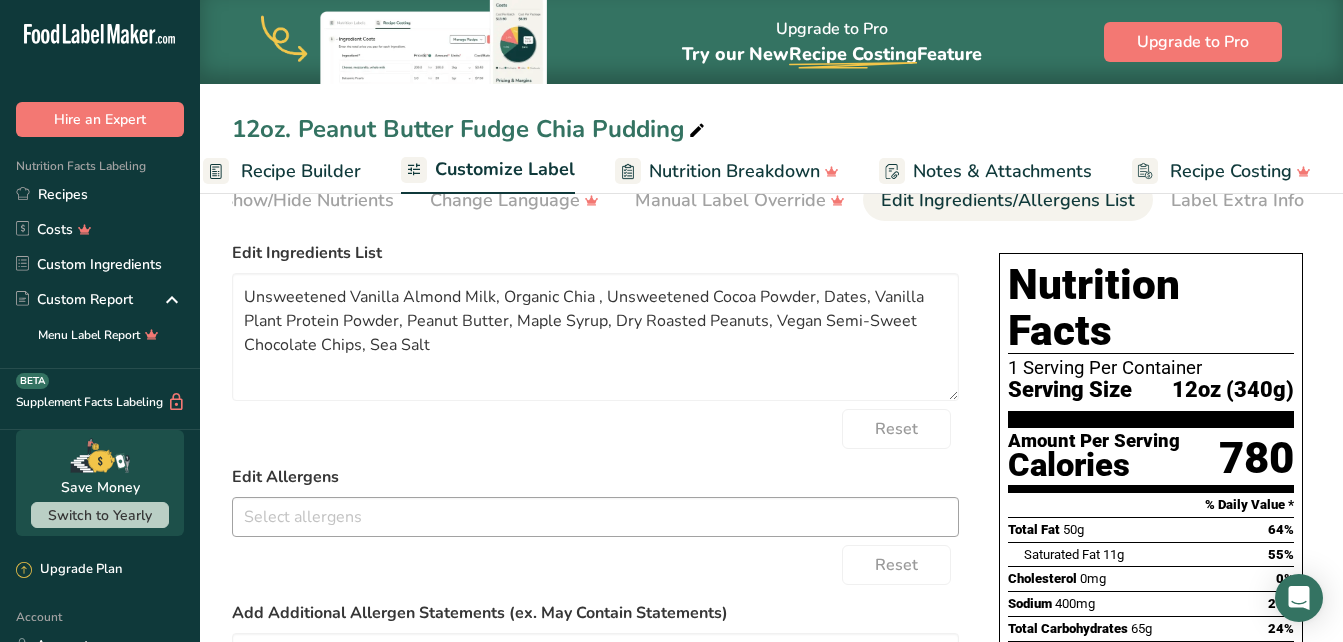 scroll, scrollTop: 0, scrollLeft: 0, axis: both 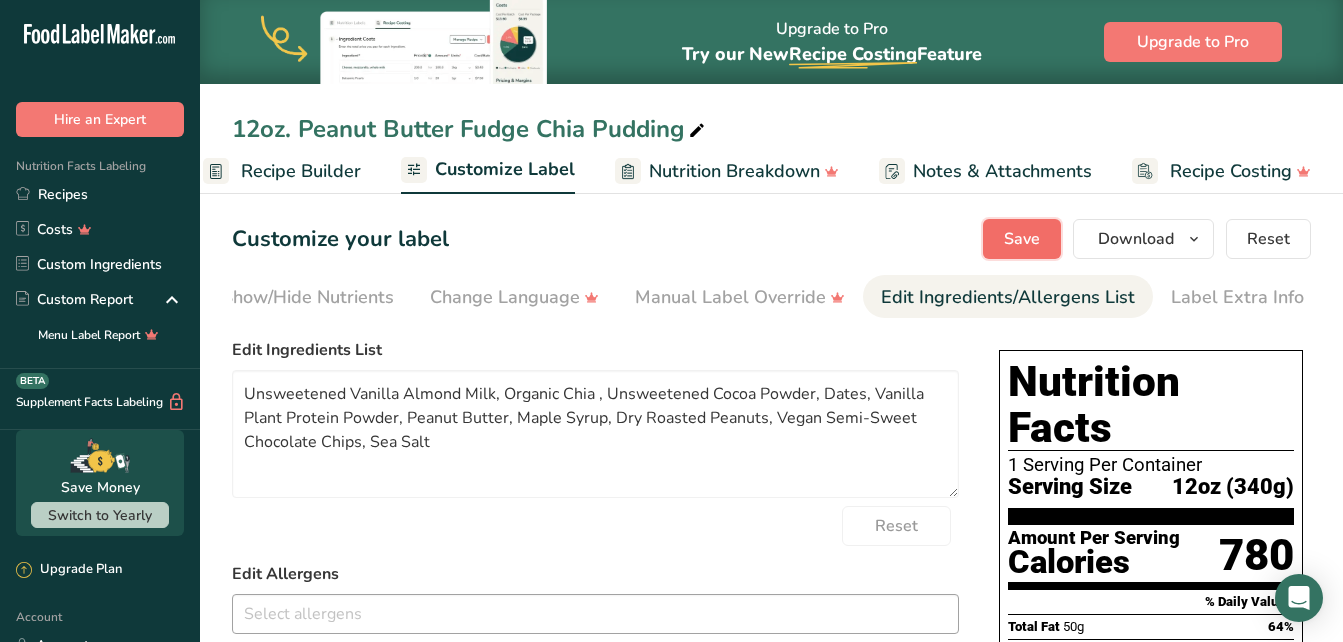click on "Save" at bounding box center [1022, 239] 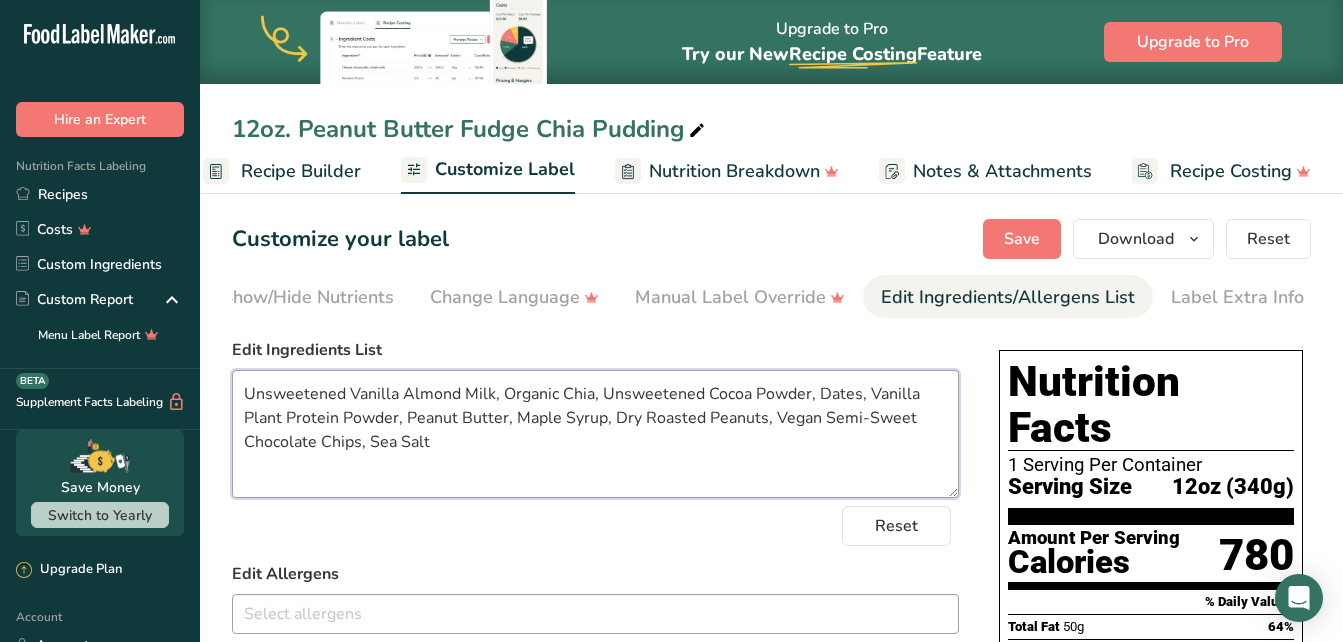 click on "Unsweetened Vanilla Almond Milk, Organic Chia, Unsweetened Cocoa Powder, Dates, Vanilla Plant Protein Powder, Peanut Butter, Maple Syrup, Dry Roasted Peanuts, Vegan Semi-Sweet Chocolate Chips, Sea Salt" at bounding box center [595, 434] 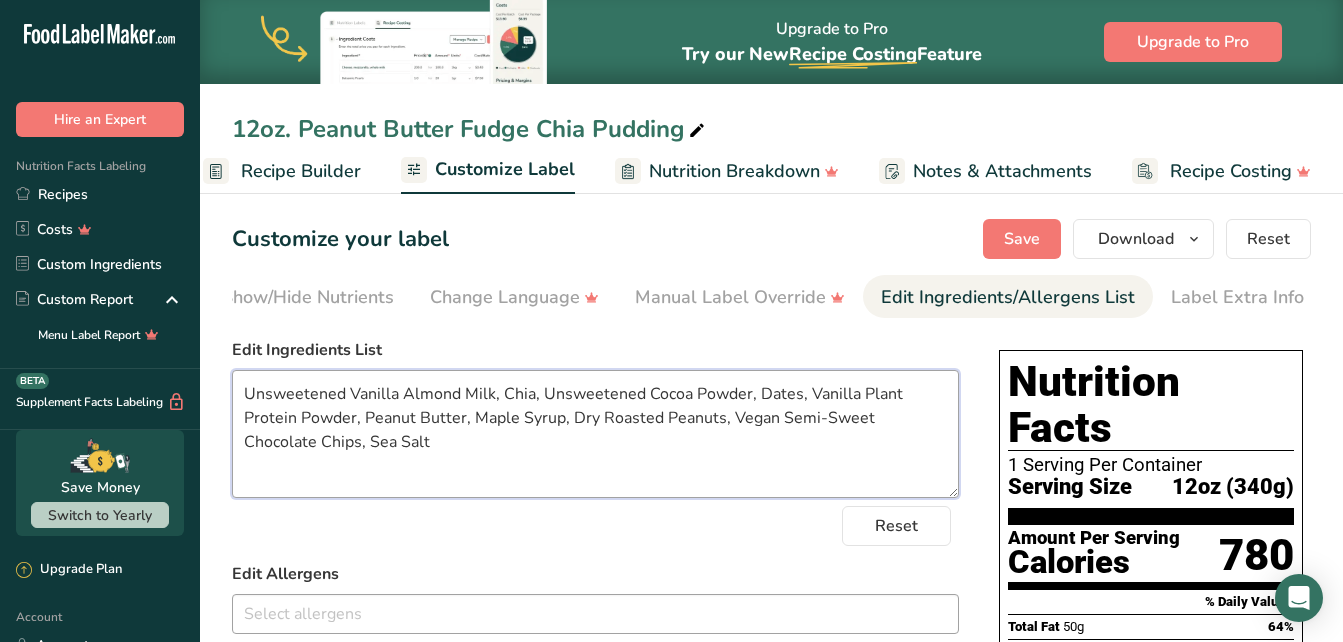 click on "Unsweetened Vanilla Almond Milk, Chia, Unsweetened Cocoa Powder, Dates, Vanilla Plant Protein Powder, Peanut Butter, Maple Syrup, Dry Roasted Peanuts, Vegan Semi-Sweet Chocolate Chips, Sea Salt" at bounding box center [595, 434] 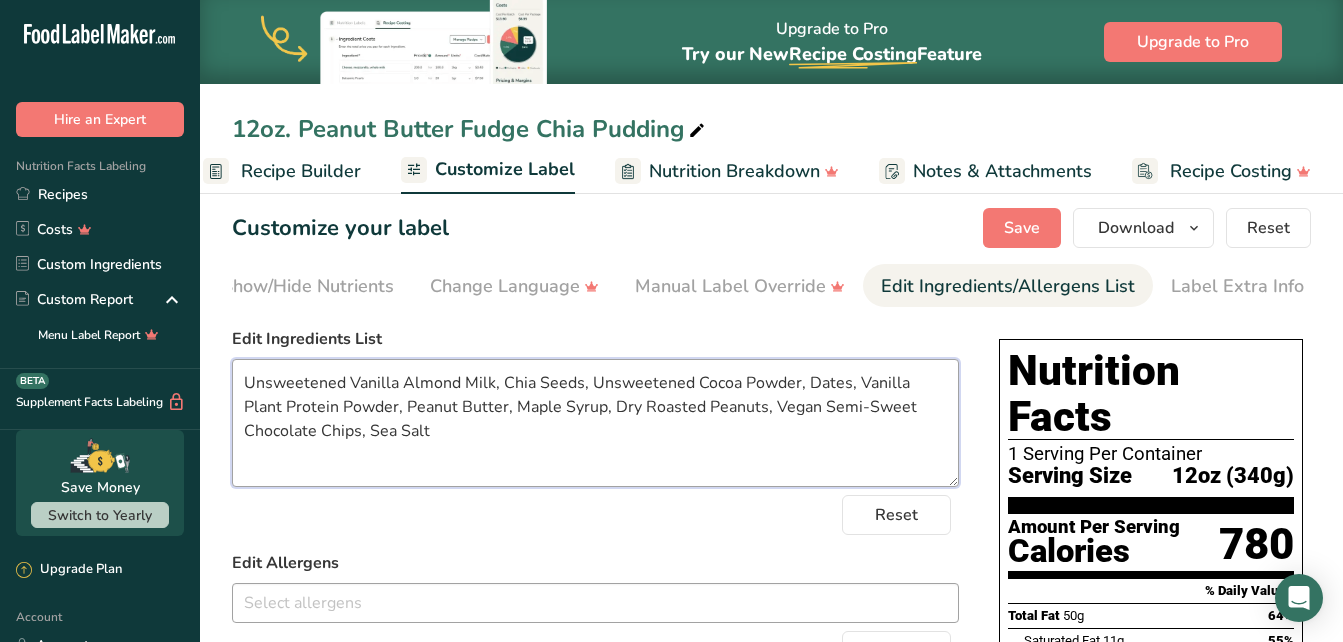 scroll, scrollTop: 0, scrollLeft: 0, axis: both 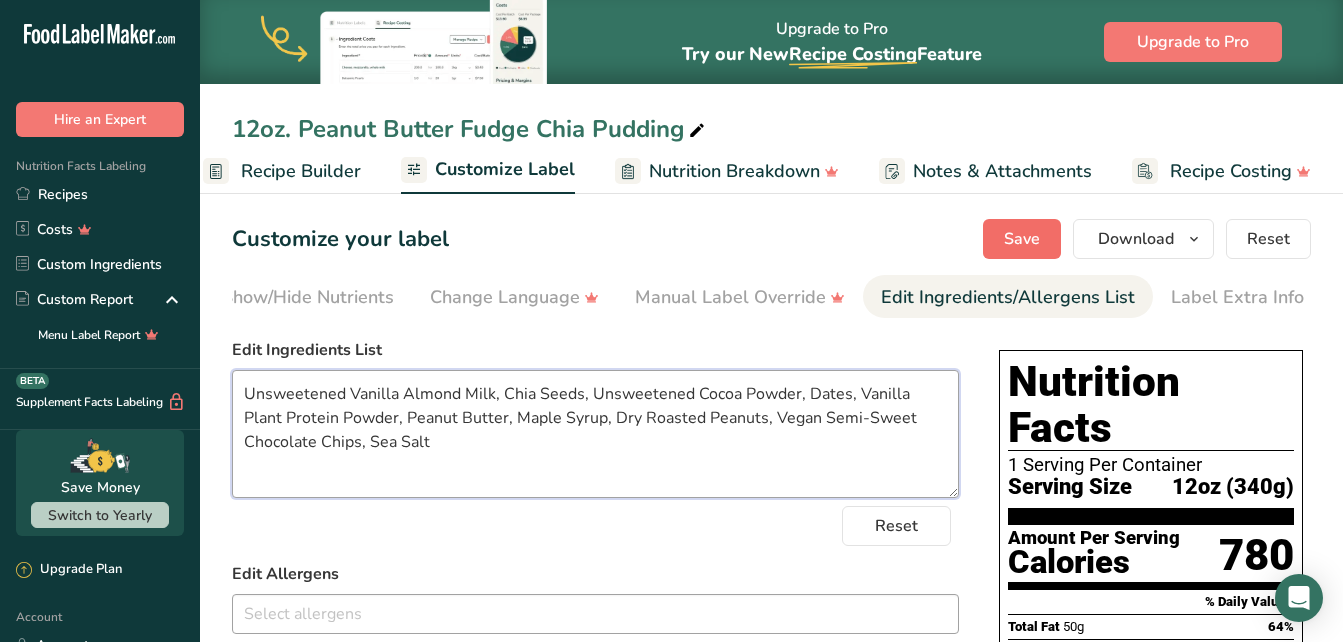 type on "Unsweetened Vanilla Almond Milk, Chia Seeds, Unsweetened Cocoa Powder, Dates, Vanilla Plant Protein Powder, Peanut Butter, Maple Syrup, Dry Roasted Peanuts, Vegan Semi-Sweet Chocolate Chips, Sea Salt" 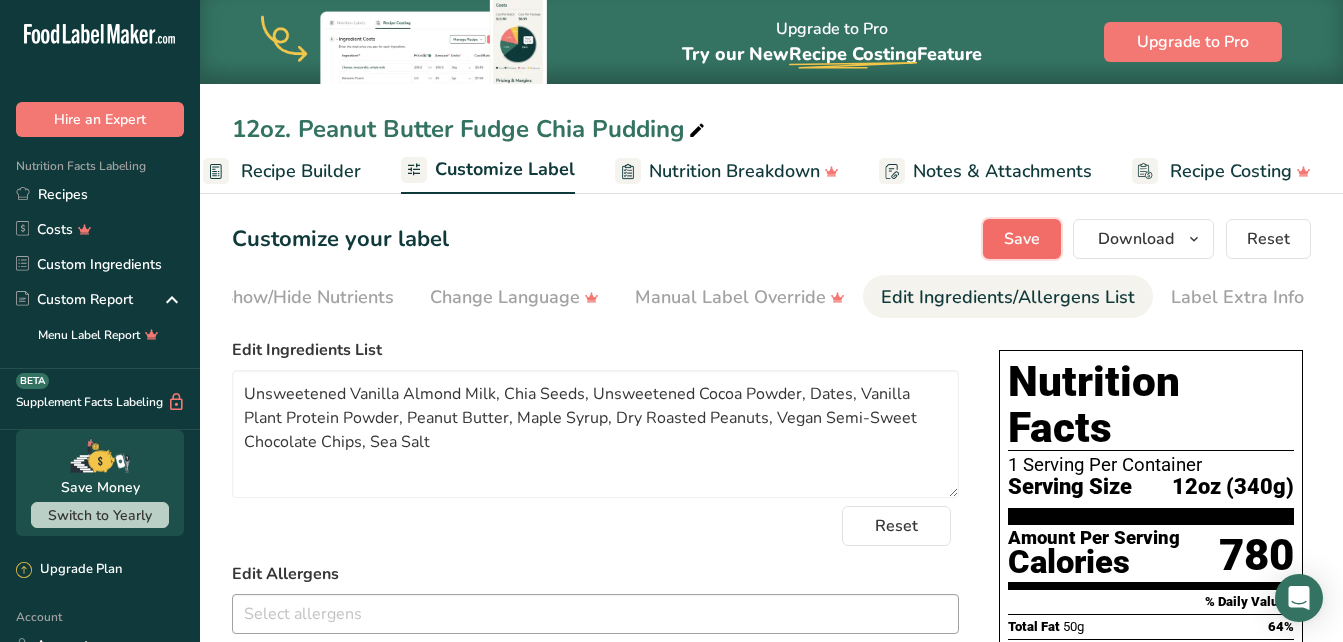click on "Save" at bounding box center [1022, 239] 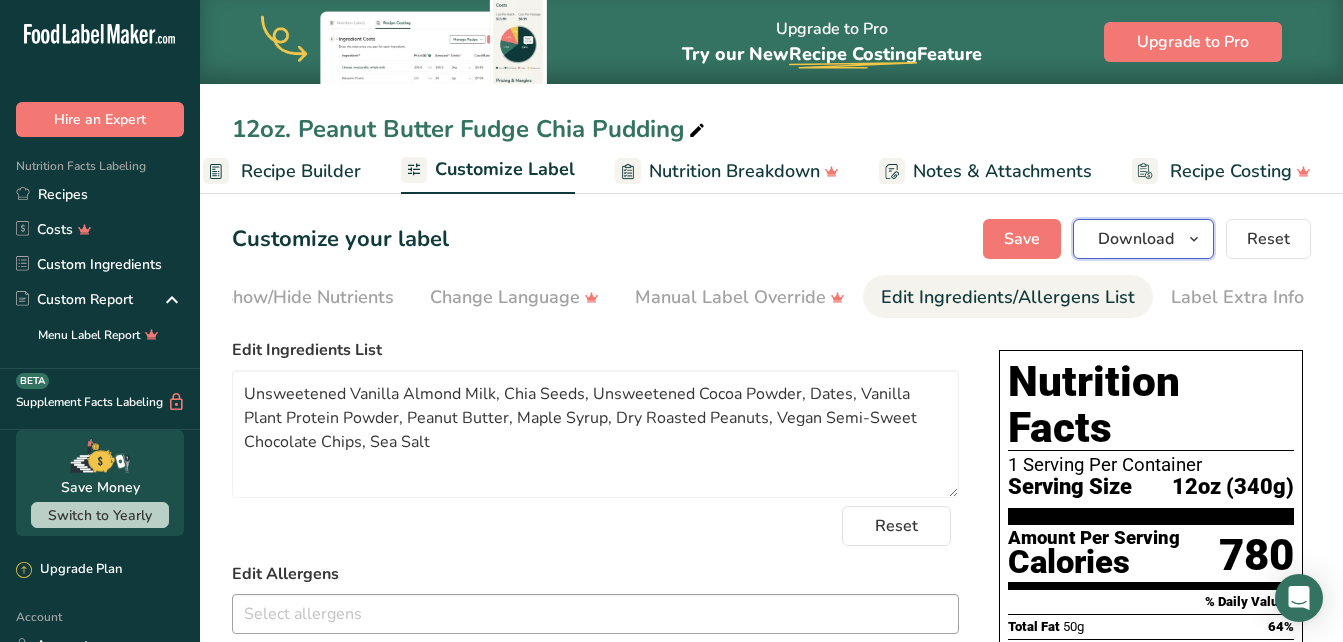 click on "Download" at bounding box center [1136, 239] 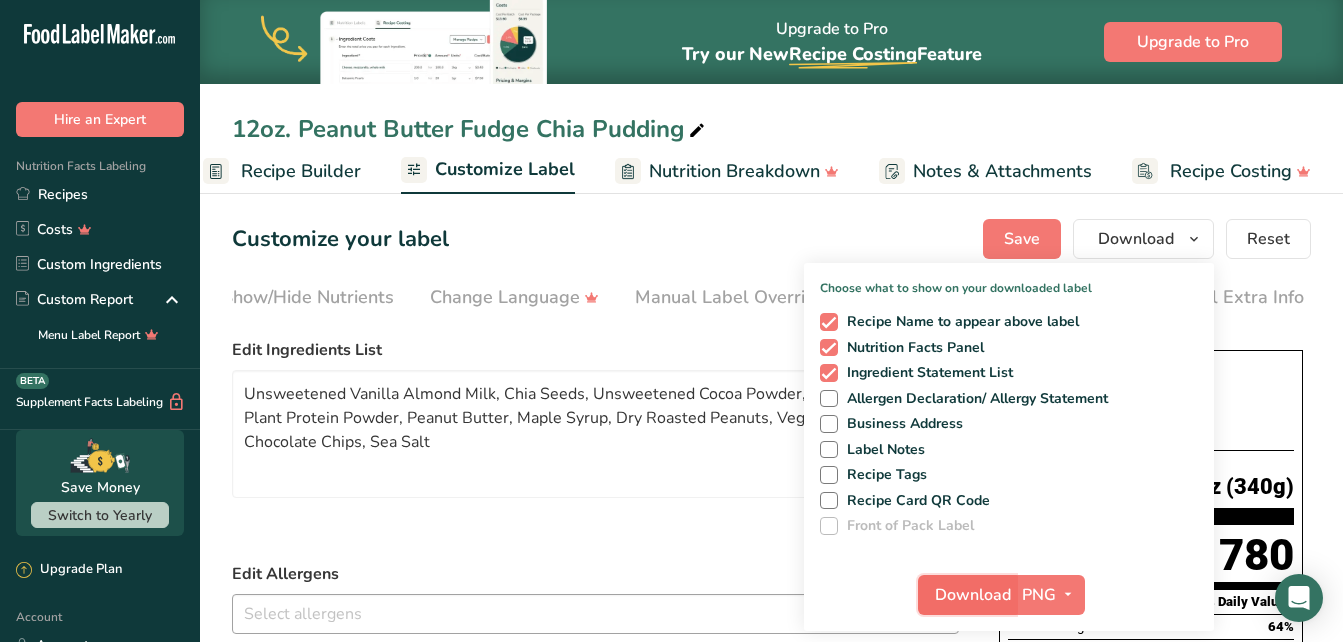 click on "Download" at bounding box center (973, 595) 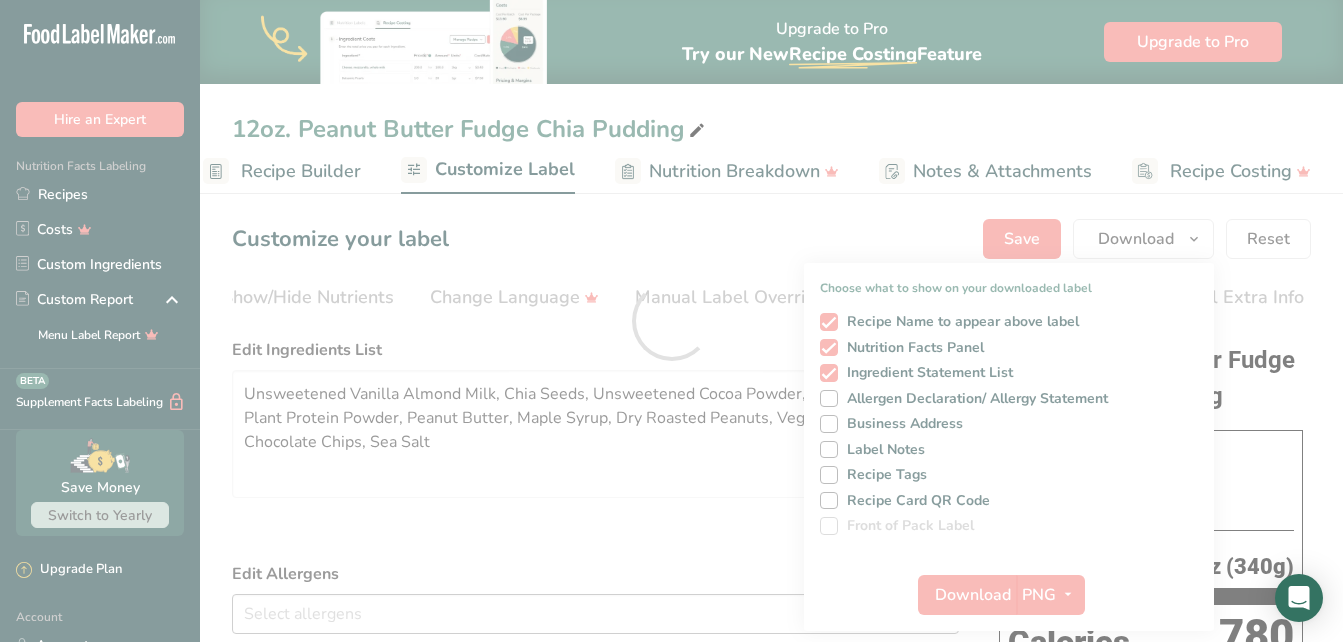 scroll, scrollTop: 0, scrollLeft: 0, axis: both 